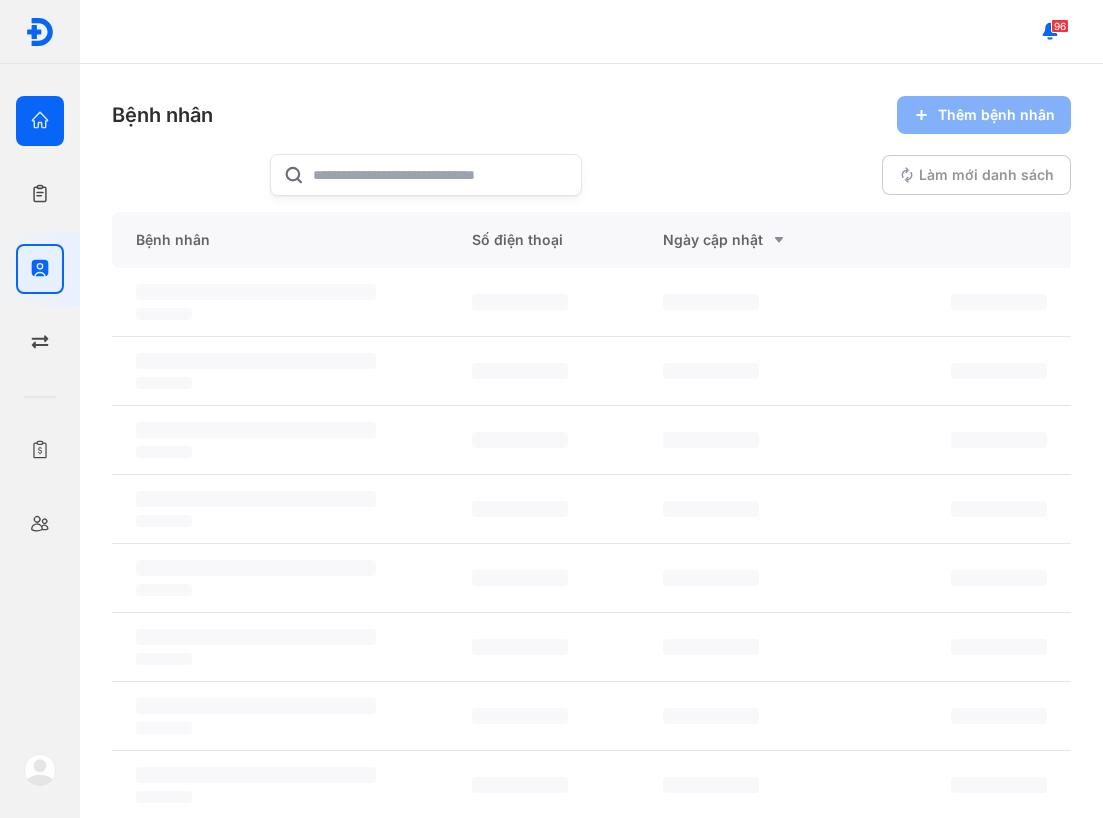 scroll, scrollTop: 0, scrollLeft: 0, axis: both 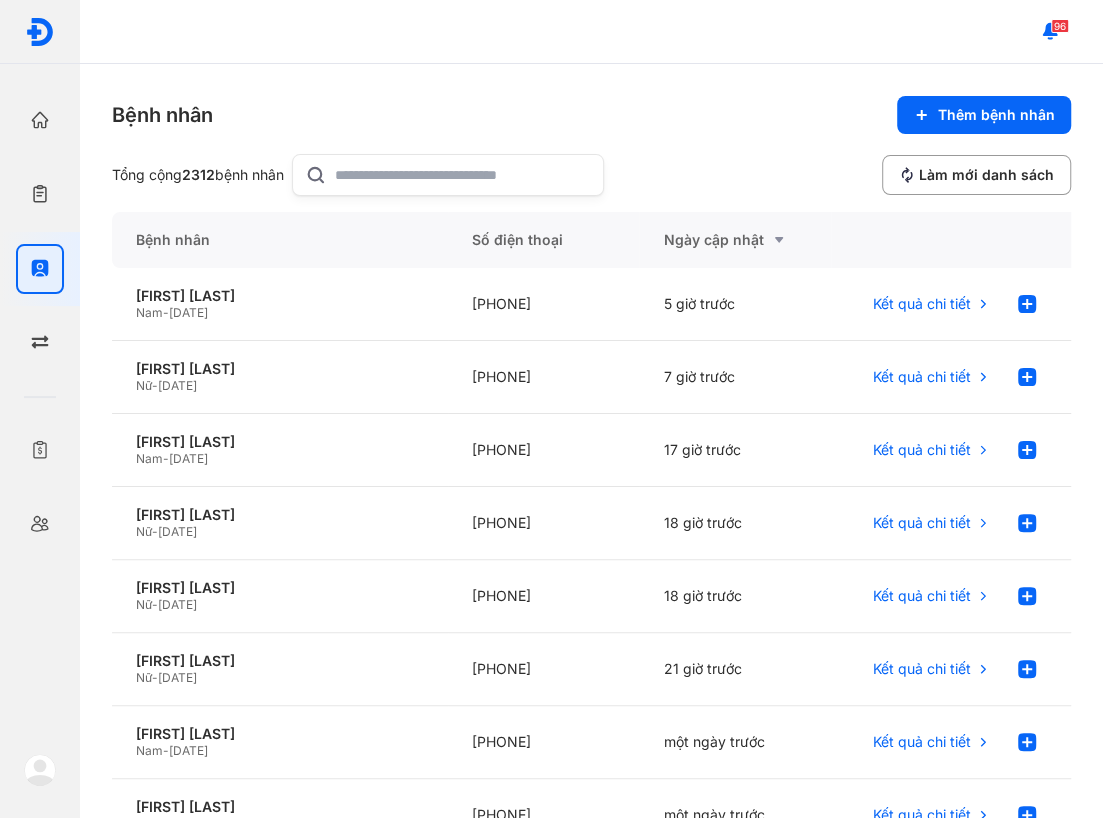 click at bounding box center [40, 770] 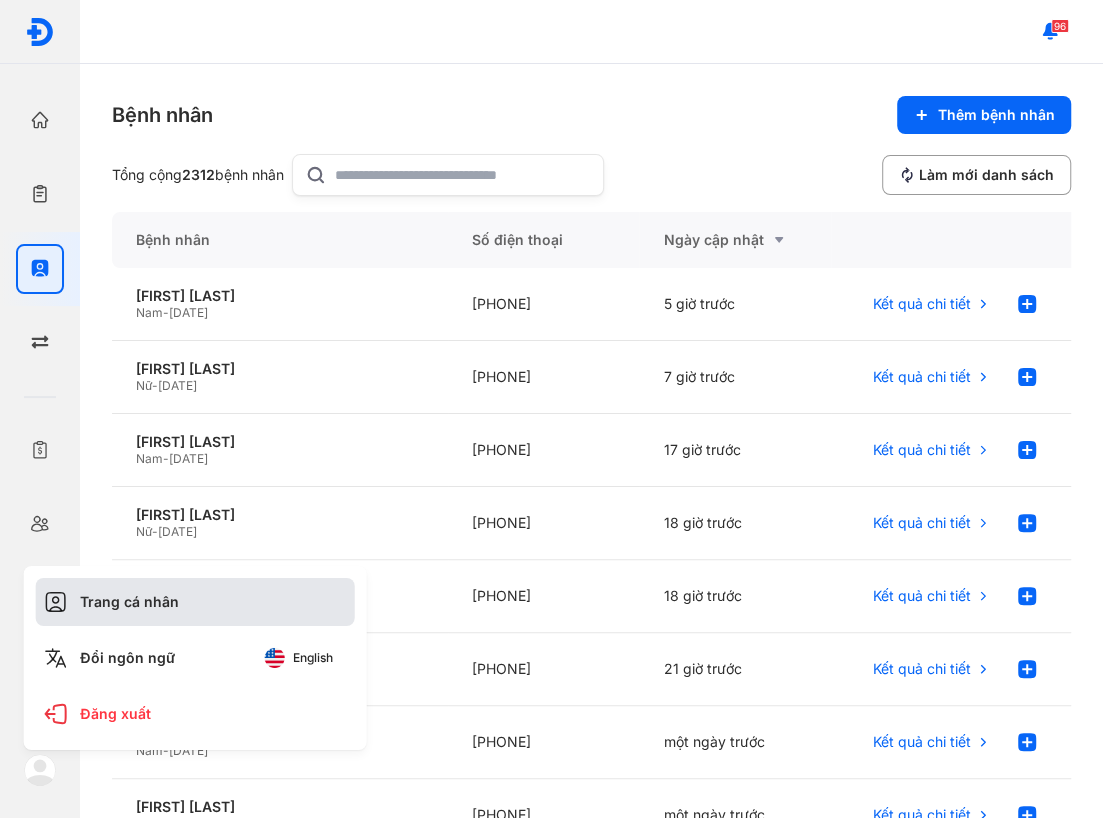 click on "Trang cá nhân" at bounding box center (195, 602) 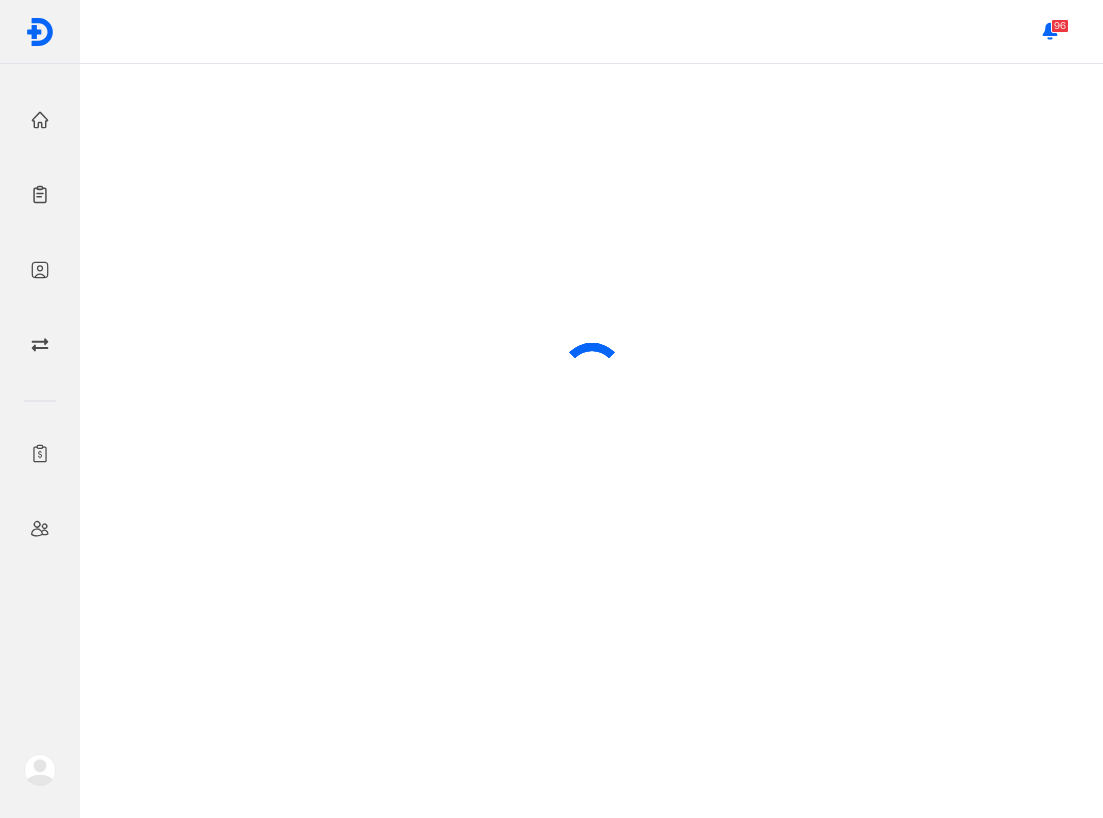 scroll, scrollTop: 0, scrollLeft: 0, axis: both 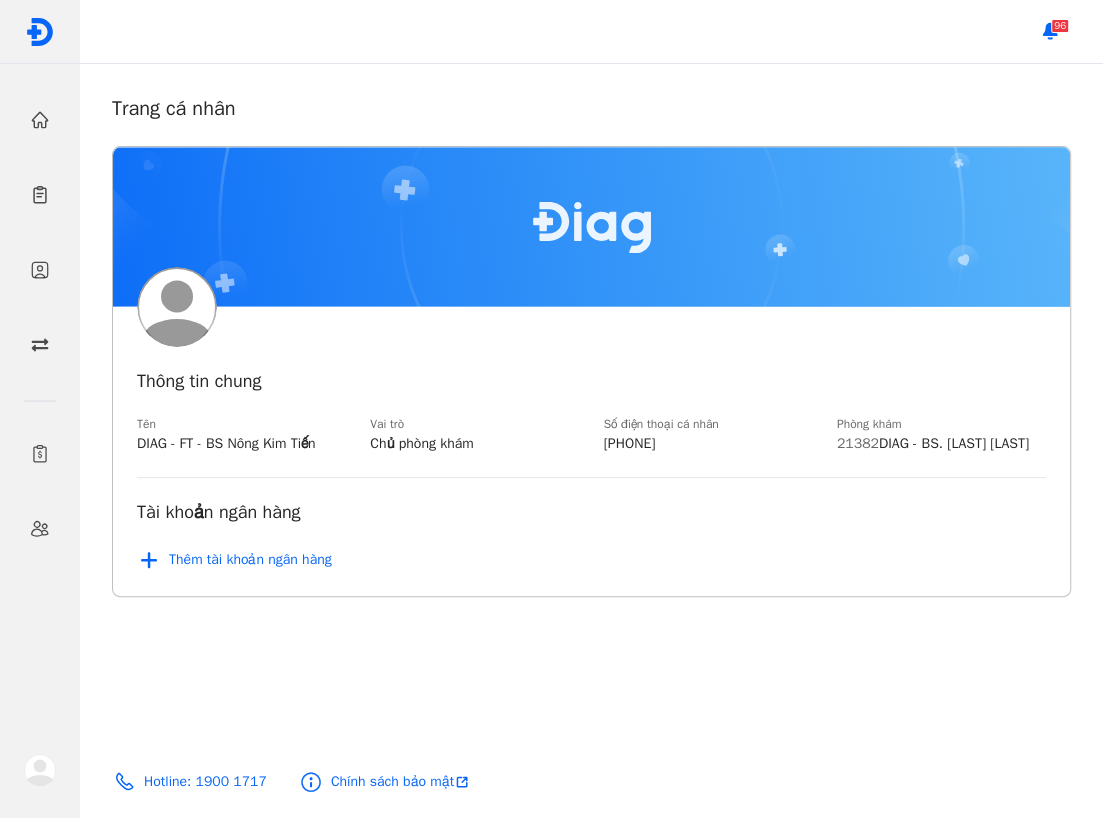 click on "Thông tin chung Tên DIAG - FT - BS Nông Kim Tiến Vai trò Chủ phòng khám Số điện thoại cá nhân 0336275045 Phòng khám 21382  DIAG - BS. Nông Kim Tiến Tài khoản ngân hàng  Thêm tài khoản ngân hàng" at bounding box center (591, 451) 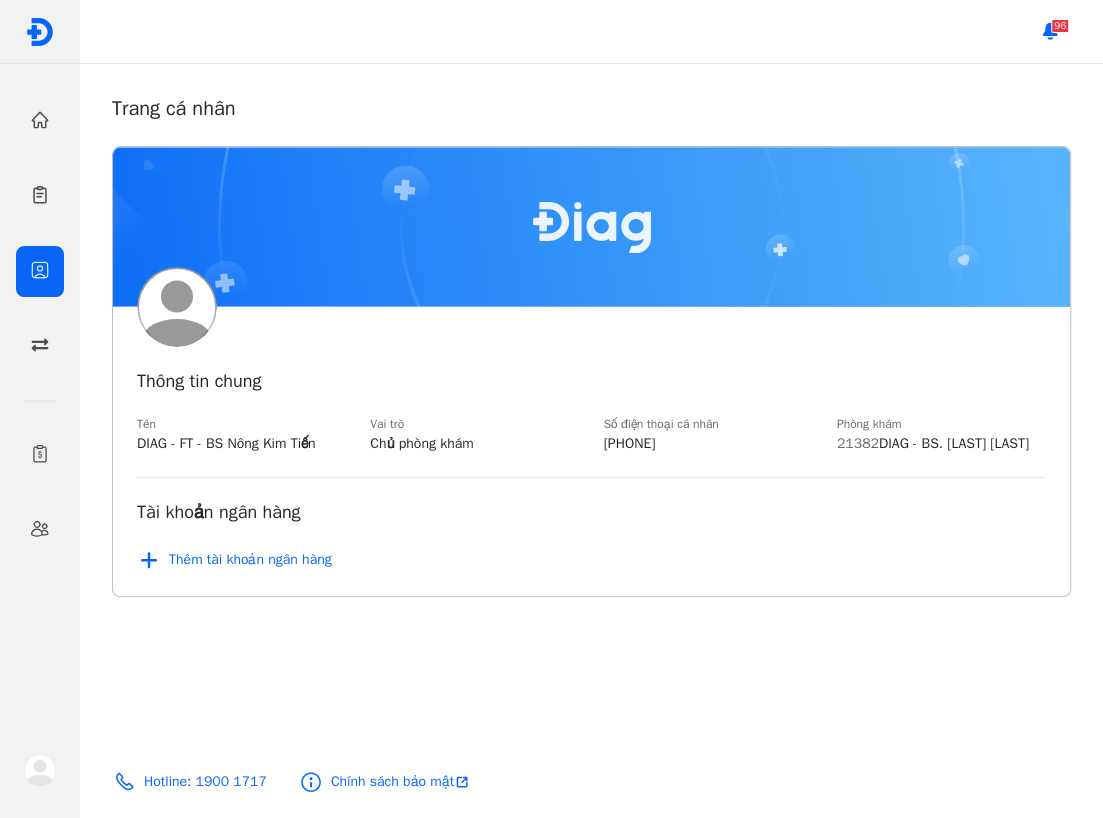 click at bounding box center [40, 271] 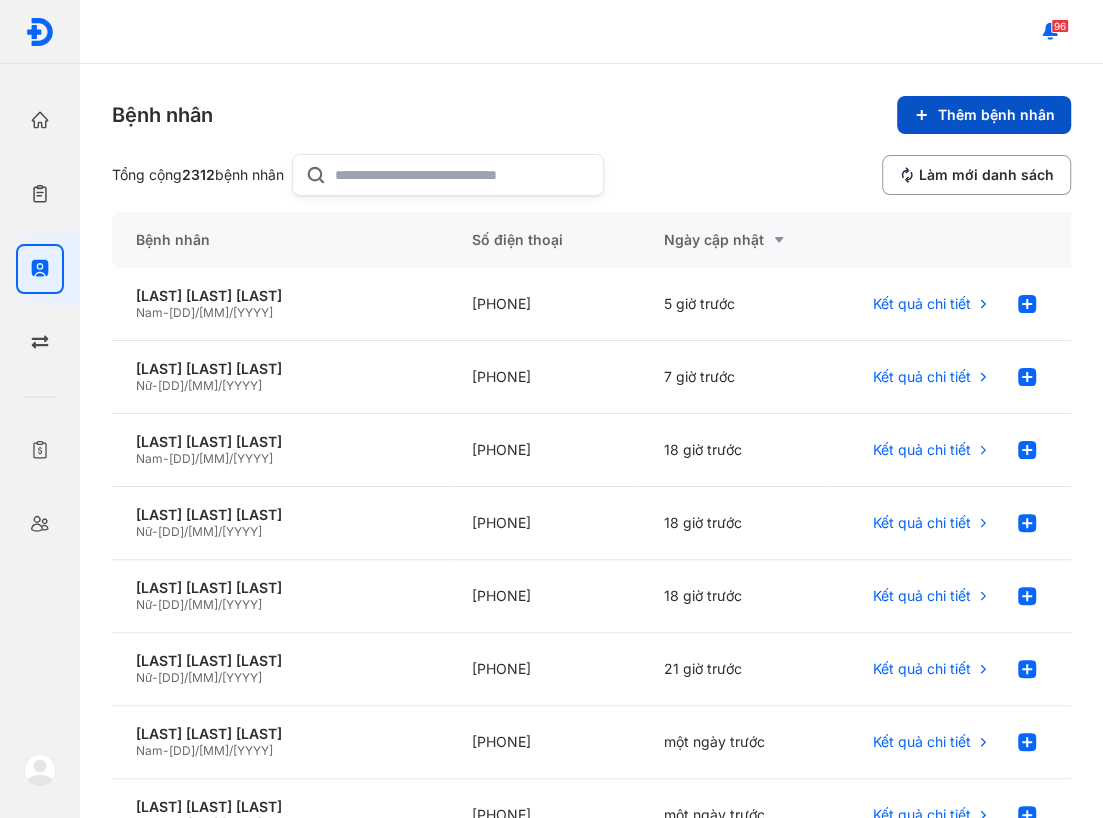 click on "Thêm bệnh nhân" 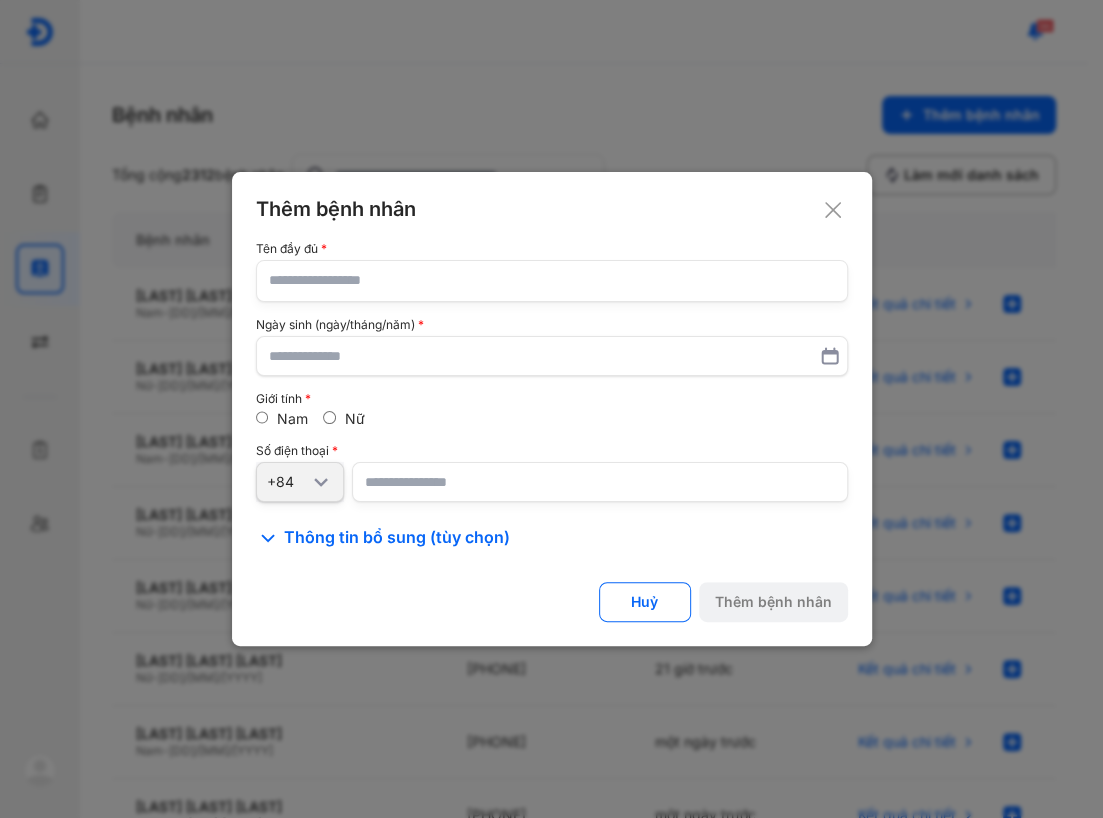 click on "Tên đầy đủ Ngày sinh (ngày/tháng/năm) Giới tính Nam Nữ Số điện thoại +84" 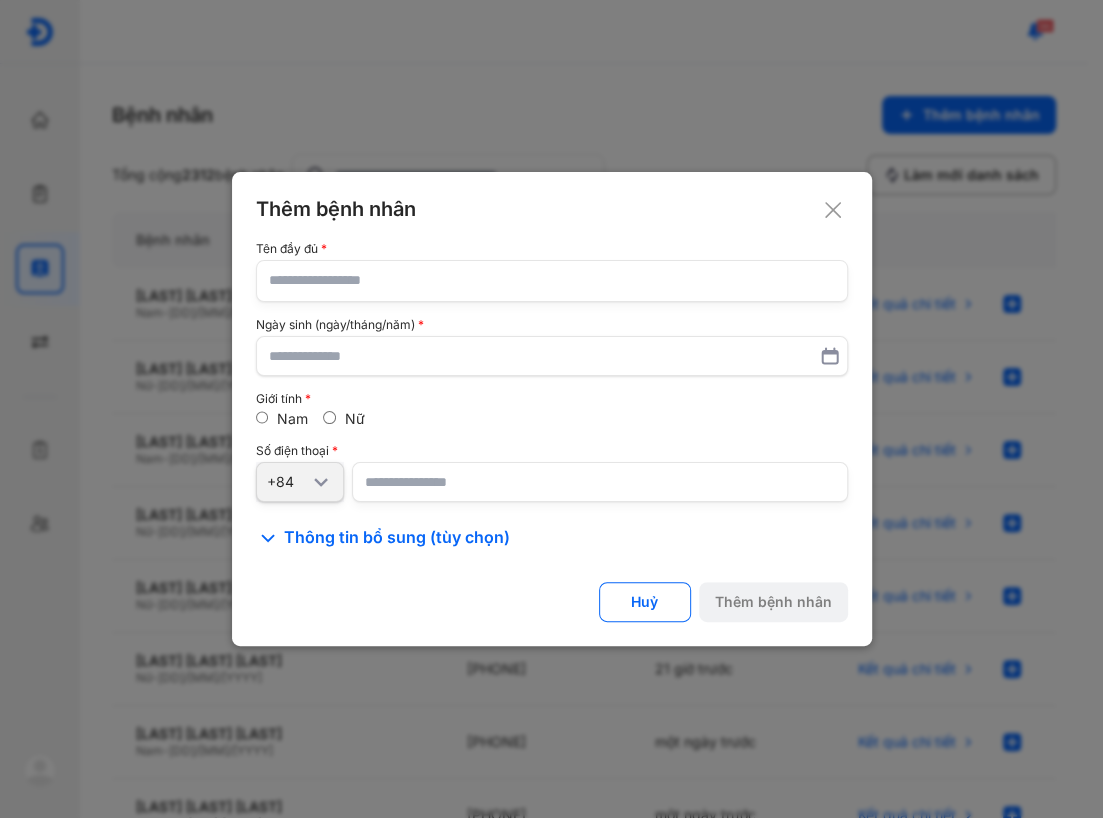 drag, startPoint x: 419, startPoint y: 283, endPoint x: 349, endPoint y: 127, distance: 170.98538 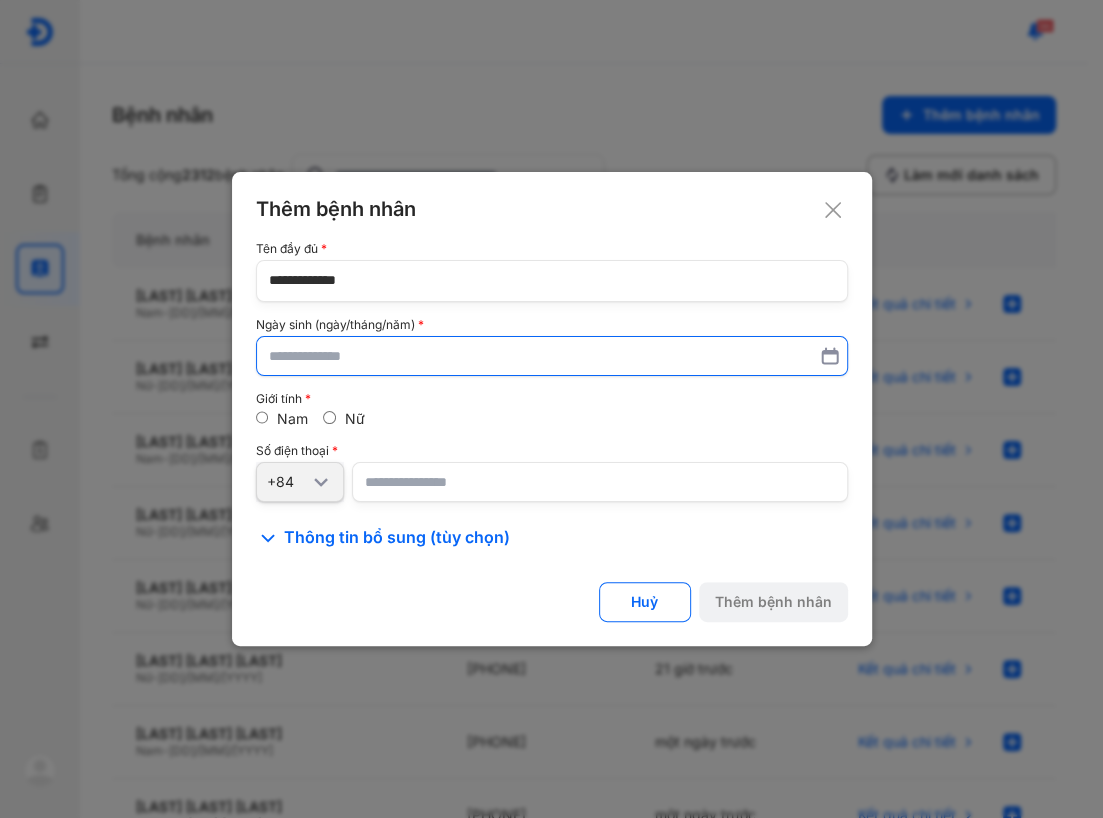 type on "**********" 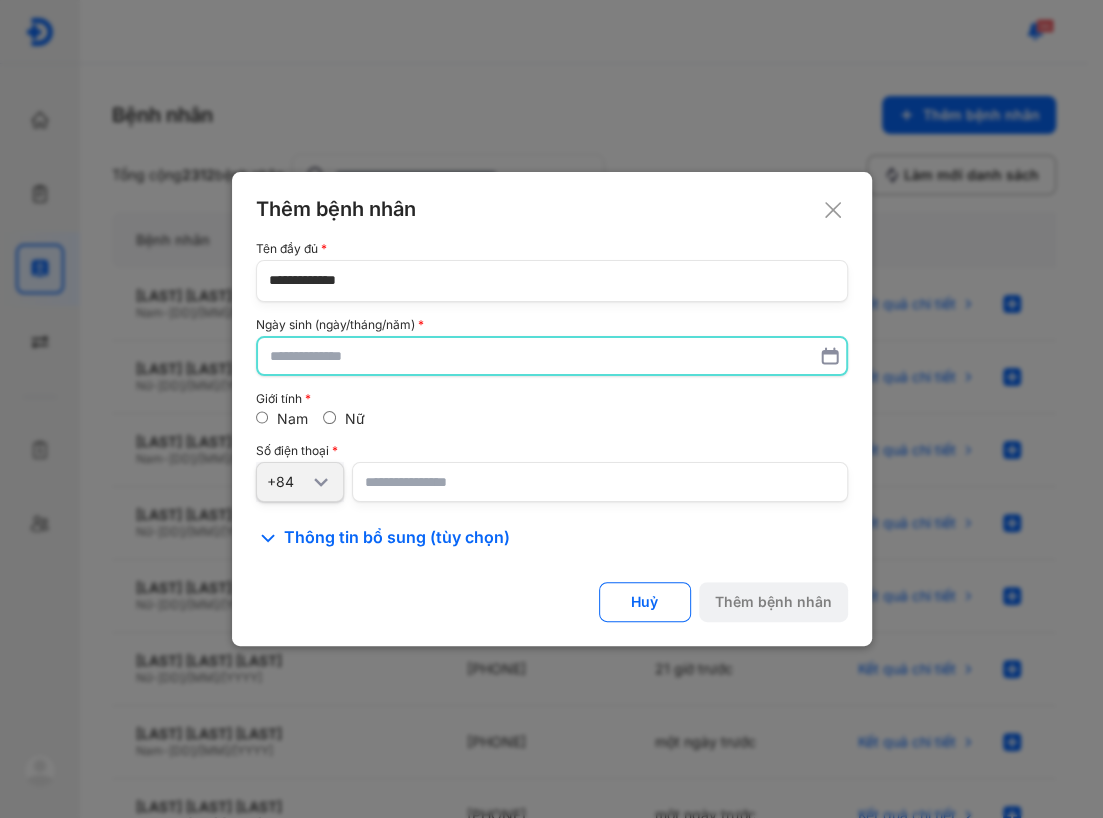 click at bounding box center [552, 356] 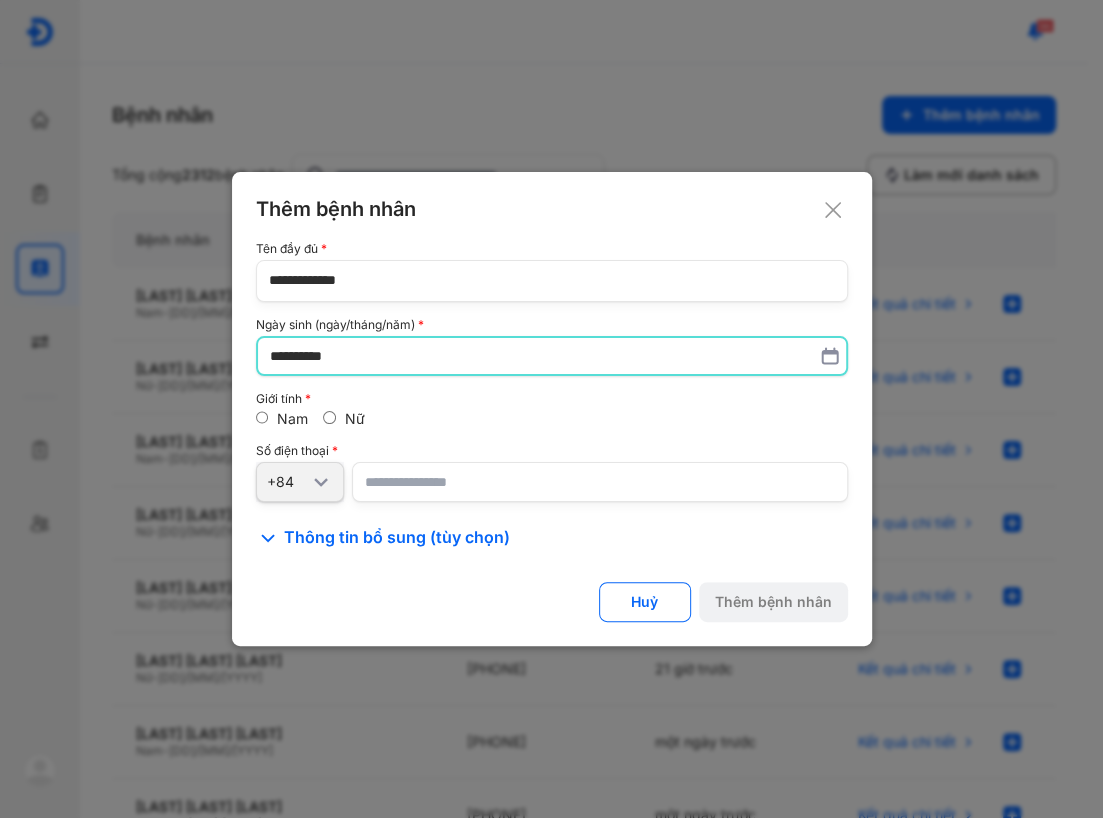 type on "**********" 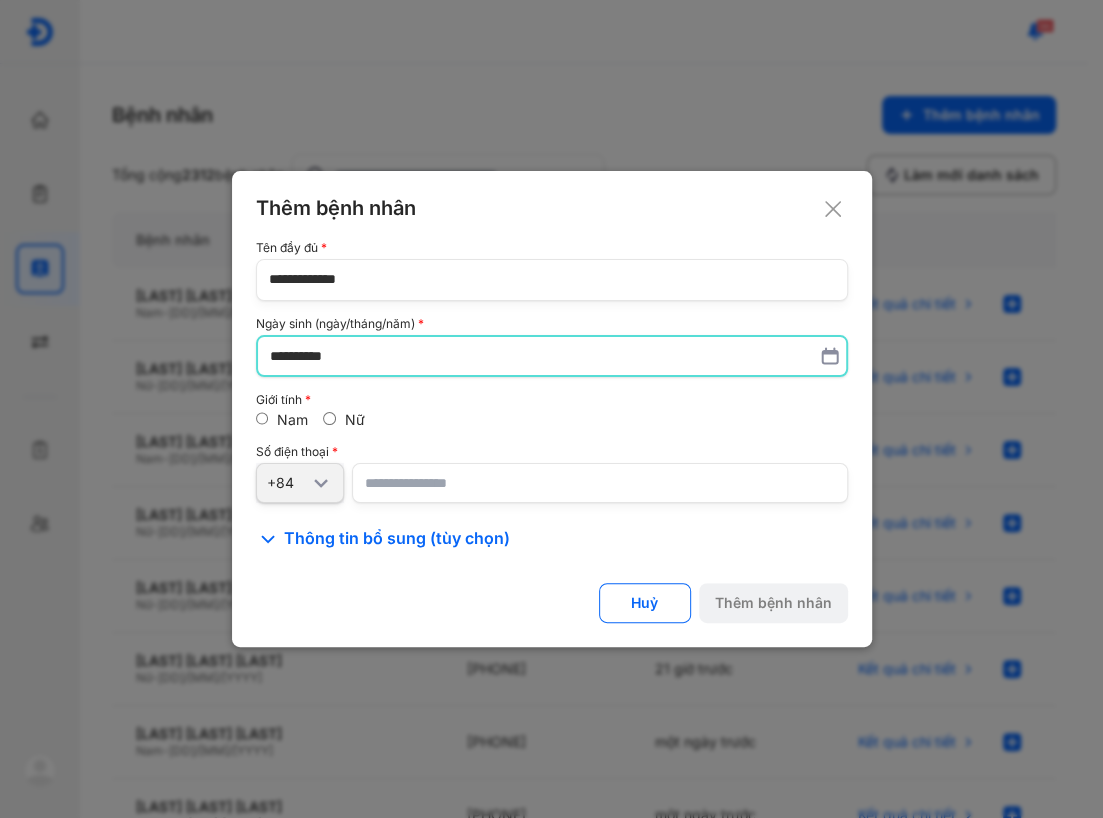 click at bounding box center (600, 483) 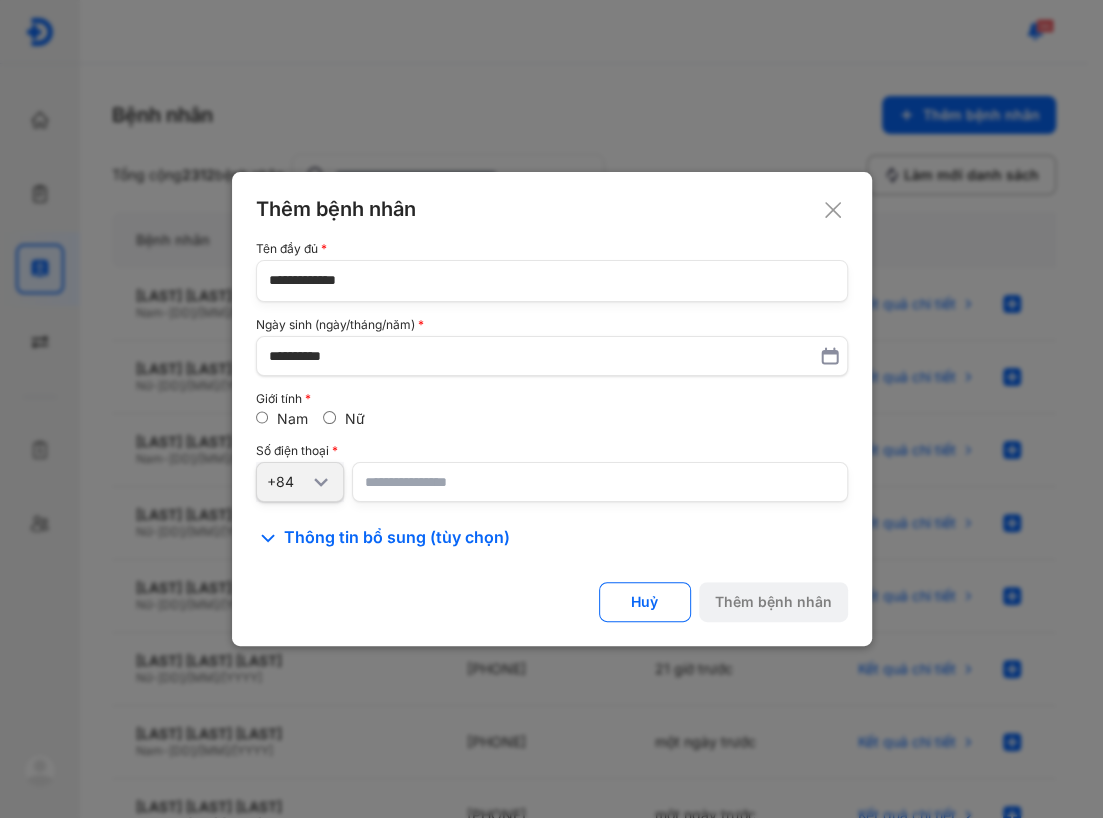 click at bounding box center (600, 482) 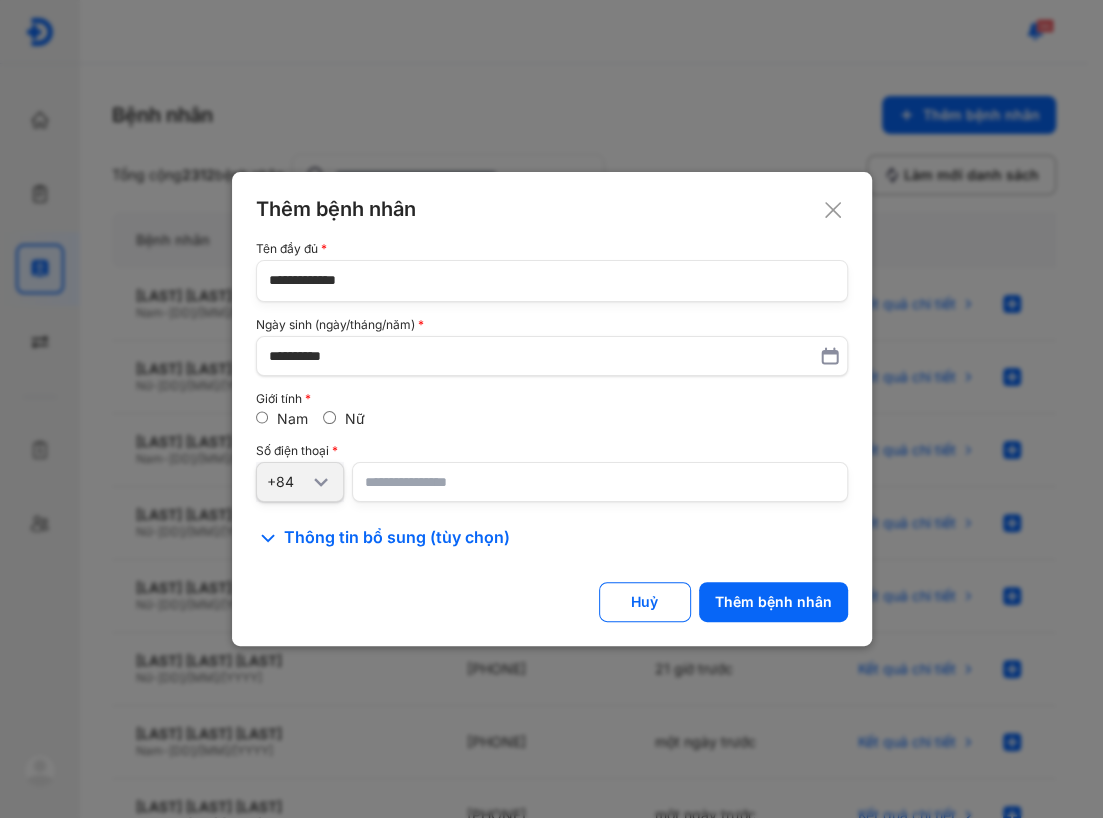 type on "**********" 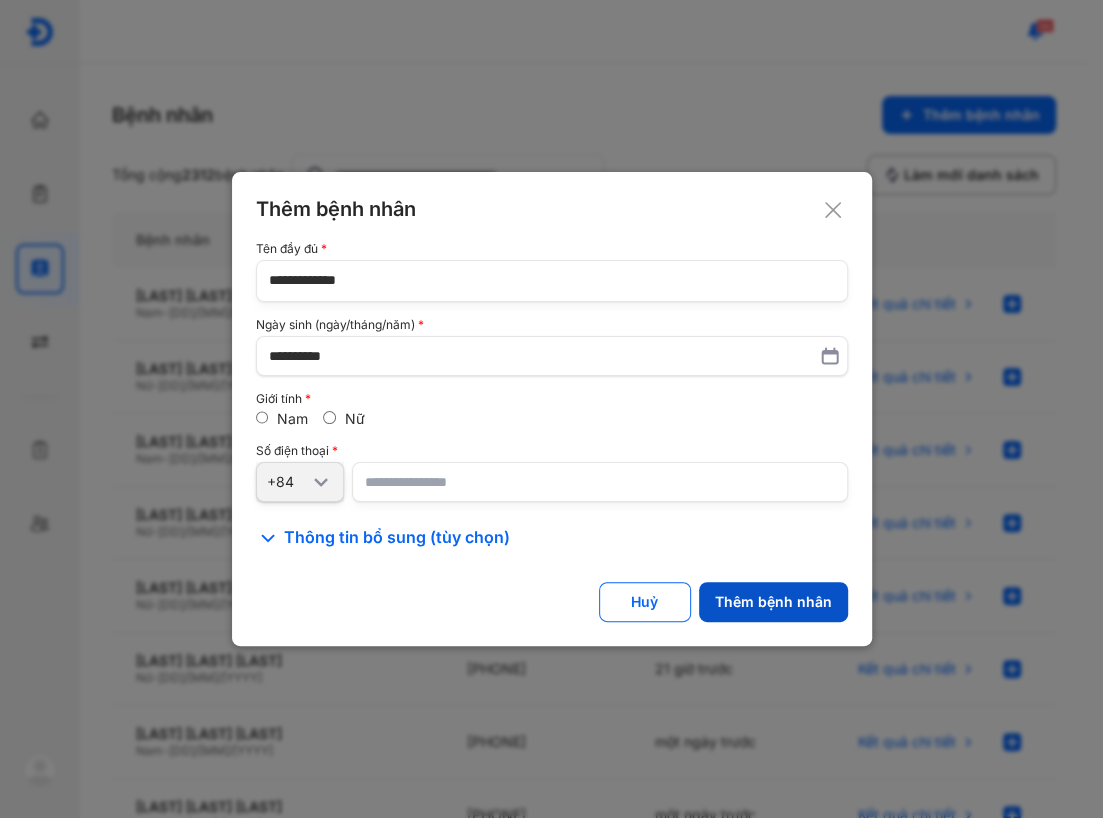 click on "Thêm bệnh nhân" 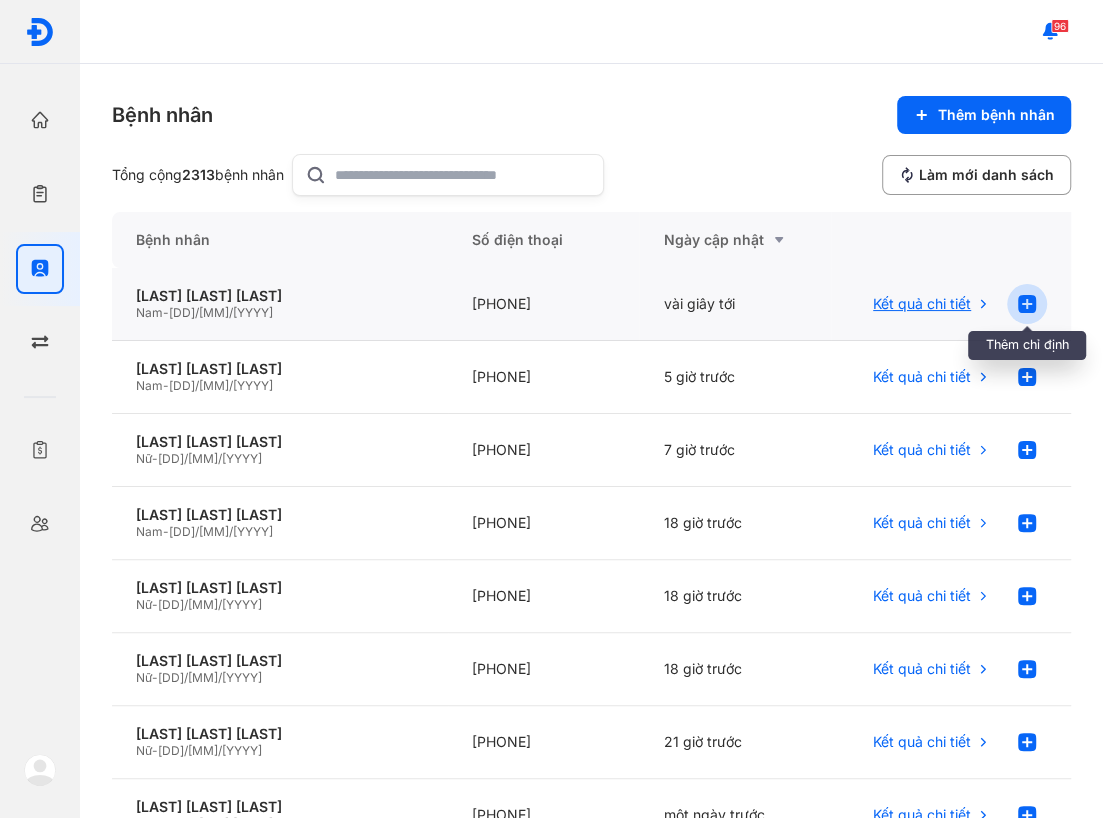 click 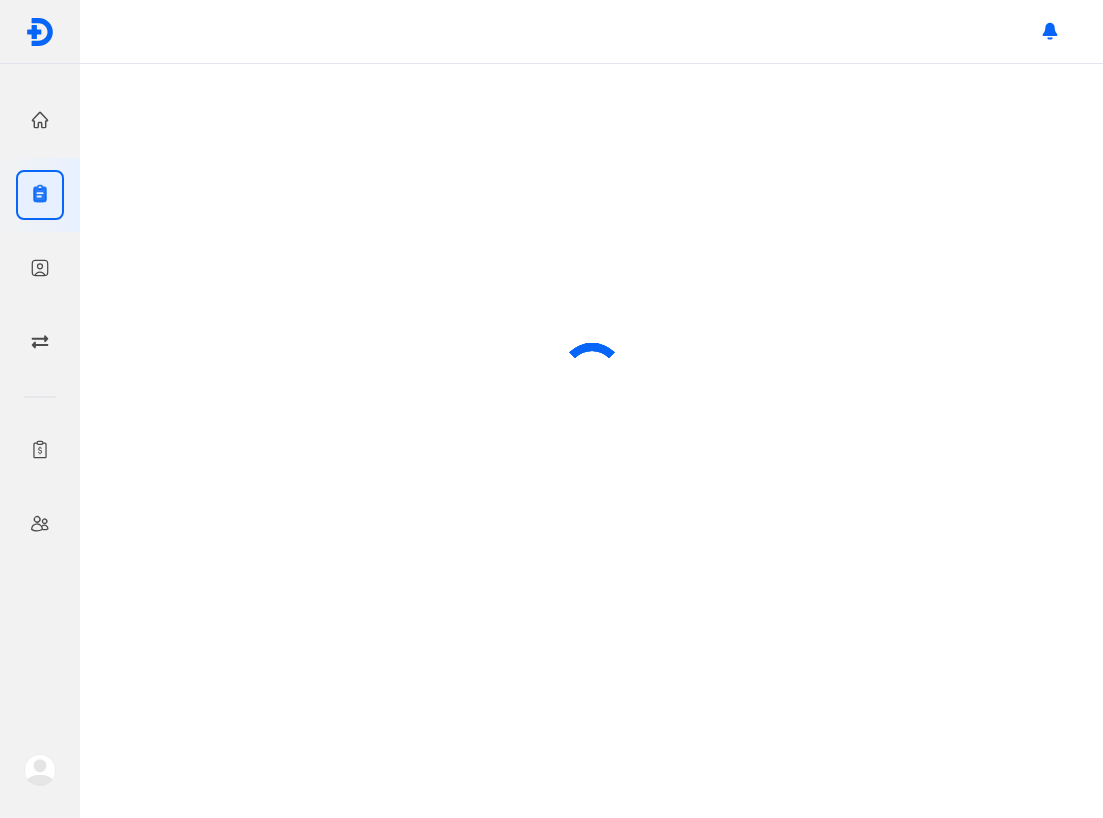 scroll, scrollTop: 0, scrollLeft: 0, axis: both 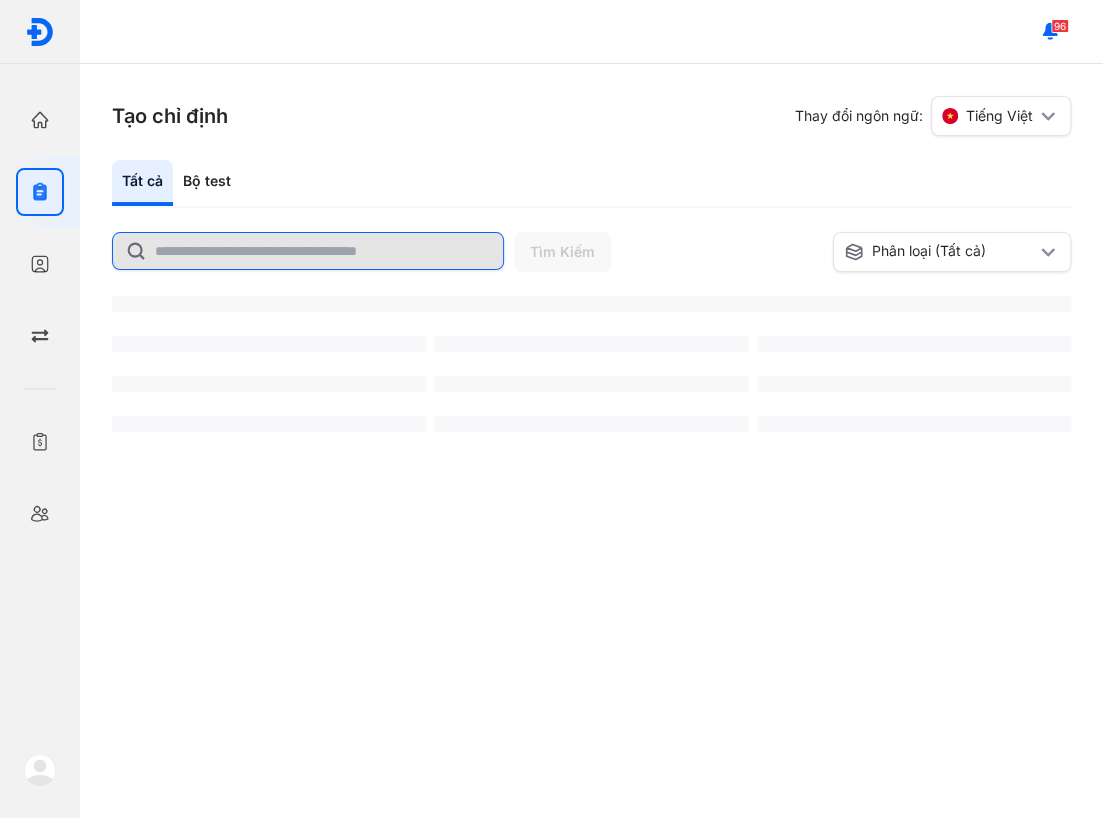 click 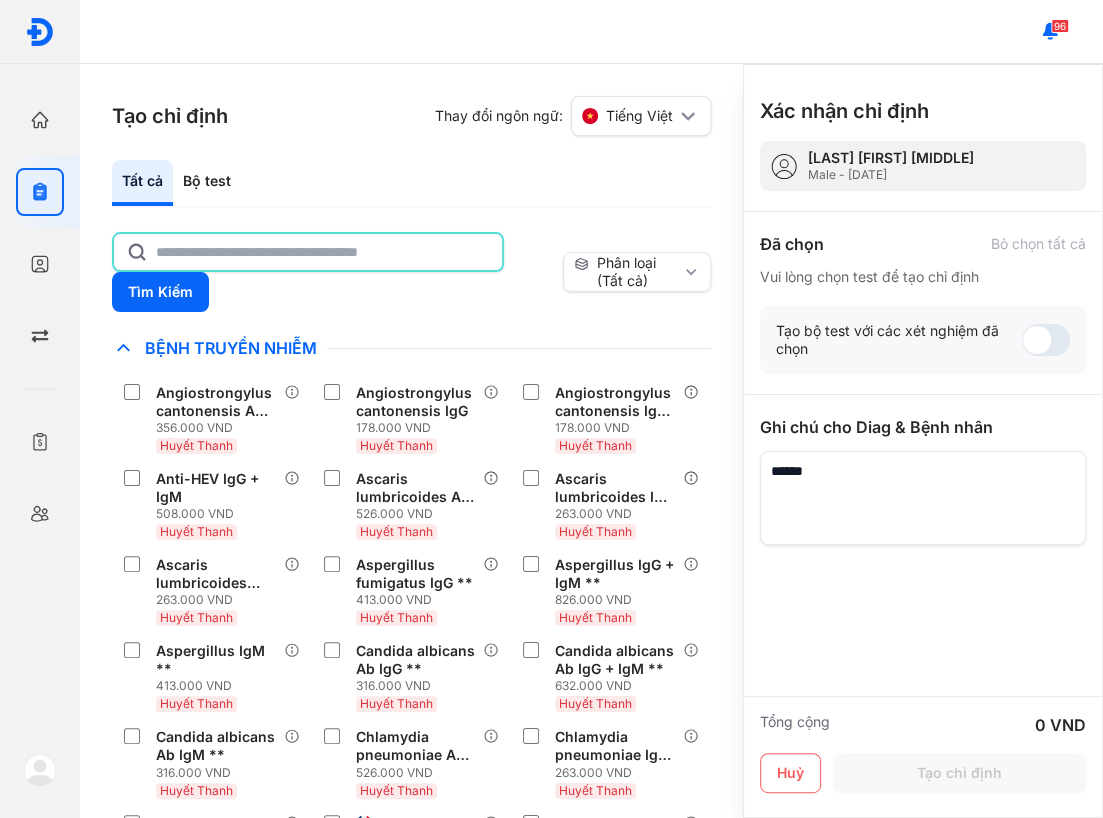 click 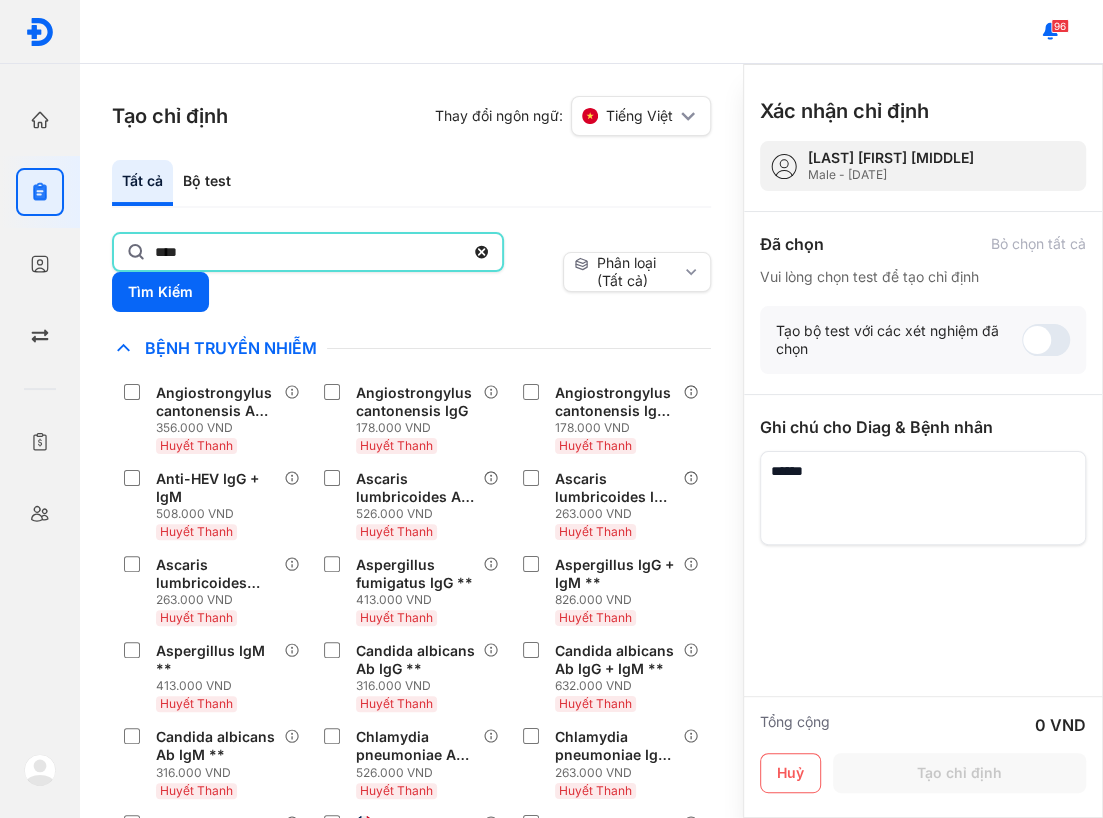 type on "***" 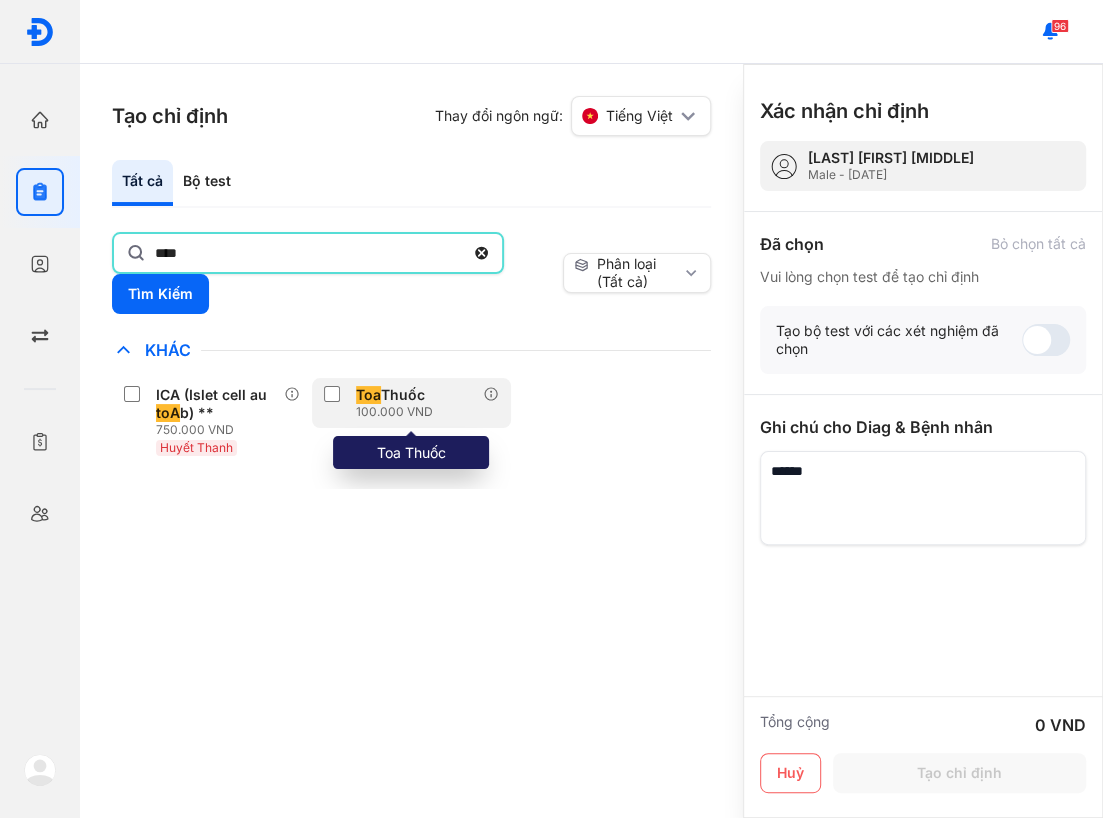 click on "Toa  Thuốc 100.000 VND" 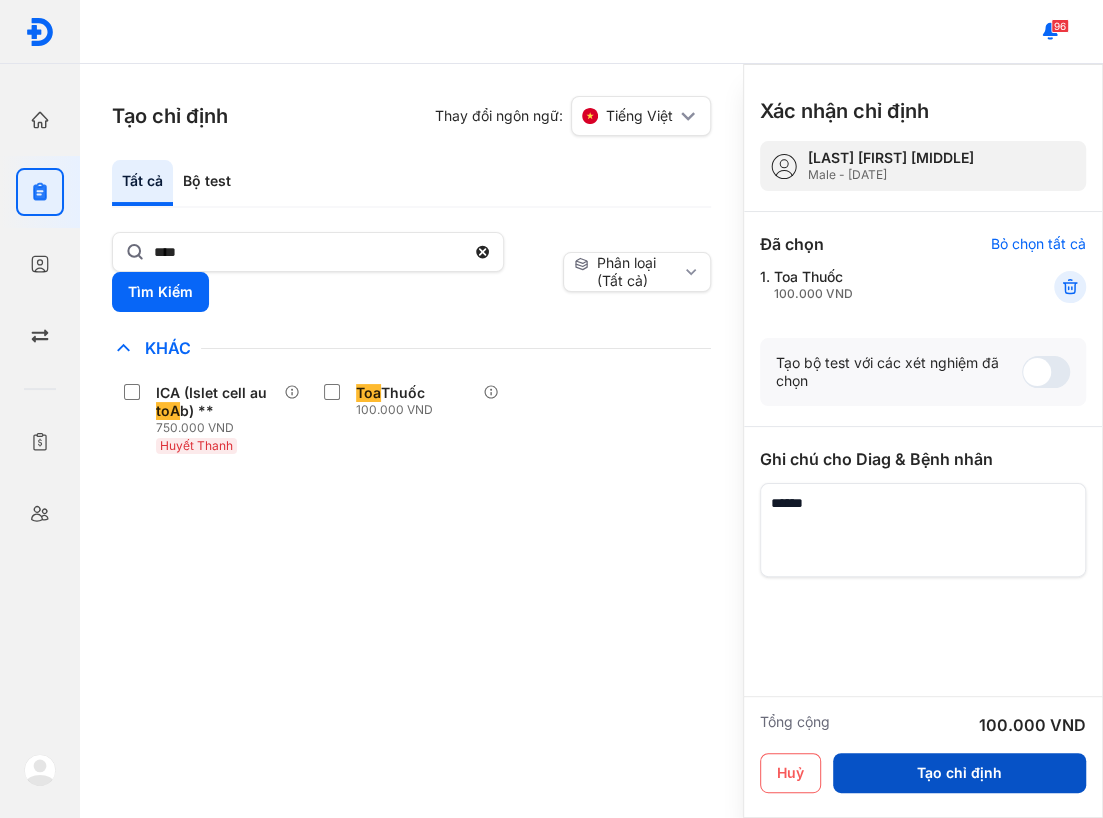 click on "Tạo chỉ định" at bounding box center (959, 773) 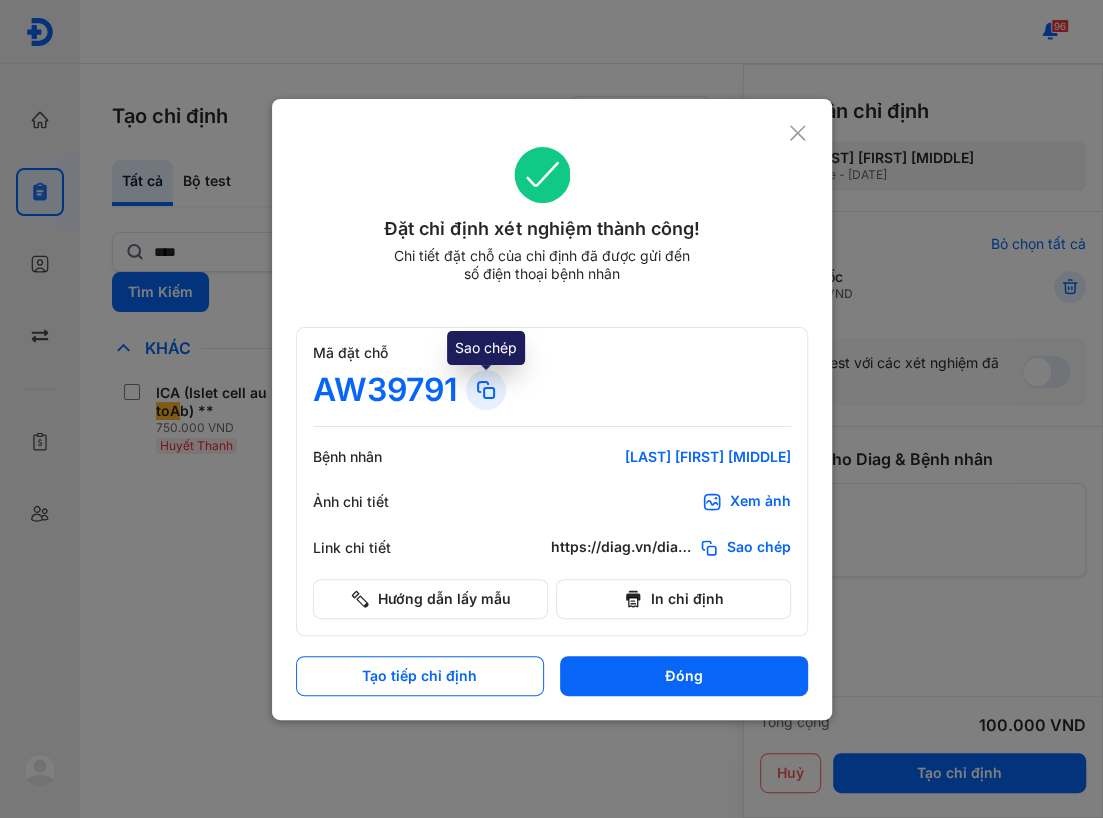 click 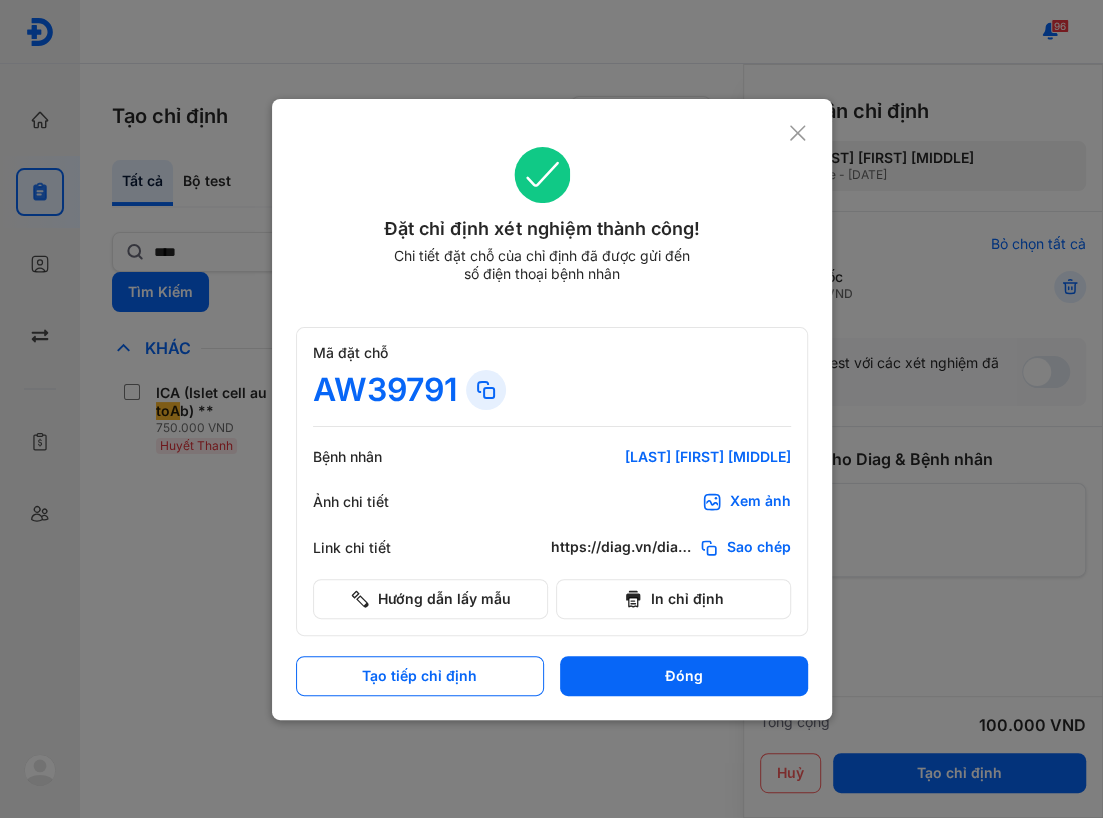 click 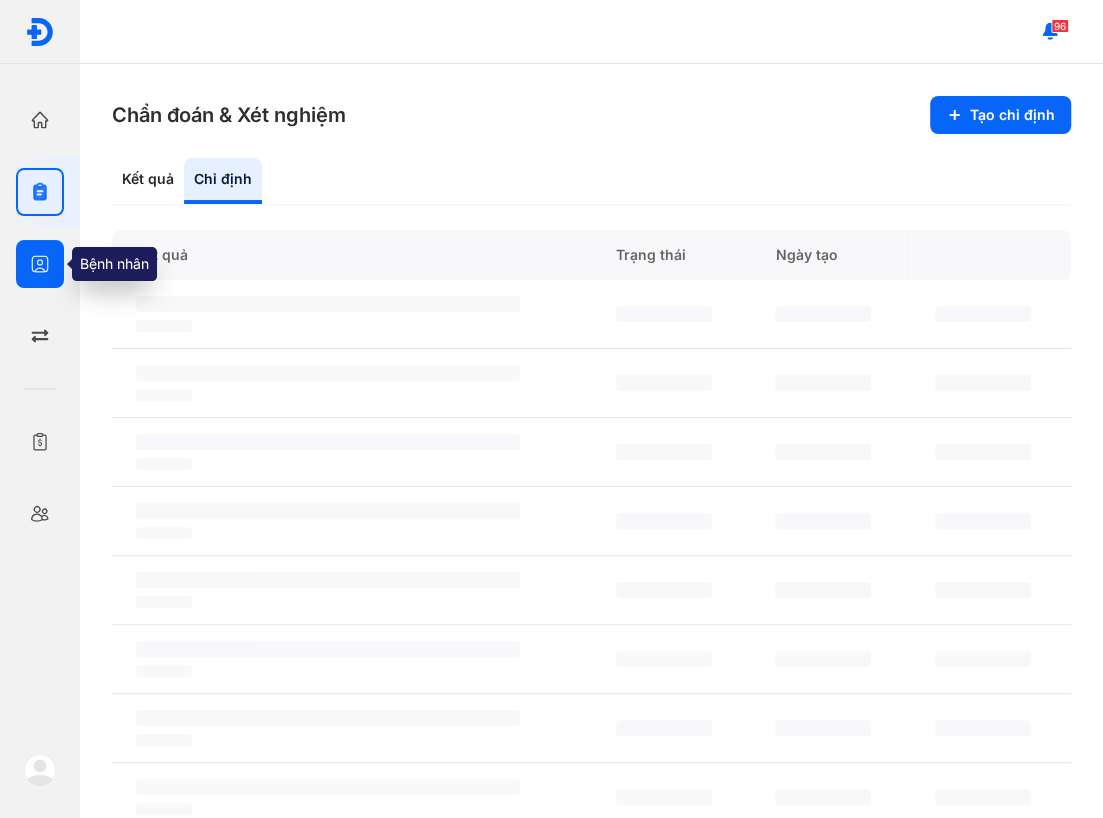 click 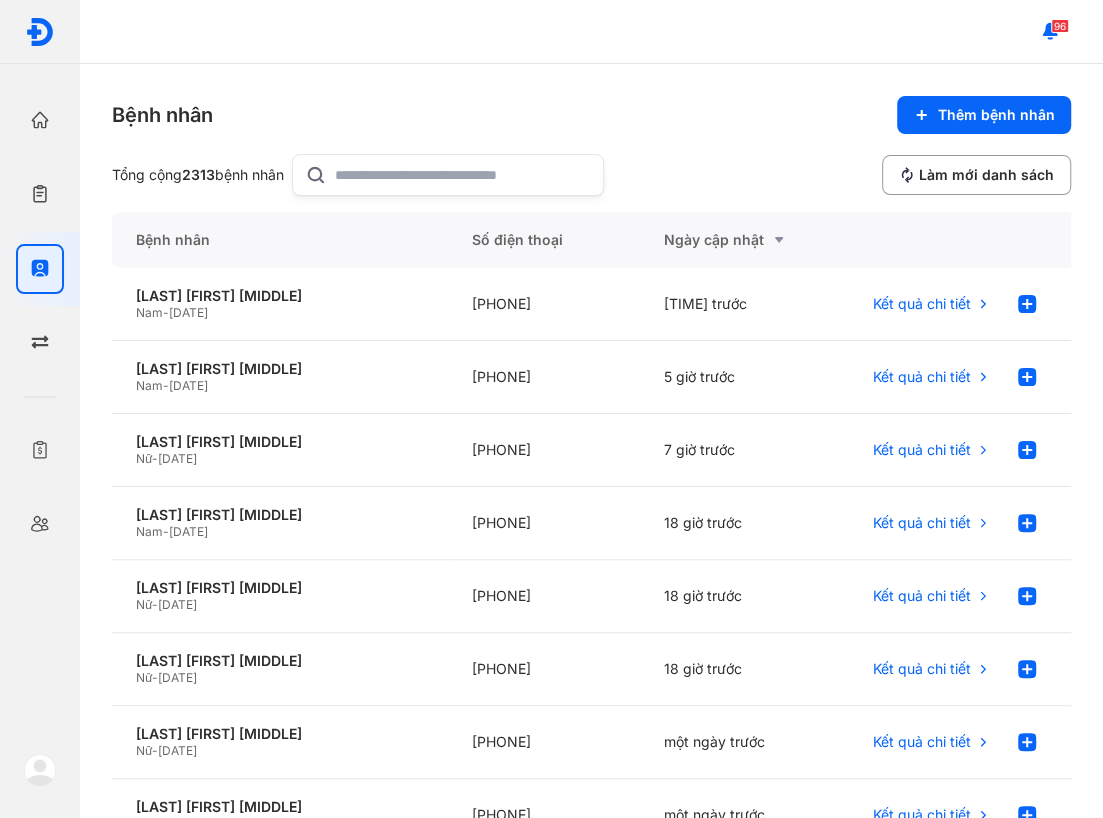 click 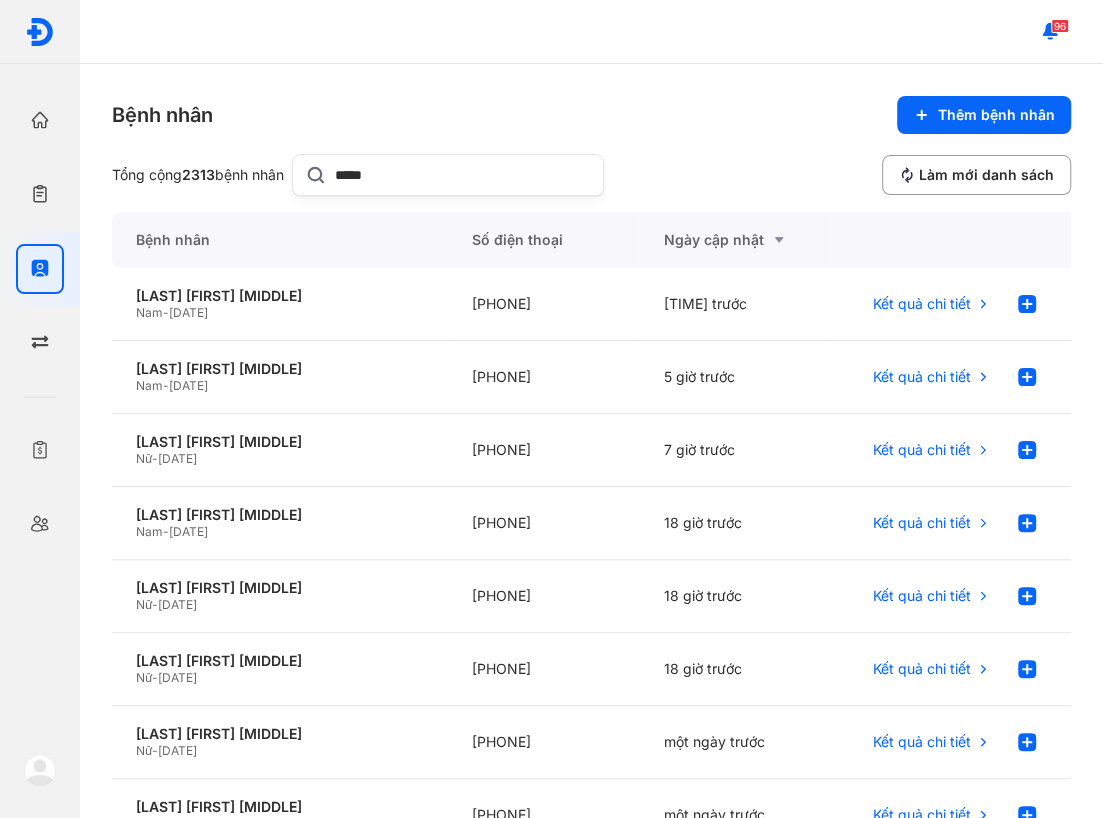 type on "*****" 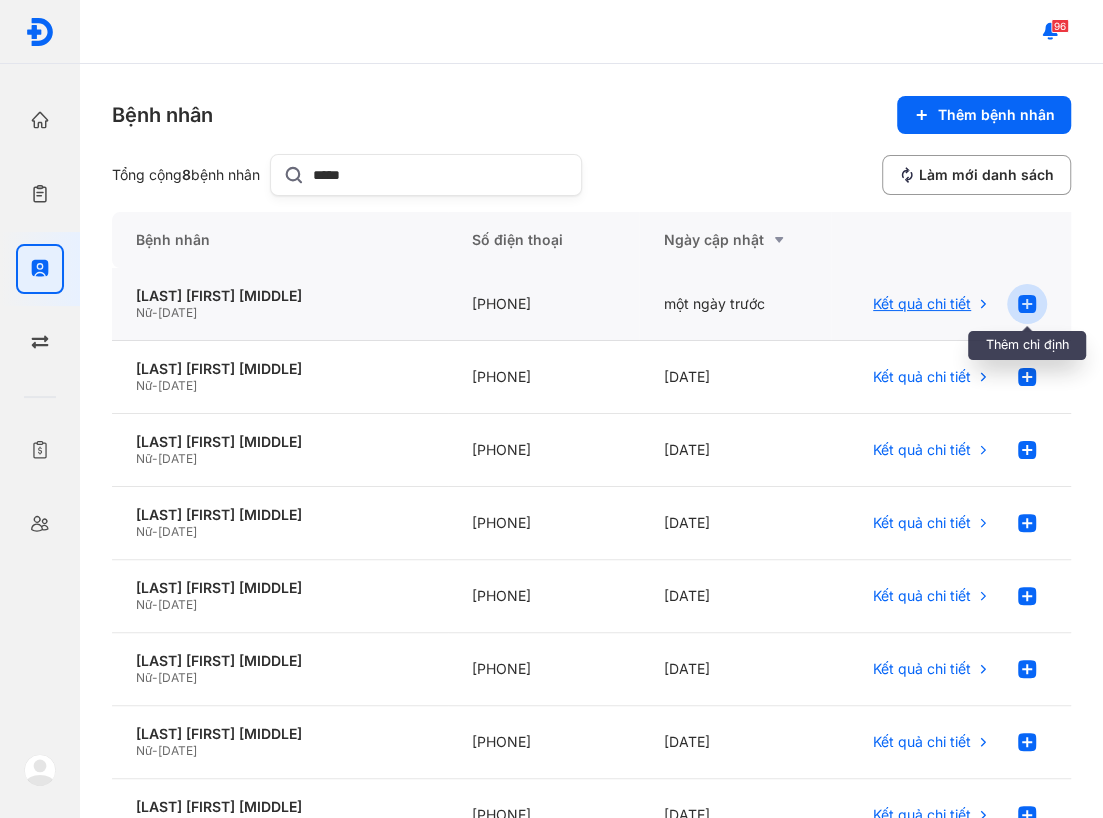 click 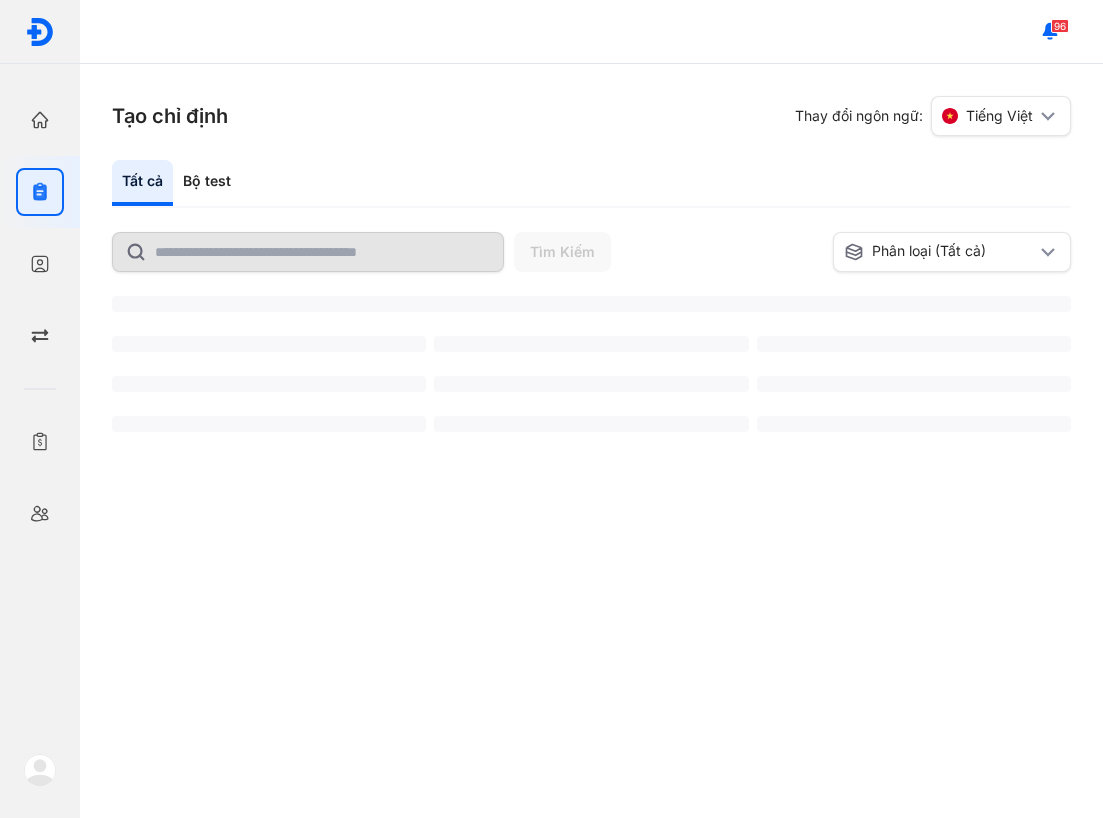 scroll, scrollTop: 0, scrollLeft: 0, axis: both 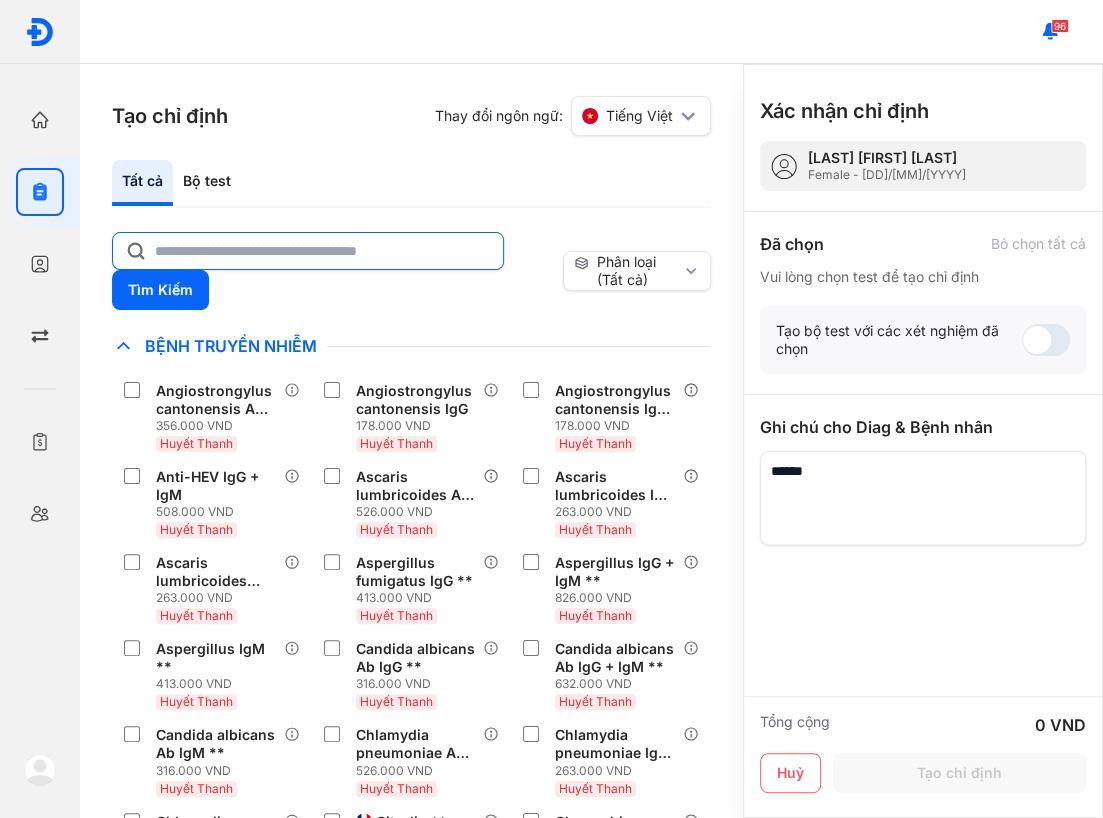 click 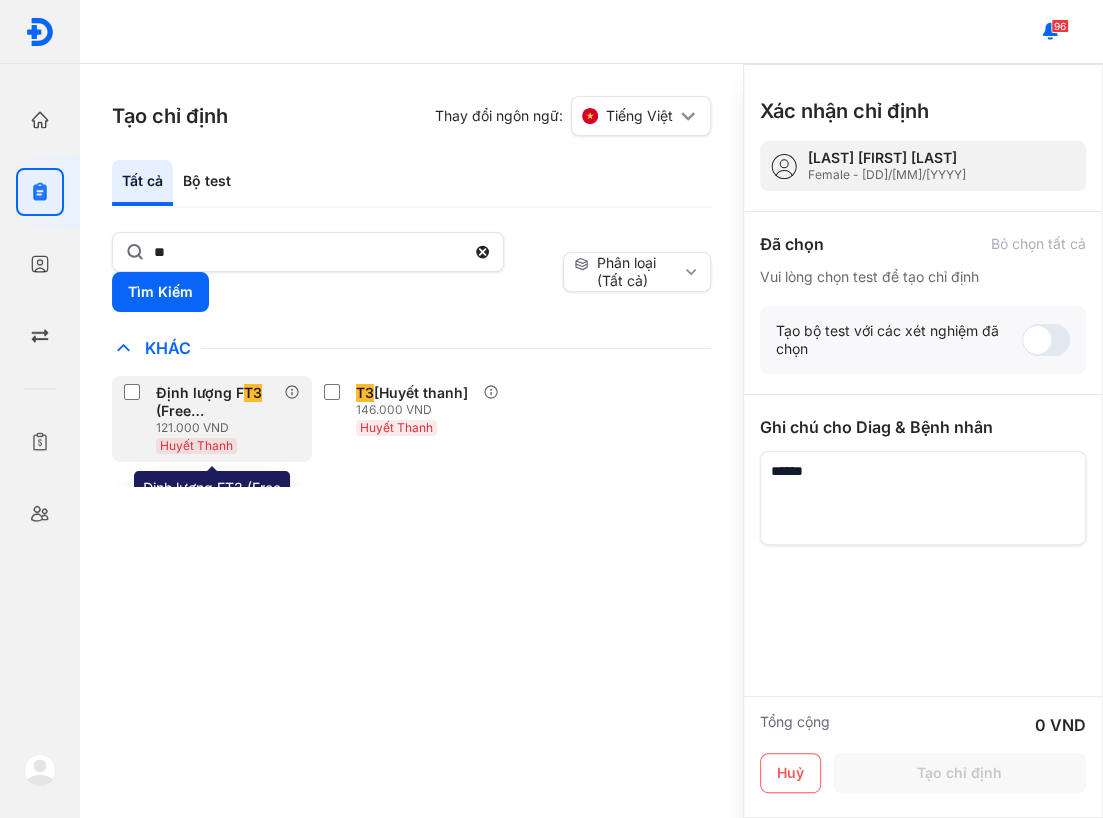 click on "Định lượng F T3  (Free Triiodothyronine) [Huyết Thanh]*" at bounding box center [216, 402] 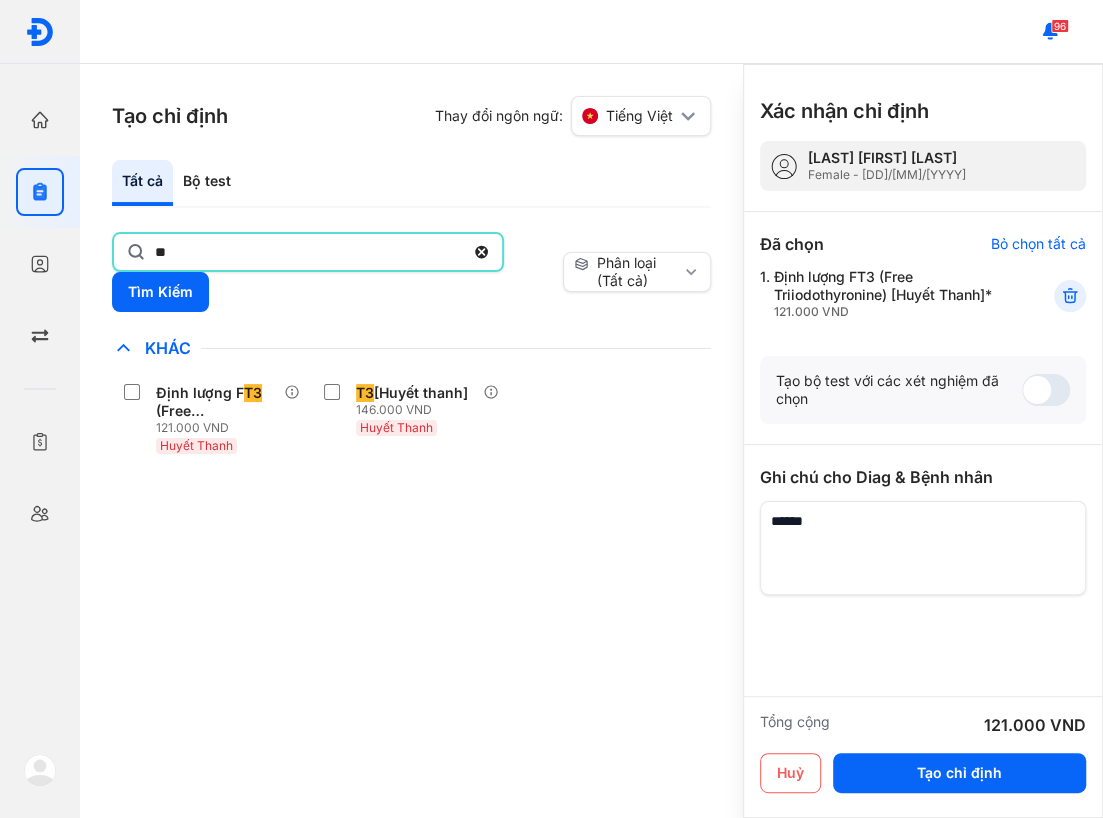 click on "**" 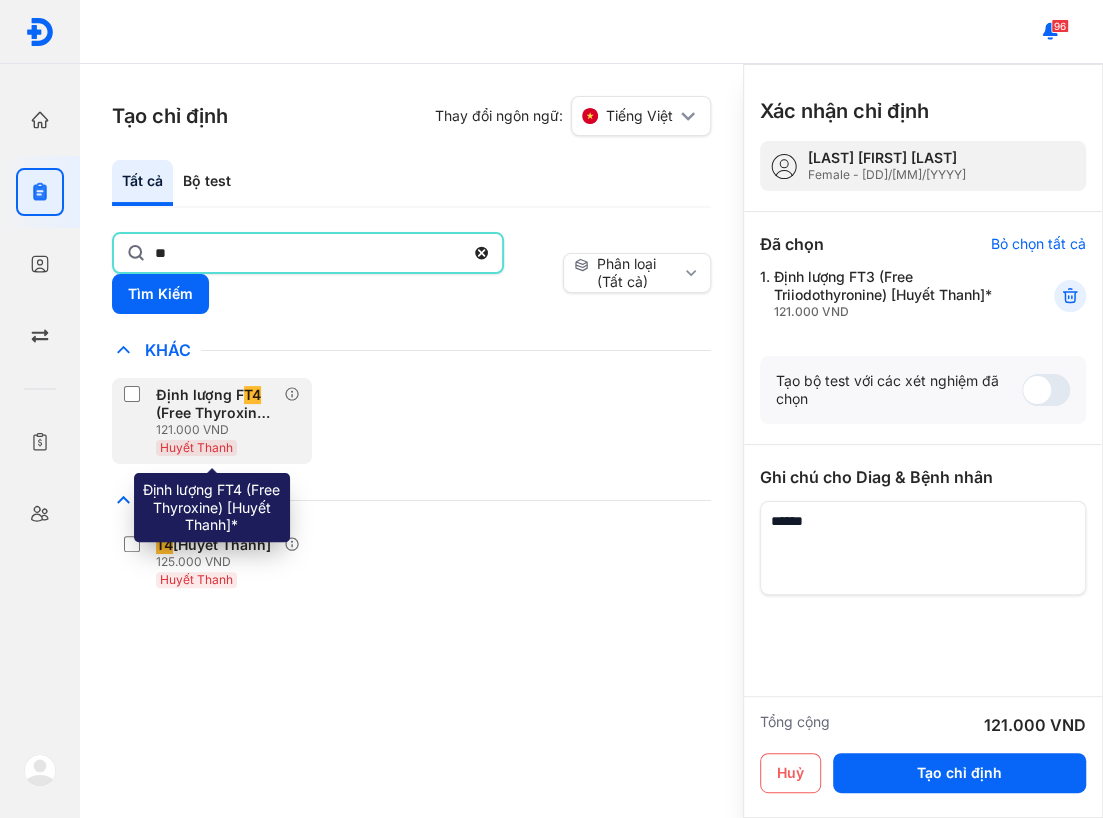 click on "Định lượng F T4  (Free Thyroxine) [Huyết Thanh]*" at bounding box center [216, 404] 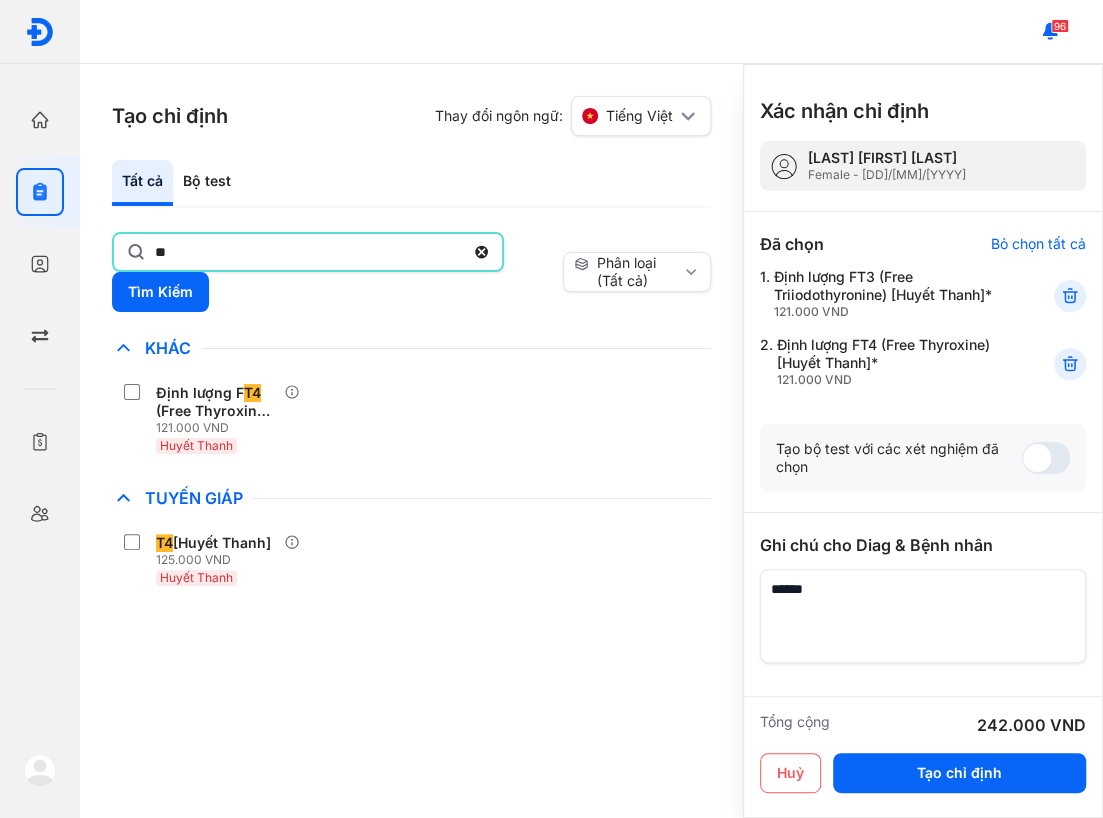 click on "**" 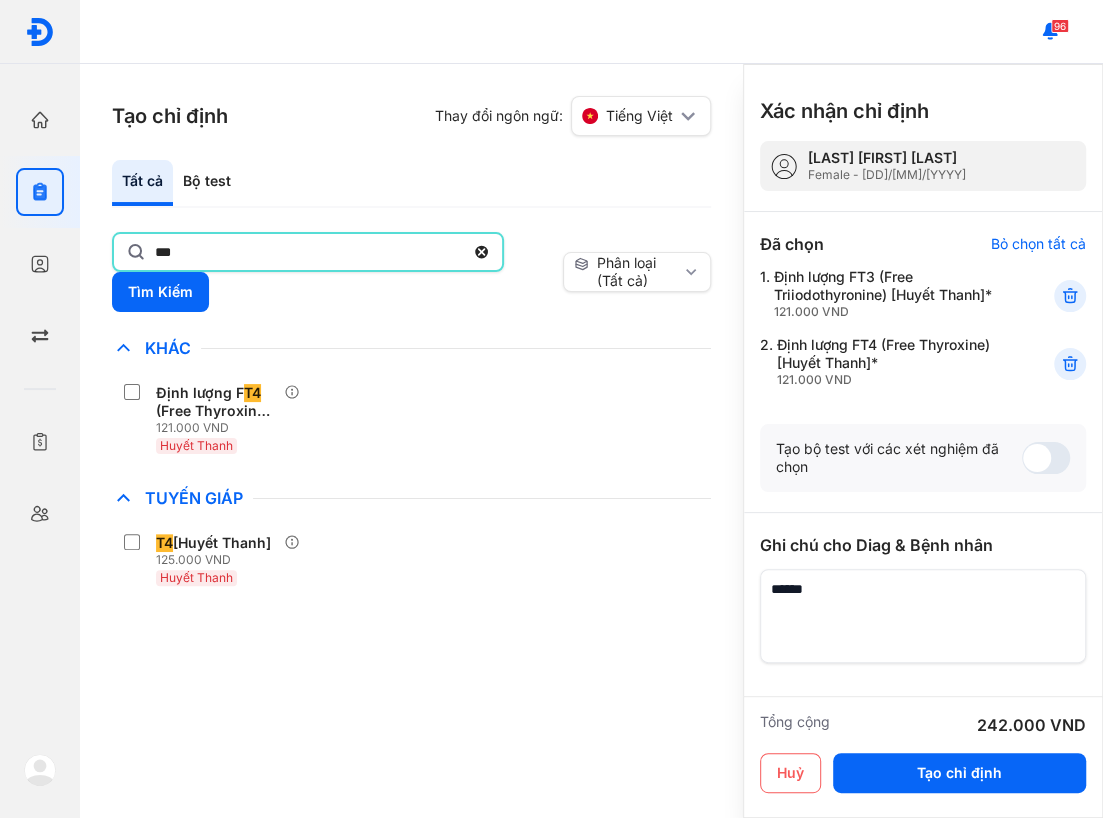 type on "***" 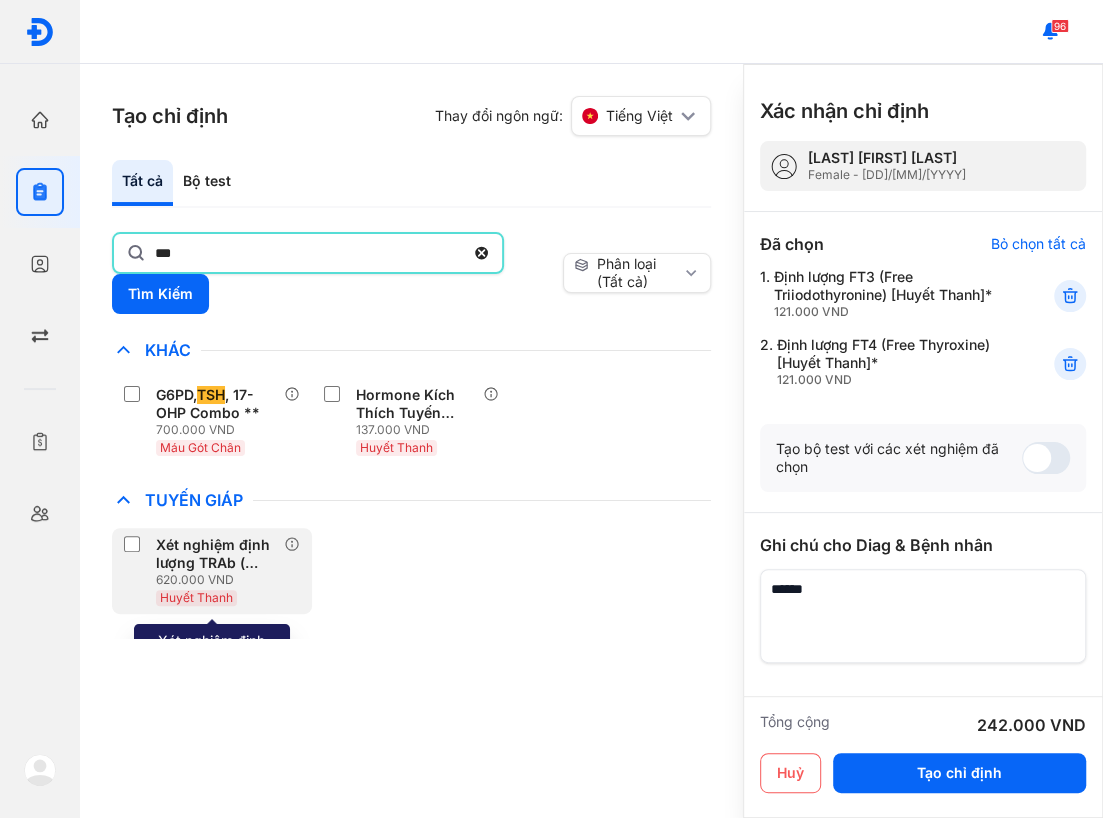 click on "Xét nghiệm định lượng TRAb ( TSH  Receptor Ab) [Huyết Thanh]" at bounding box center (216, 554) 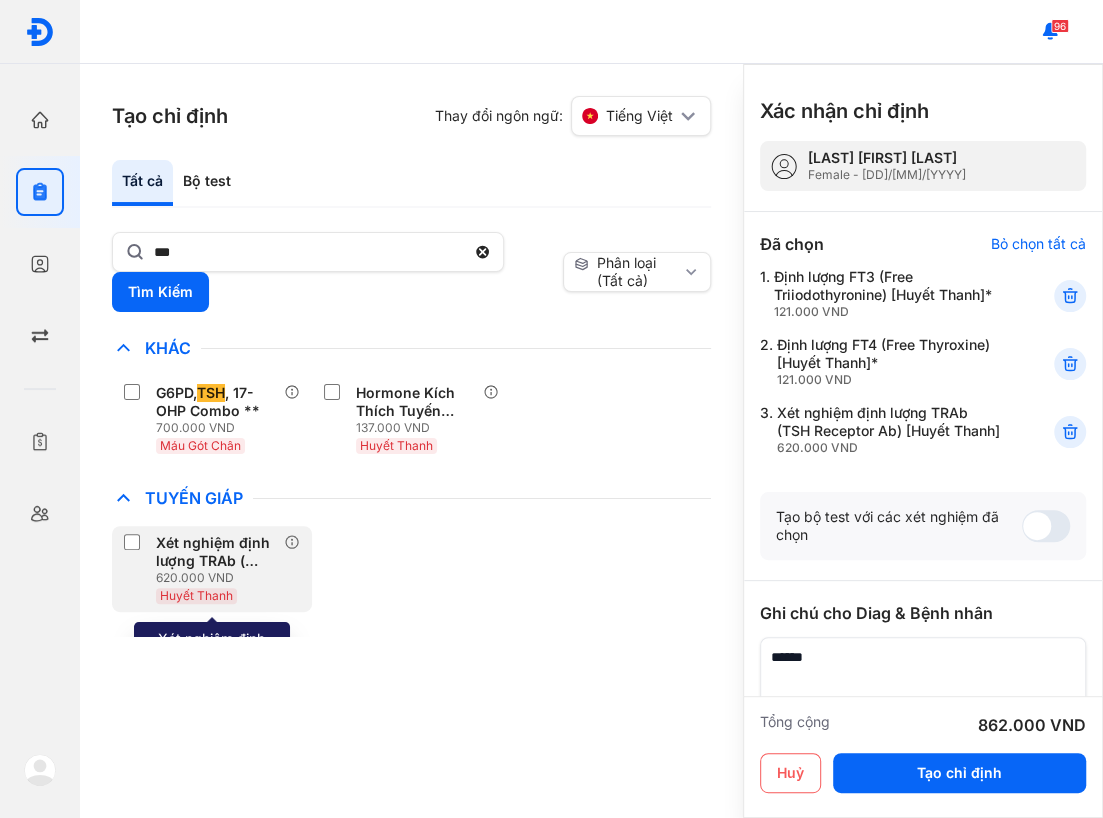 click on "Xét nghiệm định lượng TRAb ( TSH  Receptor Ab) [Huyết Thanh]" at bounding box center [216, 552] 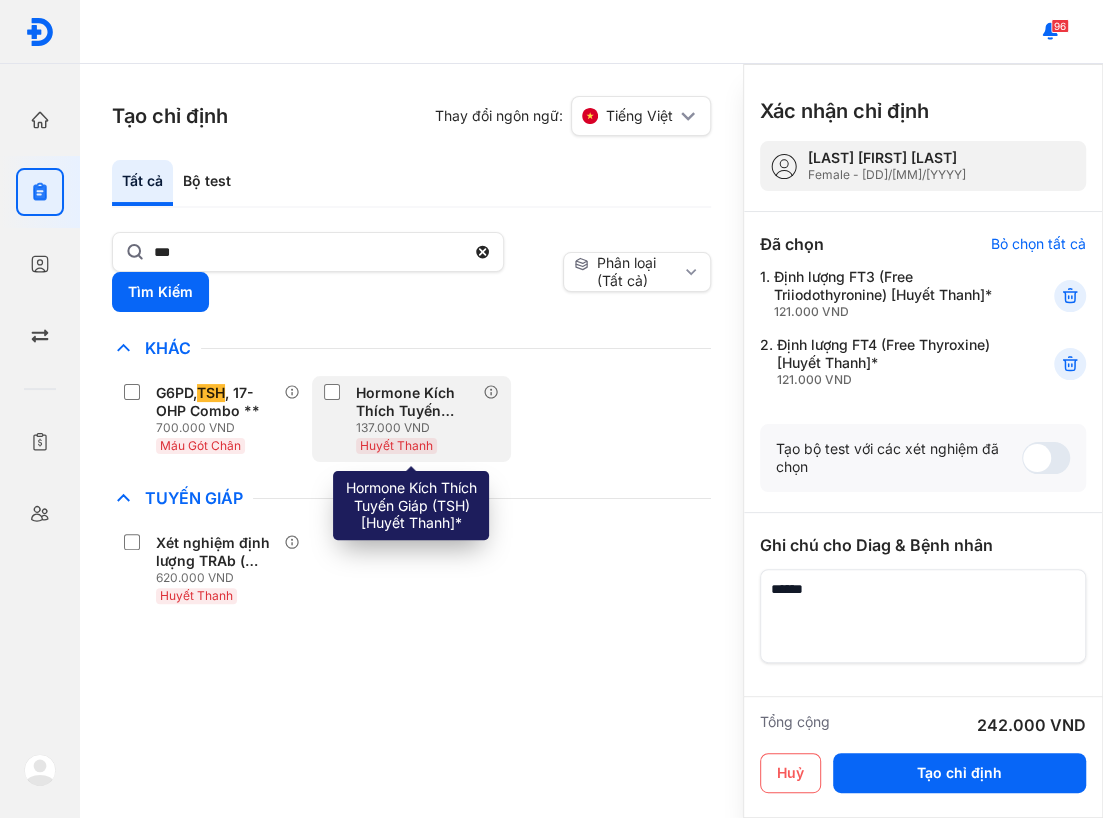 click on "137.000 VND" at bounding box center (420, 428) 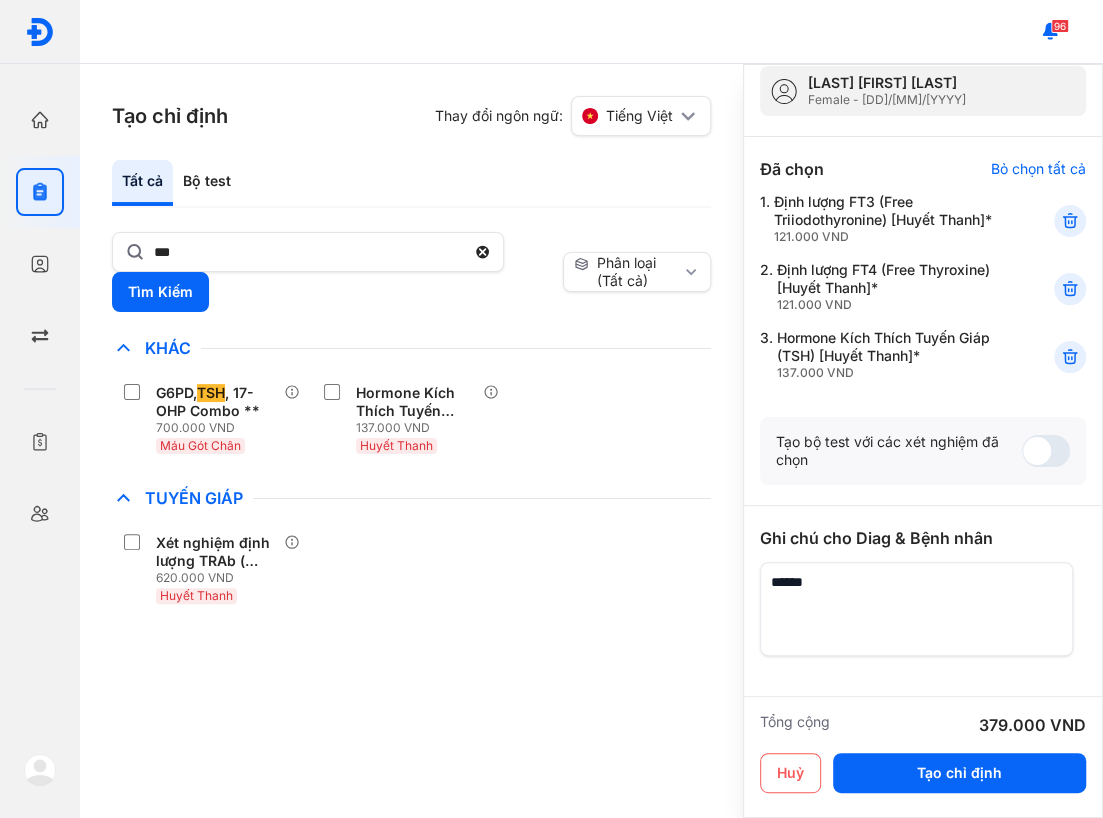 scroll, scrollTop: 170, scrollLeft: 0, axis: vertical 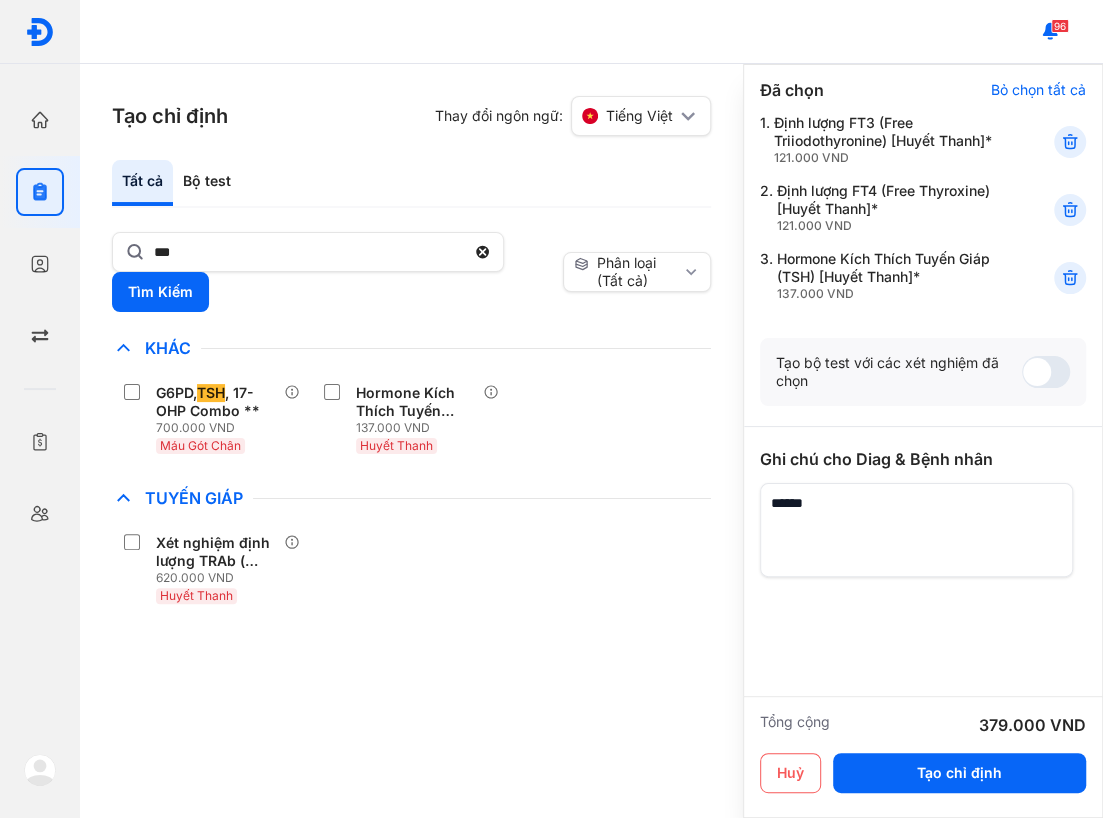 click at bounding box center (916, 530) 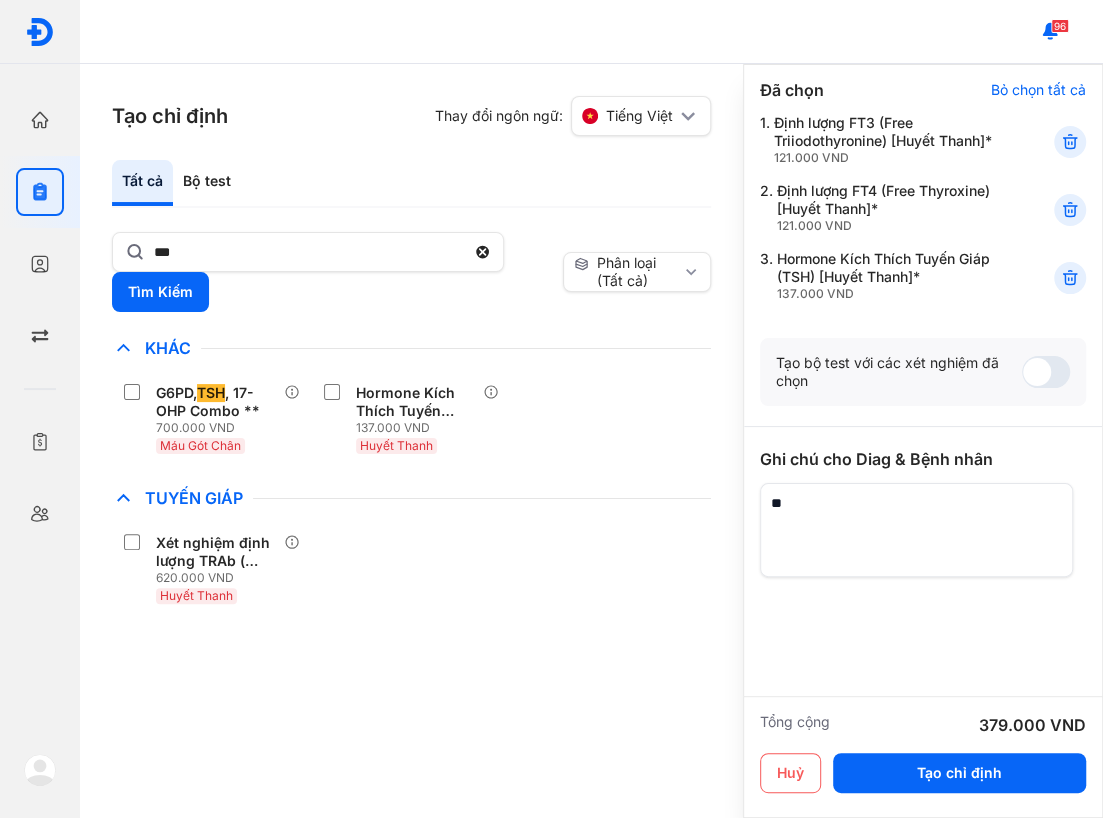 type on "*" 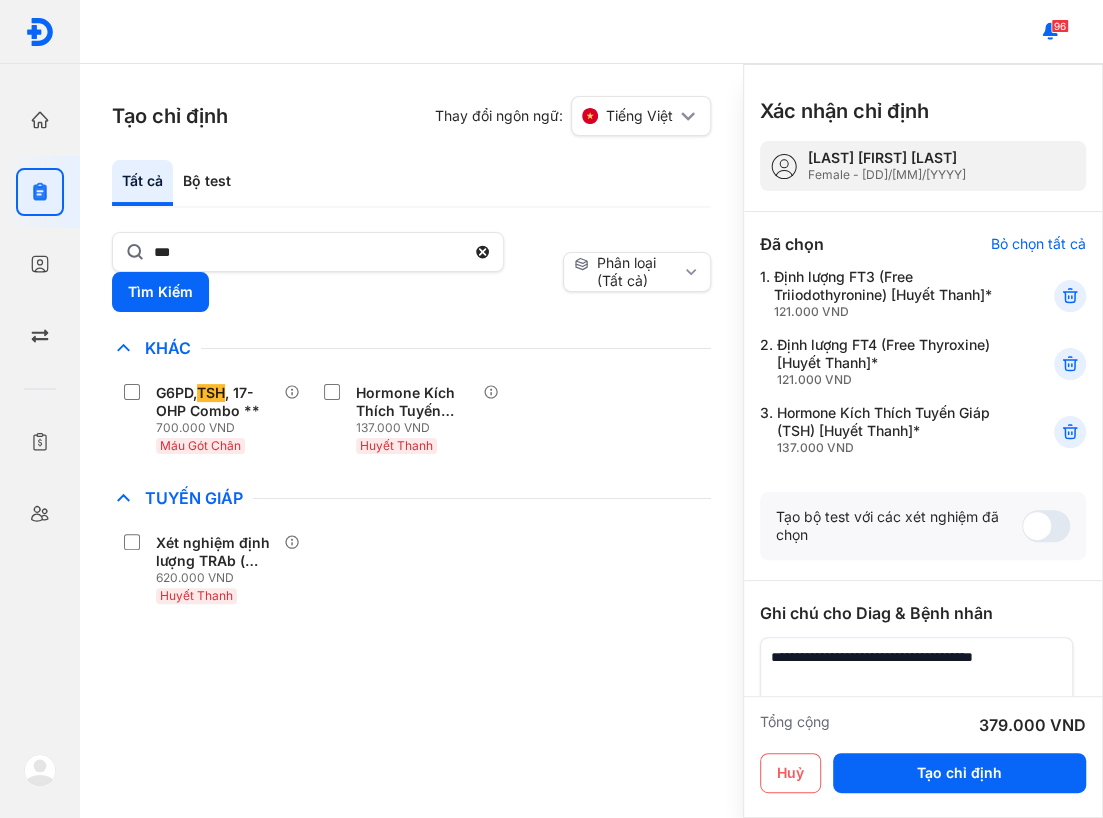 scroll, scrollTop: 170, scrollLeft: 0, axis: vertical 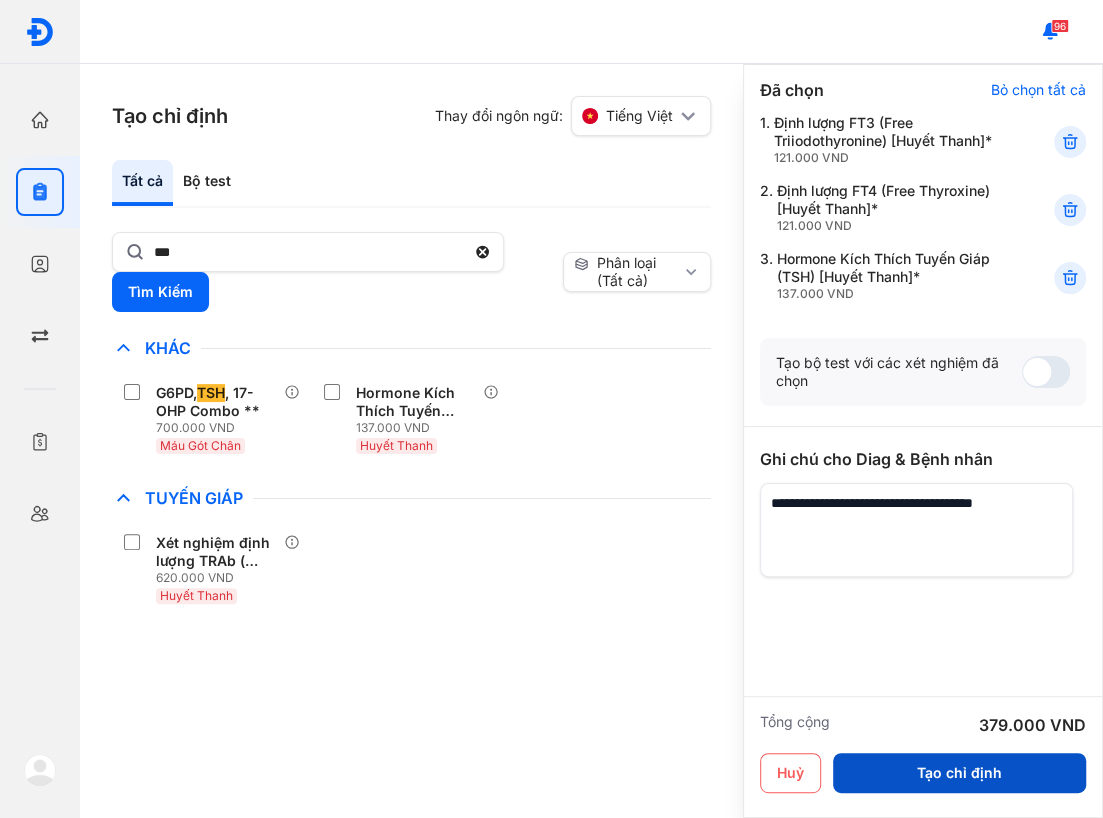 type on "**********" 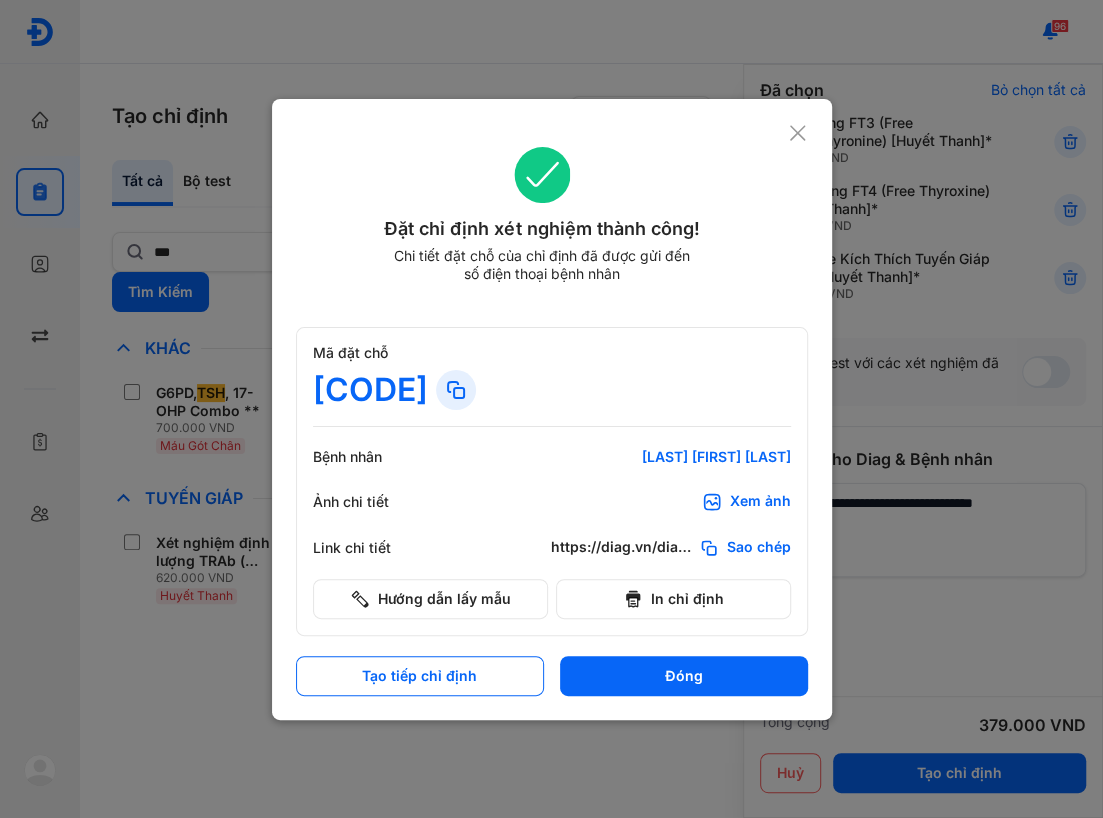 scroll, scrollTop: 152, scrollLeft: 0, axis: vertical 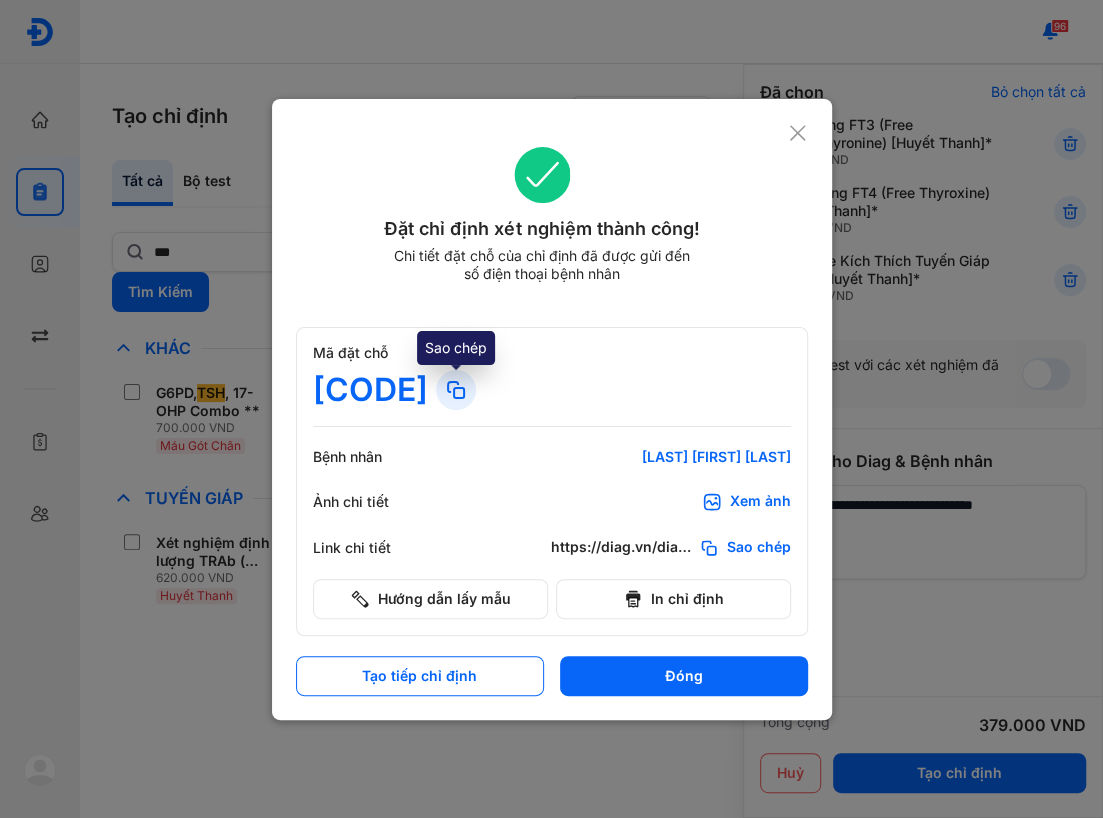 click 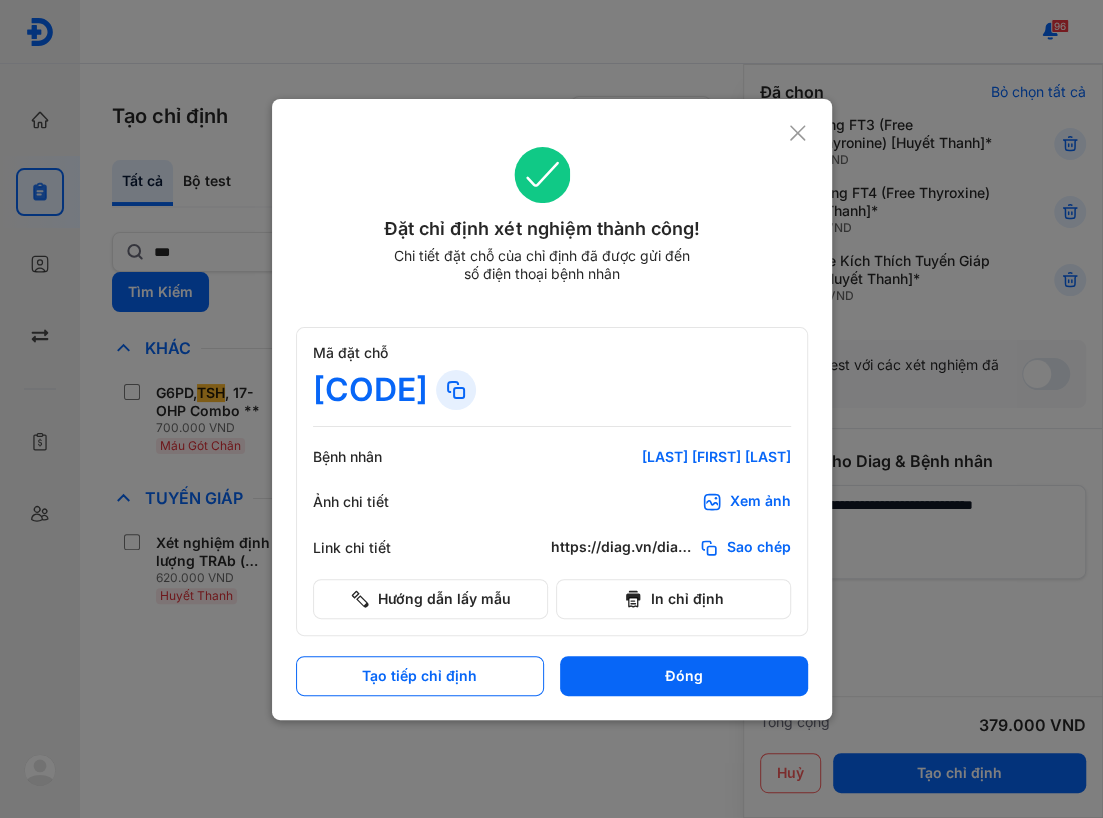 click on "Ảnh chi tiết Xem ảnh" at bounding box center [552, 502] 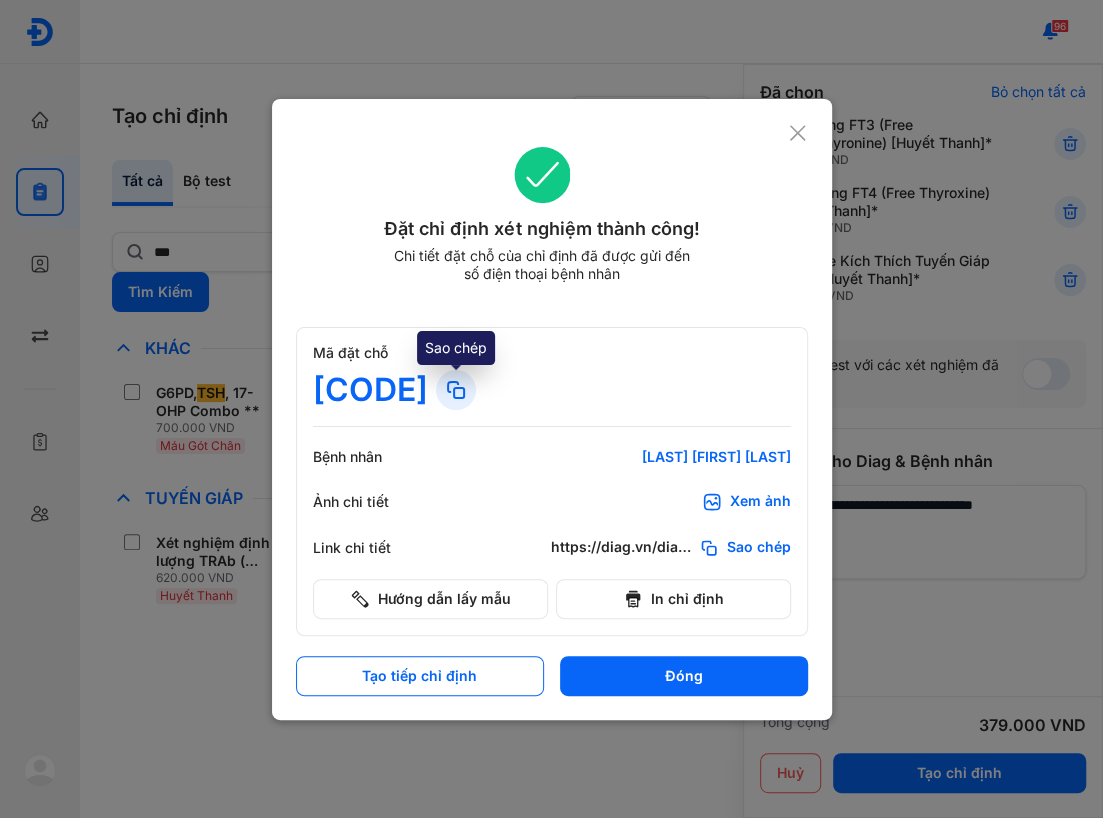 click 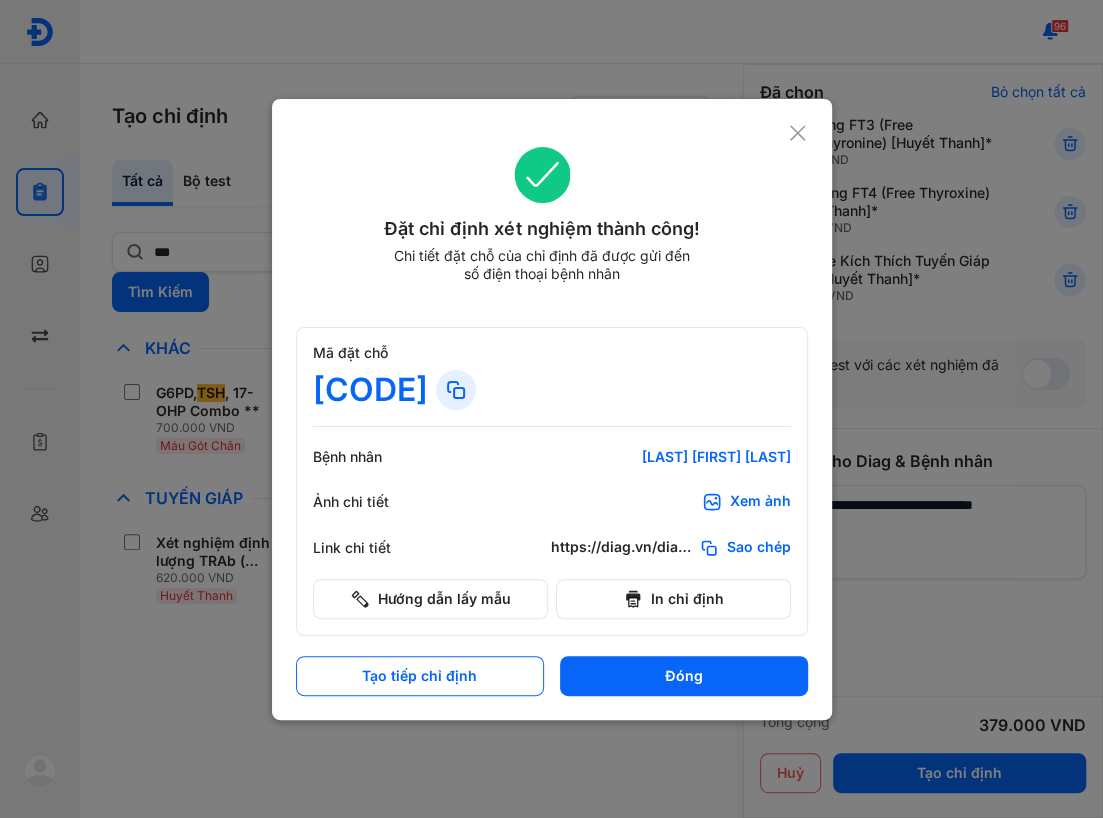 click 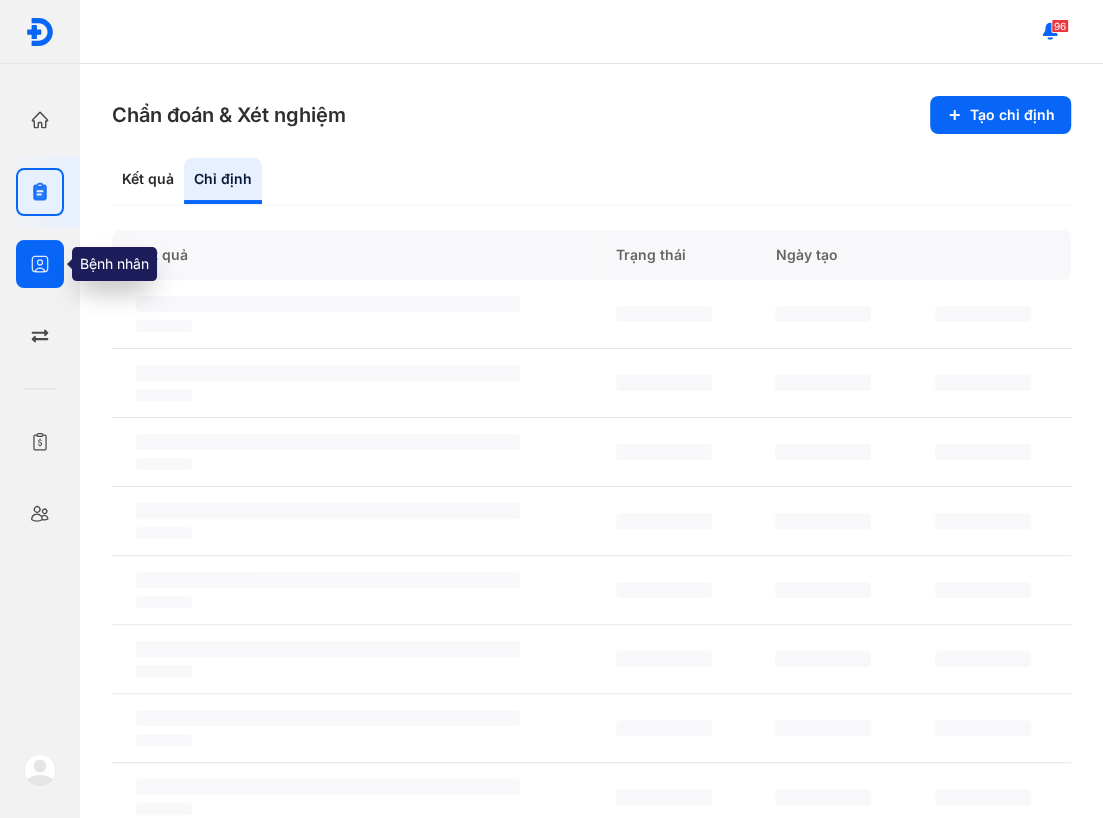 click at bounding box center [40, 264] 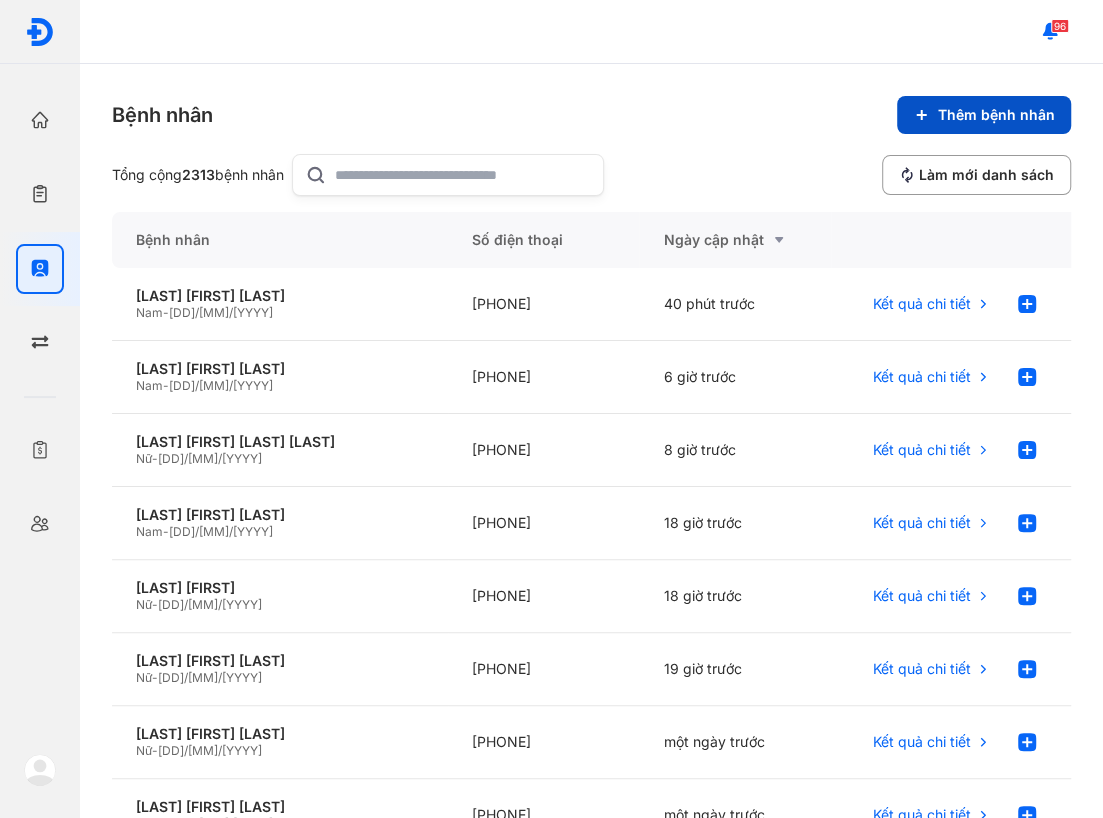 click on "Thêm bệnh nhân" at bounding box center (984, 115) 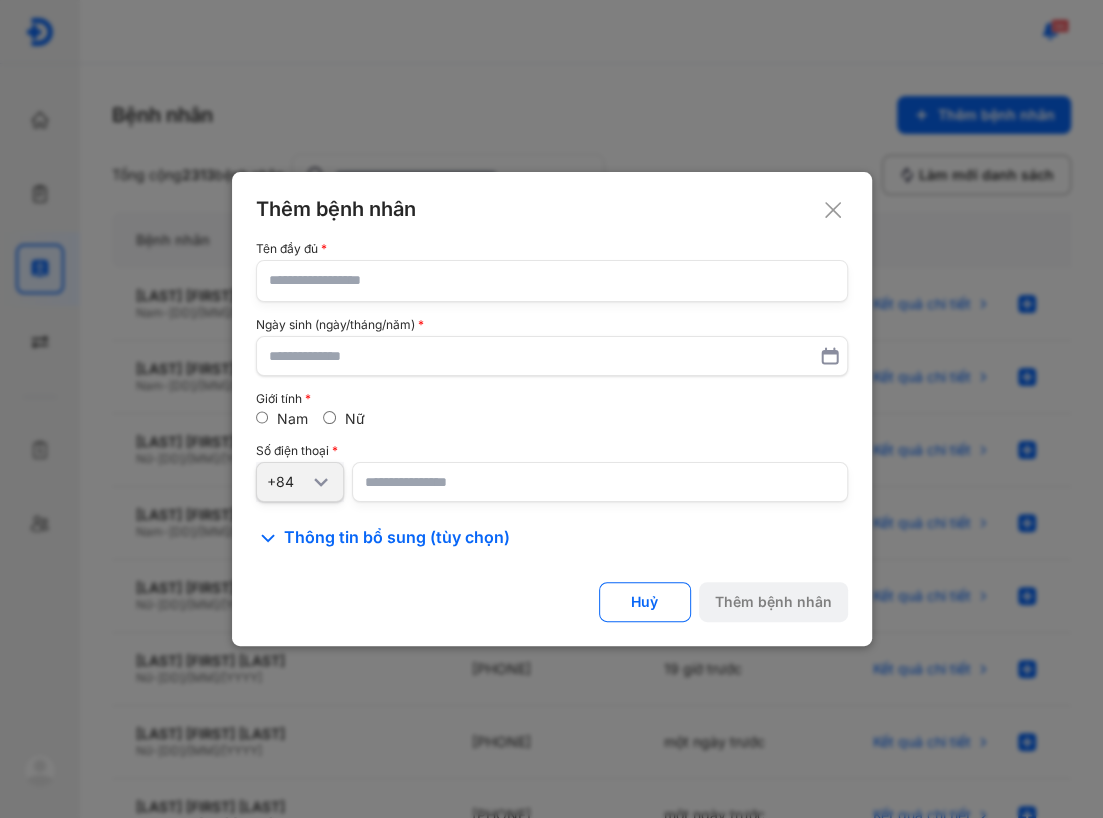 drag, startPoint x: 454, startPoint y: 299, endPoint x: 446, endPoint y: 272, distance: 28.160255 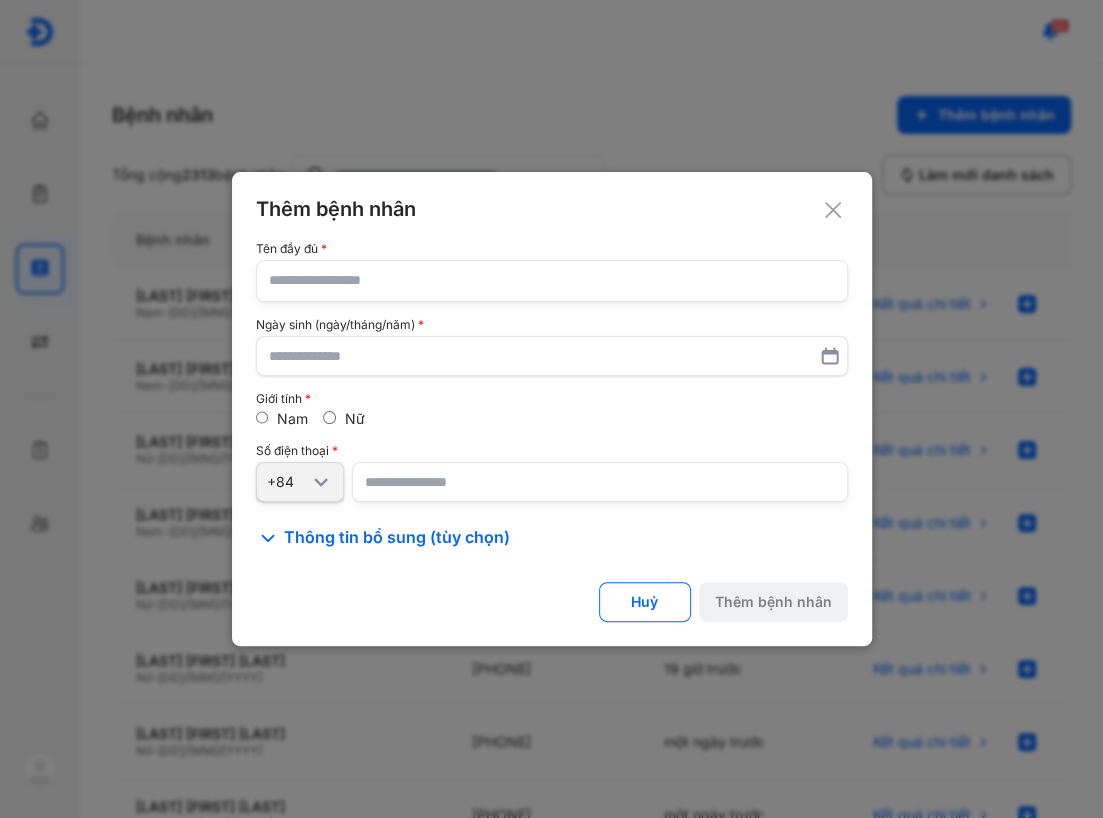 click 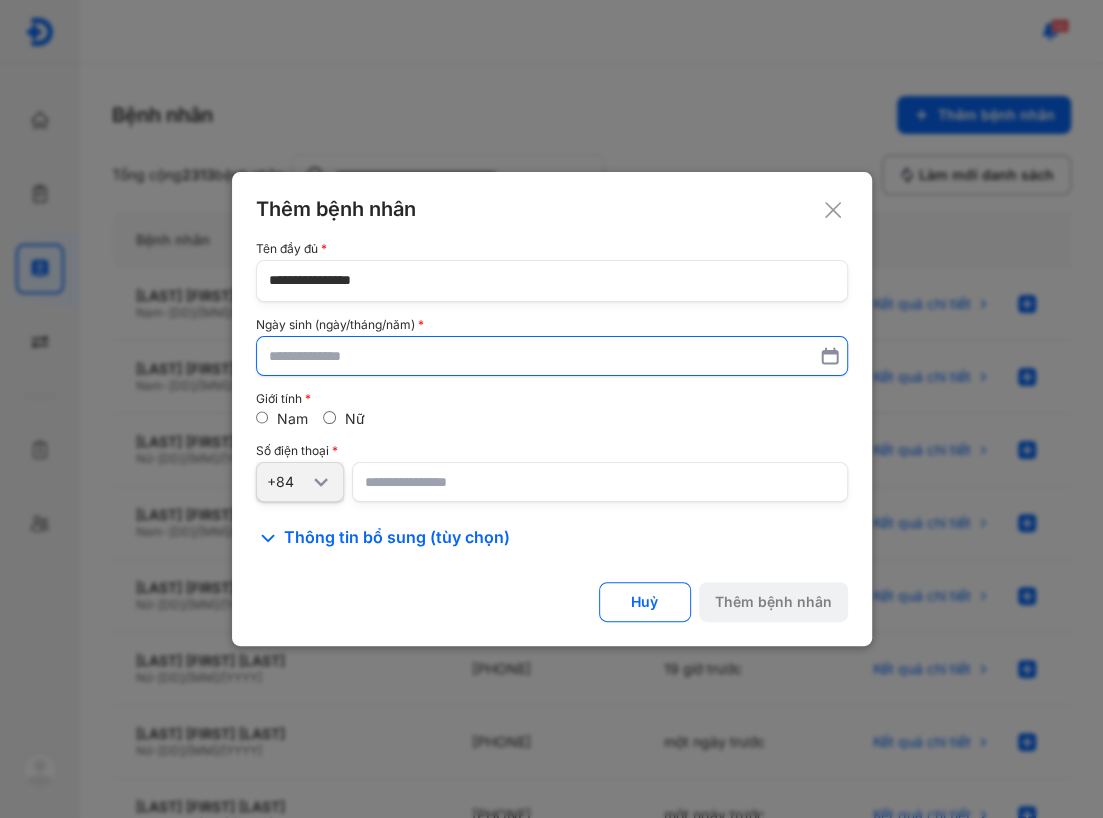 type on "**********" 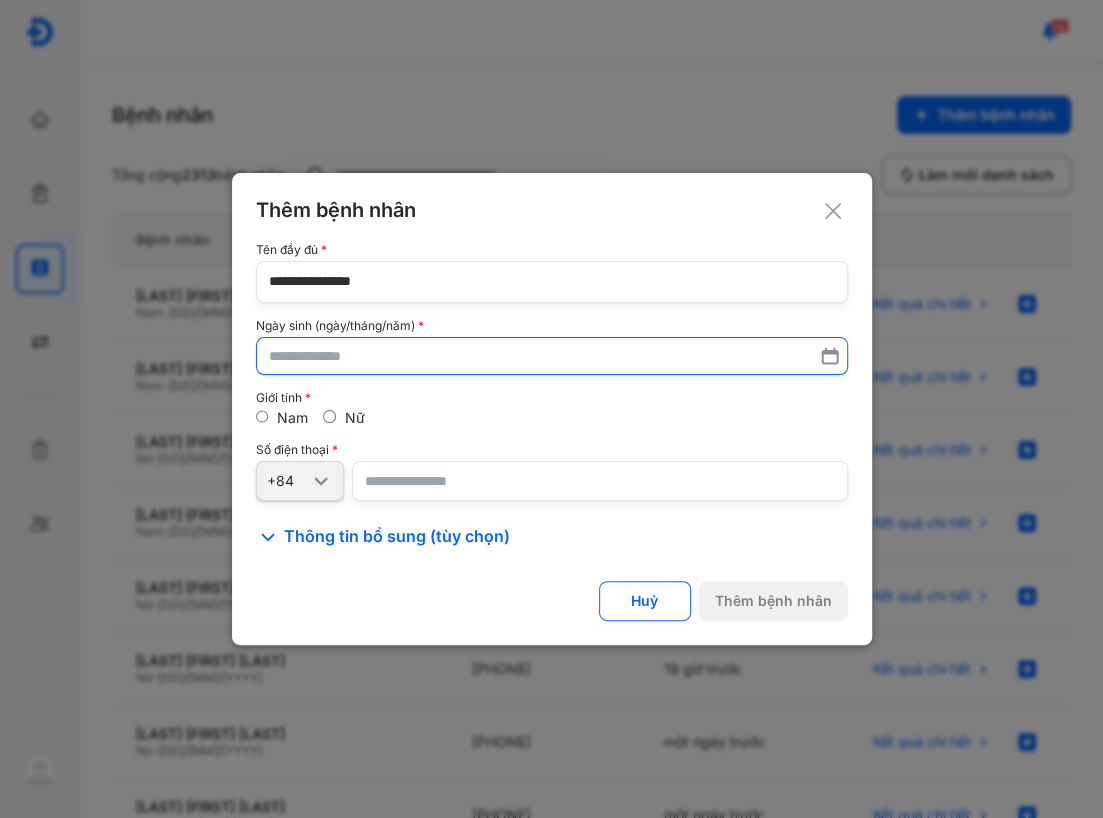 click at bounding box center (552, 356) 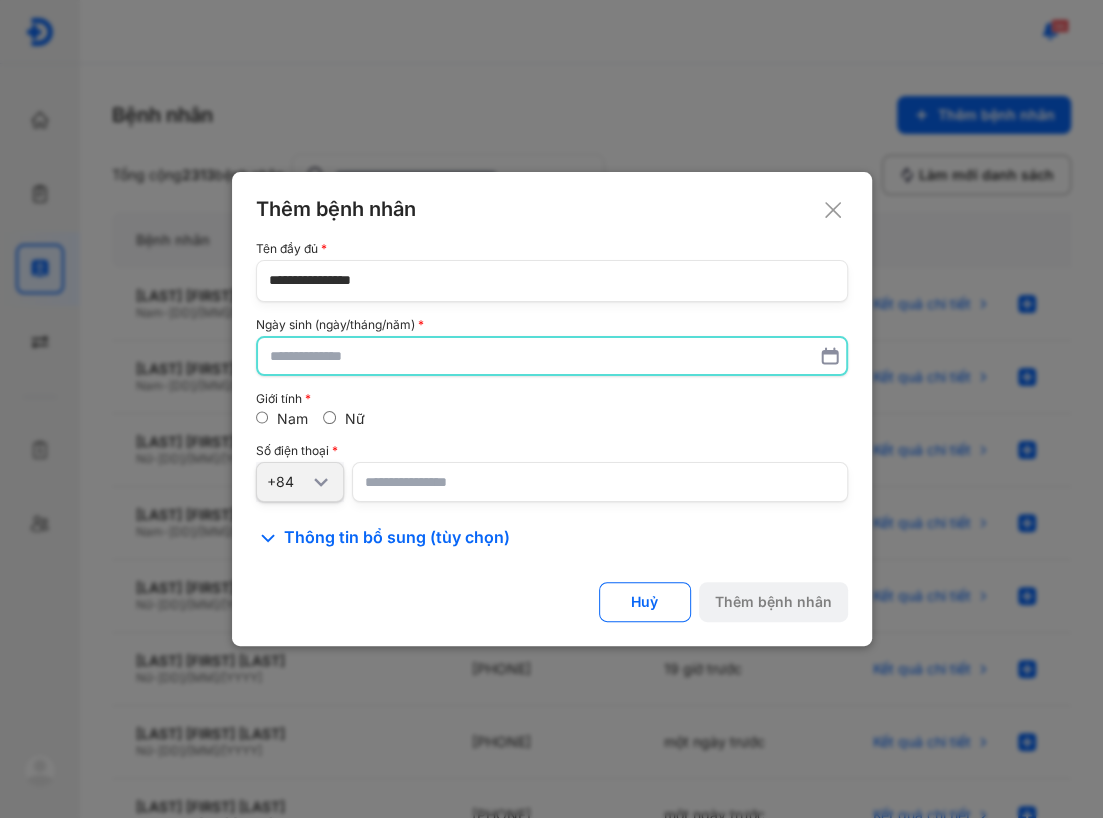 click at bounding box center (552, 356) 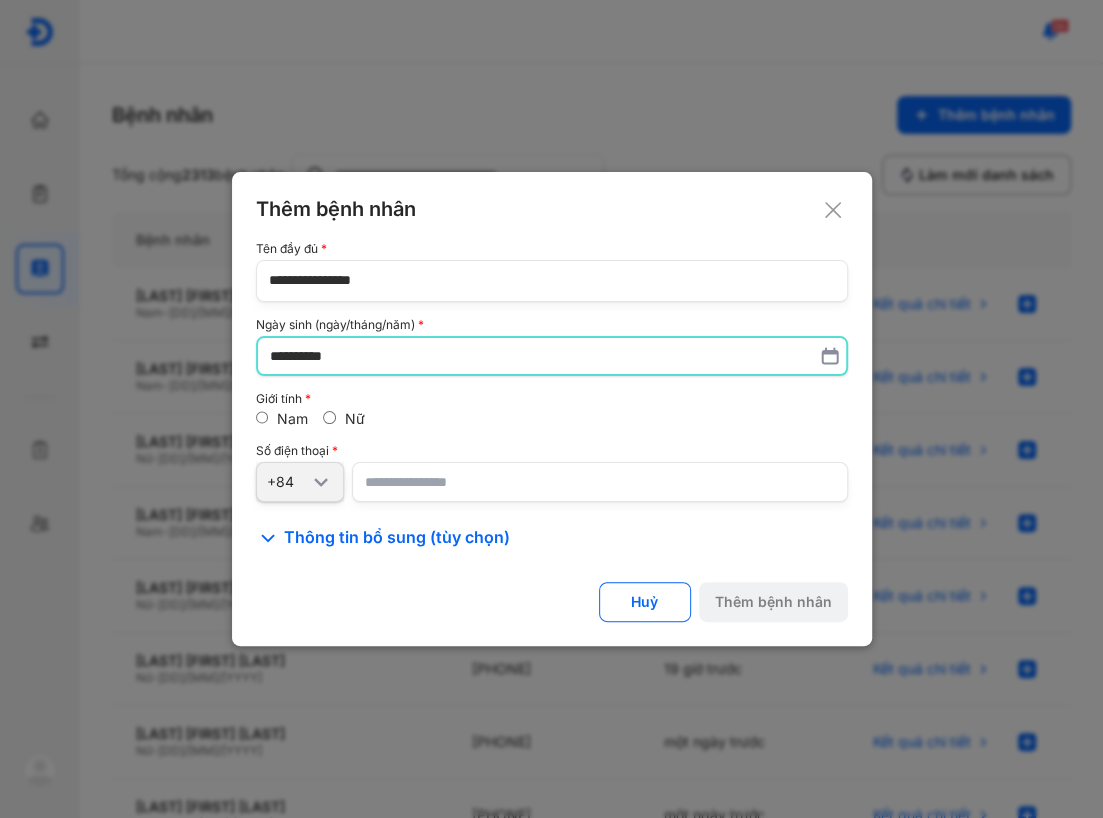 type on "**********" 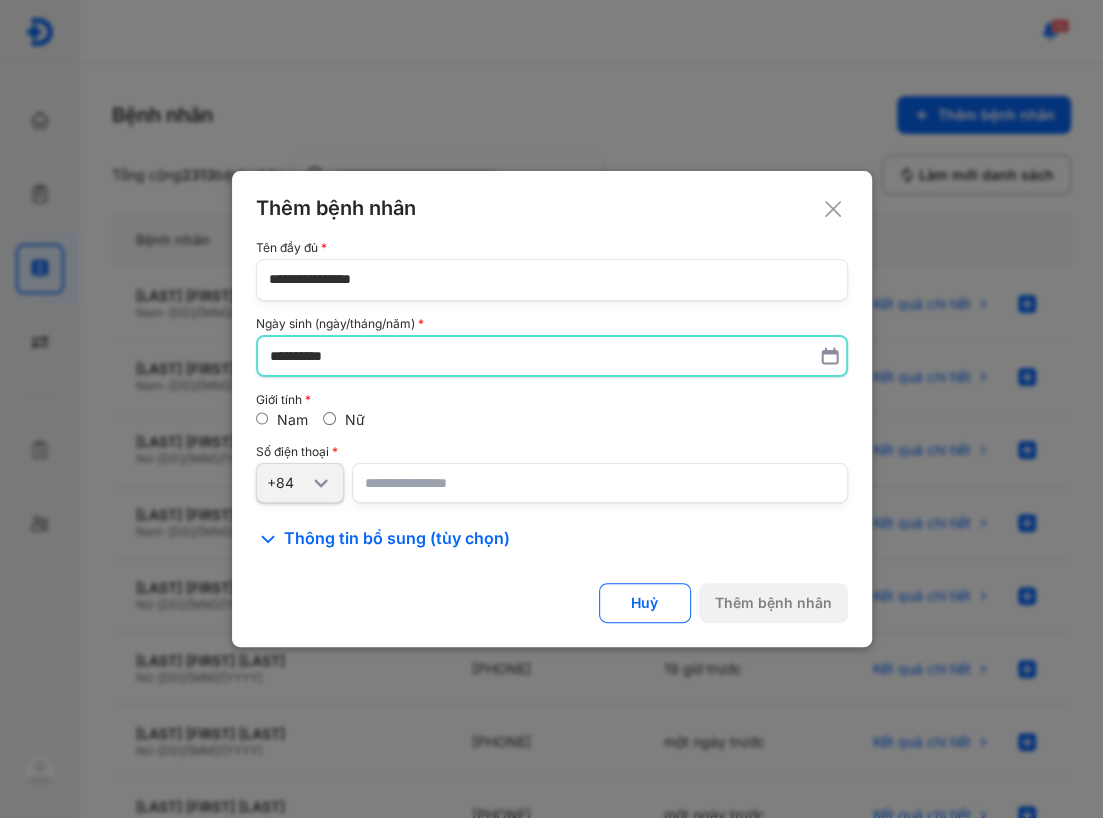 click at bounding box center [600, 483] 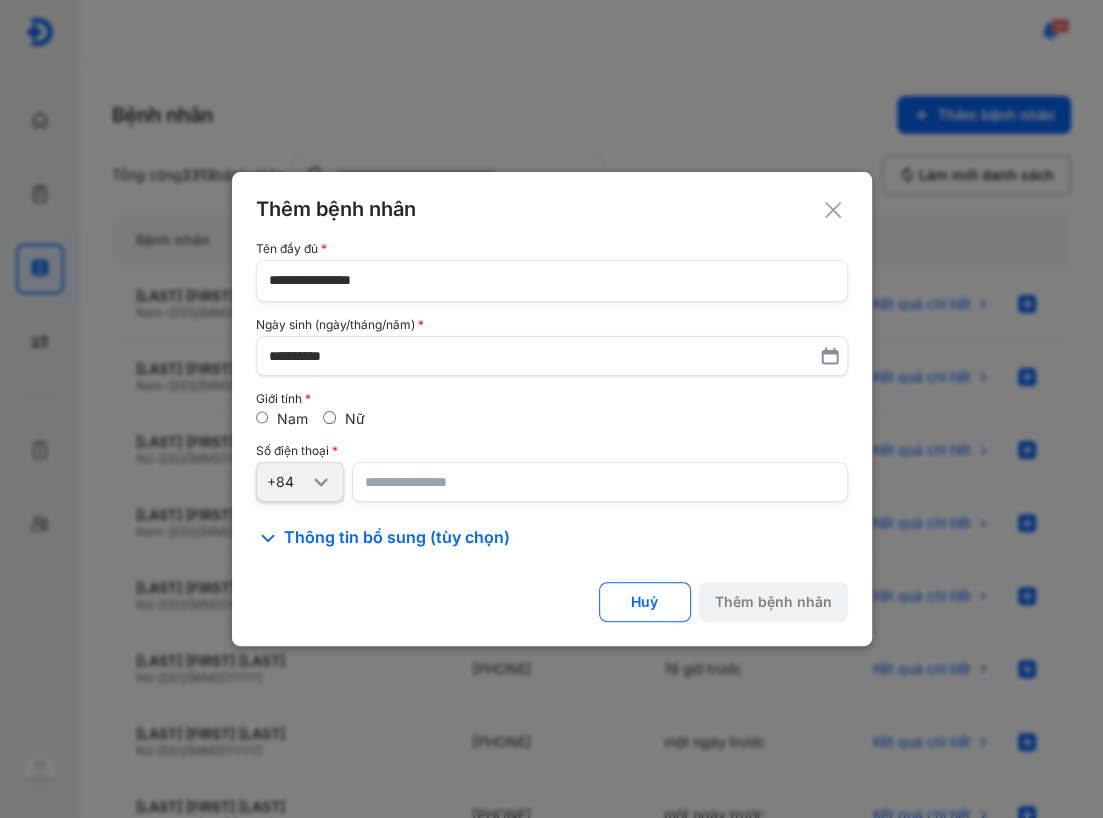 click at bounding box center [600, 482] 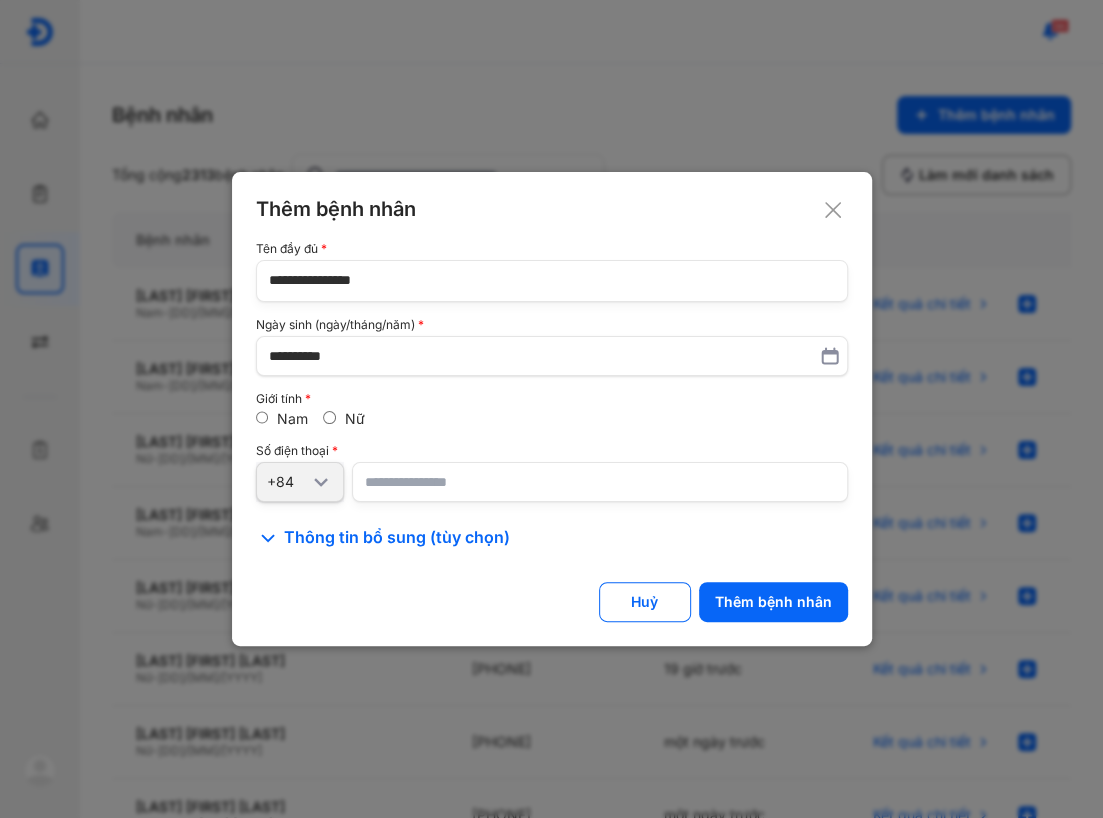 type on "**********" 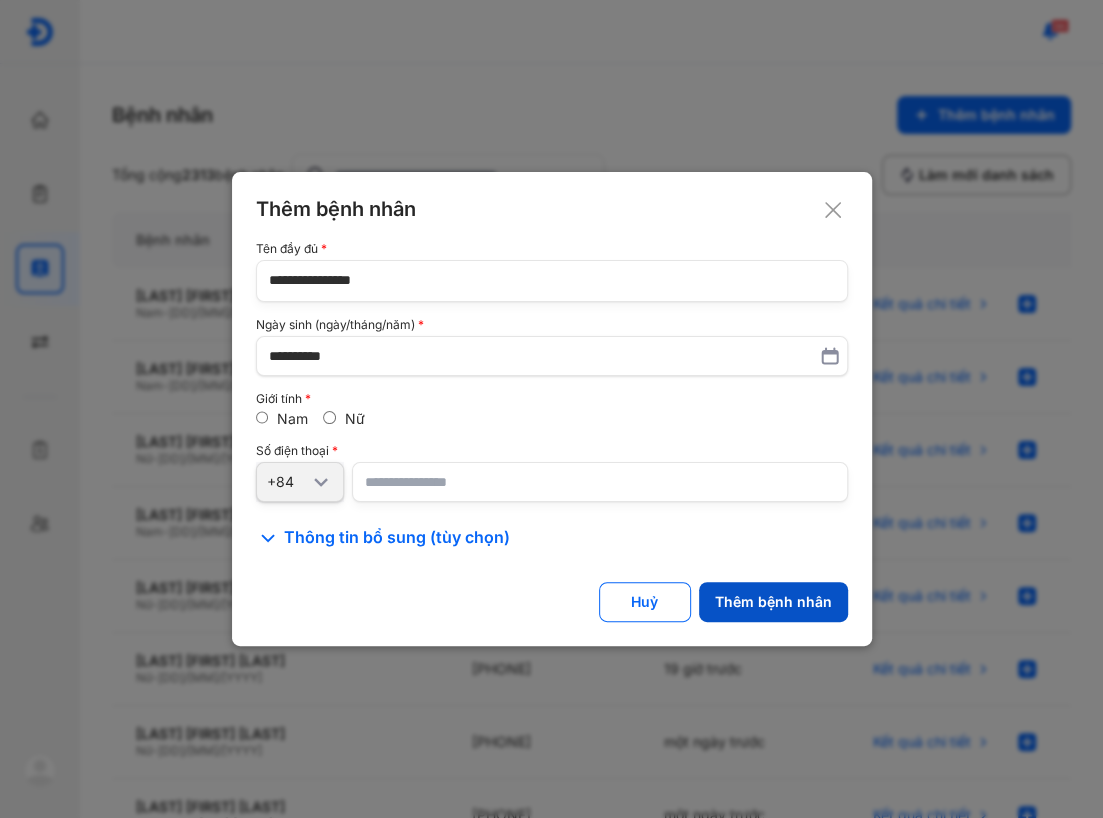 click on "Thêm bệnh nhân" 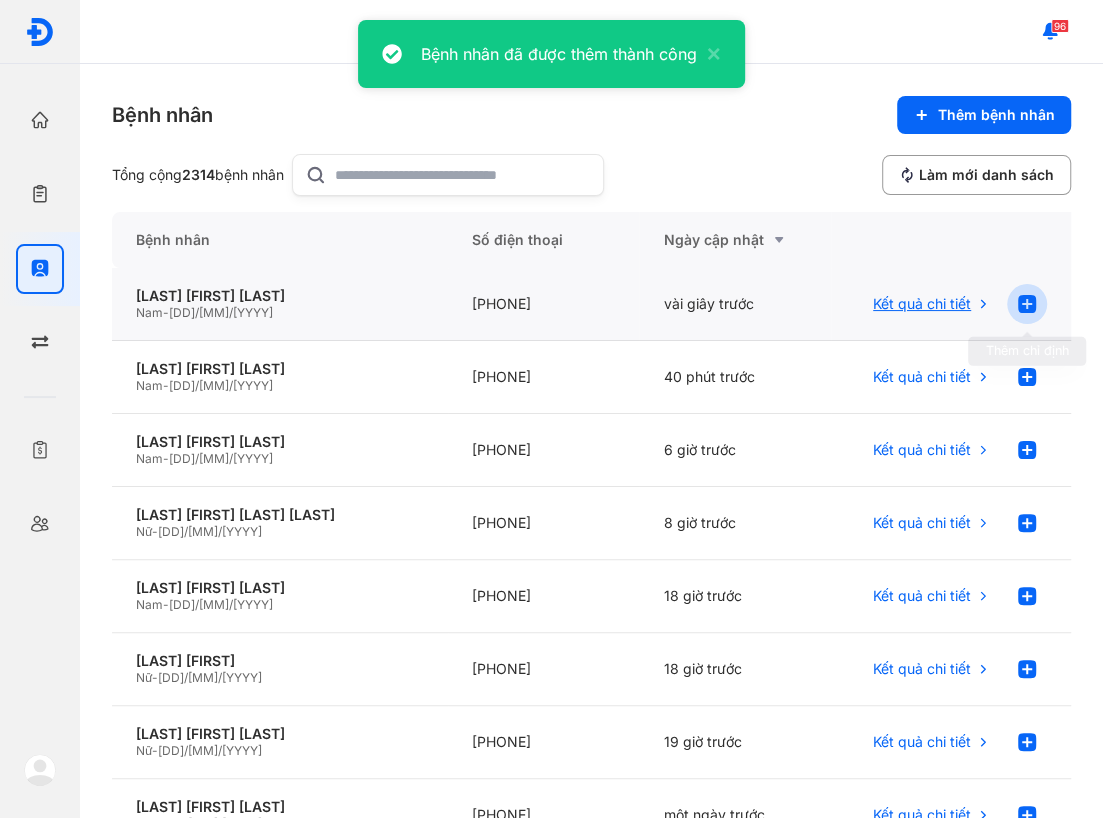 click 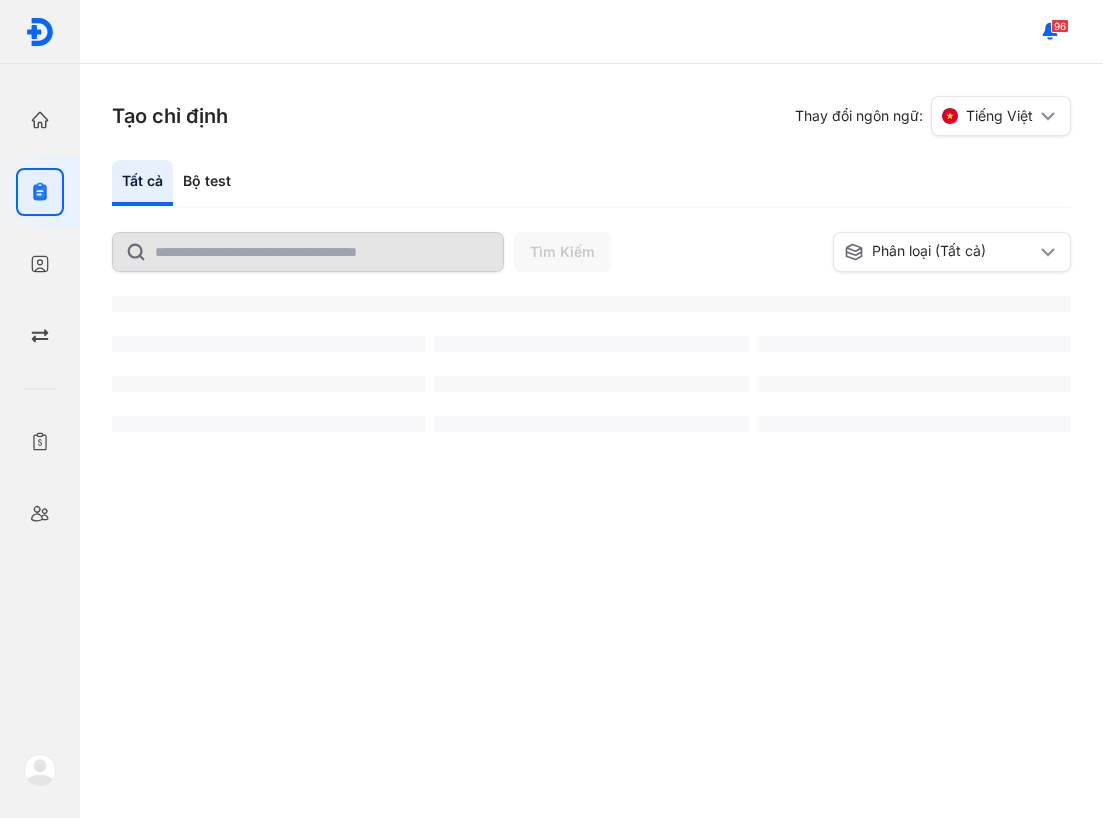 scroll, scrollTop: 0, scrollLeft: 0, axis: both 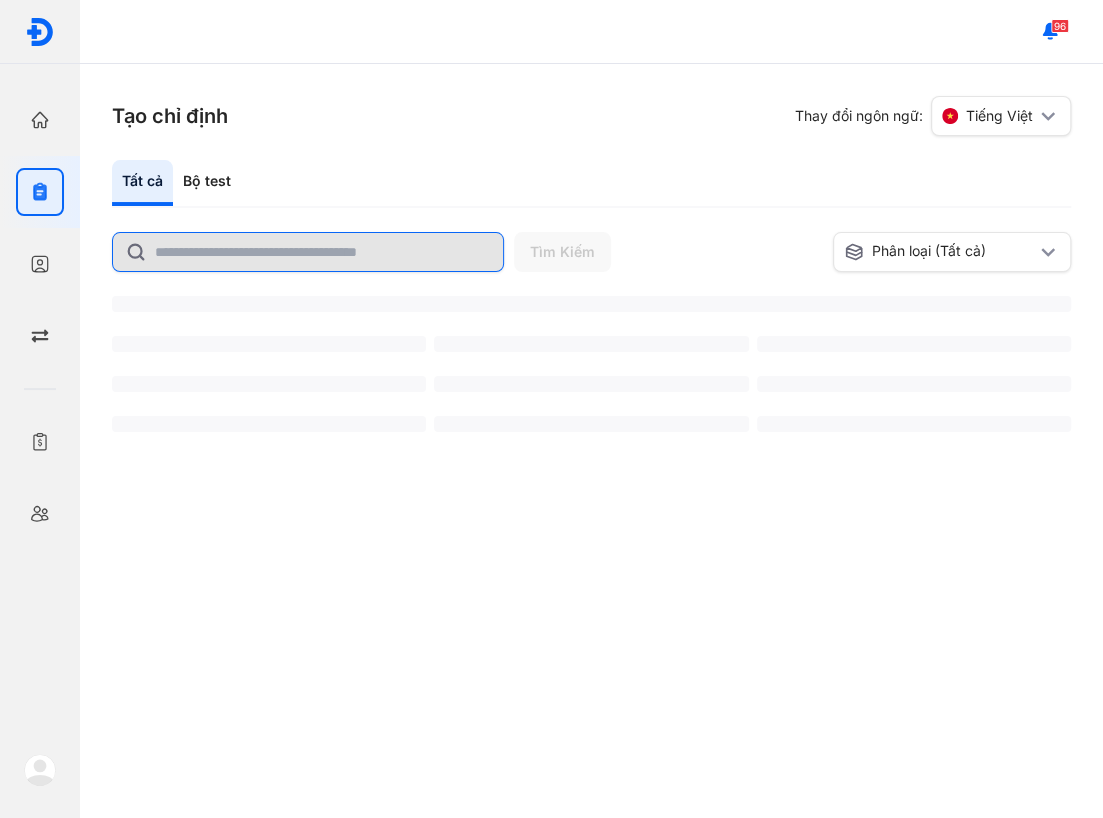 click 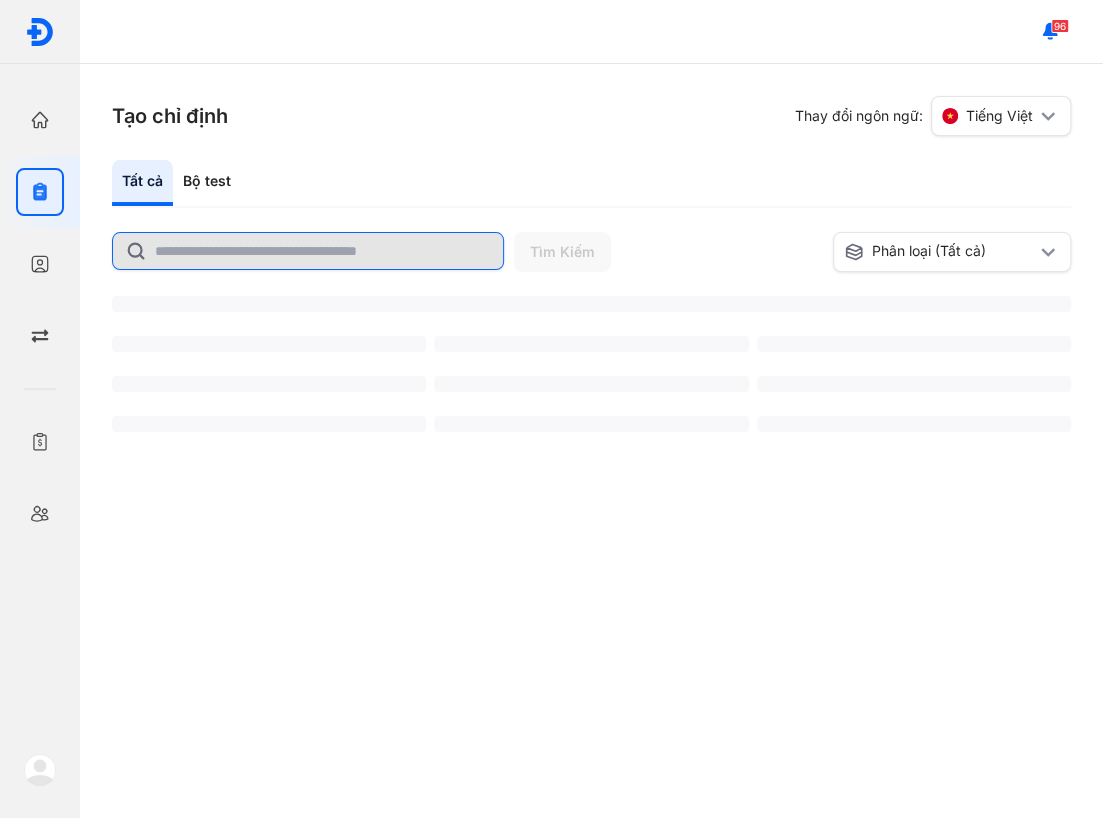click 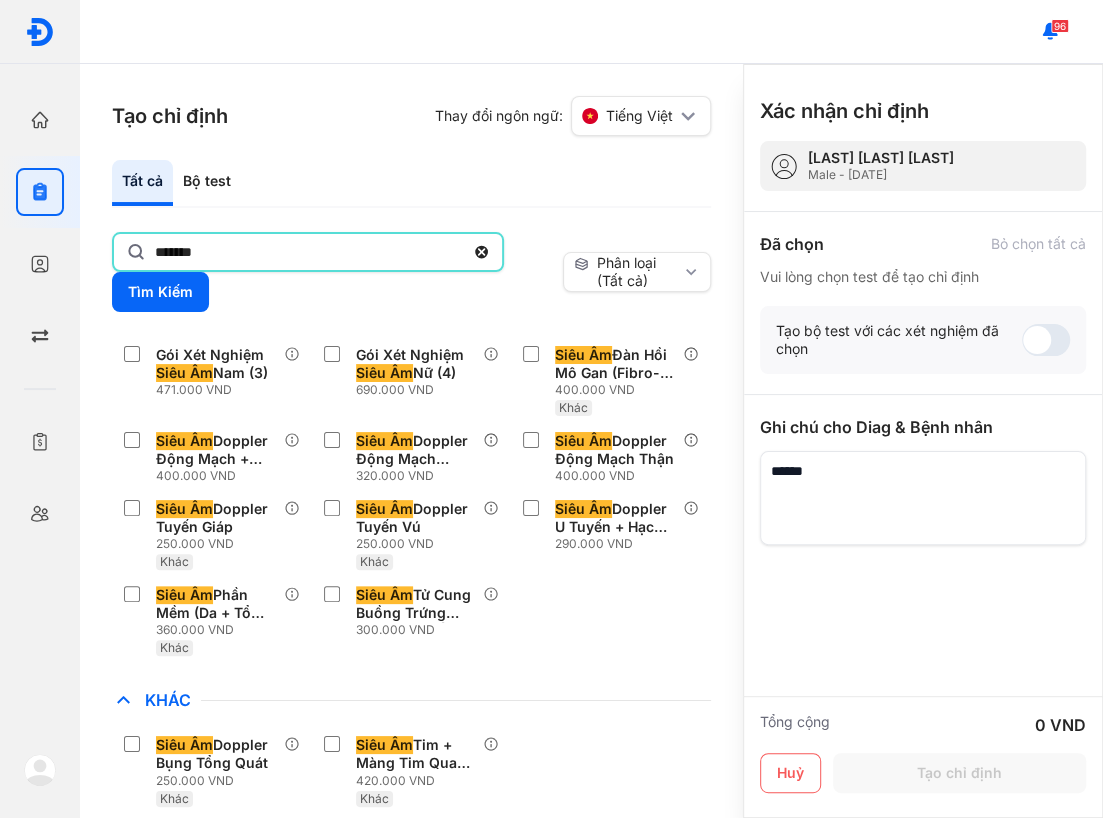 scroll, scrollTop: 57, scrollLeft: 0, axis: vertical 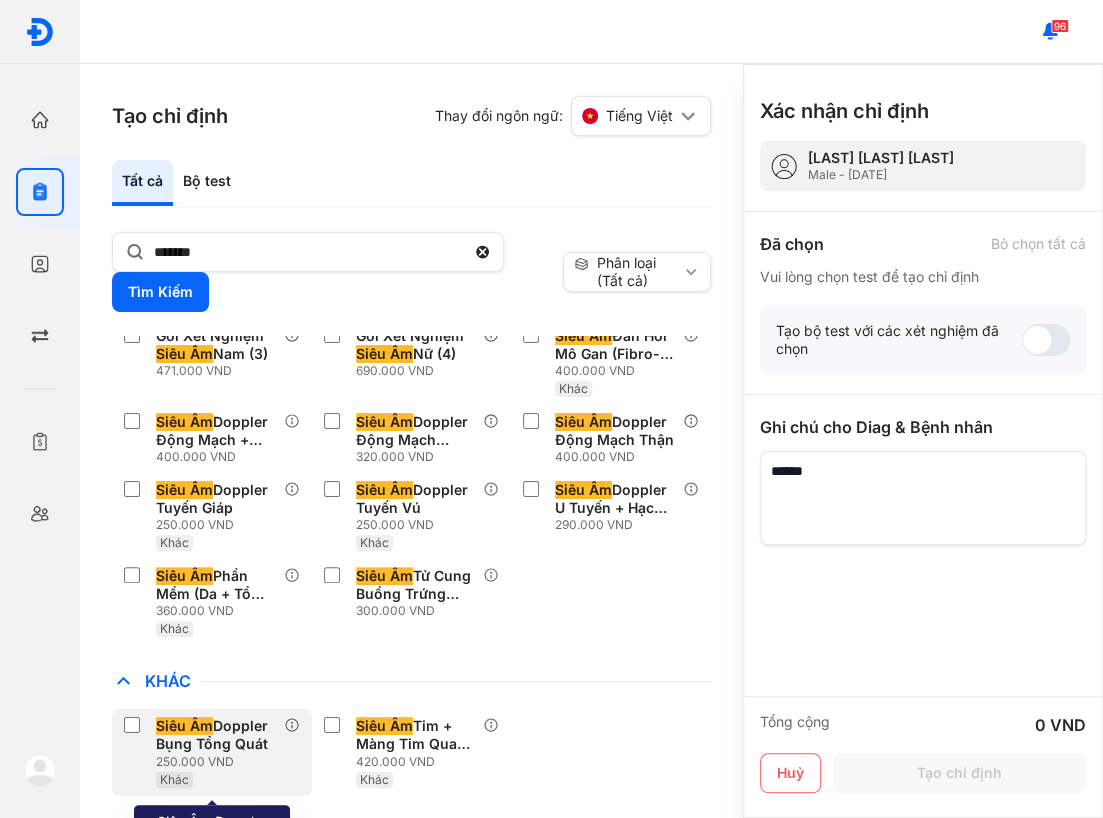 click on "Siêu Âm  Doppler Bụng Tổng Quát" at bounding box center [216, 735] 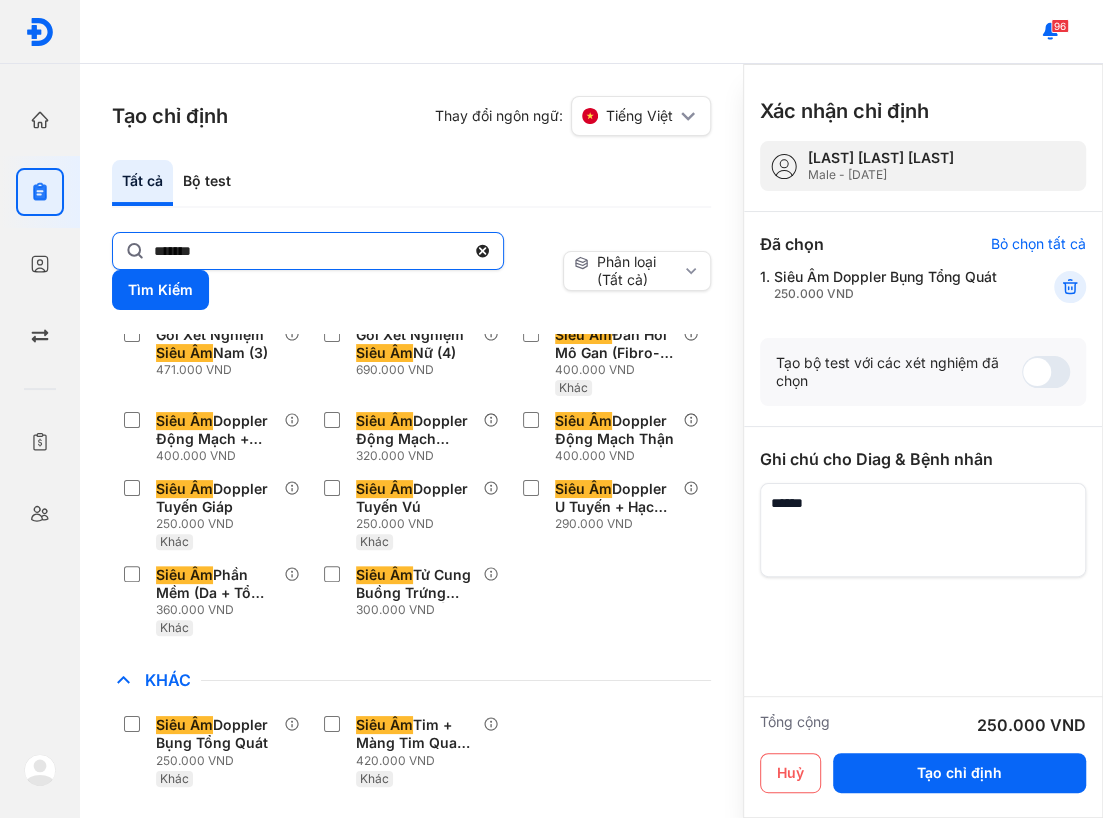 click on "*******" 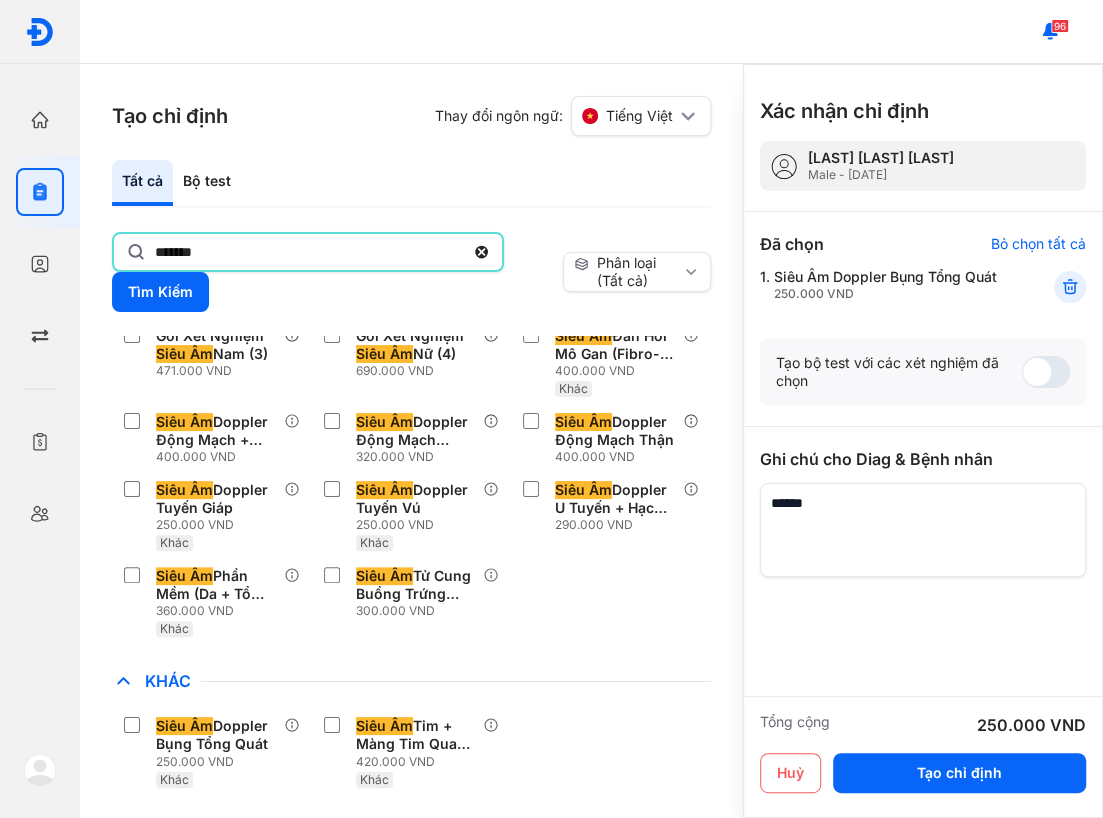 click on "*******" 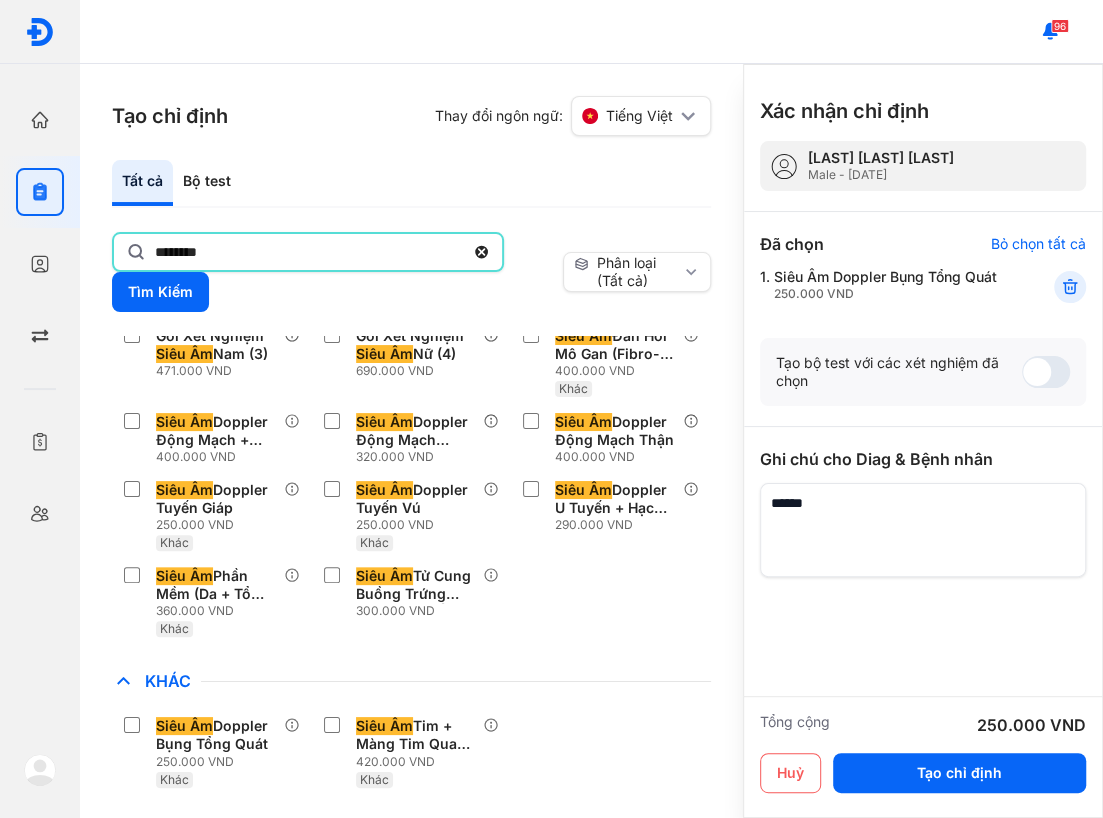 type on "********" 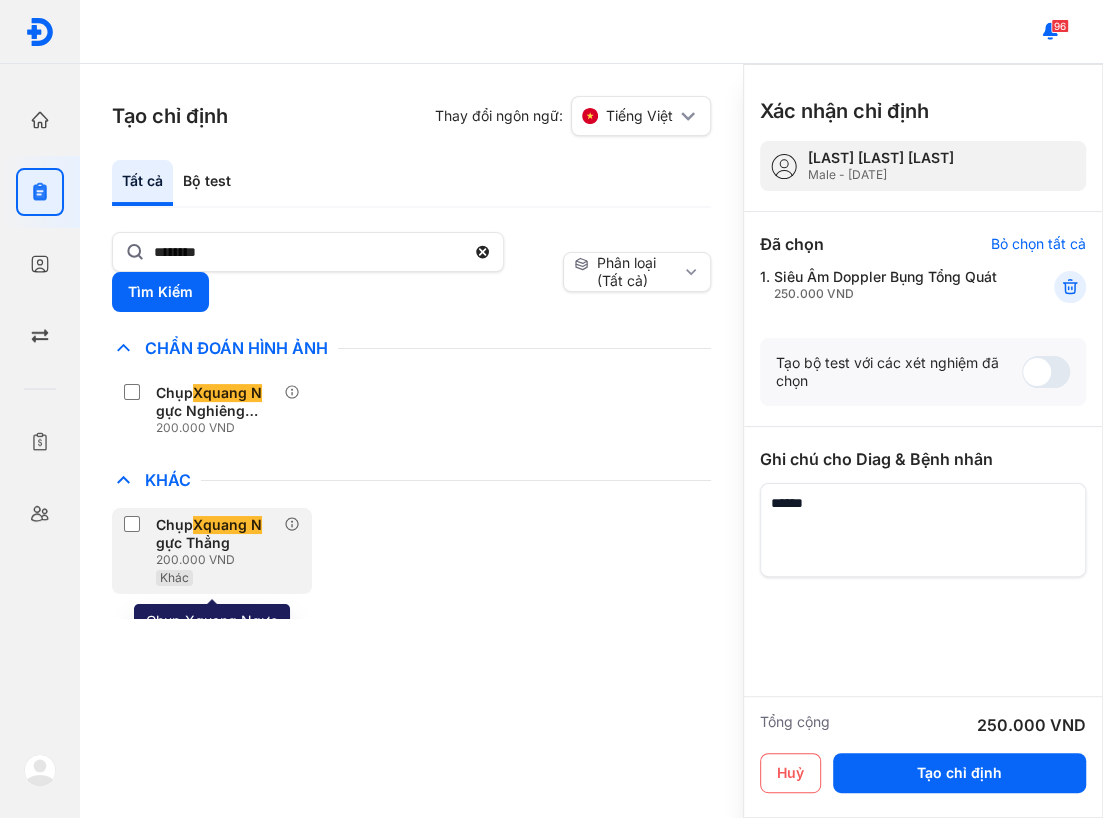 click on "Chụp  Xquang N gực Thẳng 200.000 VND Khác" at bounding box center (220, 551) 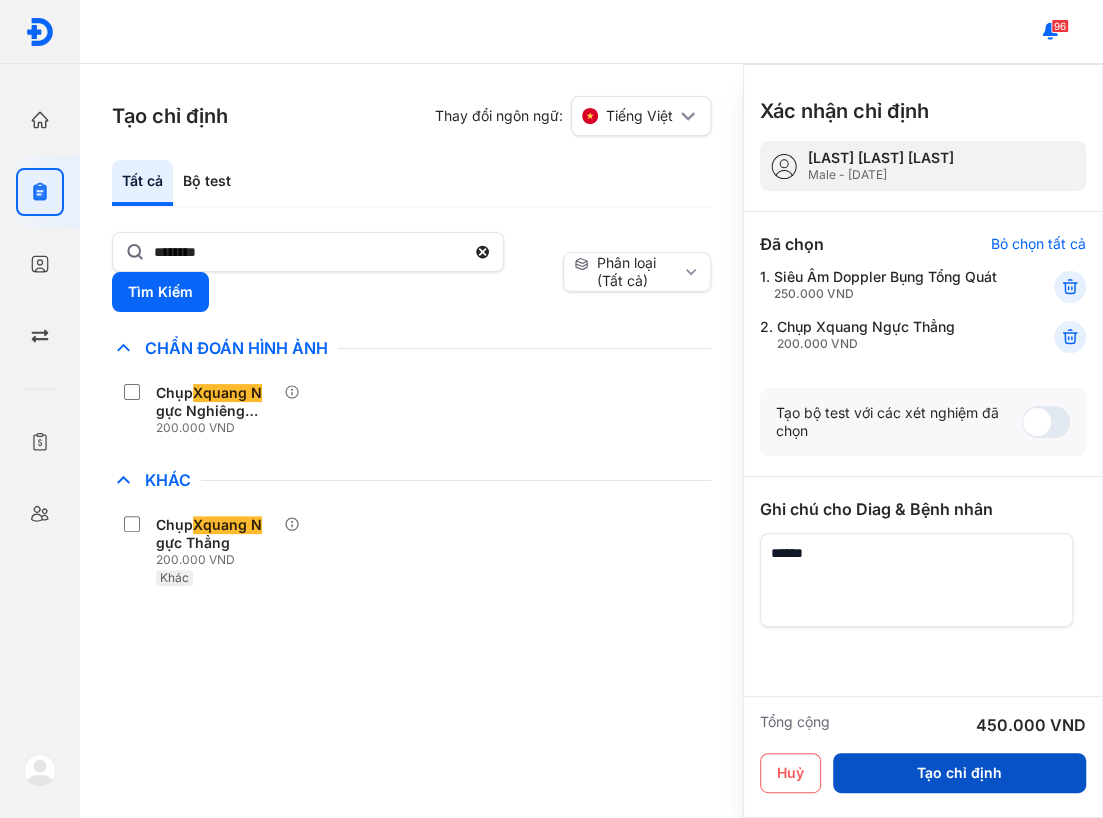 click on "Tạo chỉ định" at bounding box center [959, 773] 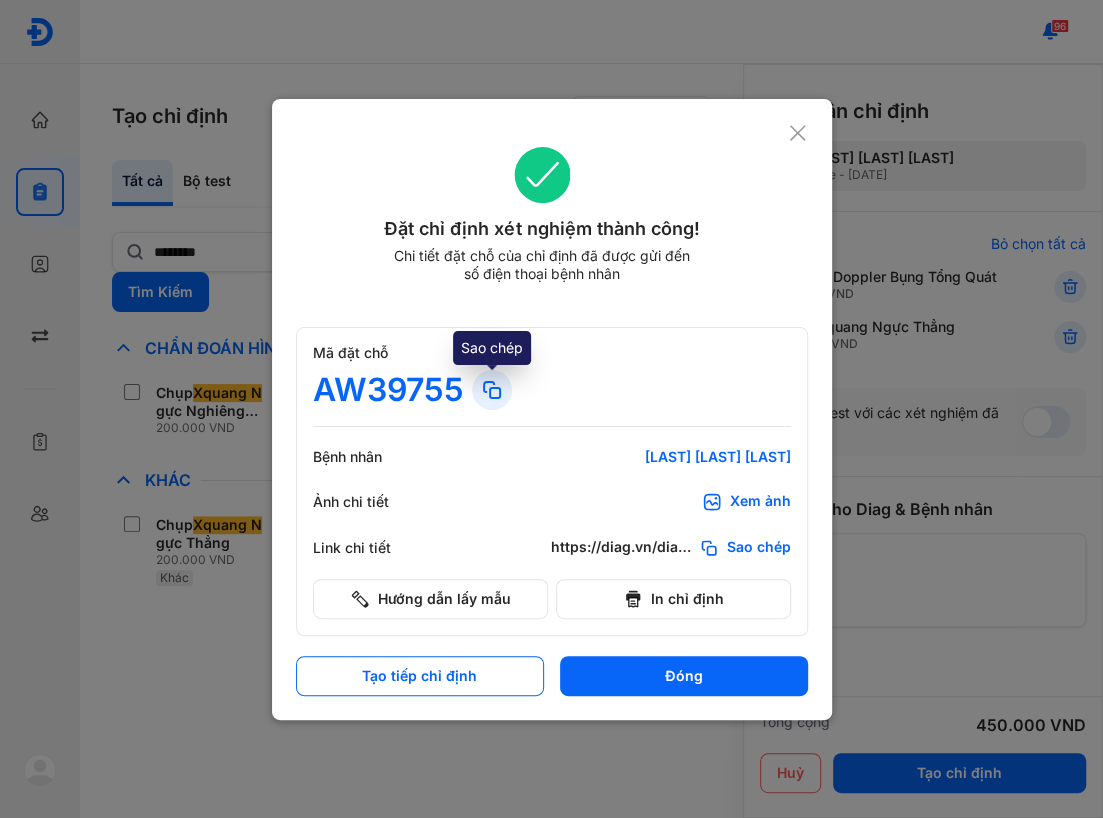 click 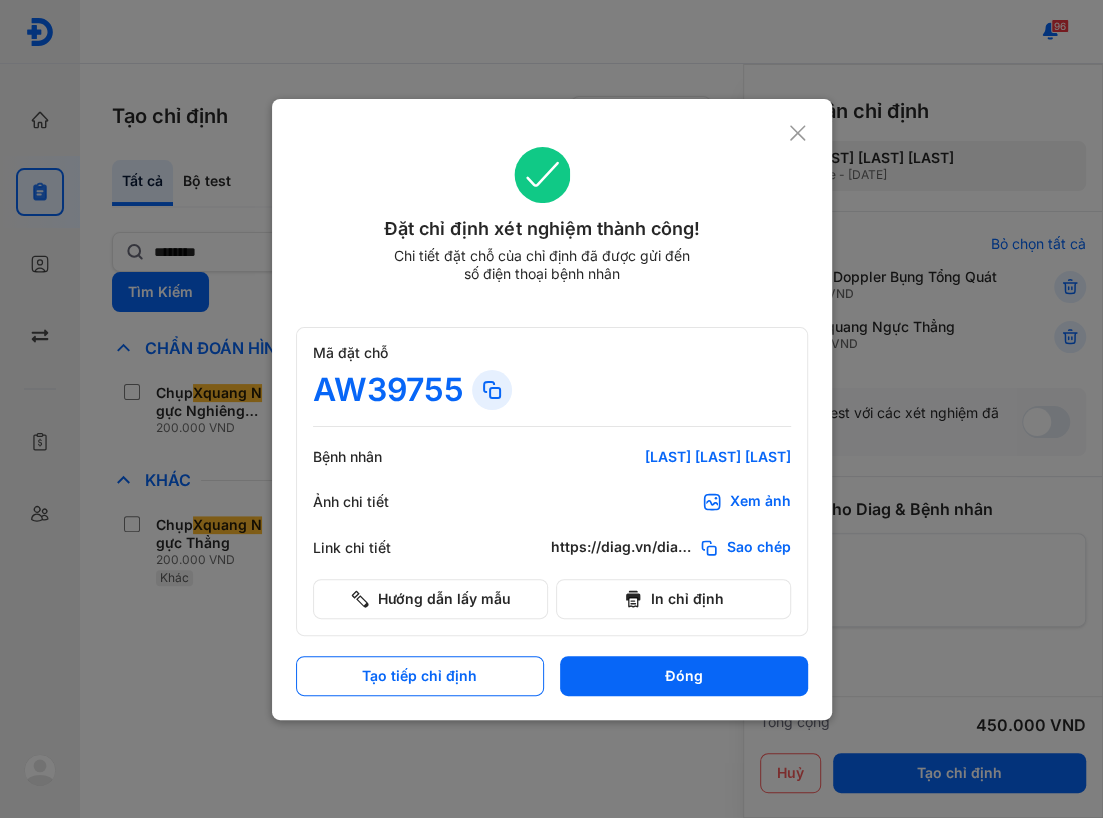 click on "AW39755" at bounding box center [552, 390] 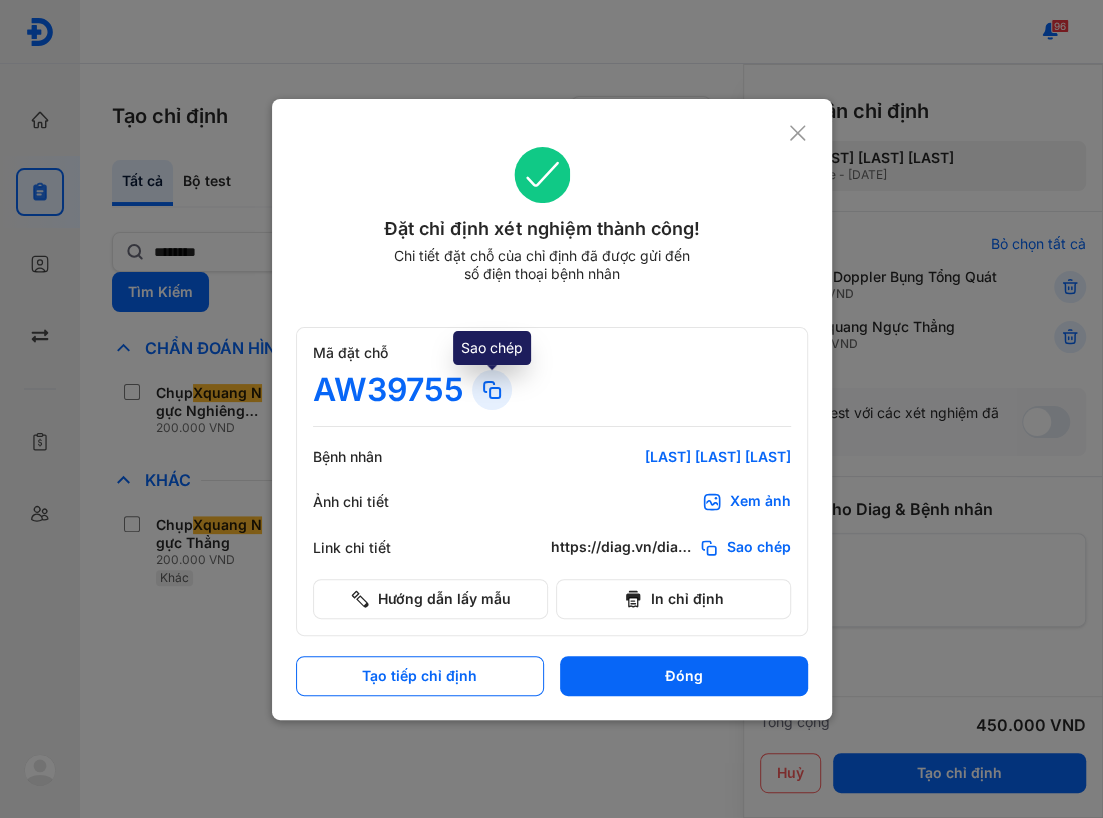 click 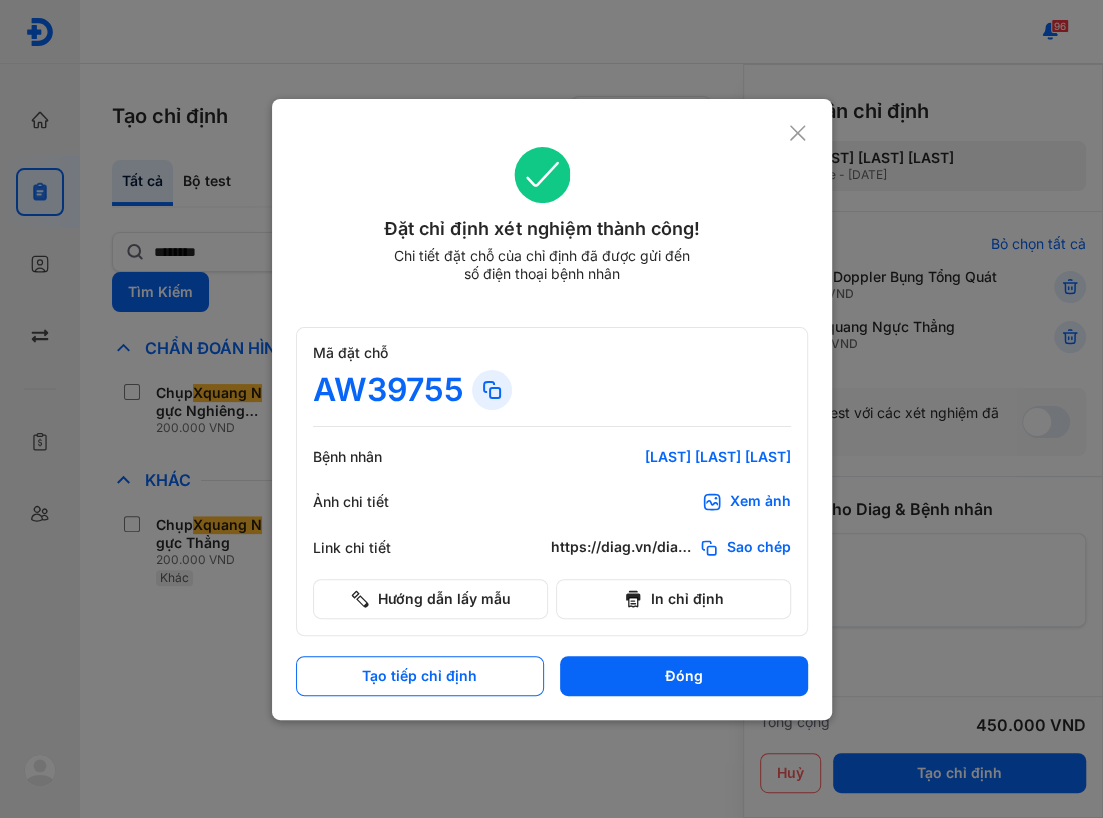 click 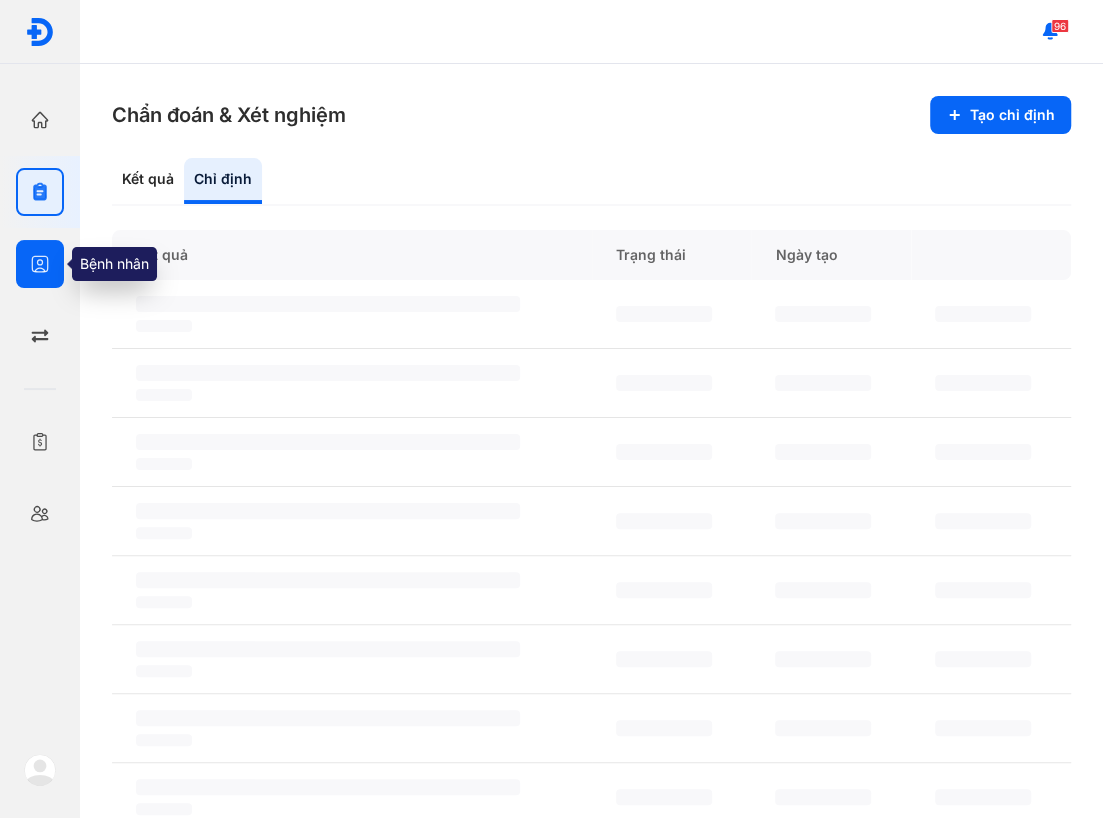 click at bounding box center (40, 264) 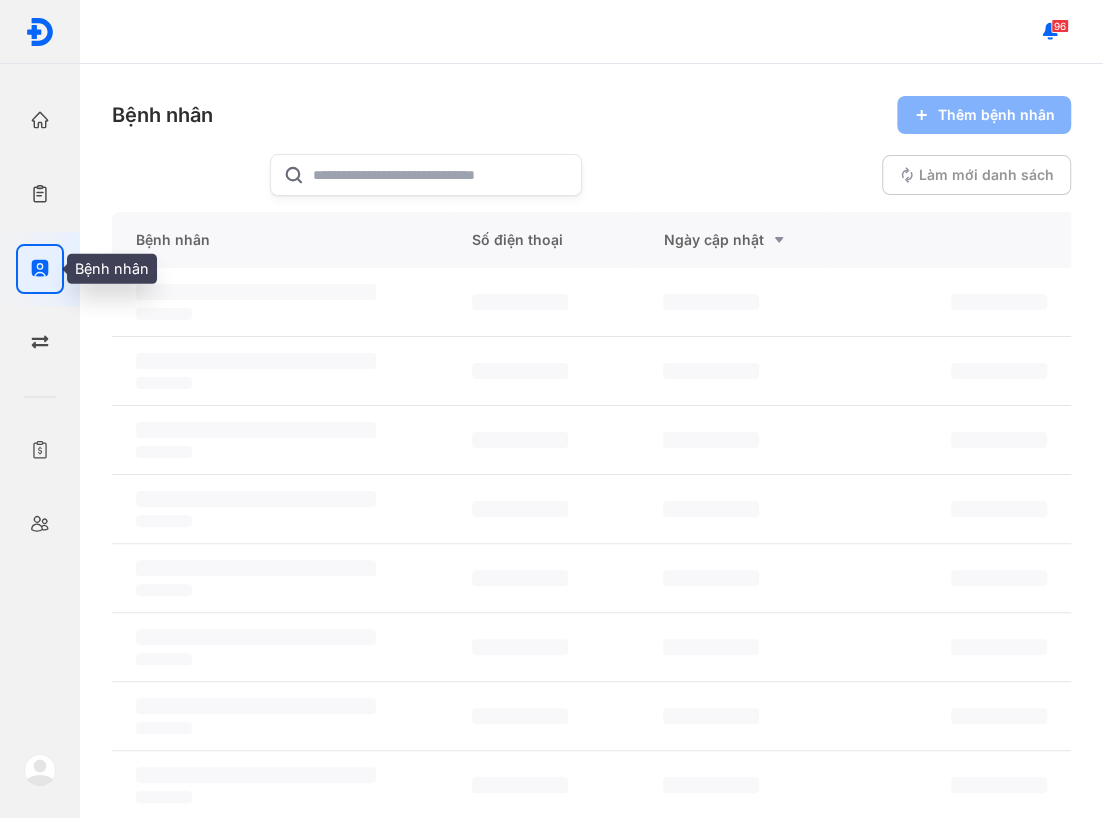 click on "Bệnh nhân Thêm bệnh nhân" at bounding box center [591, 115] 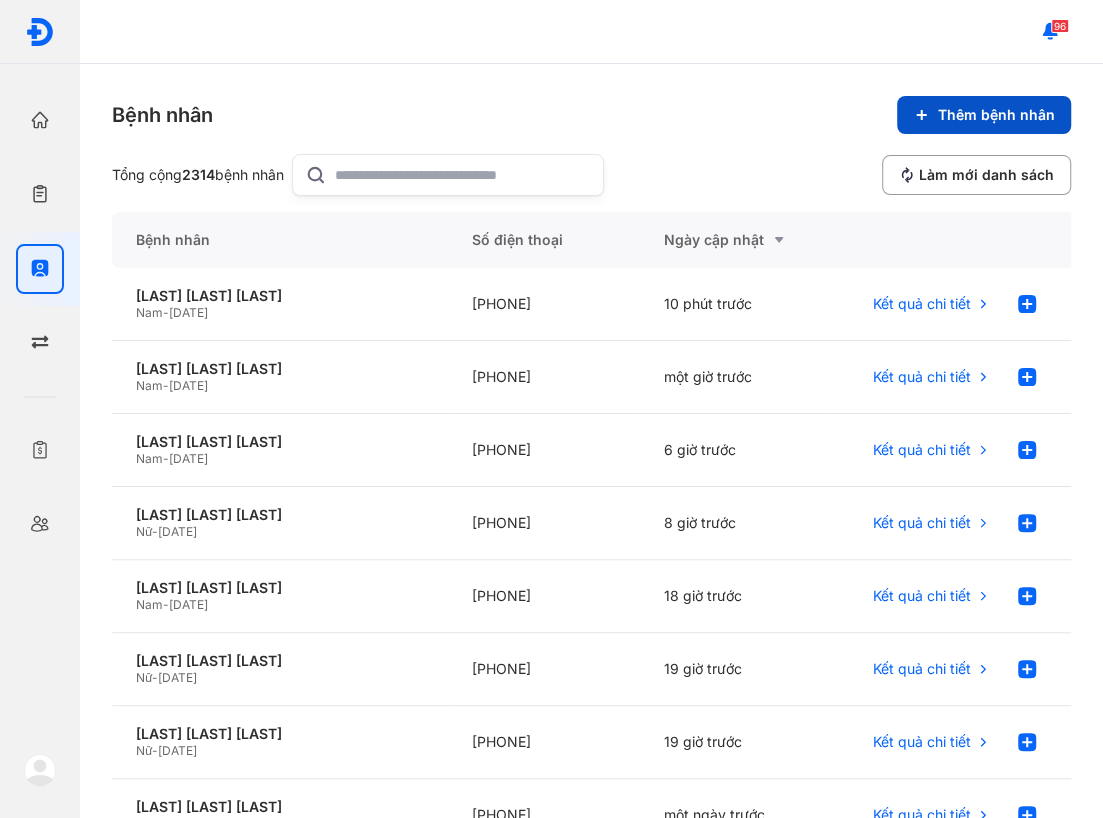 click on "Thêm bệnh nhân" 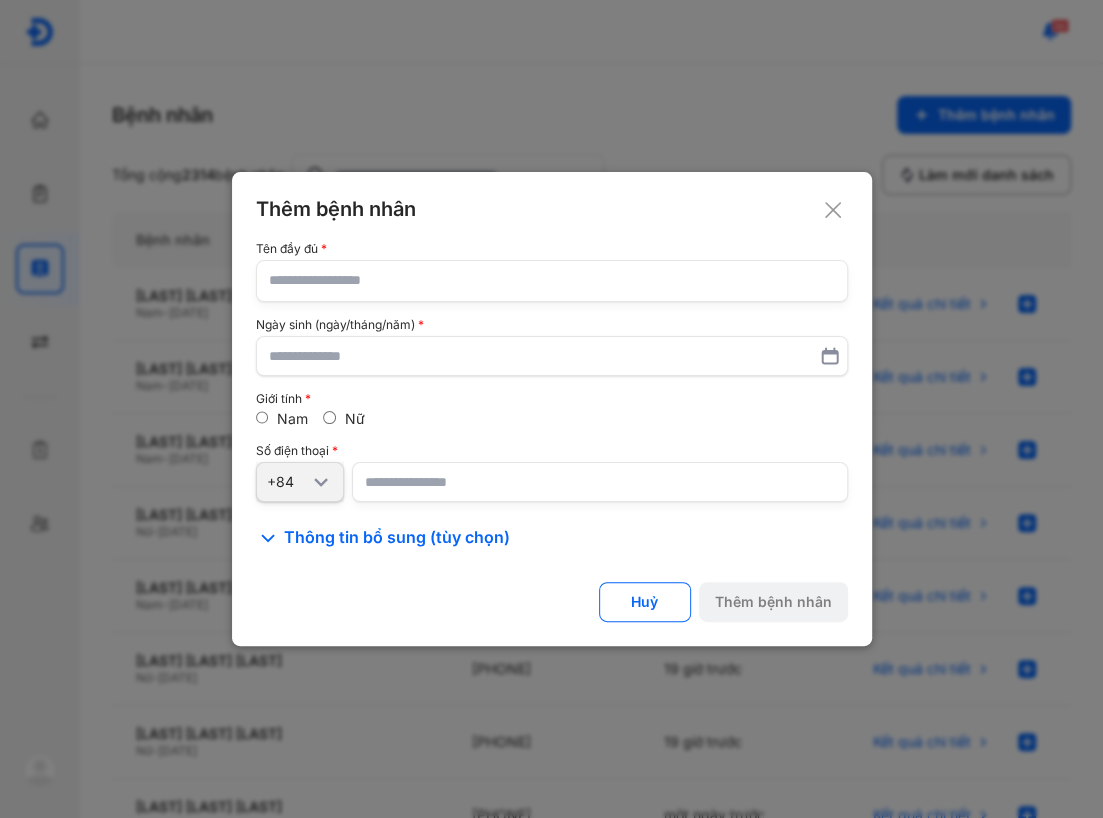 click 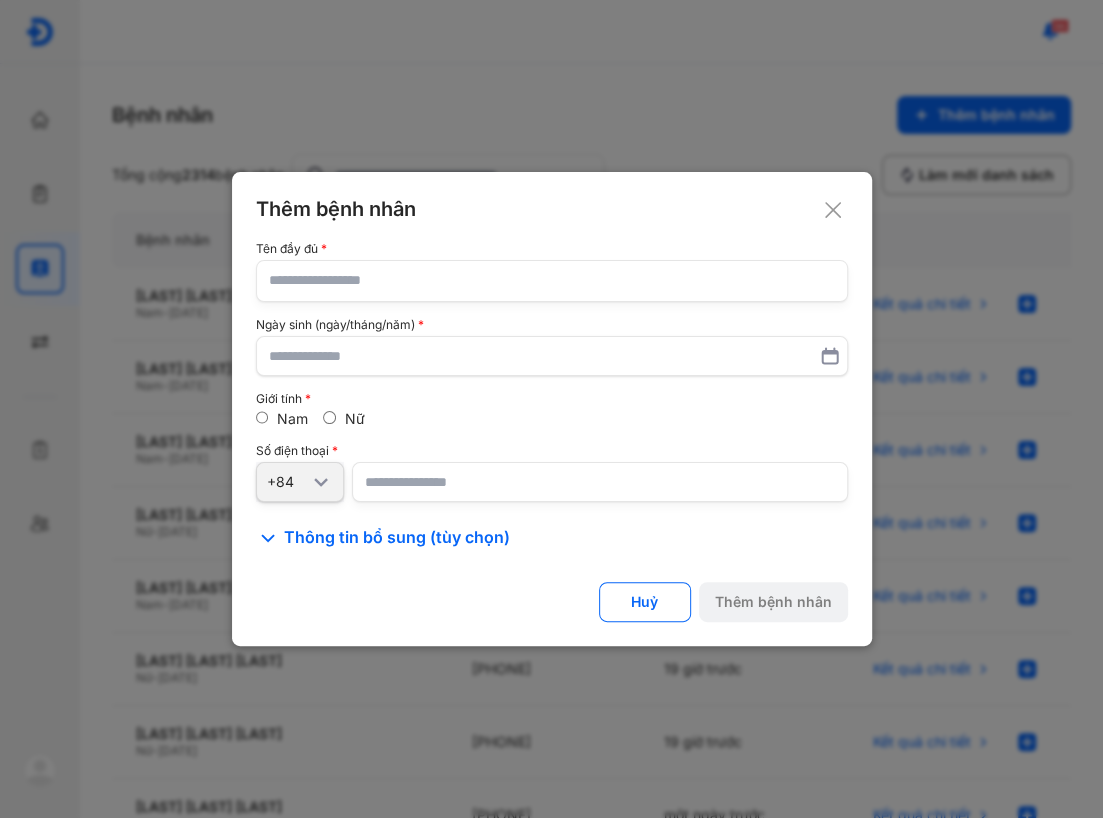 click 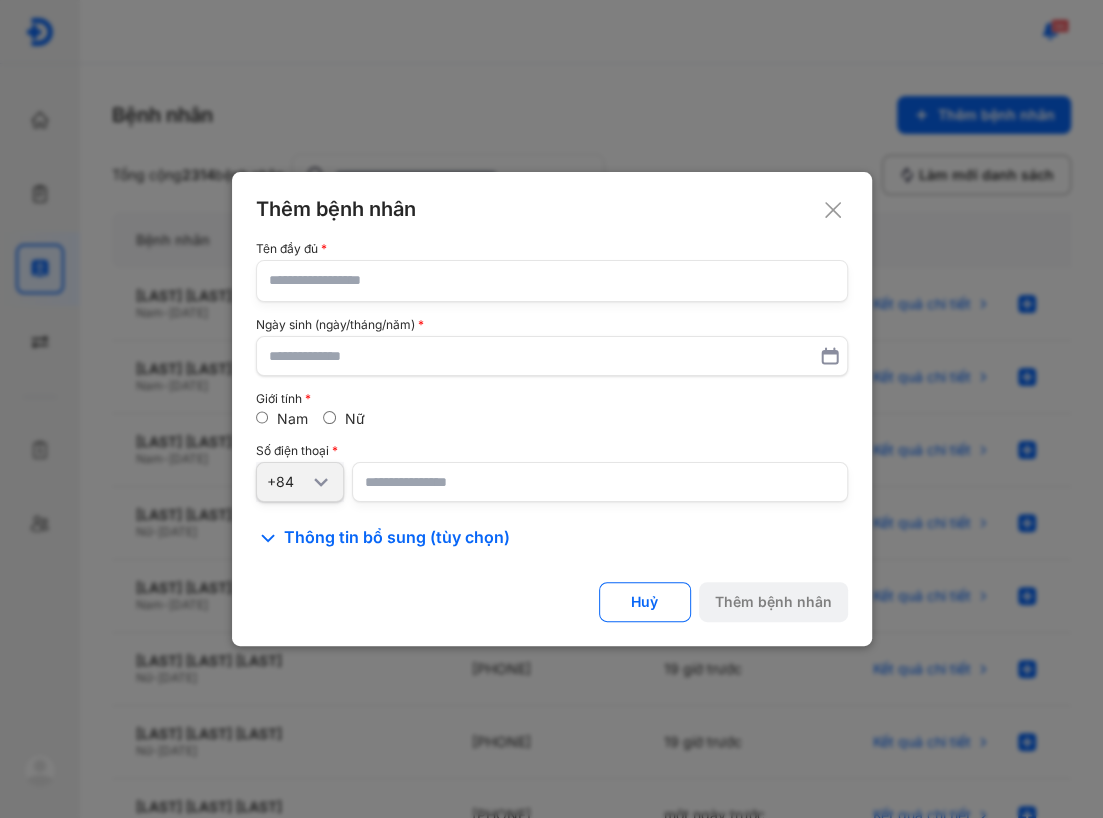 paste on "**********" 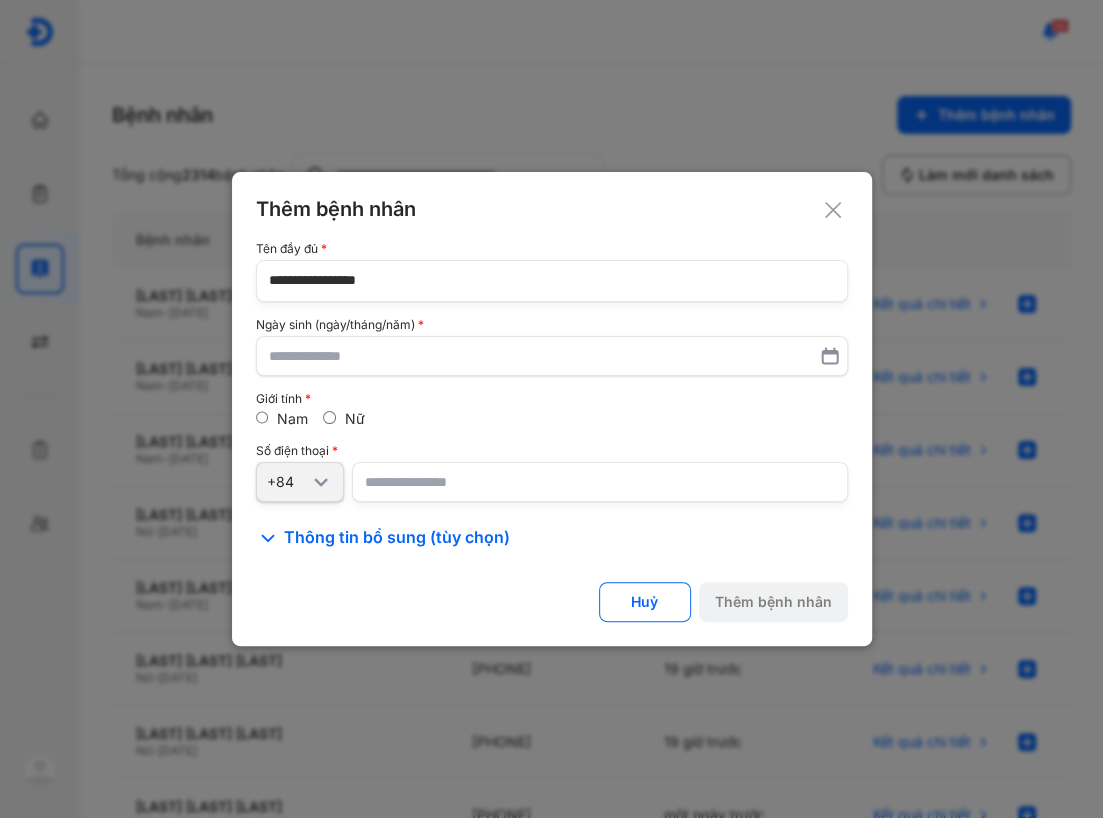 type on "**********" 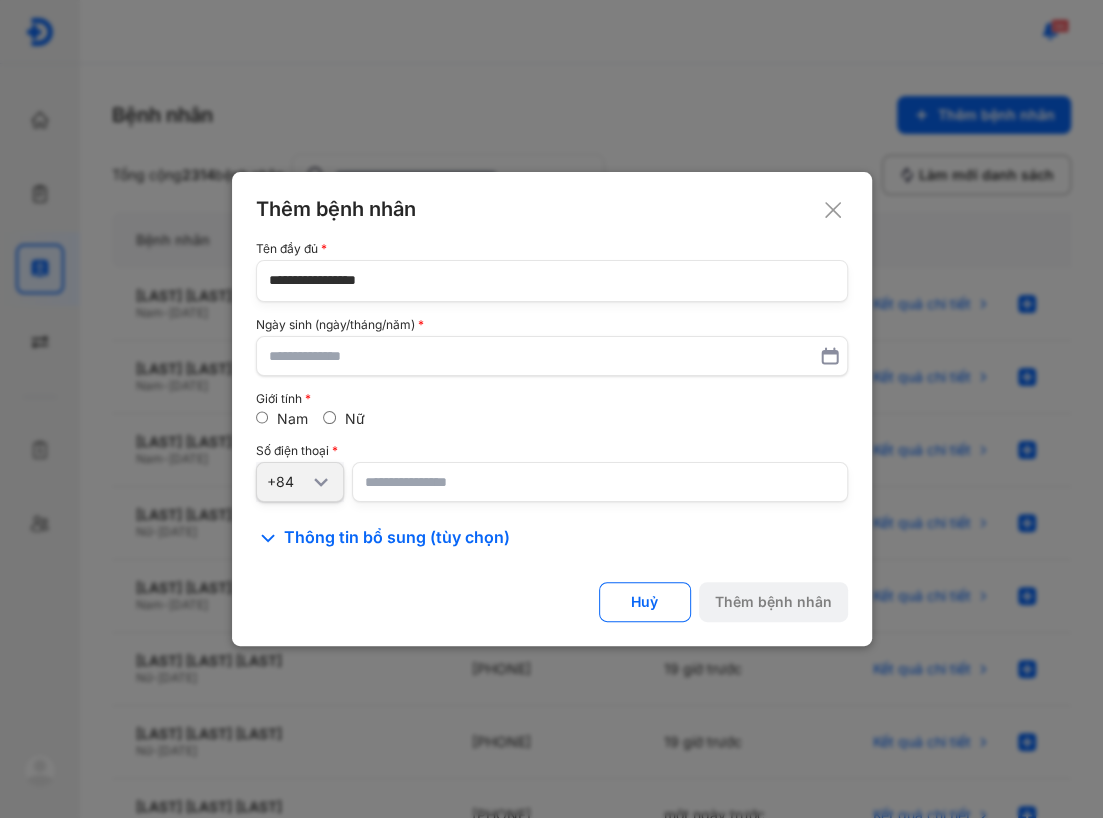 click on "**********" 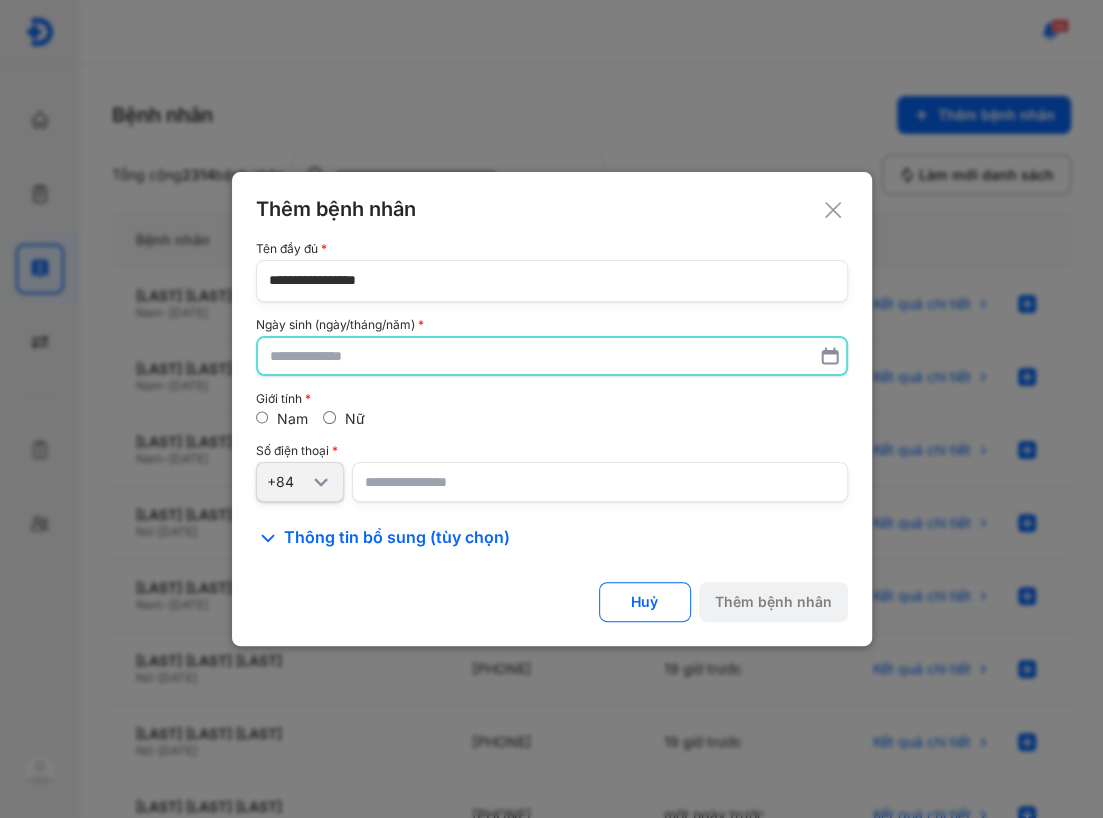 click at bounding box center (552, 356) 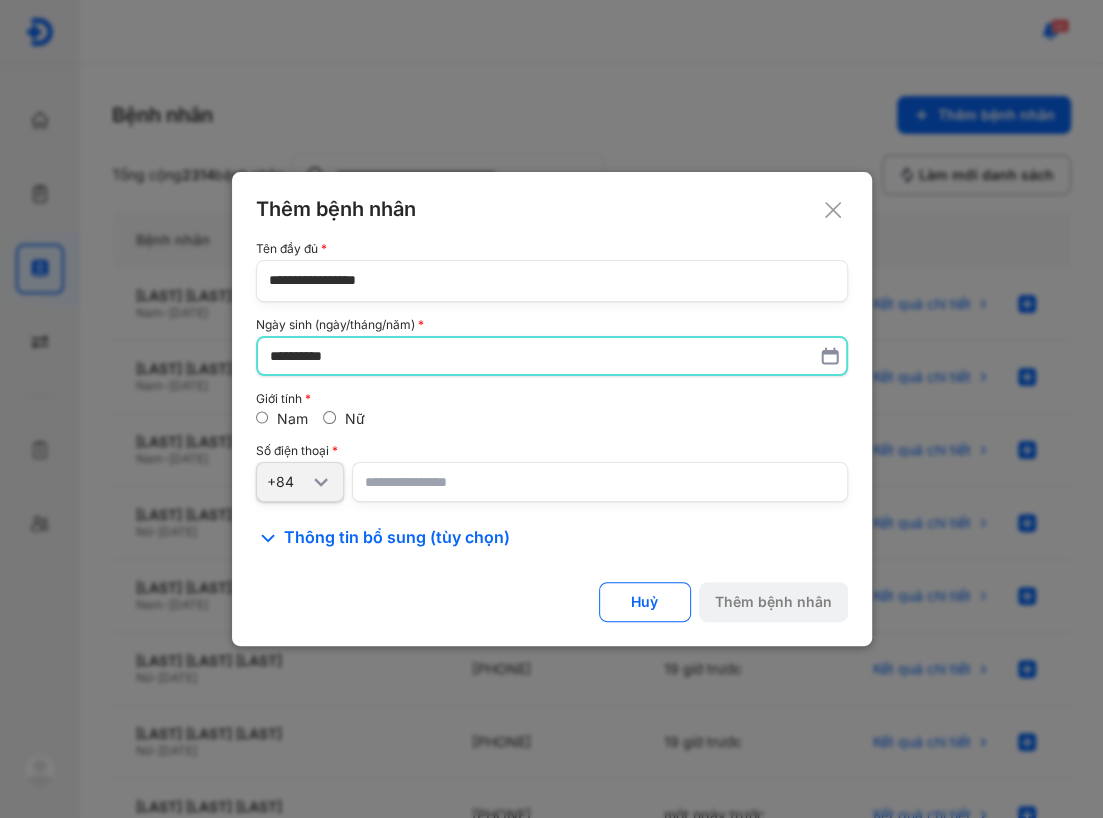 type on "**********" 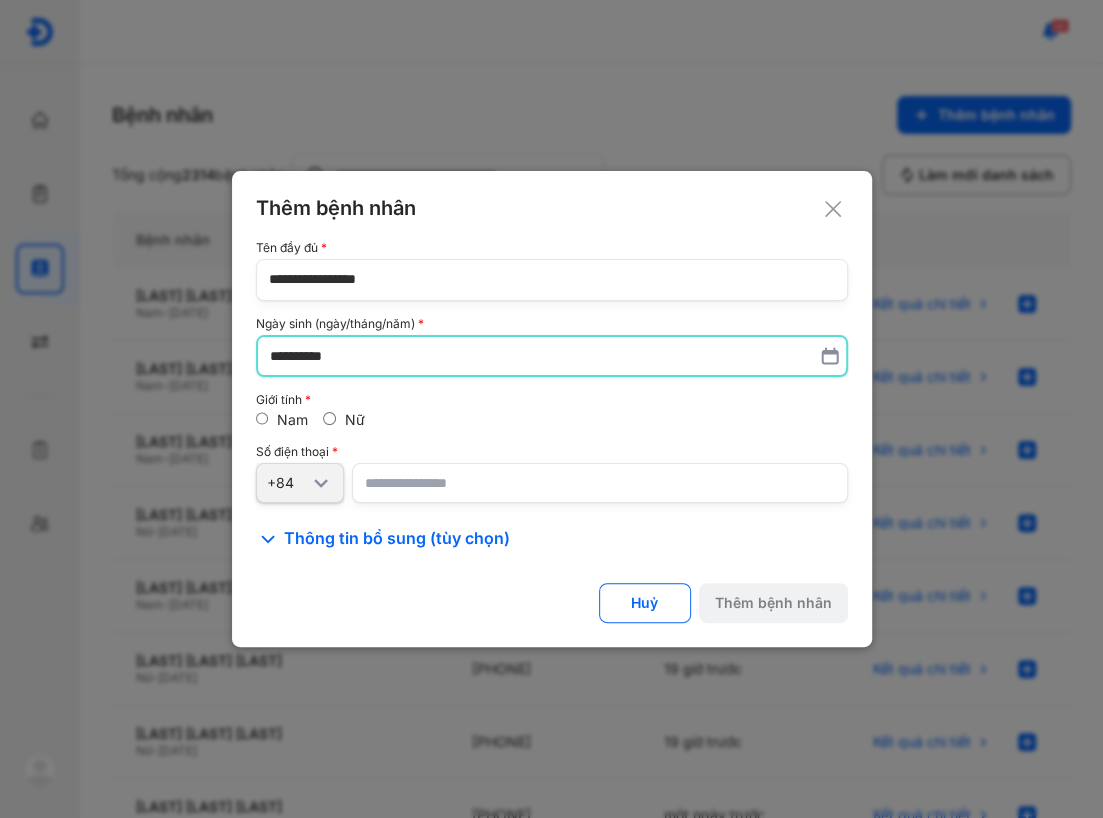 click at bounding box center [600, 483] 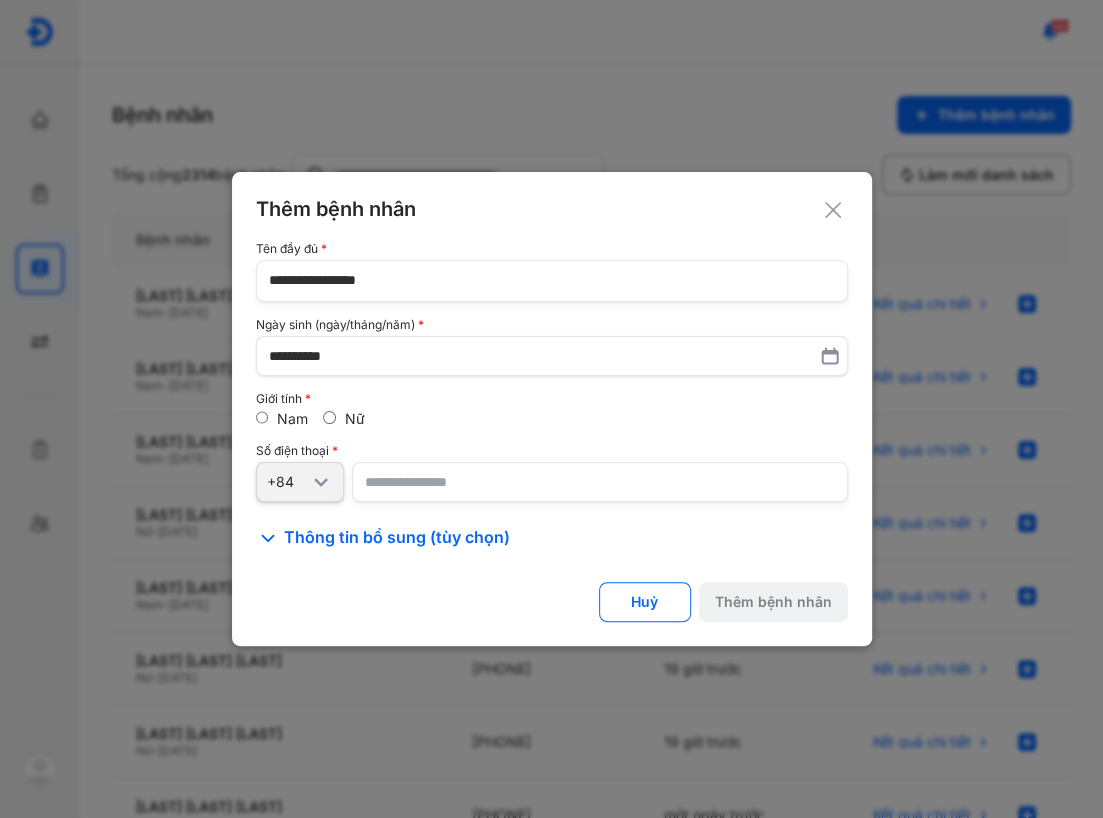 click at bounding box center [600, 482] 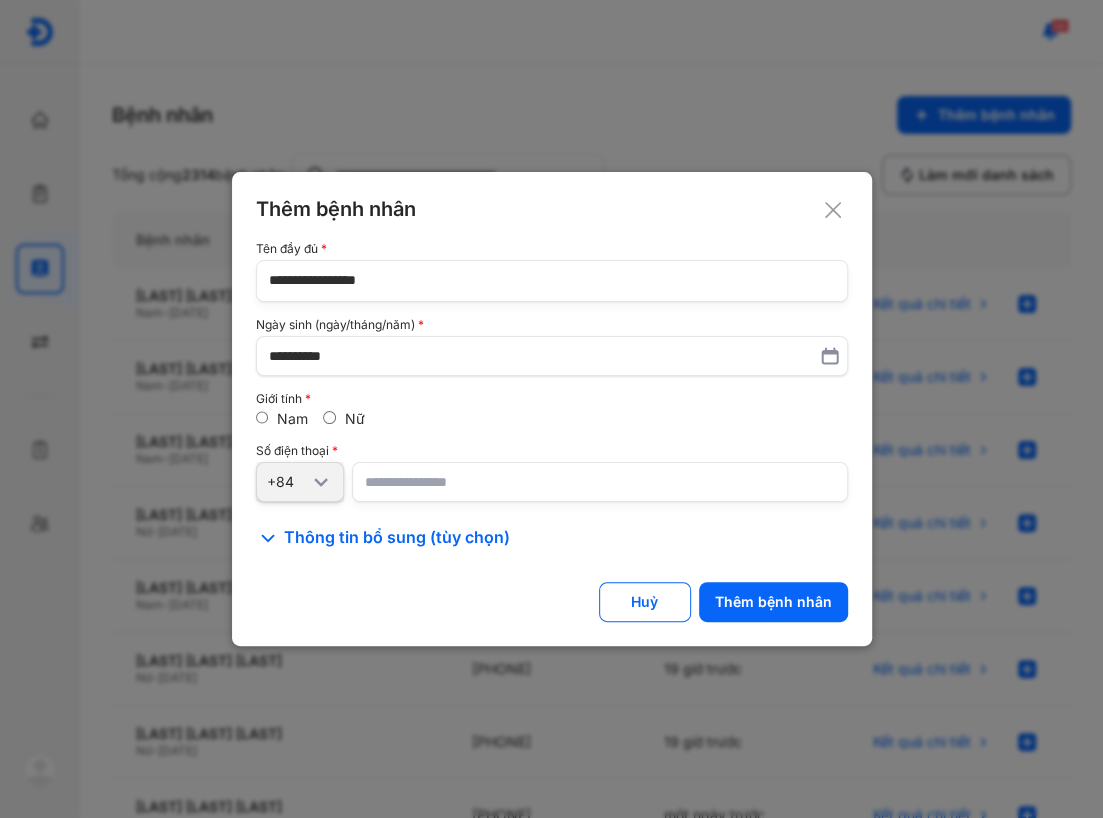 type on "**********" 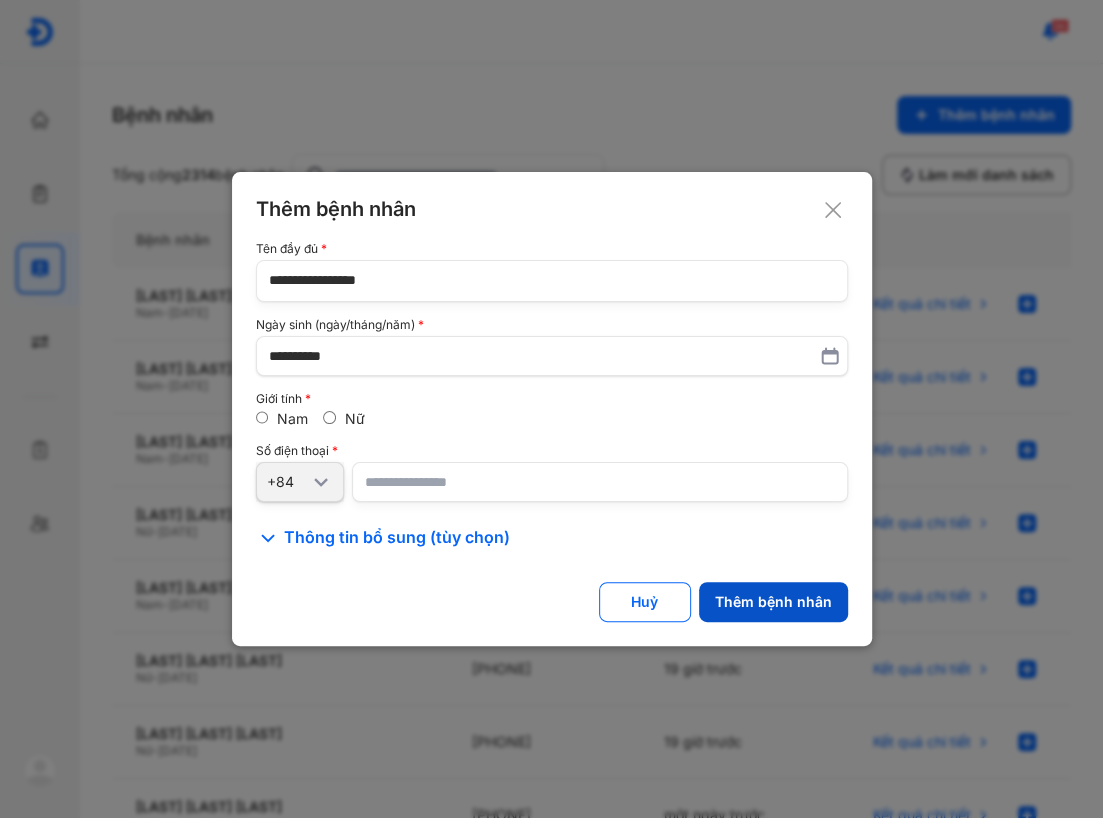 click on "Thêm bệnh nhân" 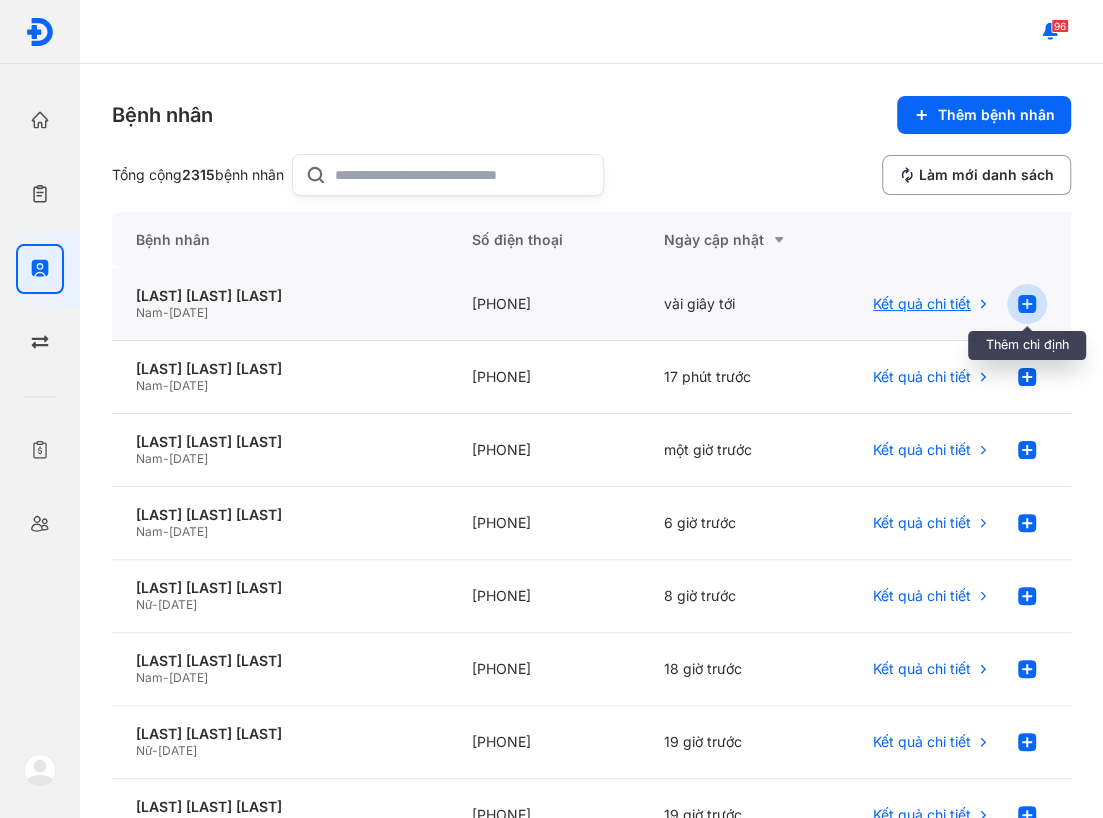 click 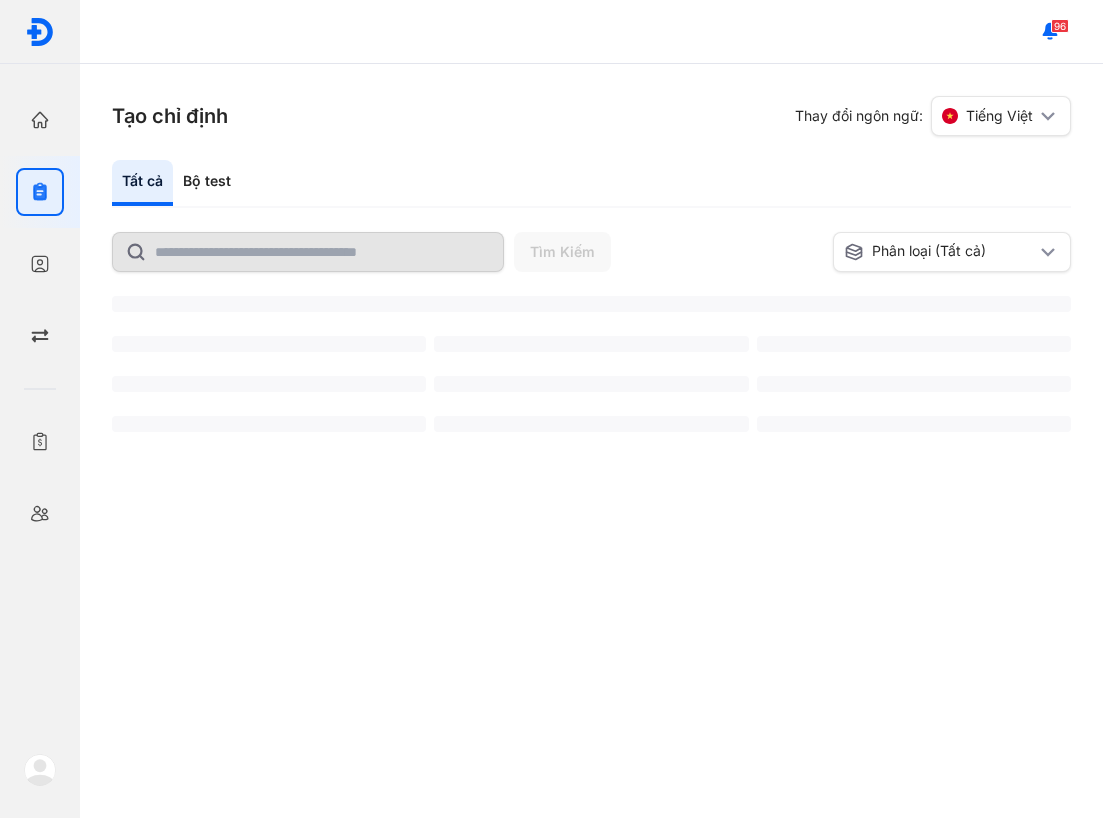 scroll, scrollTop: 0, scrollLeft: 0, axis: both 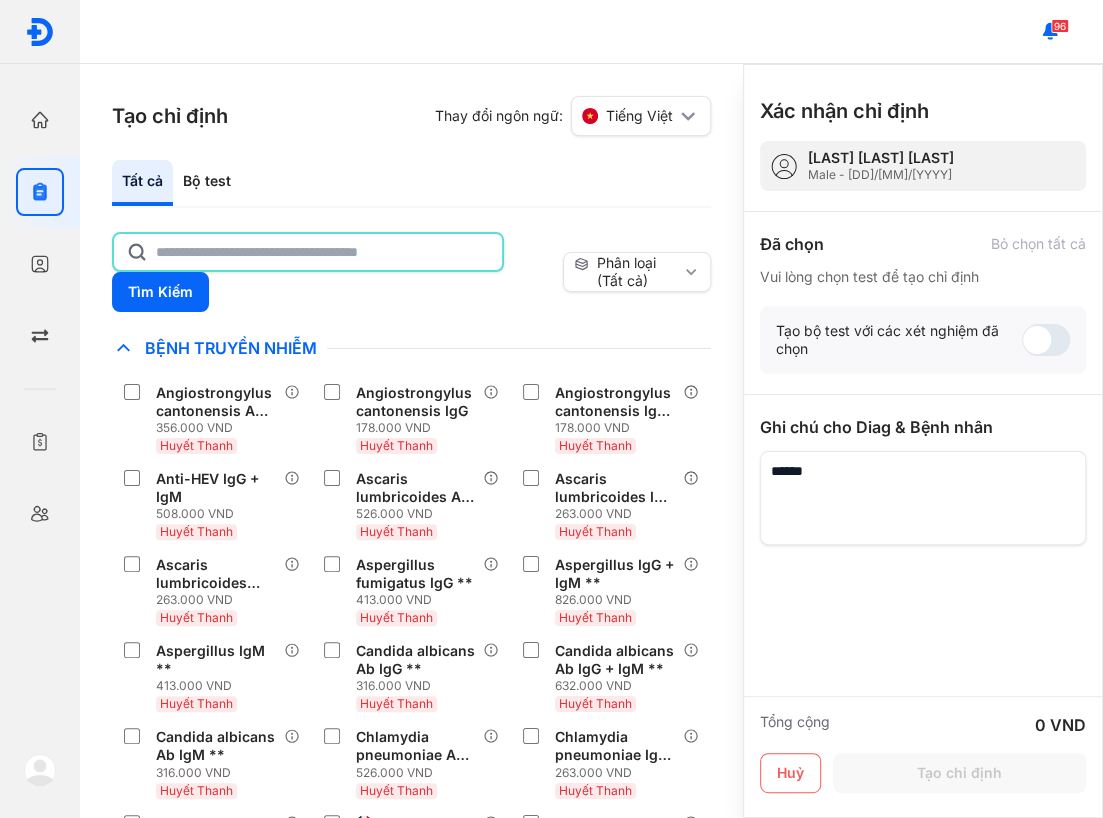 click 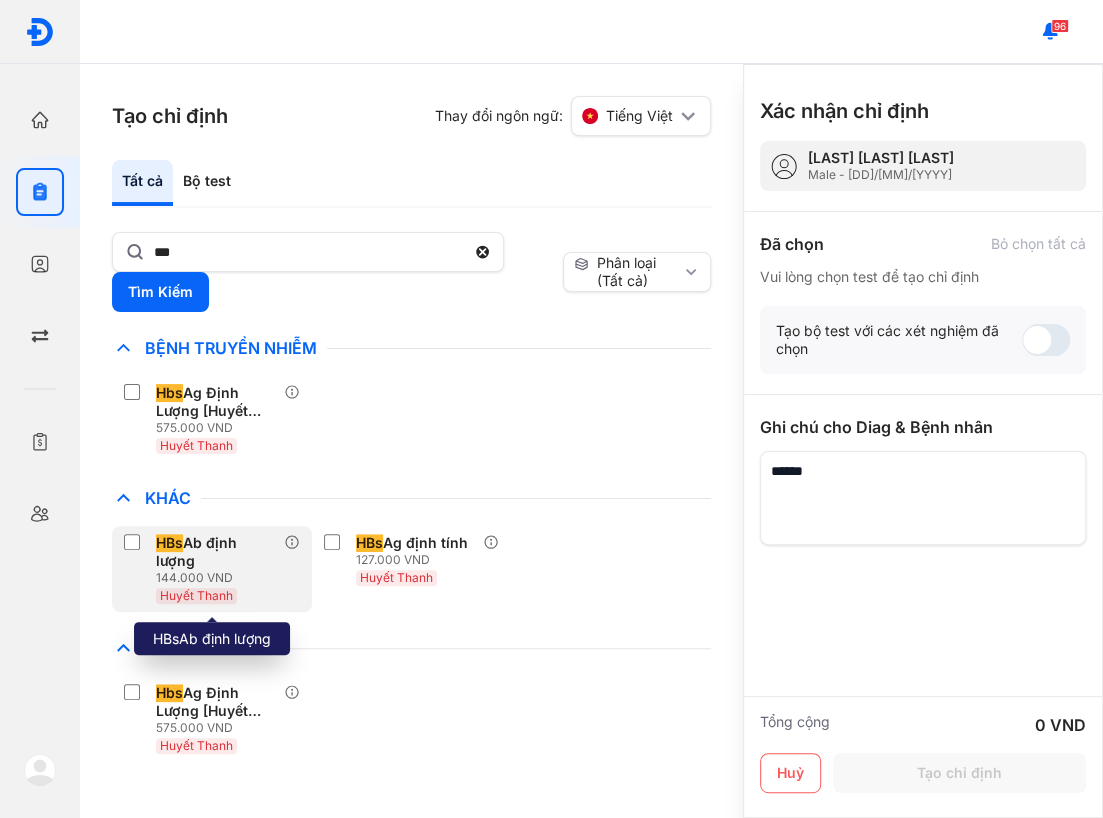 click on "HBs Ab định lượng" at bounding box center (216, 552) 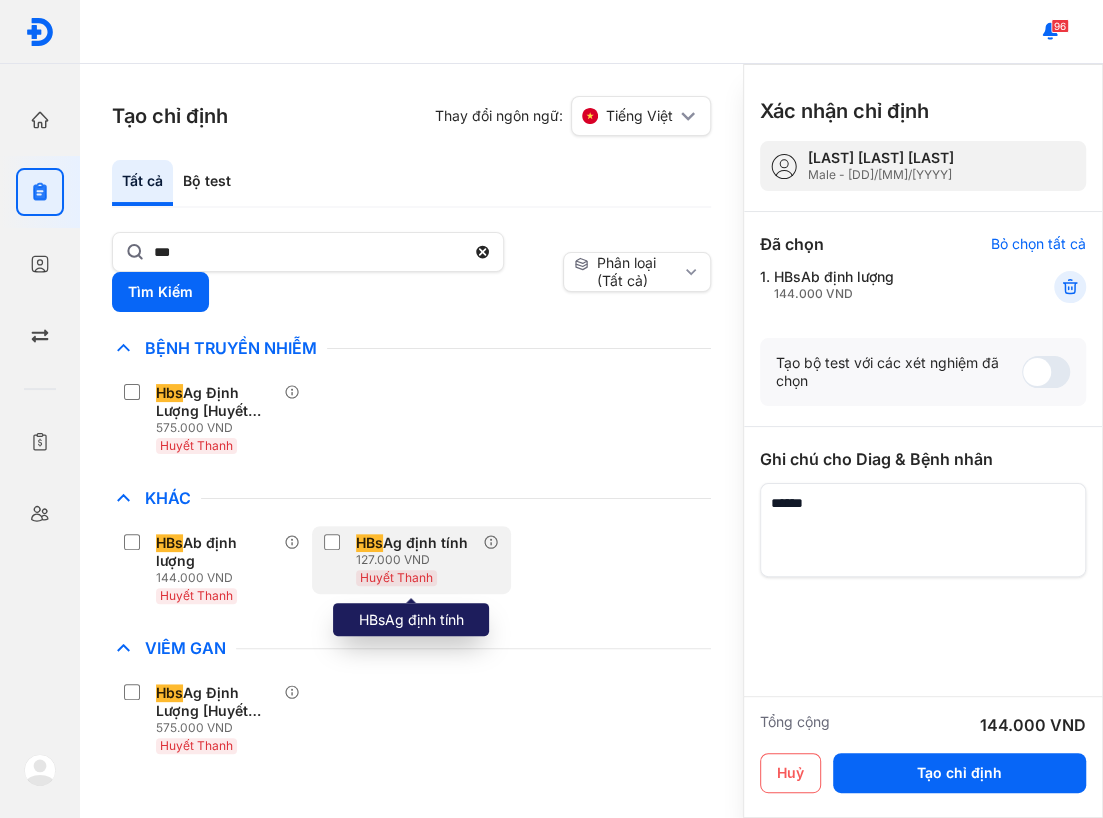 click on "127.000 VND" at bounding box center (416, 560) 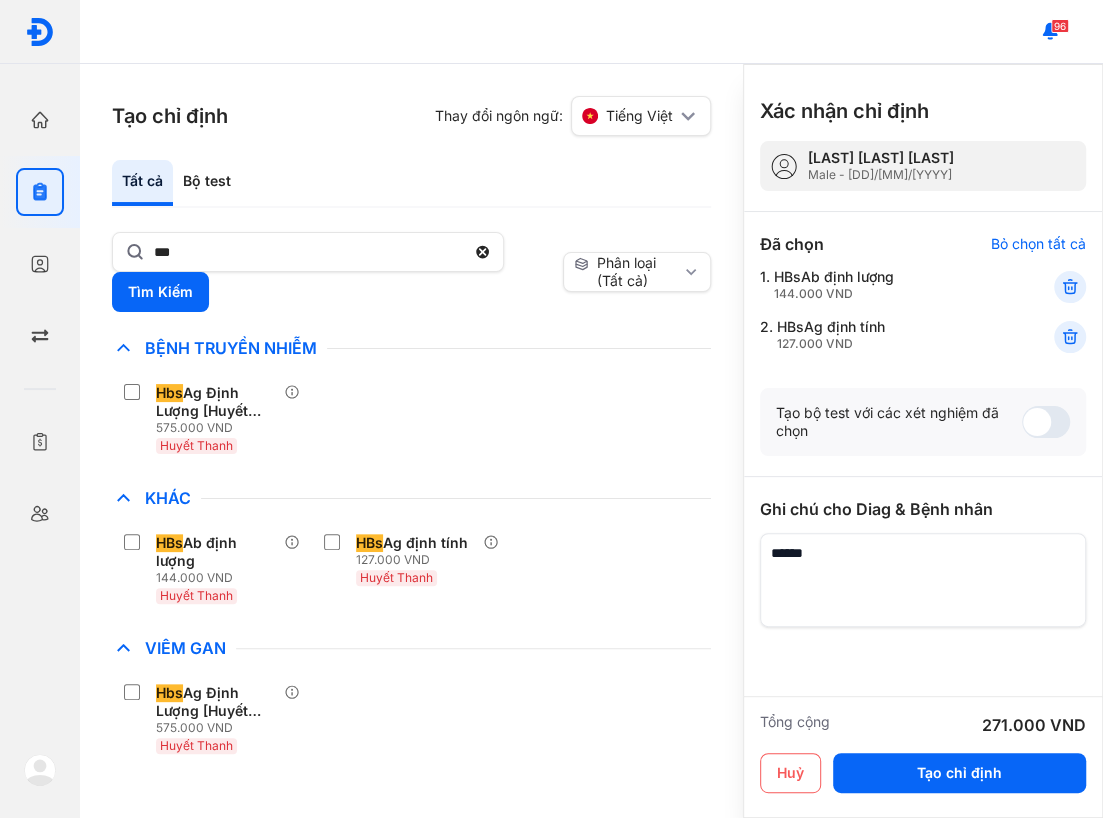 click on "*** Tìm Kiếm" at bounding box center [333, 272] 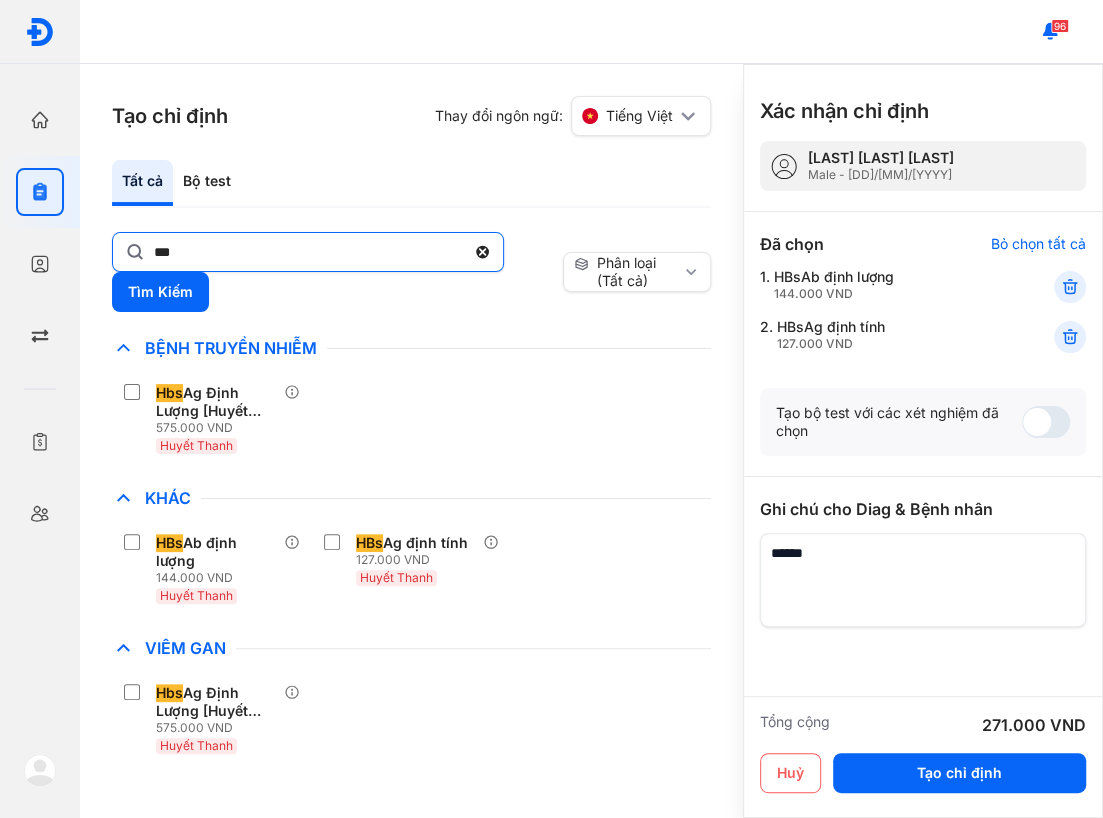 drag, startPoint x: 228, startPoint y: 275, endPoint x: 253, endPoint y: 252, distance: 33.970577 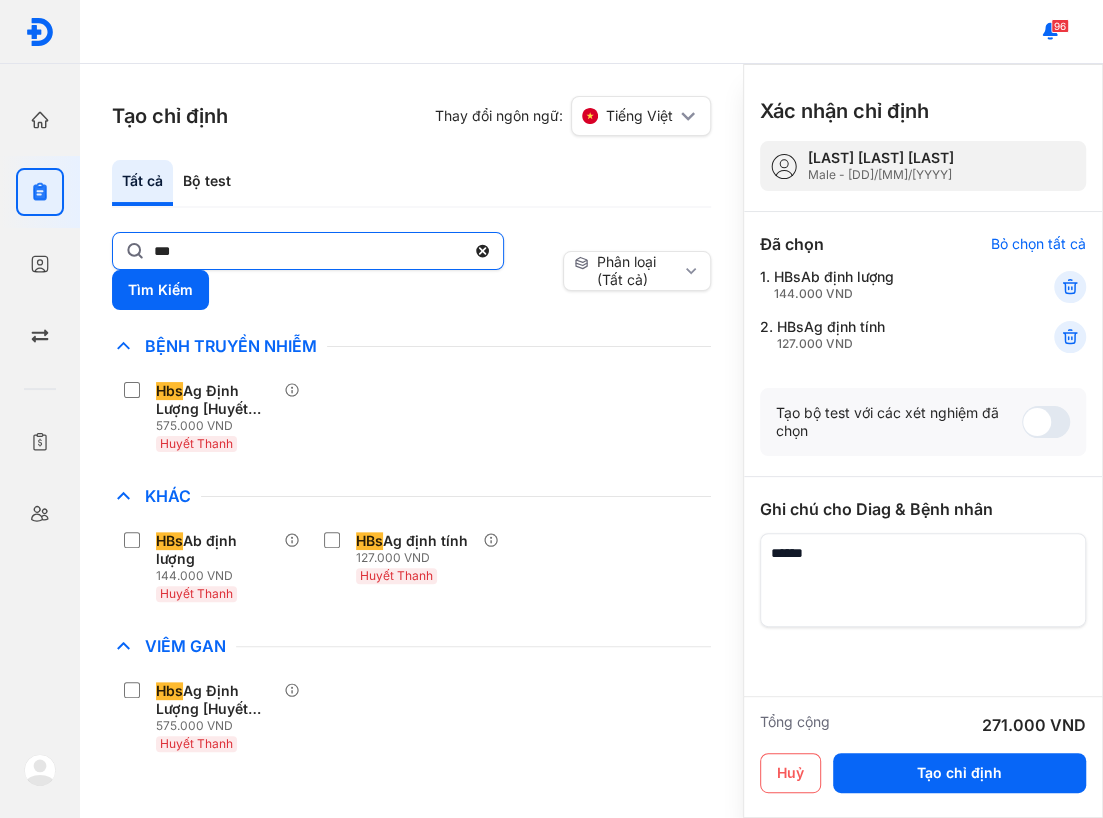 click on "***" 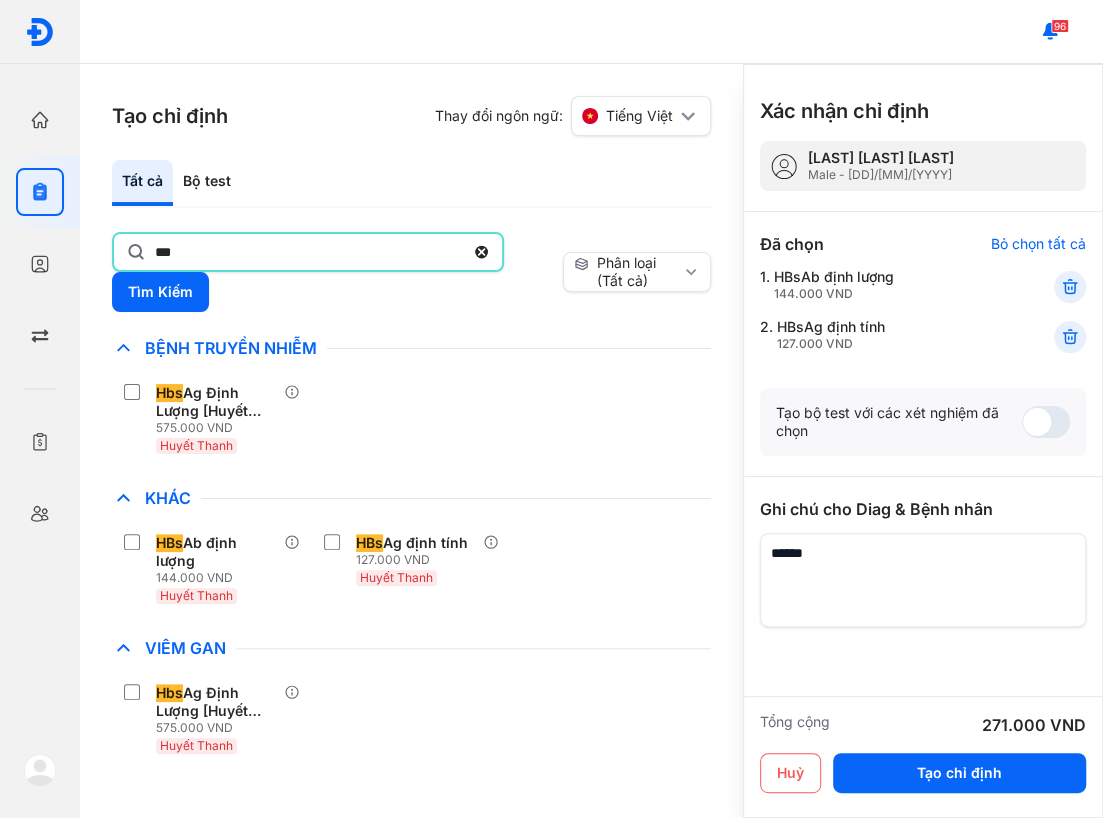 click on "***" 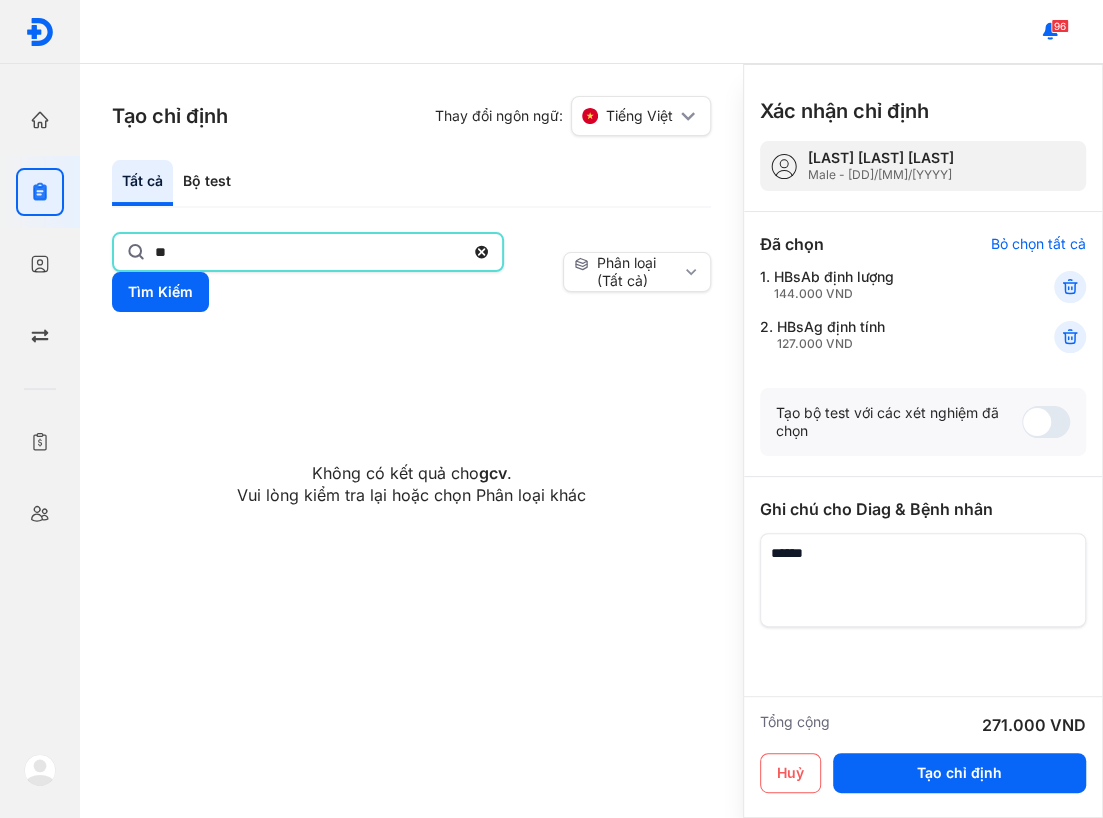 type on "*" 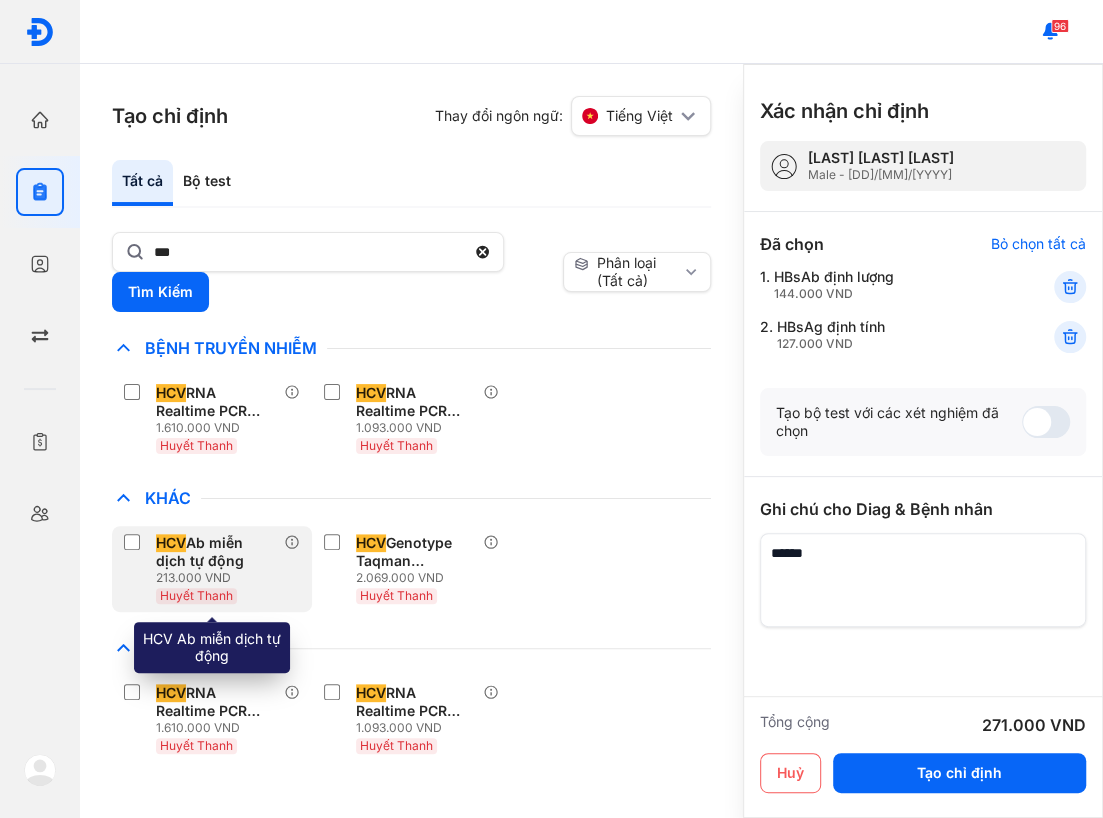 click on "213.000 VND" at bounding box center [220, 578] 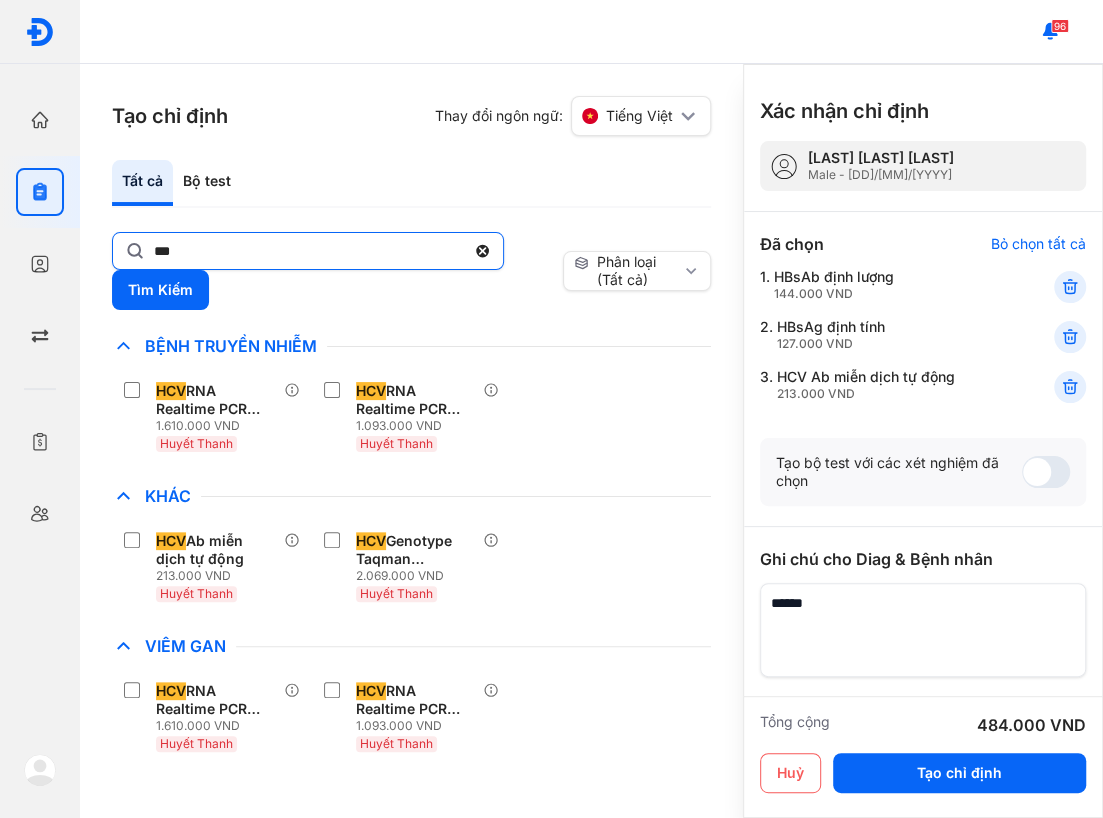 click on "***" 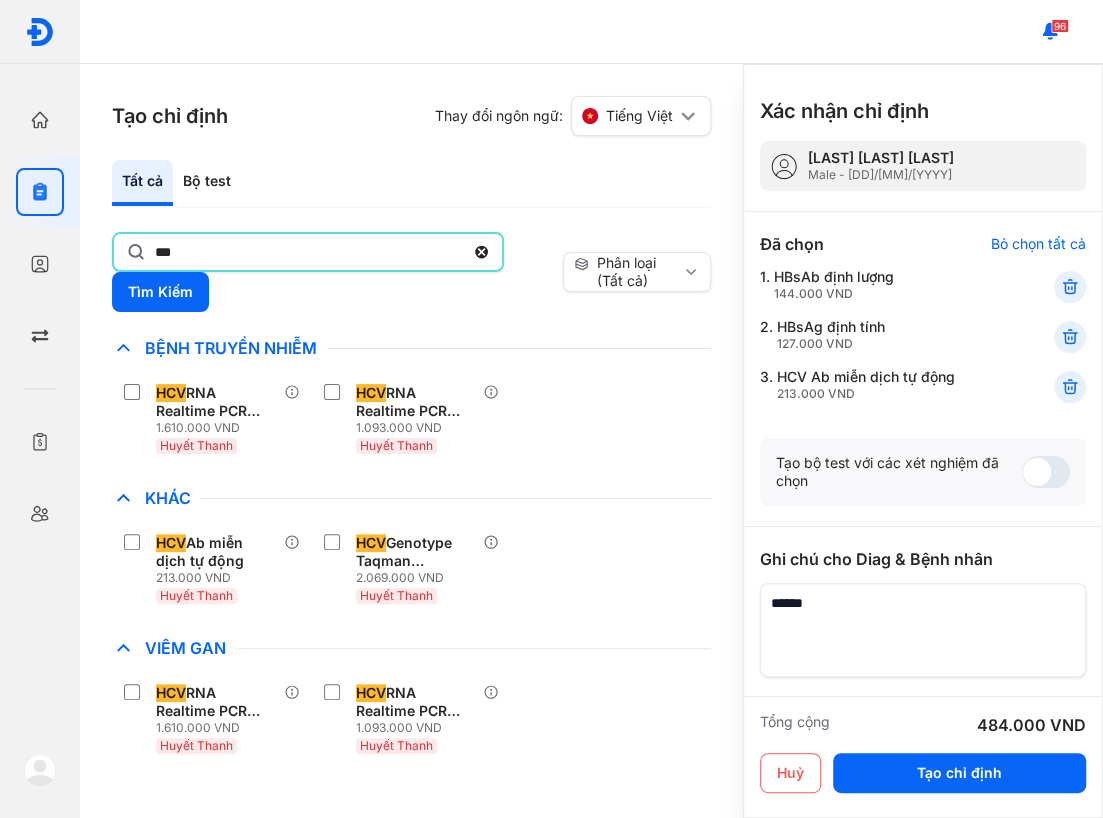 click on "***" 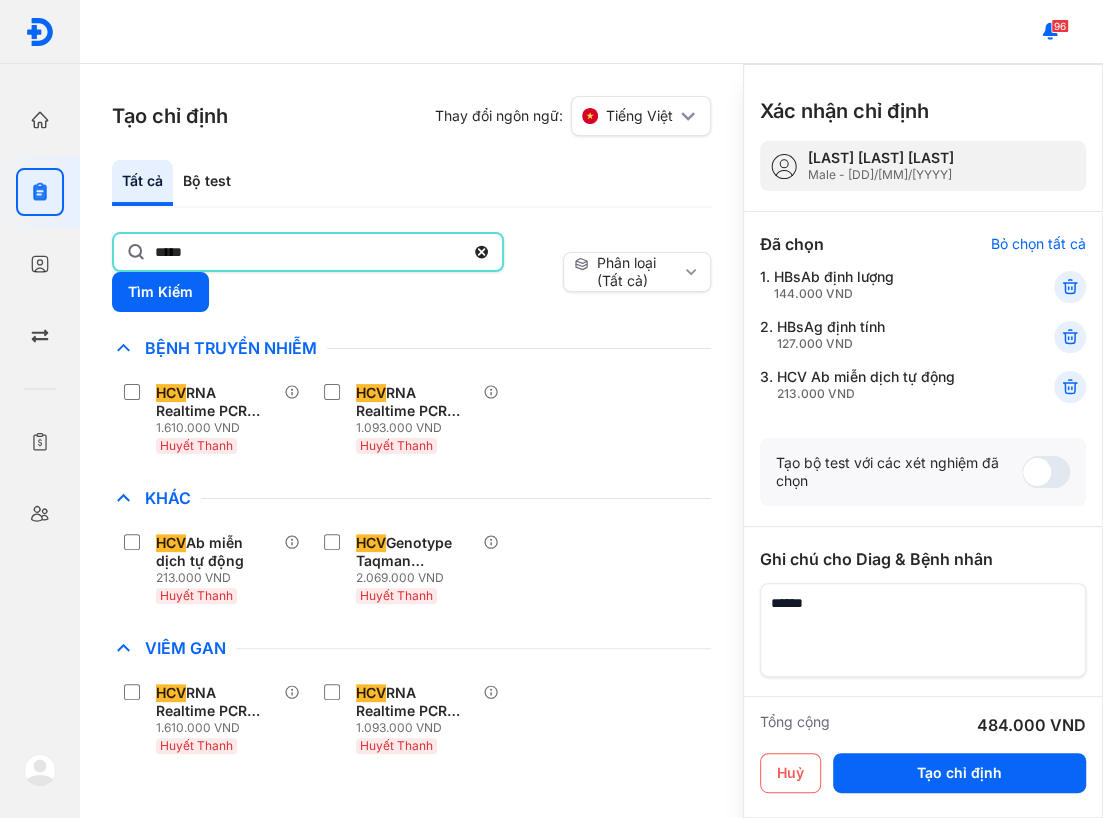type on "*****" 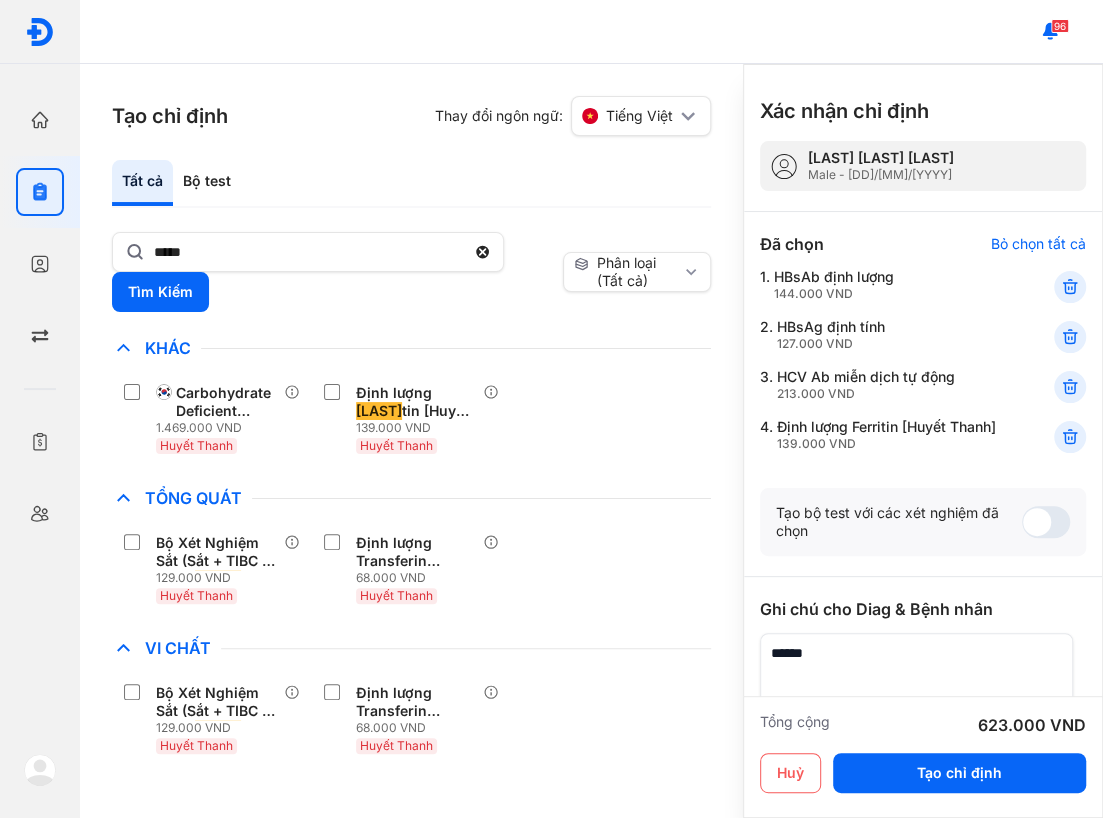 click at bounding box center (1046, 522) 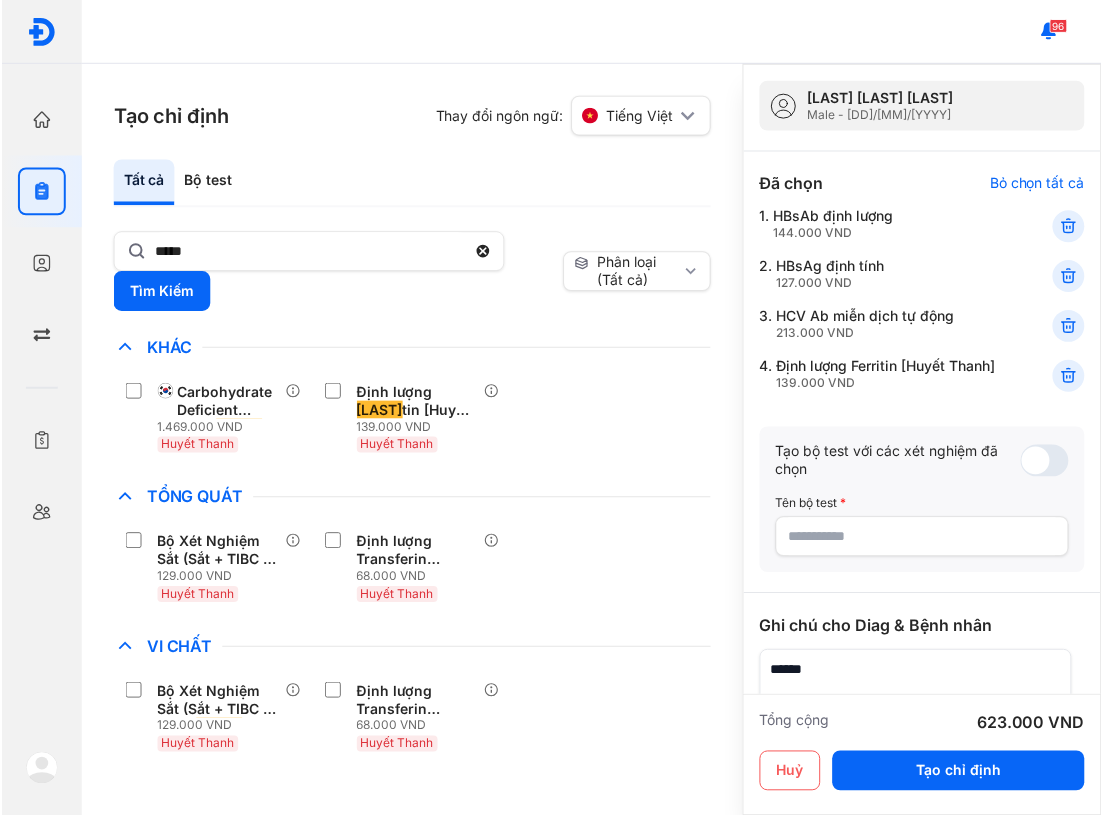 scroll, scrollTop: 90, scrollLeft: 0, axis: vertical 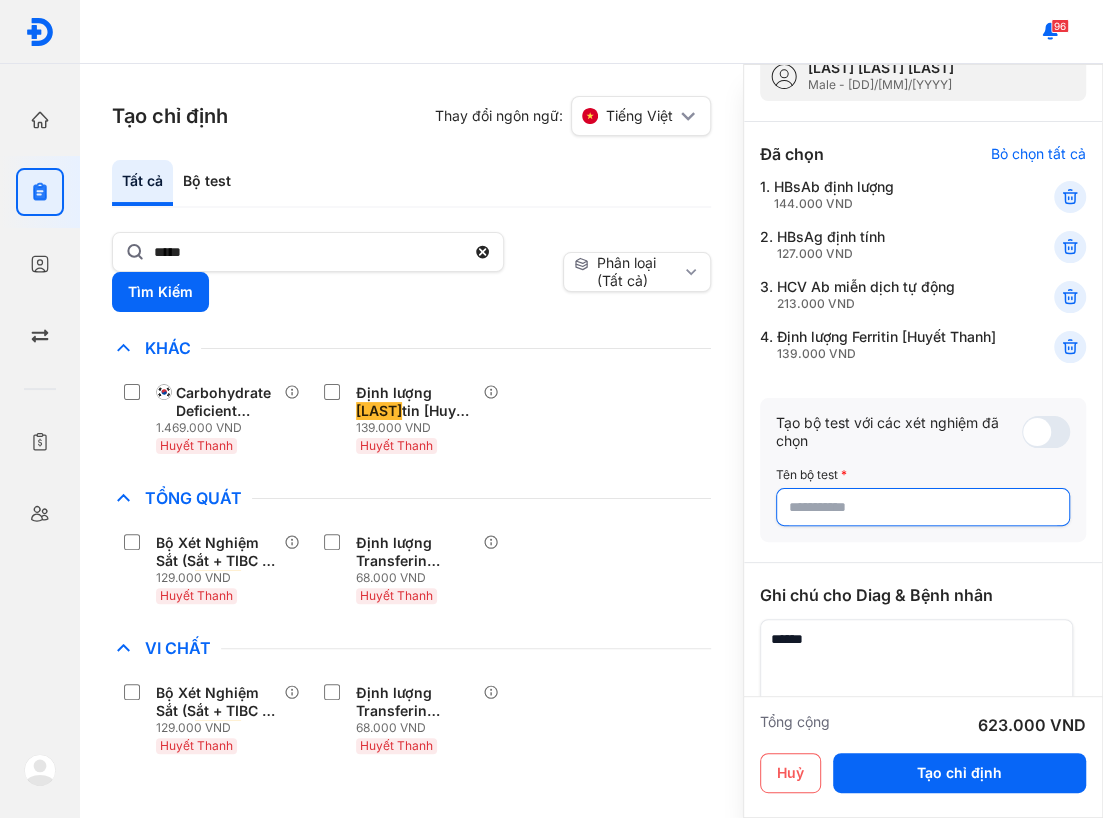 click 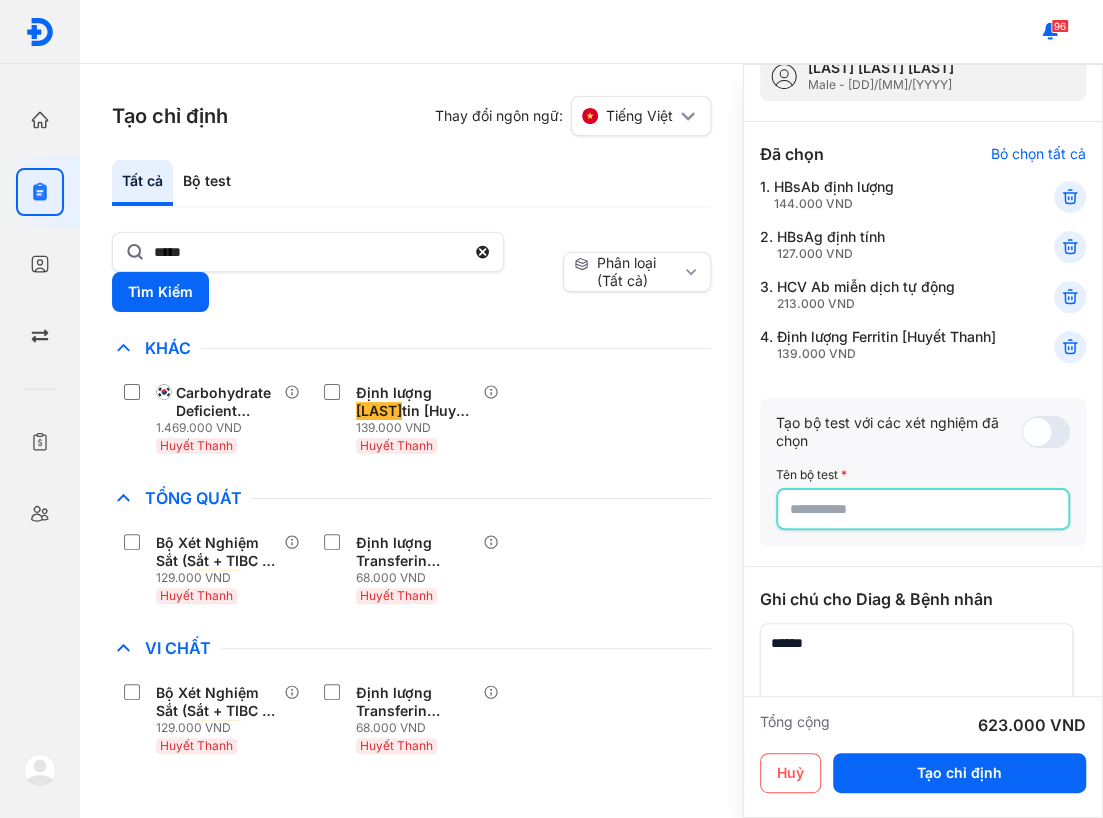 click at bounding box center (1046, 432) 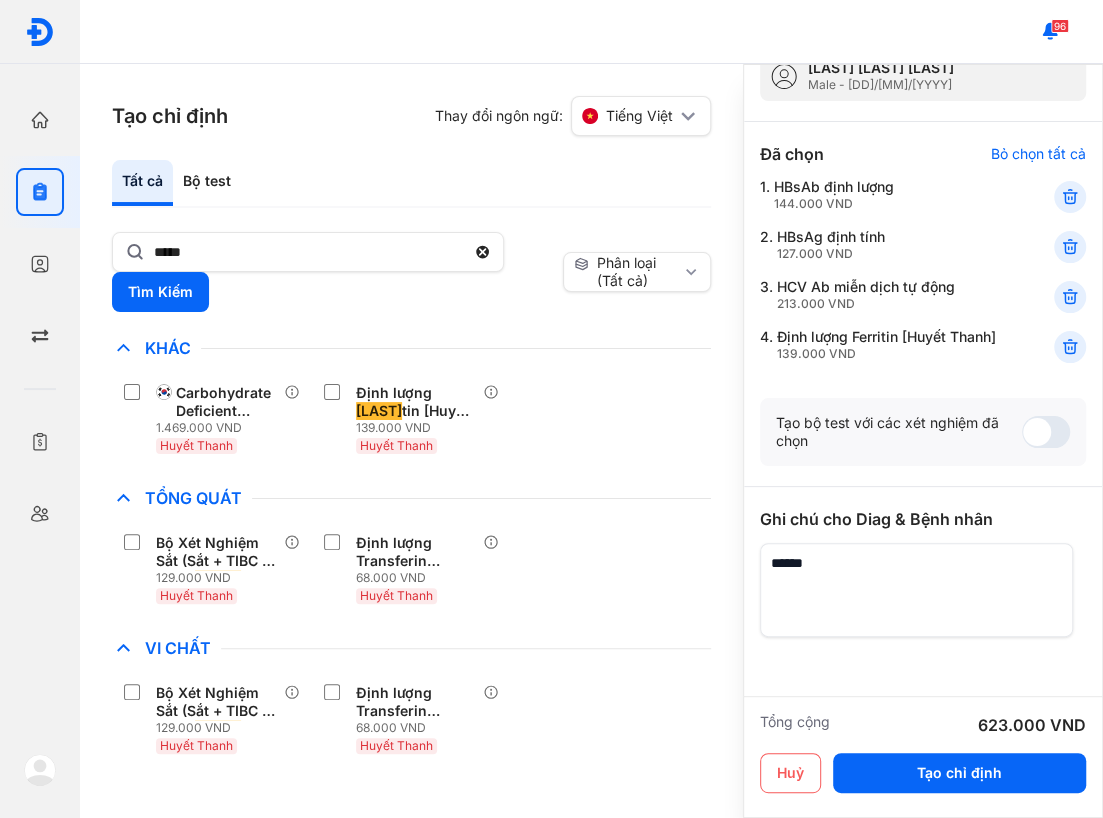 click at bounding box center (1046, 432) 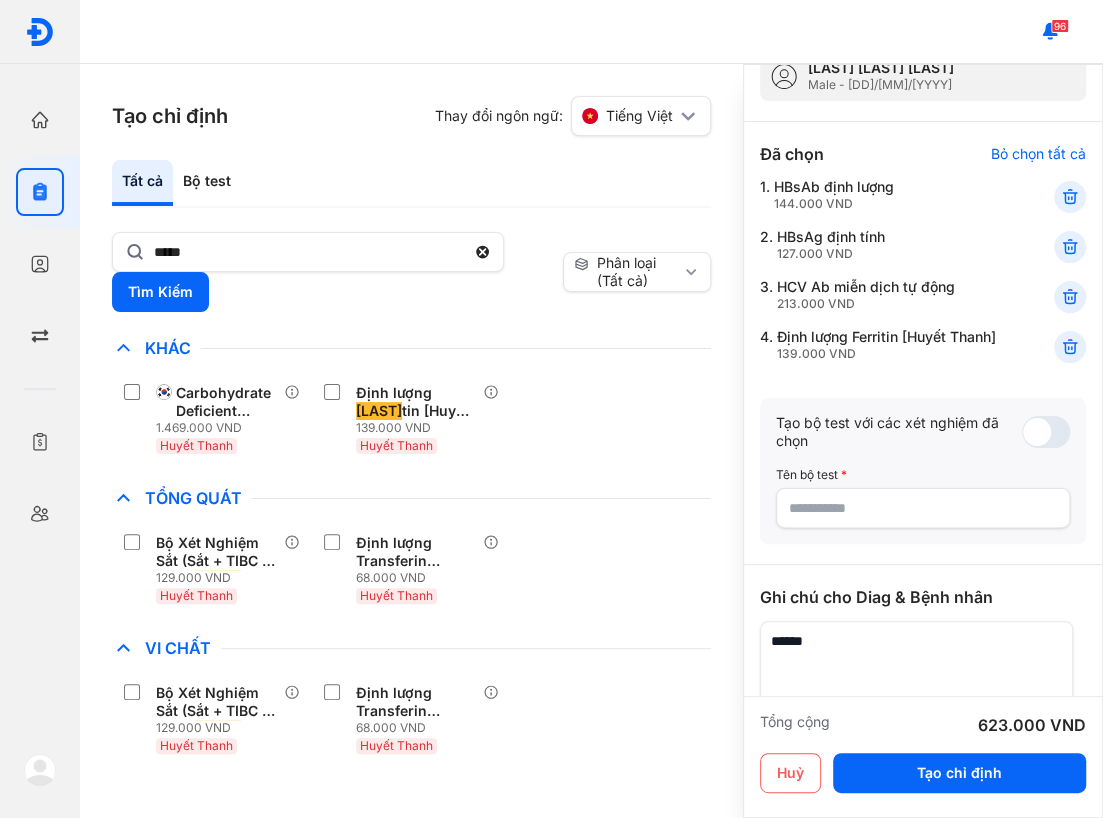 click at bounding box center [1046, 432] 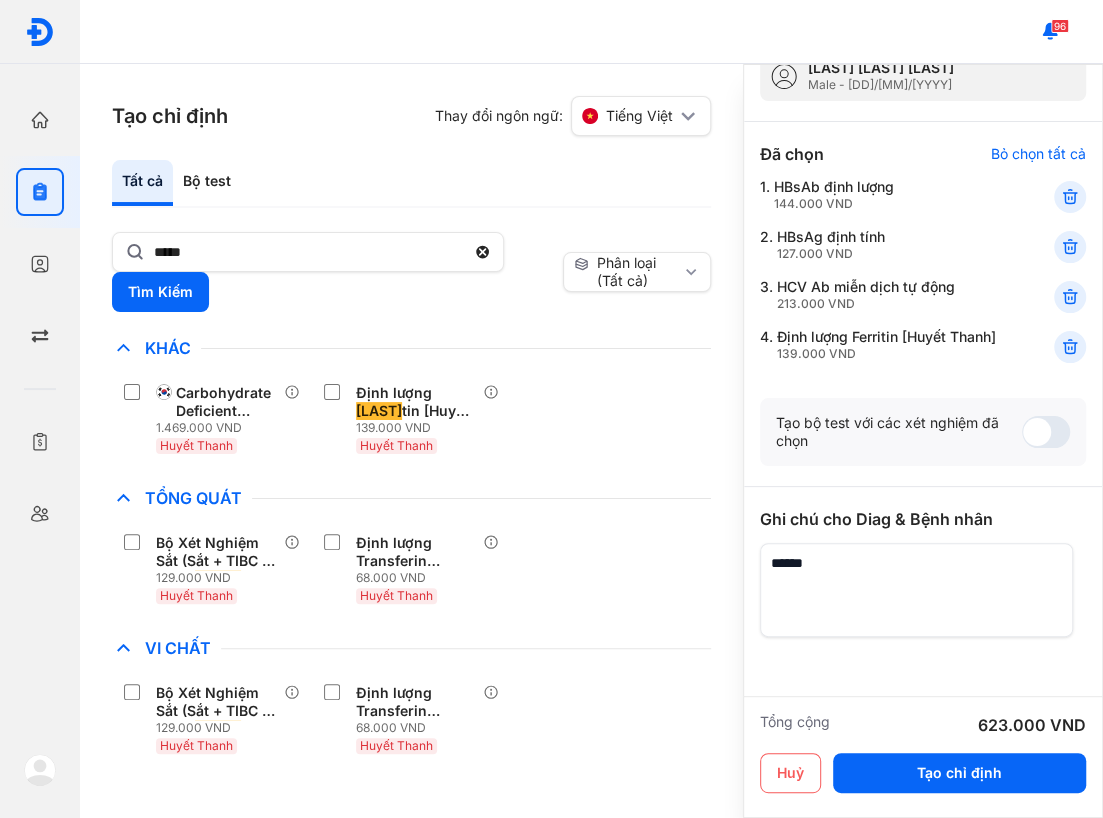 click at bounding box center [1046, 432] 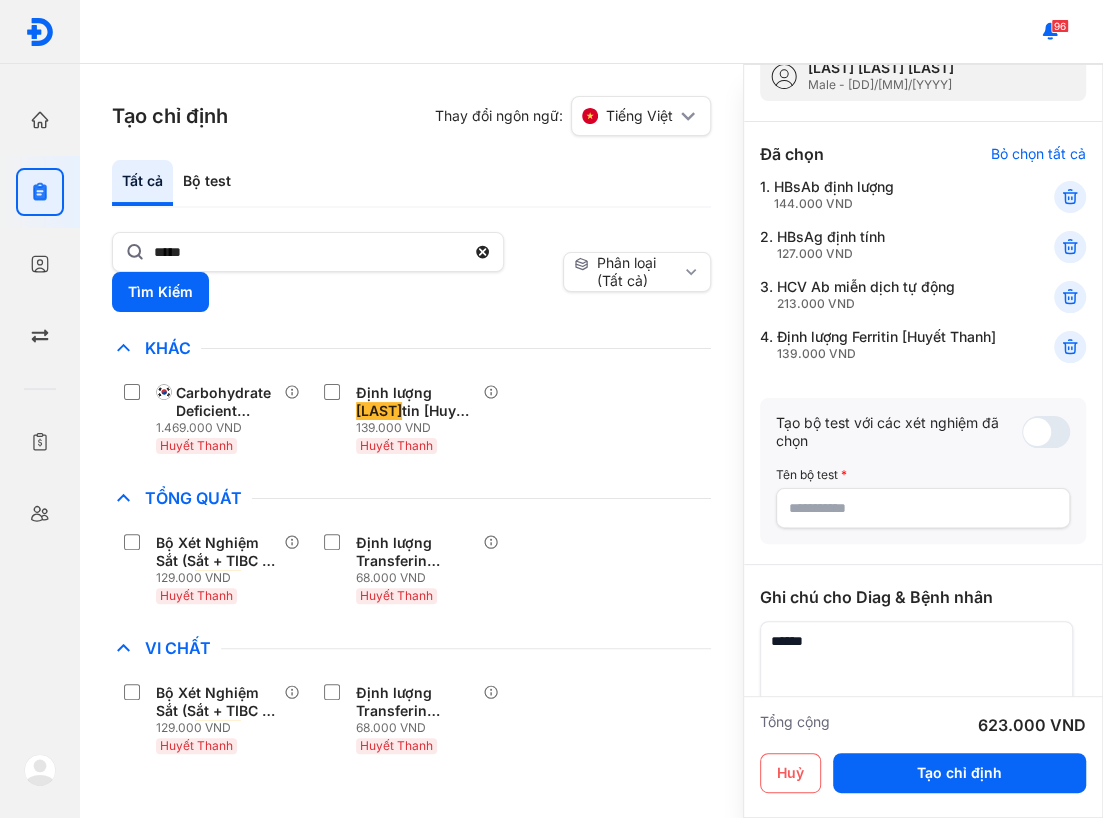 click at bounding box center [1046, 432] 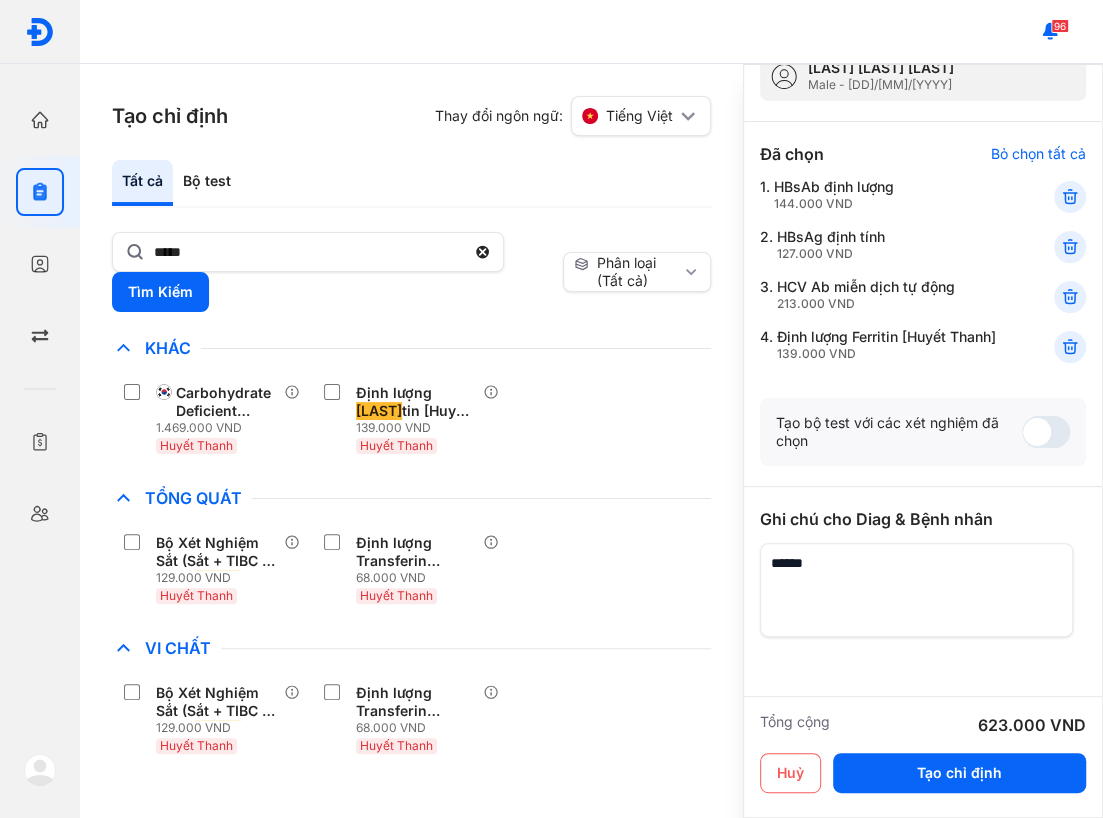 click at bounding box center (1046, 432) 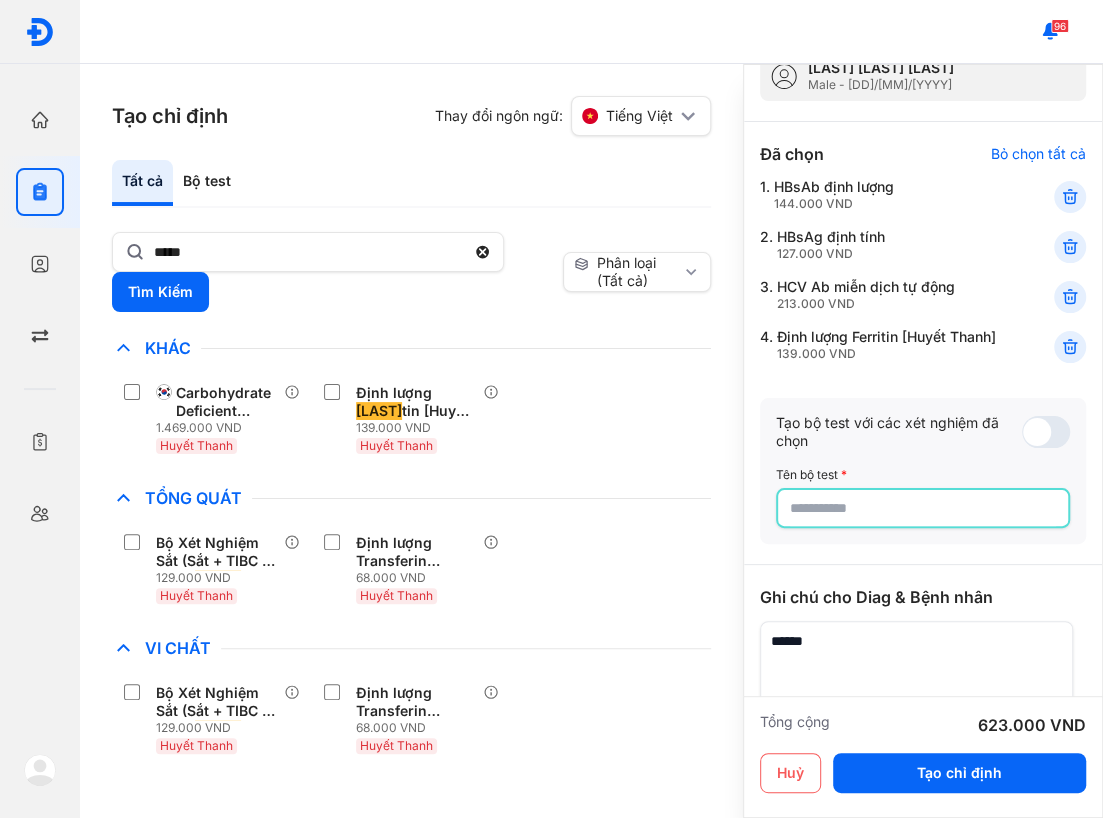 click 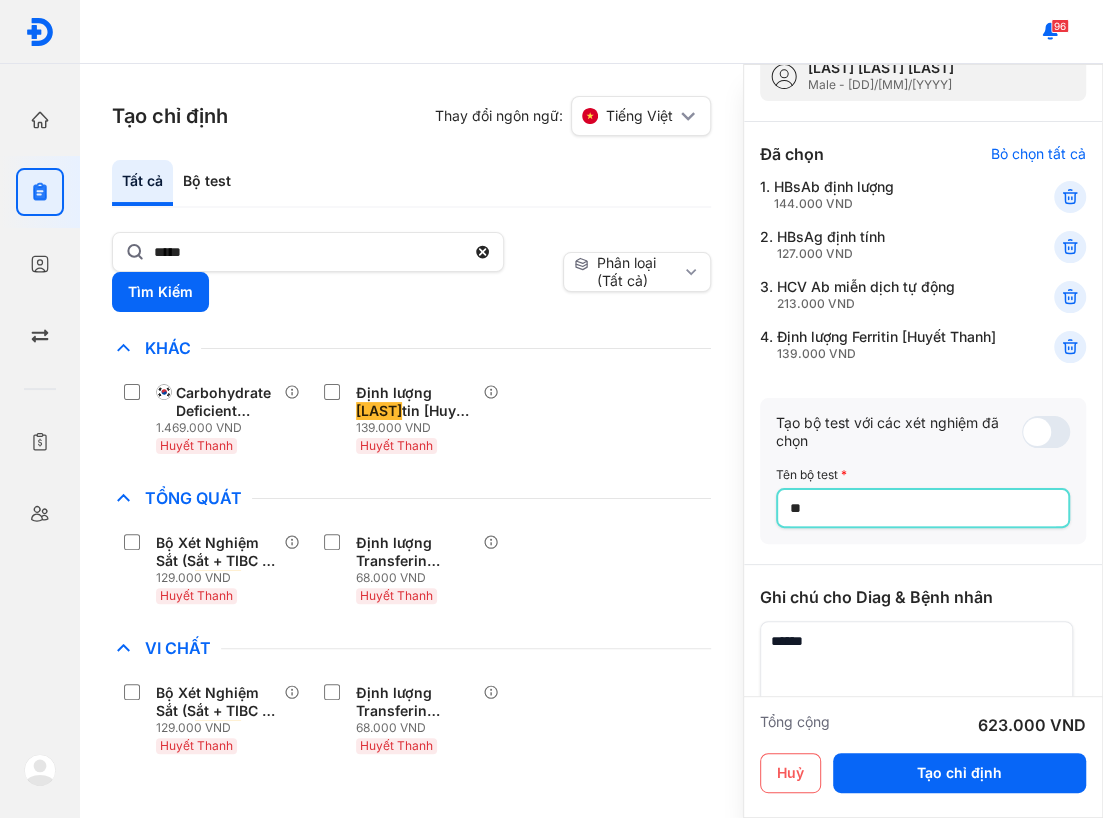 type on "*" 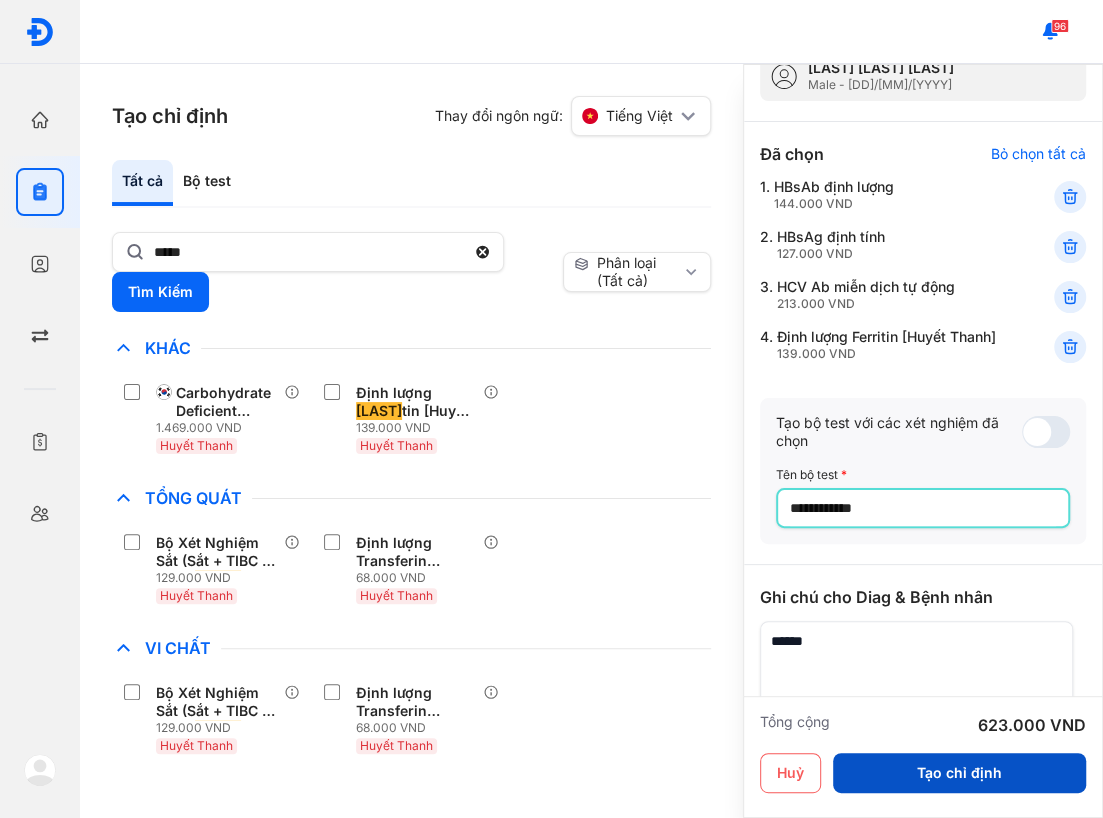 type on "**********" 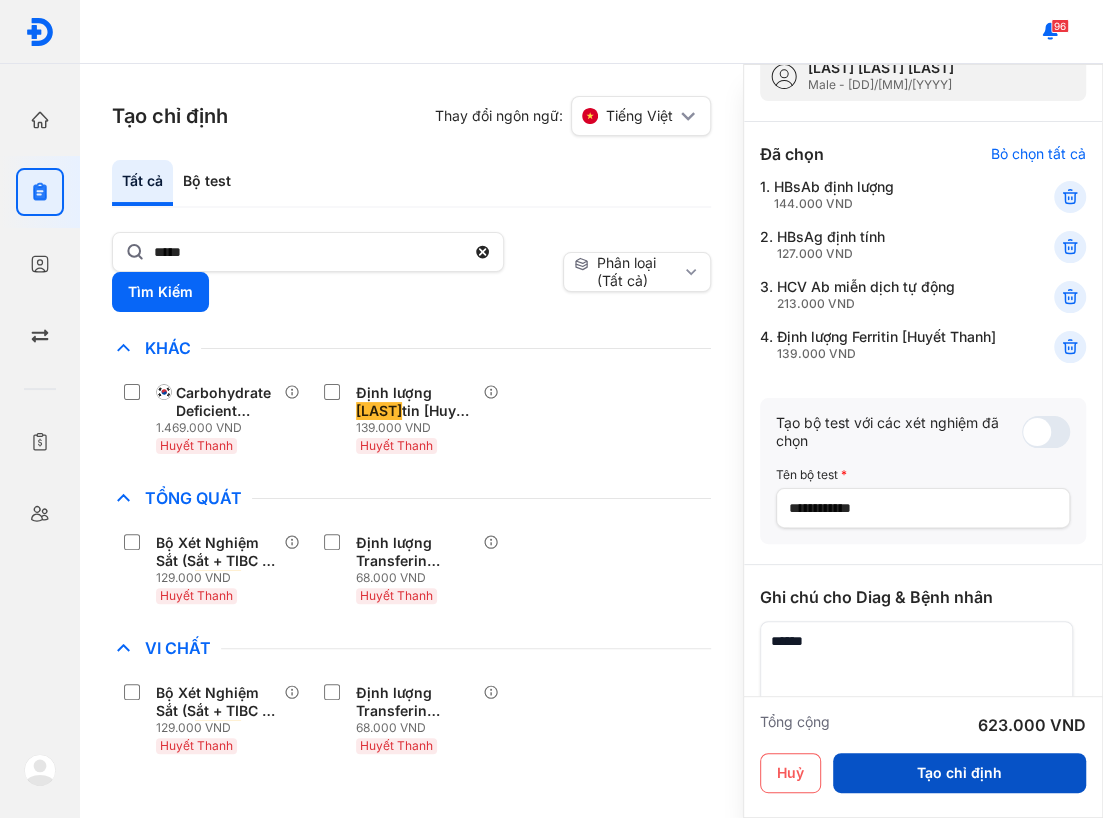 click on "Tạo chỉ định" at bounding box center [959, 773] 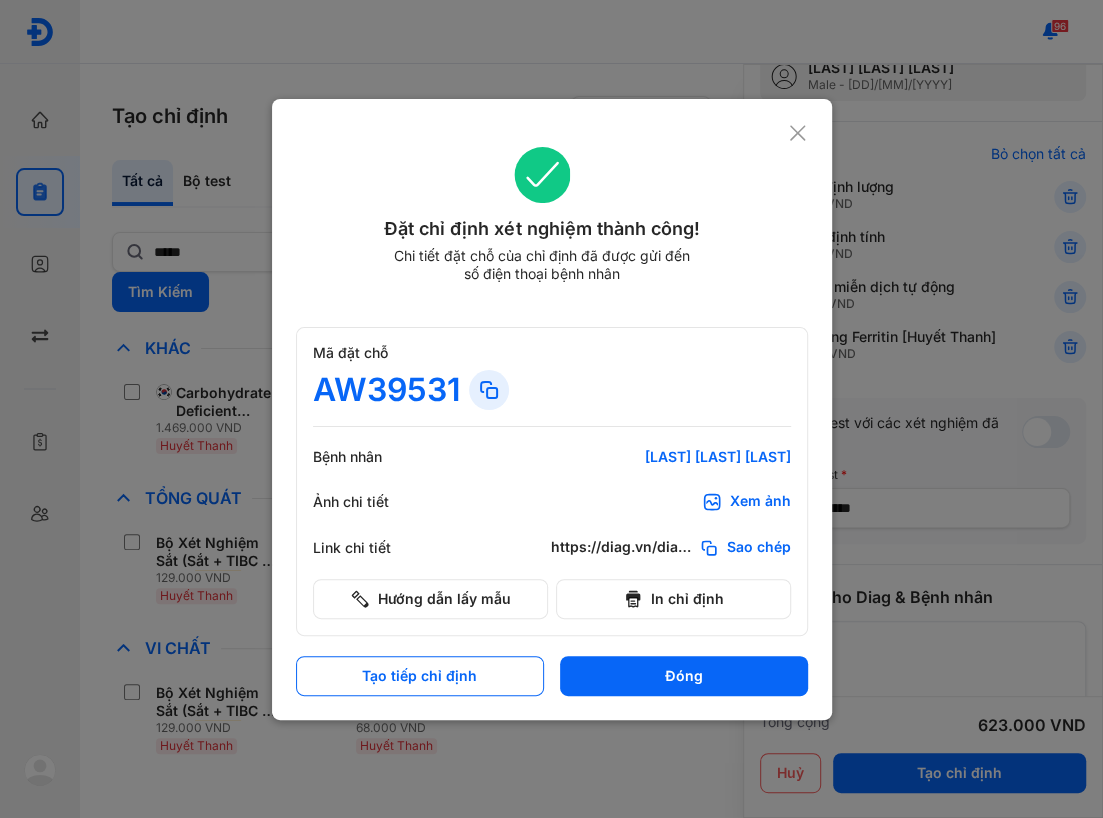 click 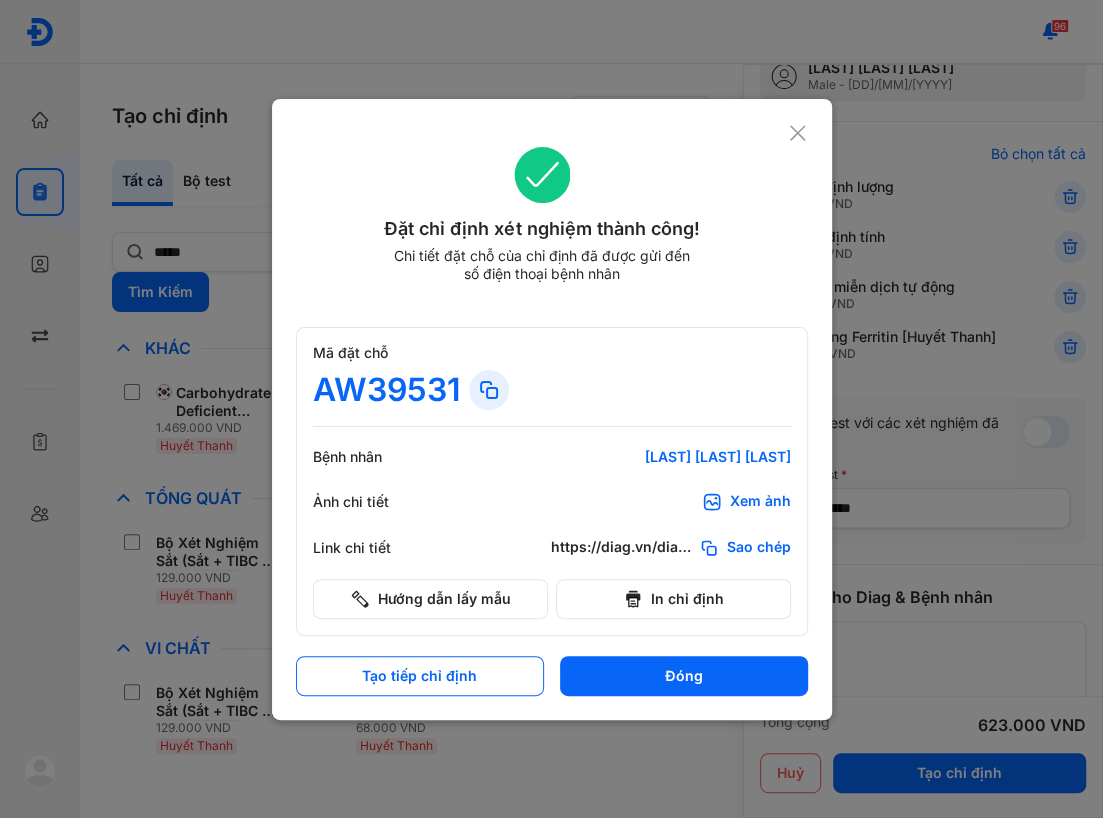 click on "Đặt chỉ định xét nghiệm thành công! Chi tiết đặt chỗ của chỉ định đã được gửi đến số điện thoại bệnh nhân" 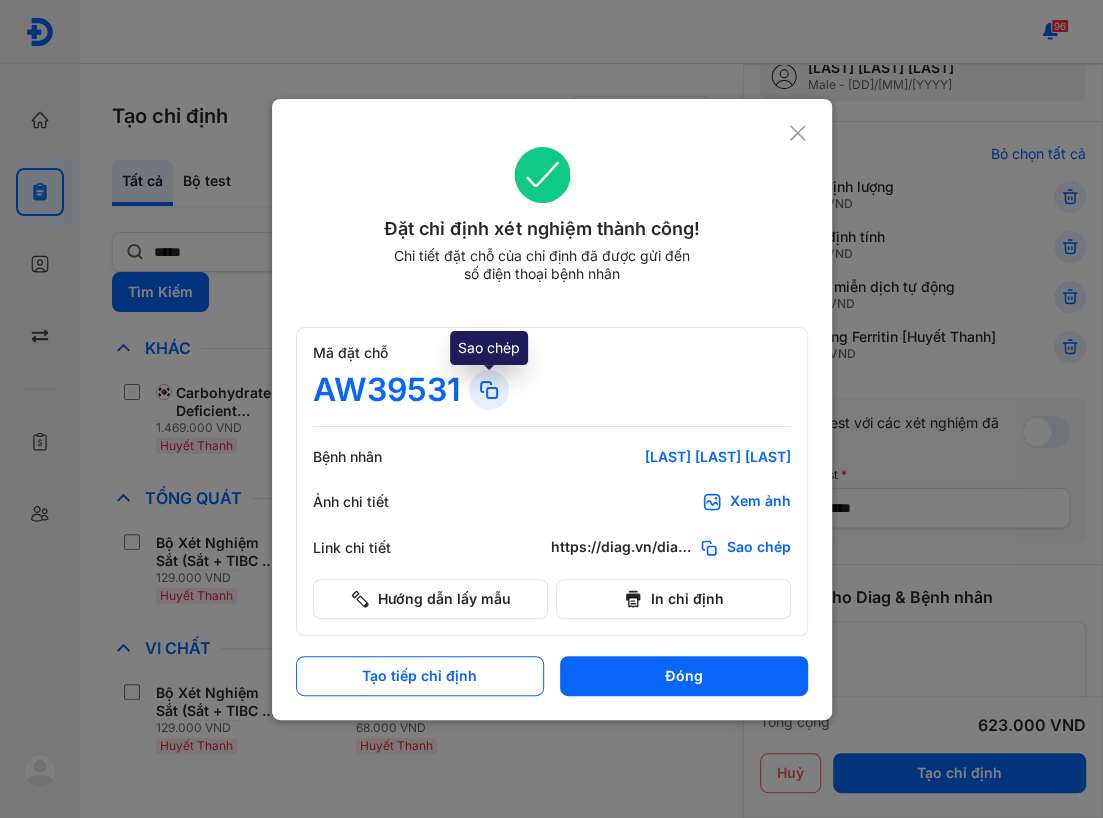 click 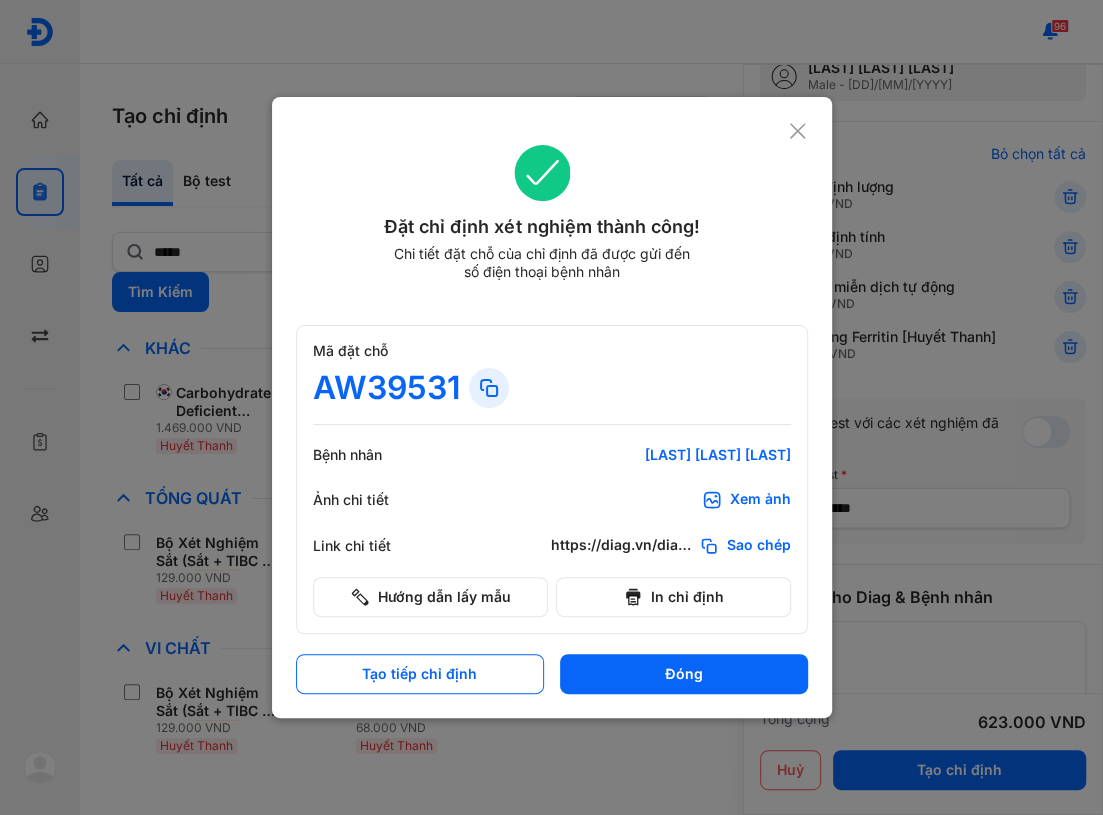 click 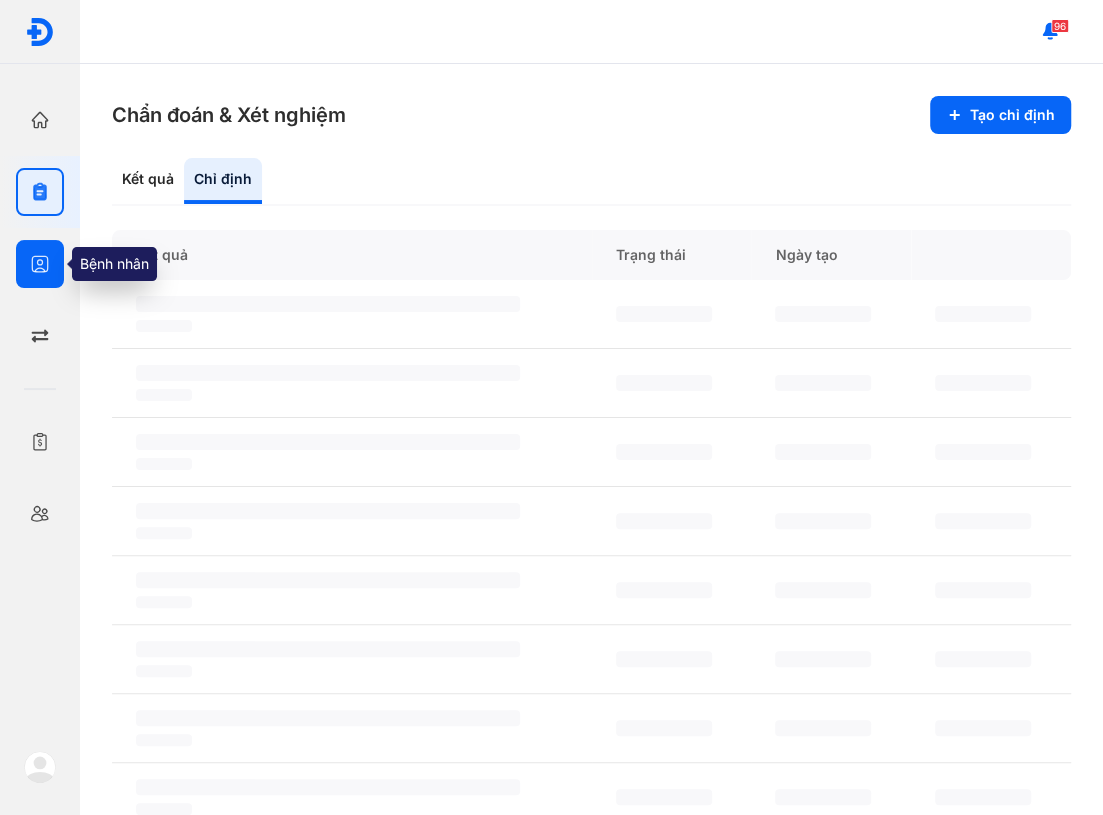 click at bounding box center [40, 264] 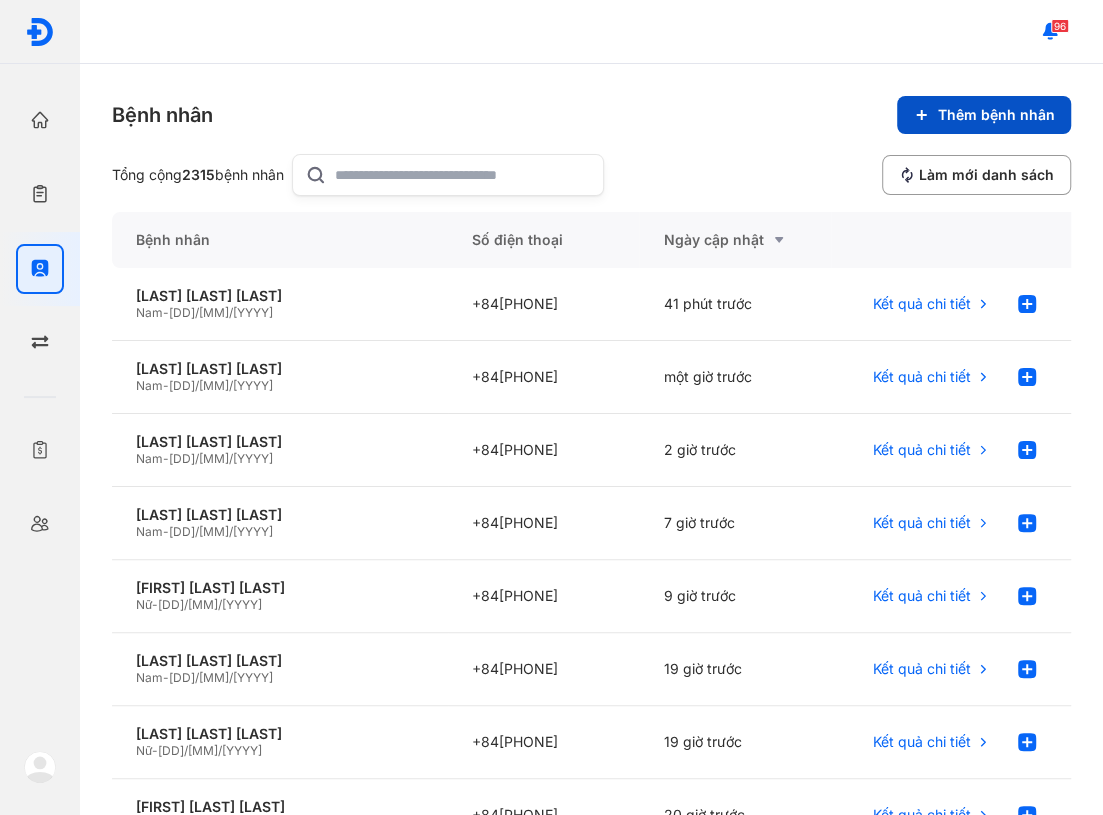 click on "Thêm bệnh nhân" 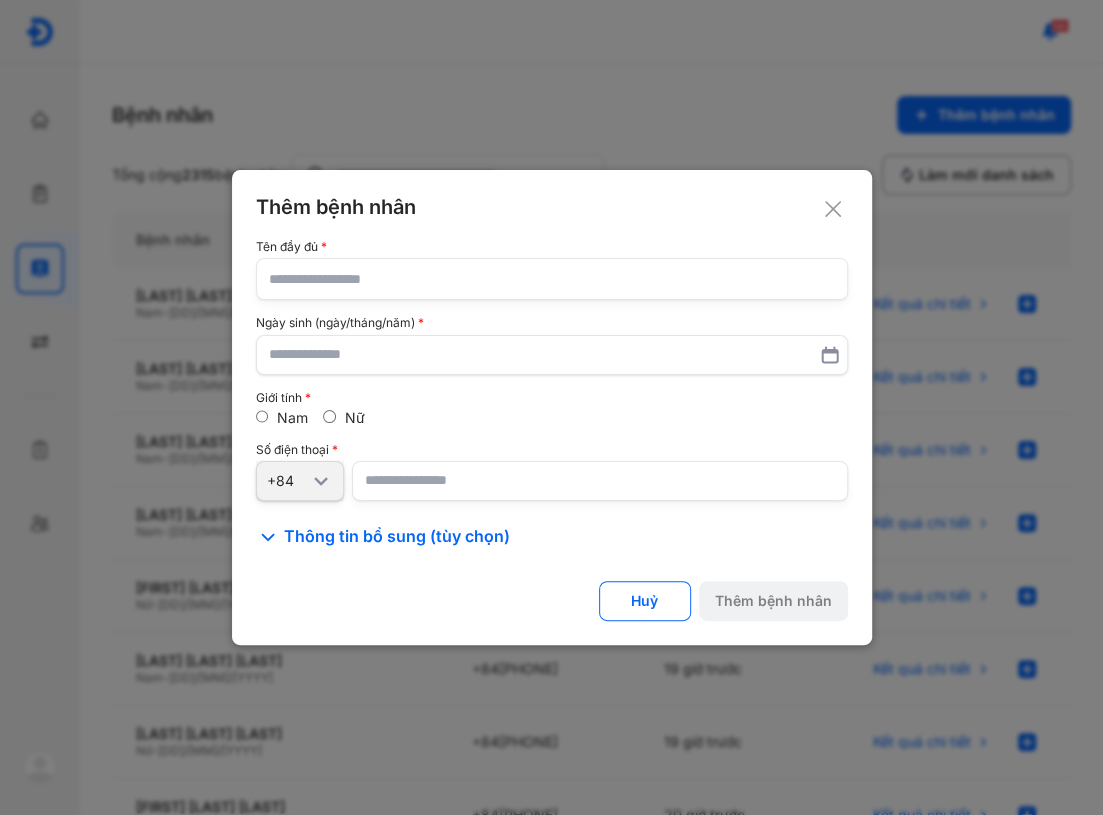 click 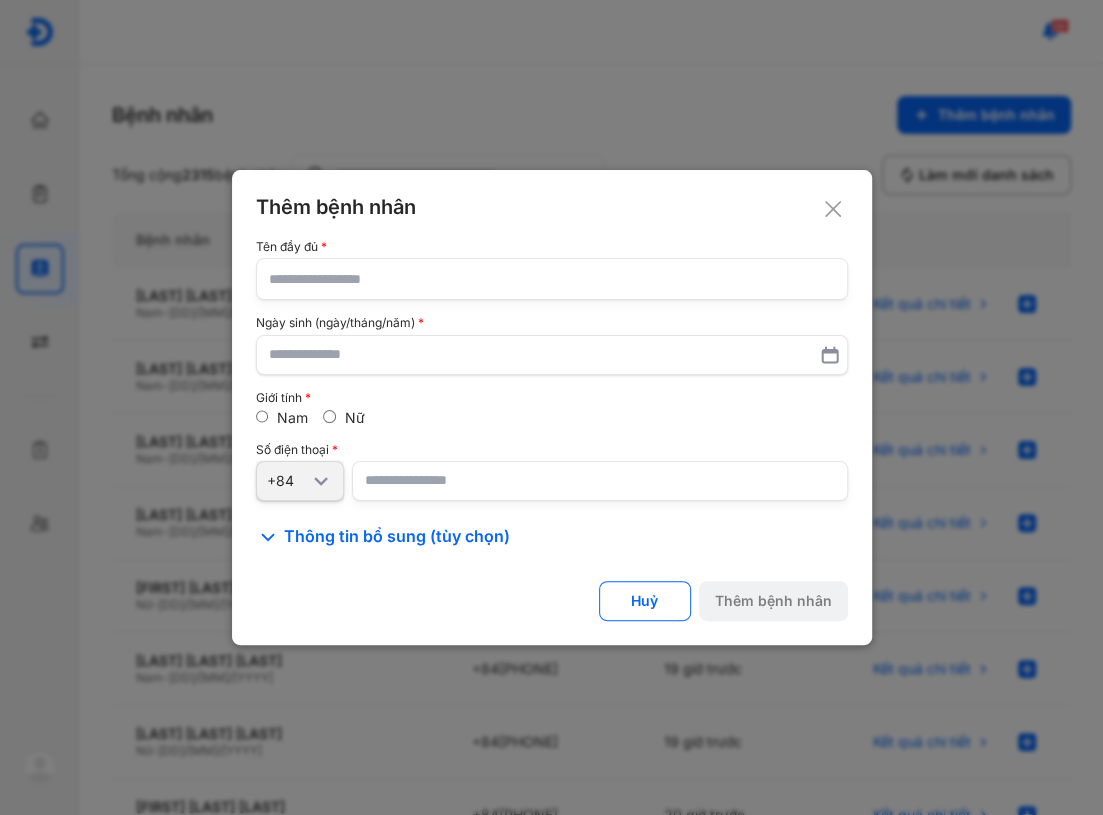 click 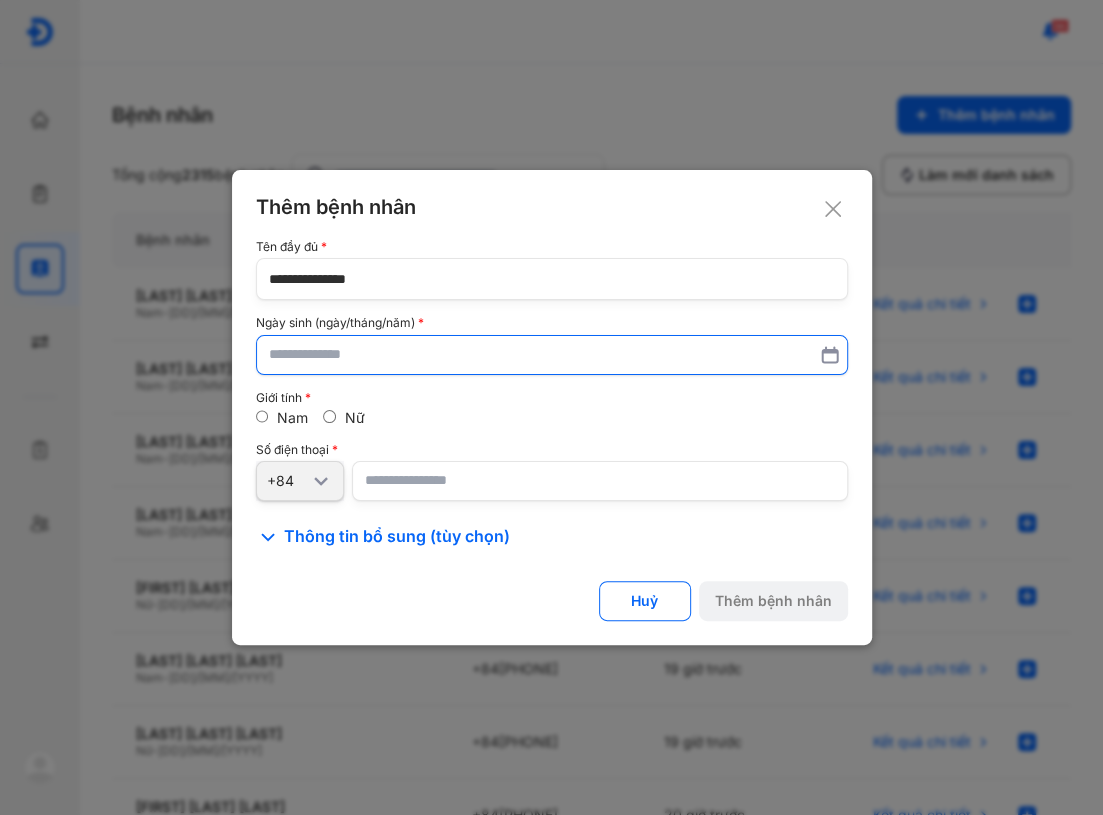 type on "**********" 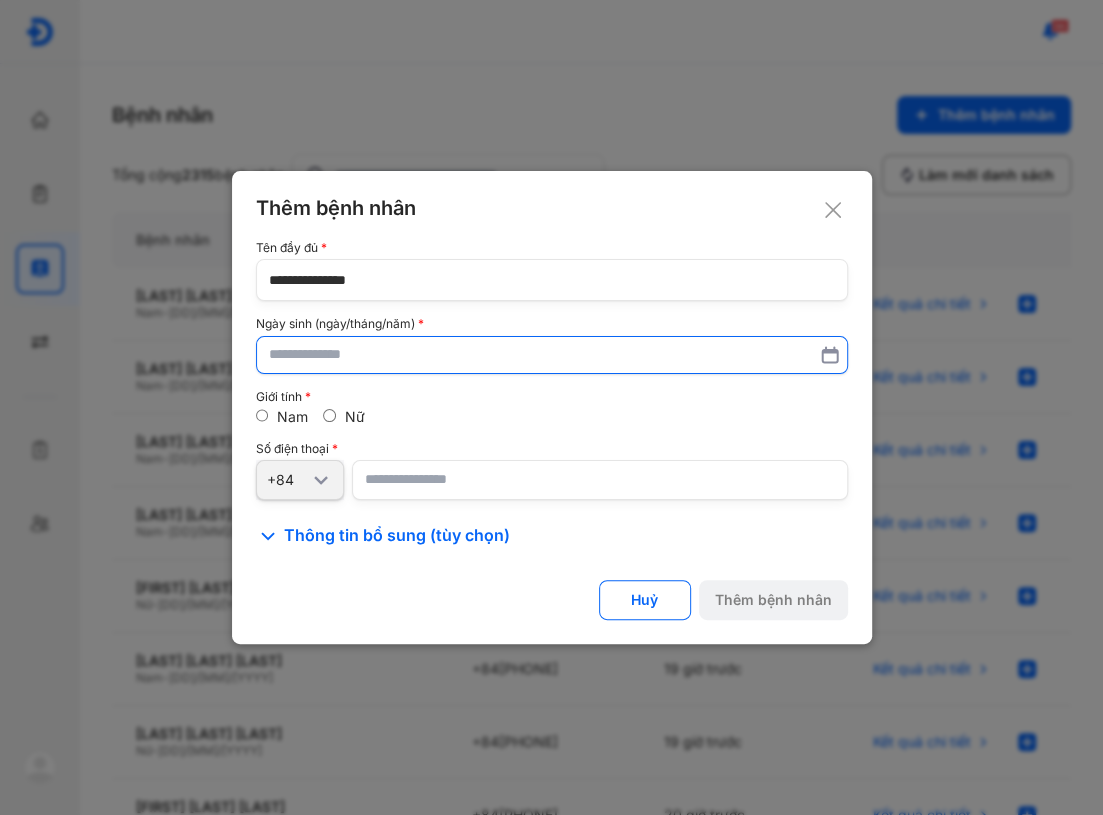 click at bounding box center (552, 355) 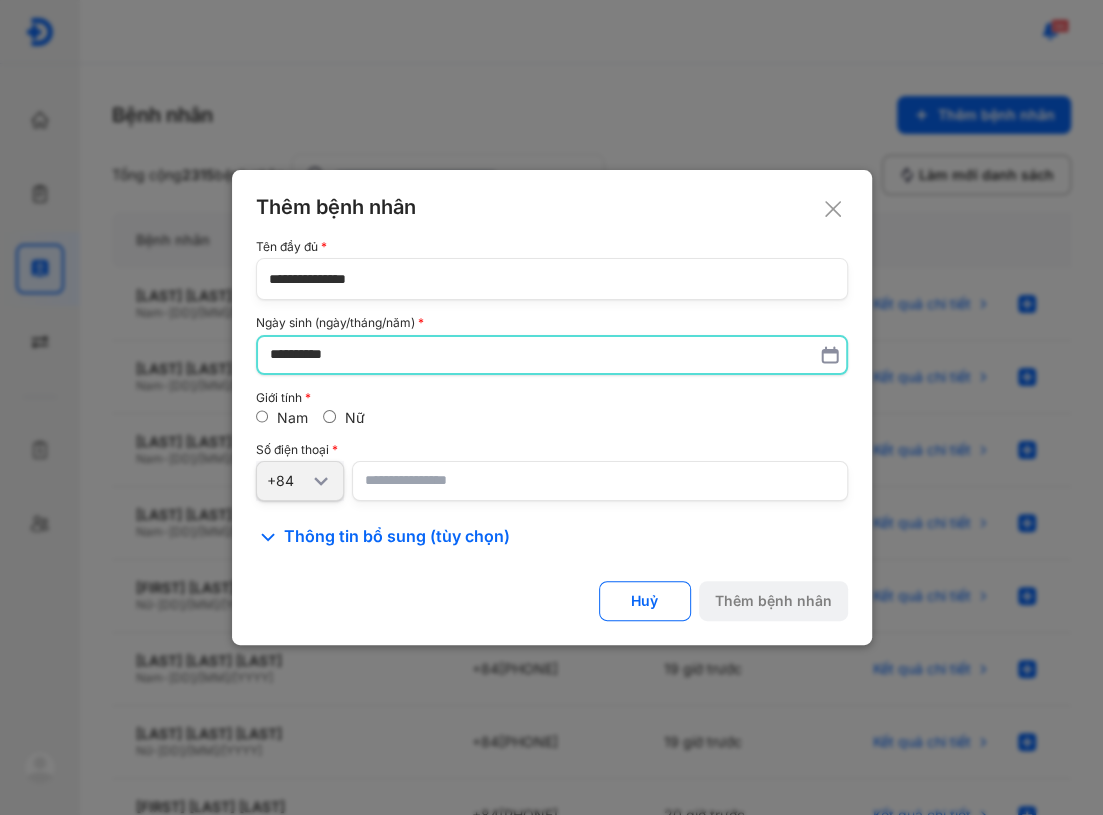 type on "**********" 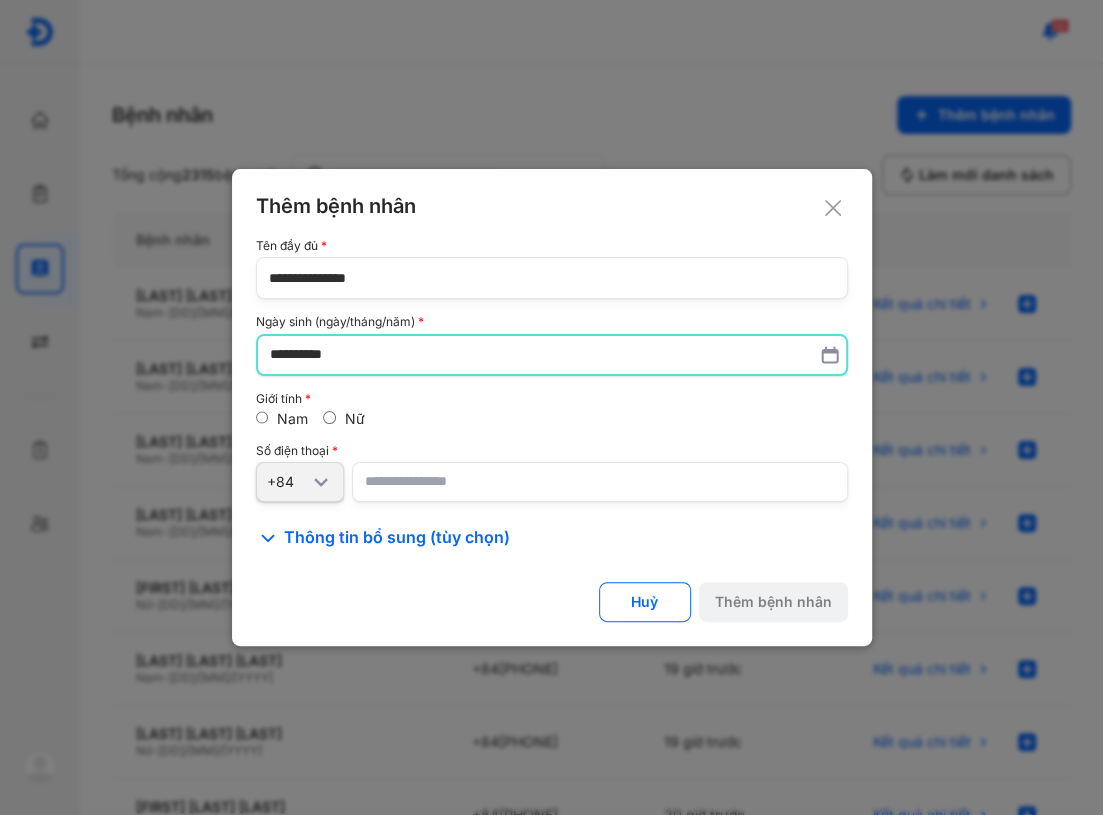click at bounding box center (600, 482) 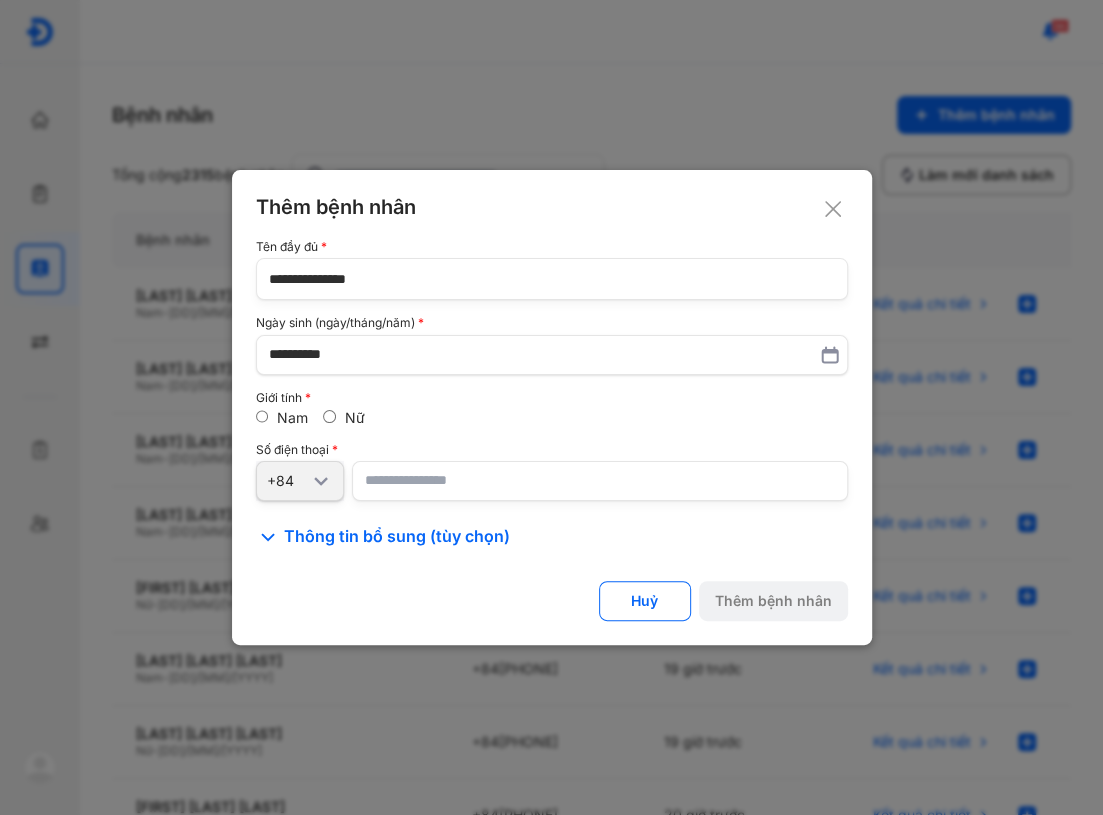 click at bounding box center [600, 481] 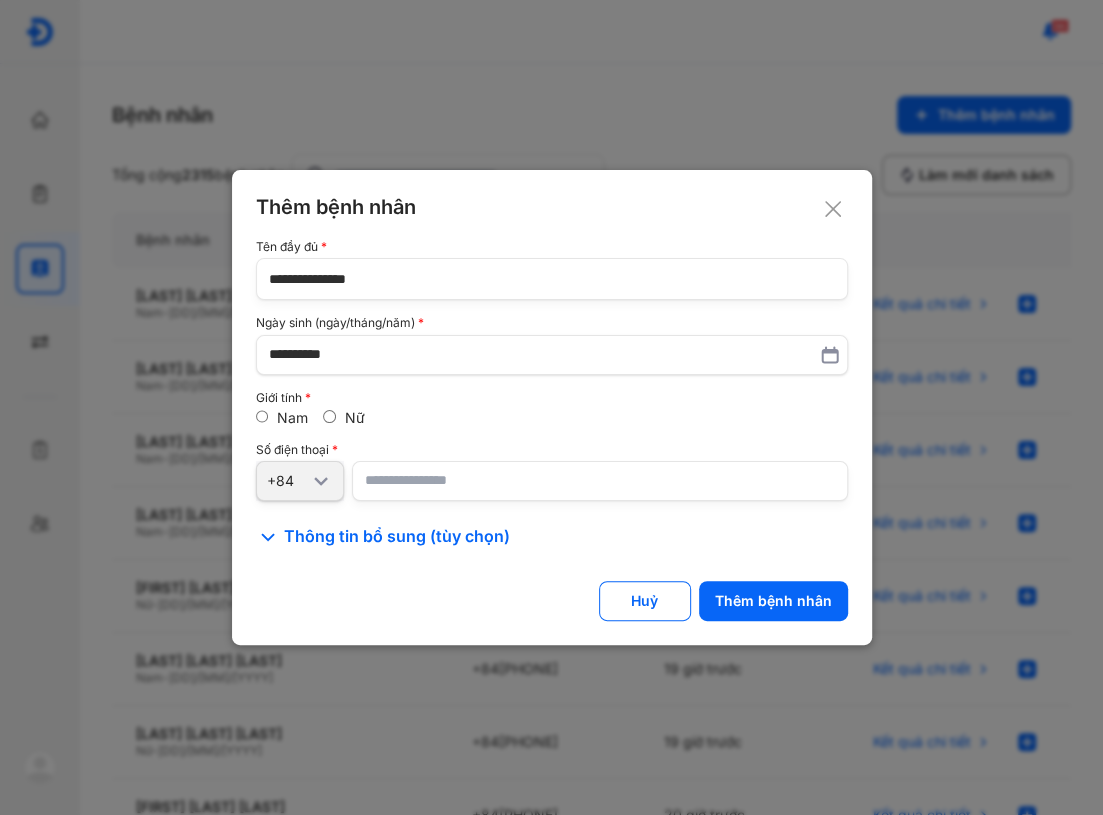 click on "**********" 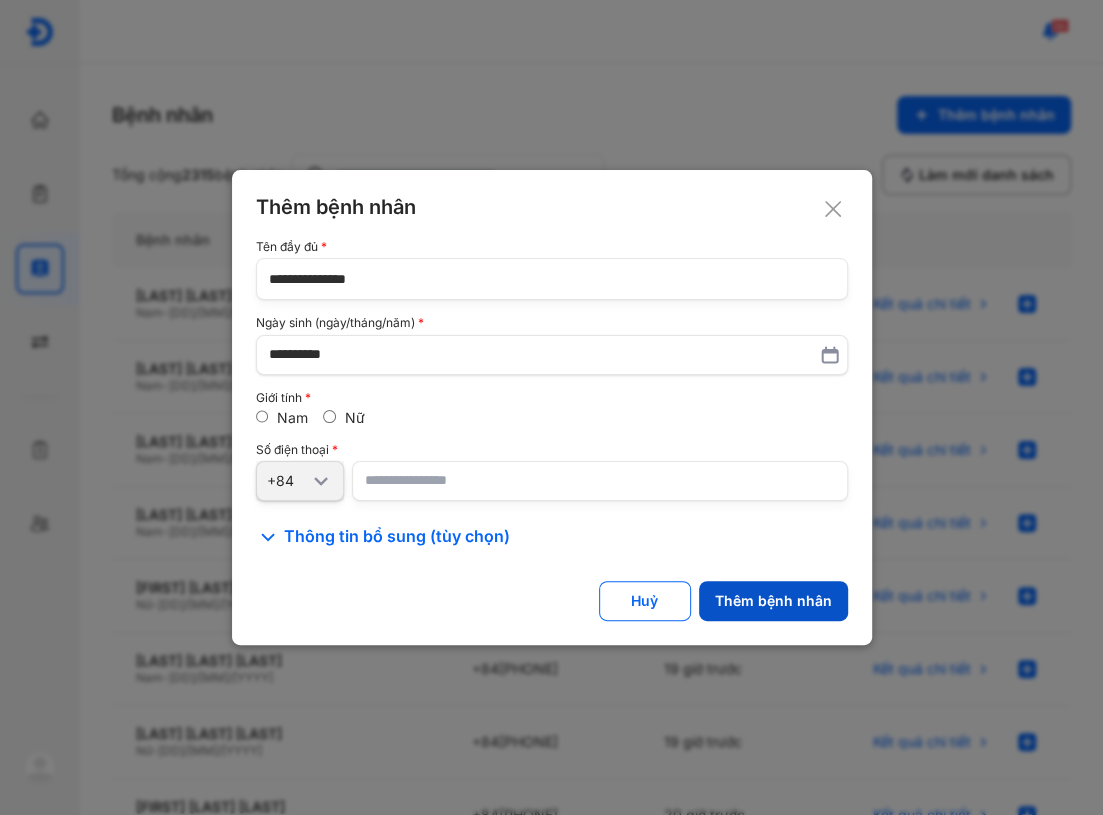 click on "Thêm bệnh nhân" at bounding box center (773, 601) 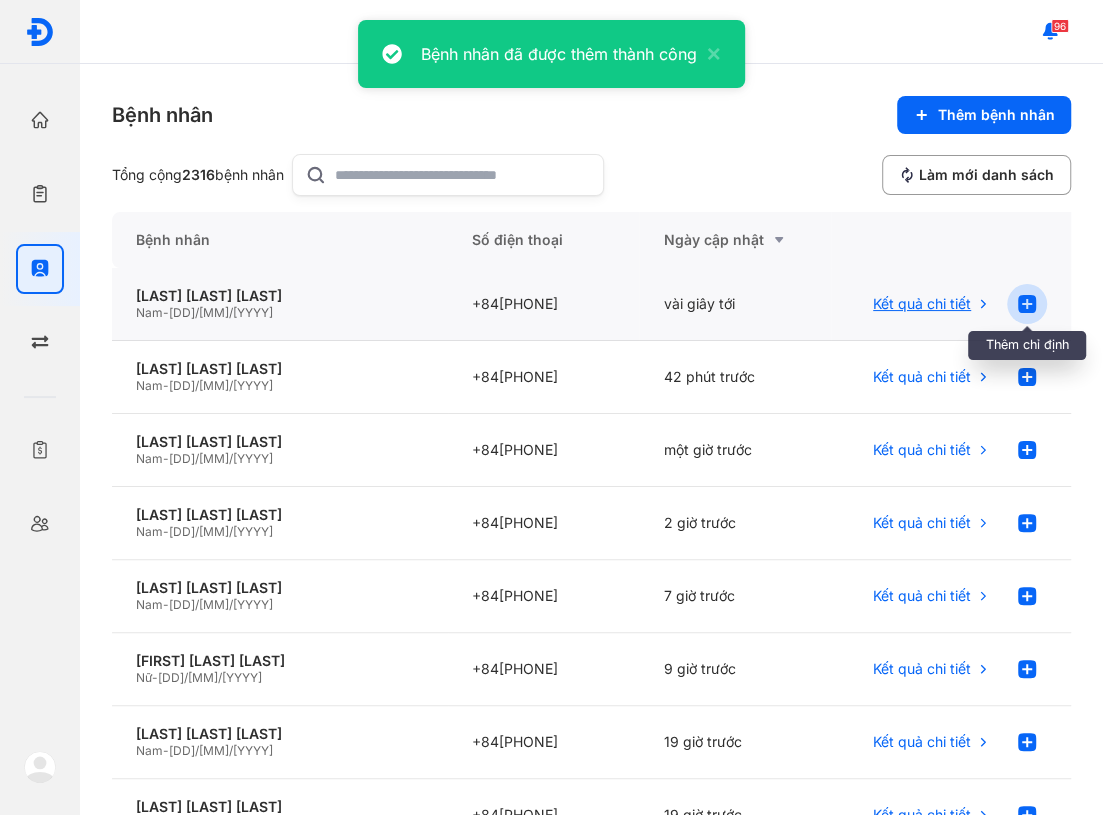 click 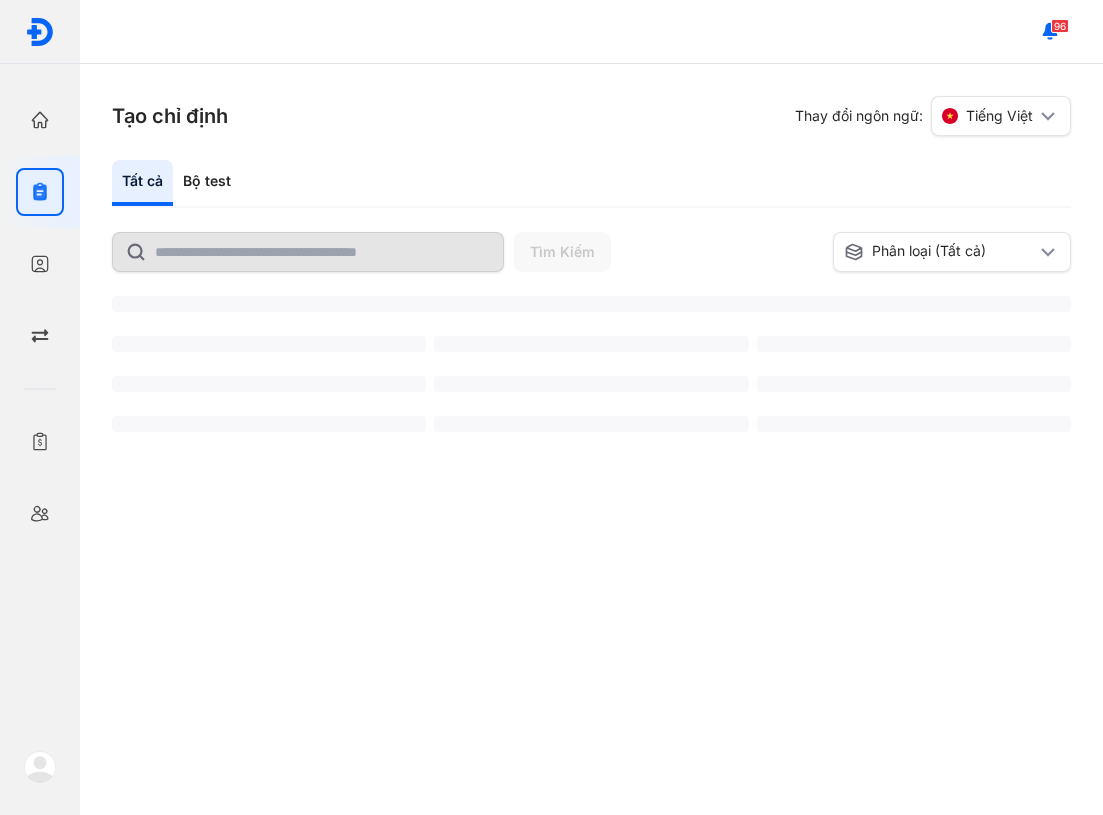 scroll, scrollTop: 0, scrollLeft: 0, axis: both 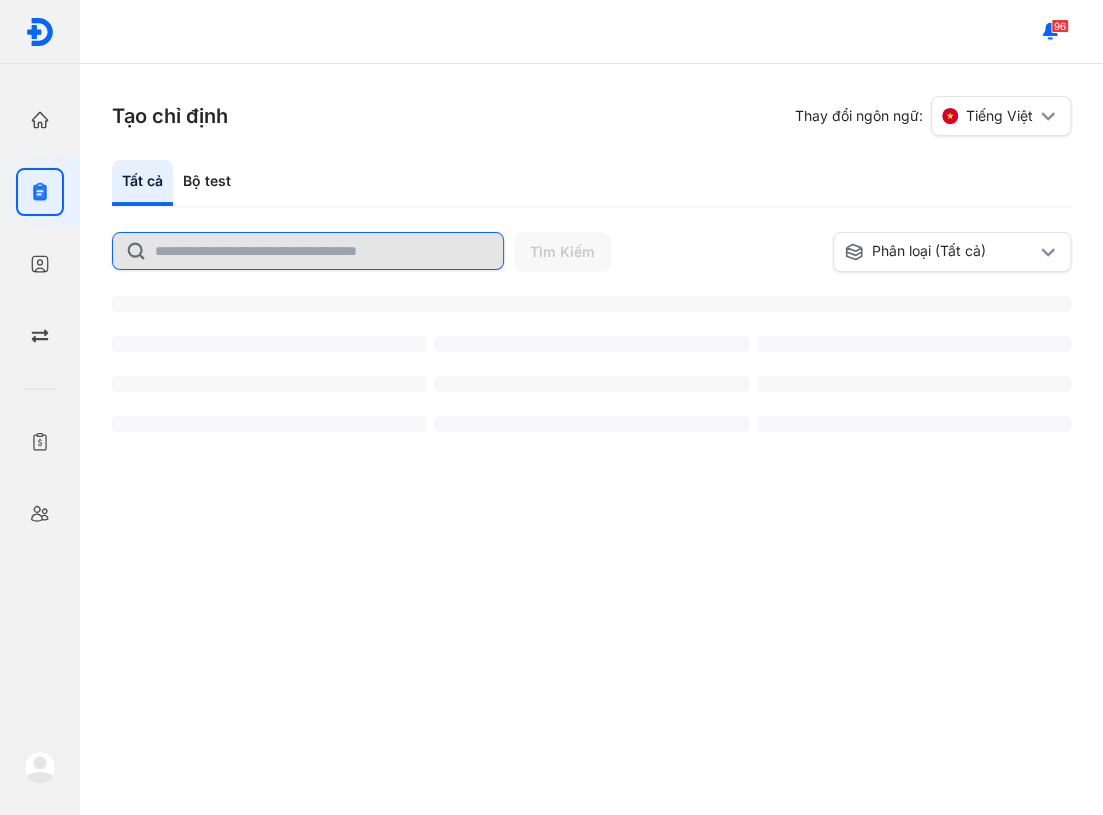 click 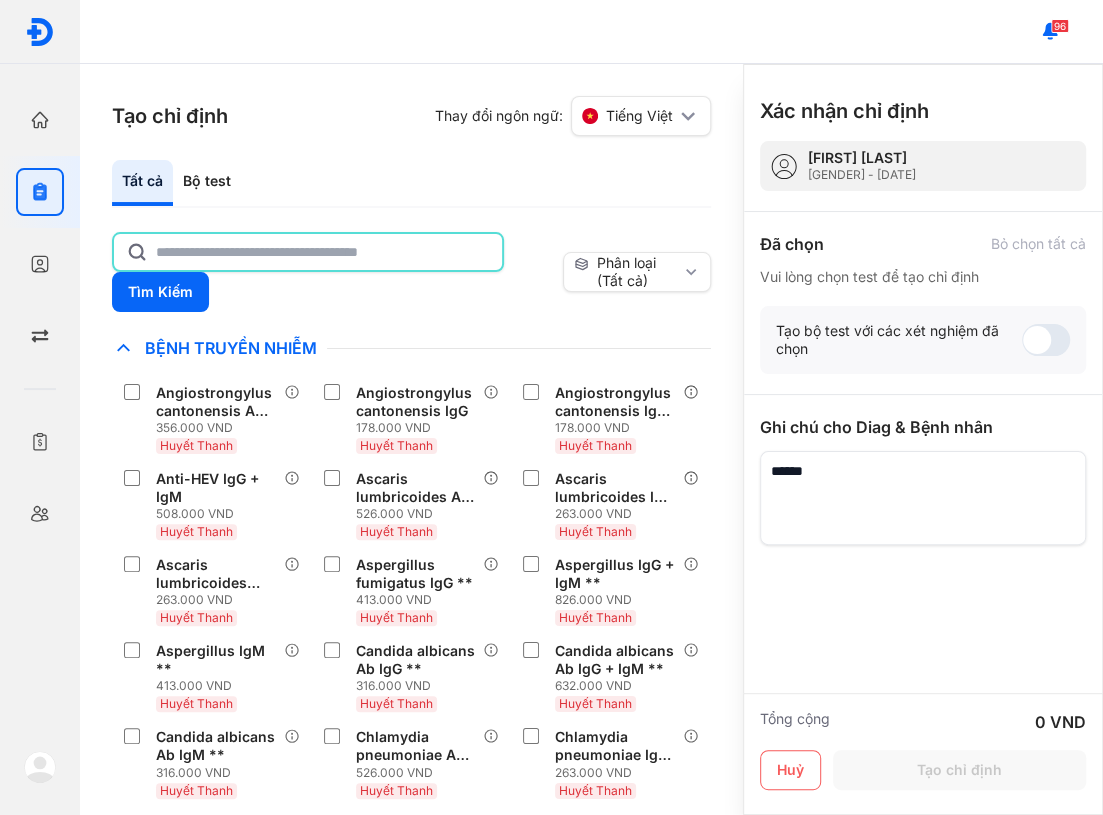 click 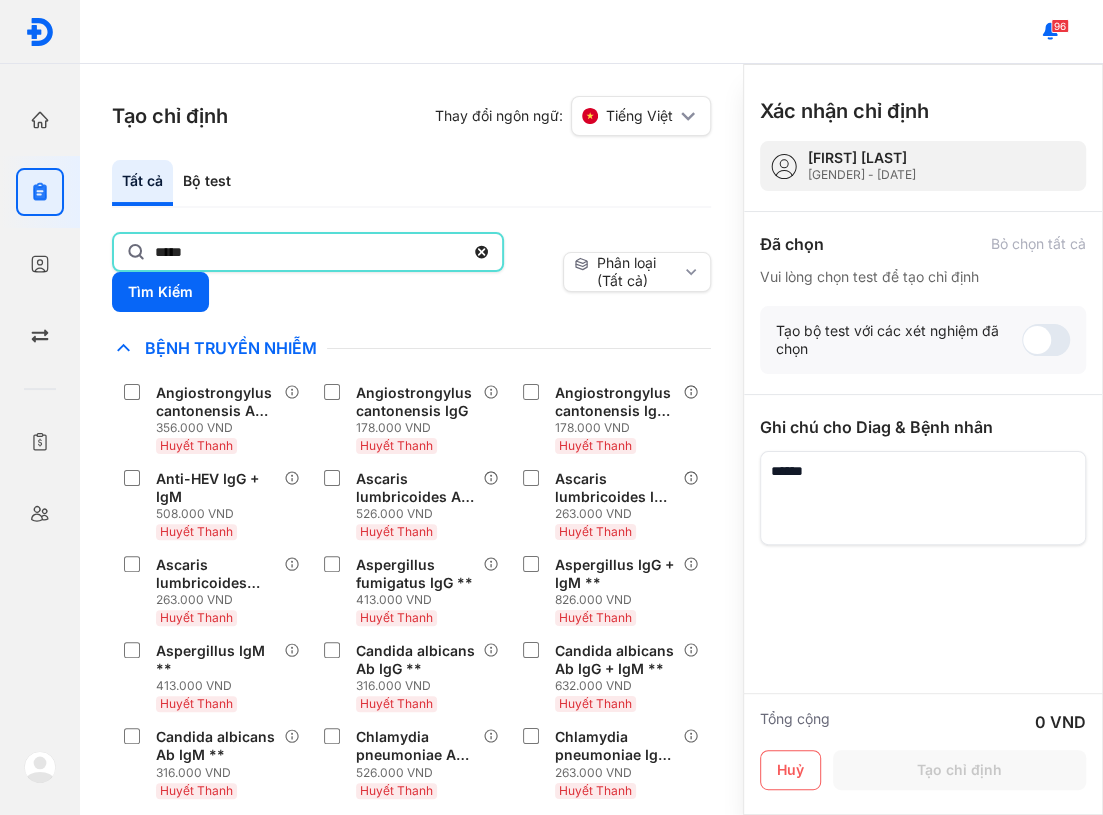 type on "****" 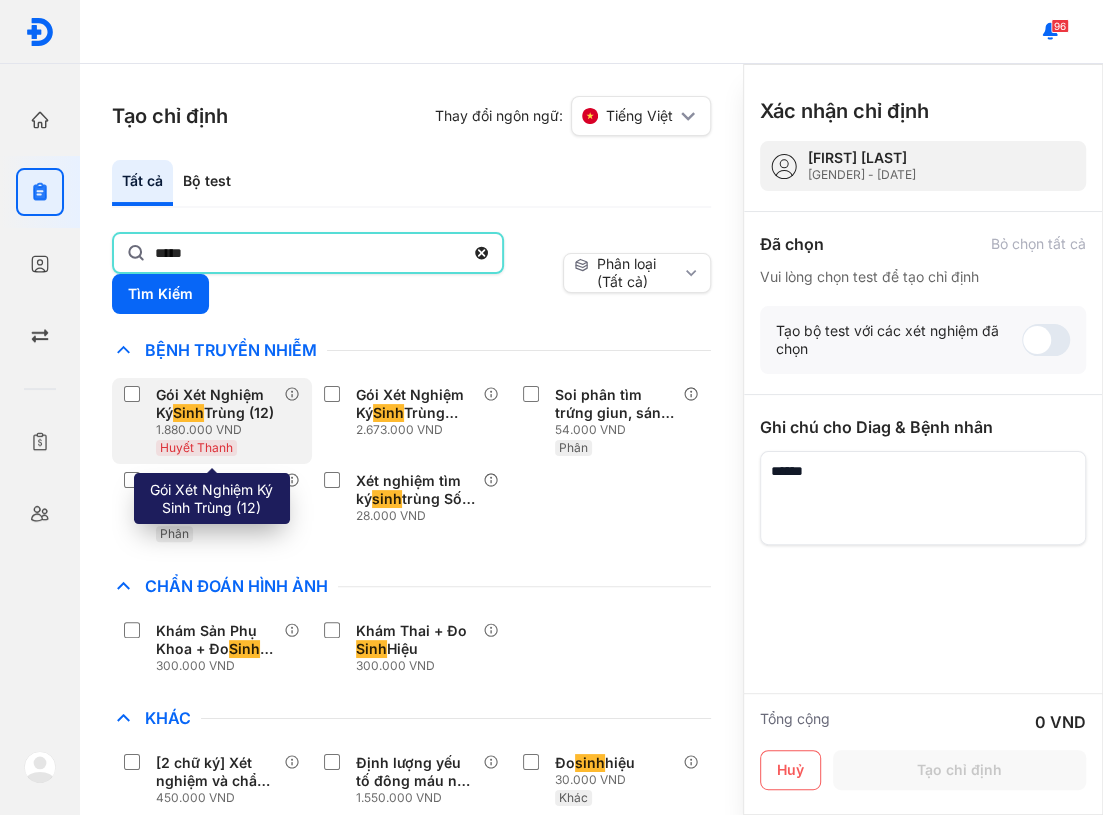 click on "Gói Xét Nghiệm Ký  Sinh  Trùng (12)" at bounding box center [216, 404] 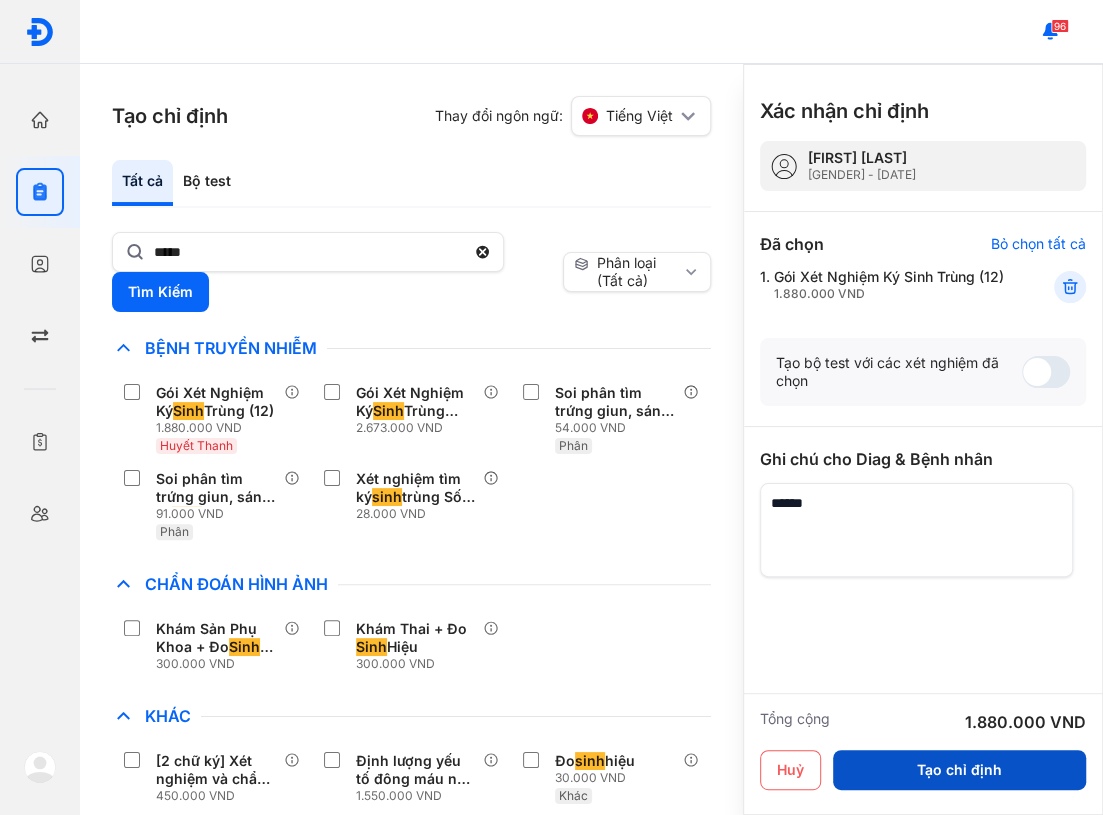 click on "Tạo chỉ định" at bounding box center (959, 770) 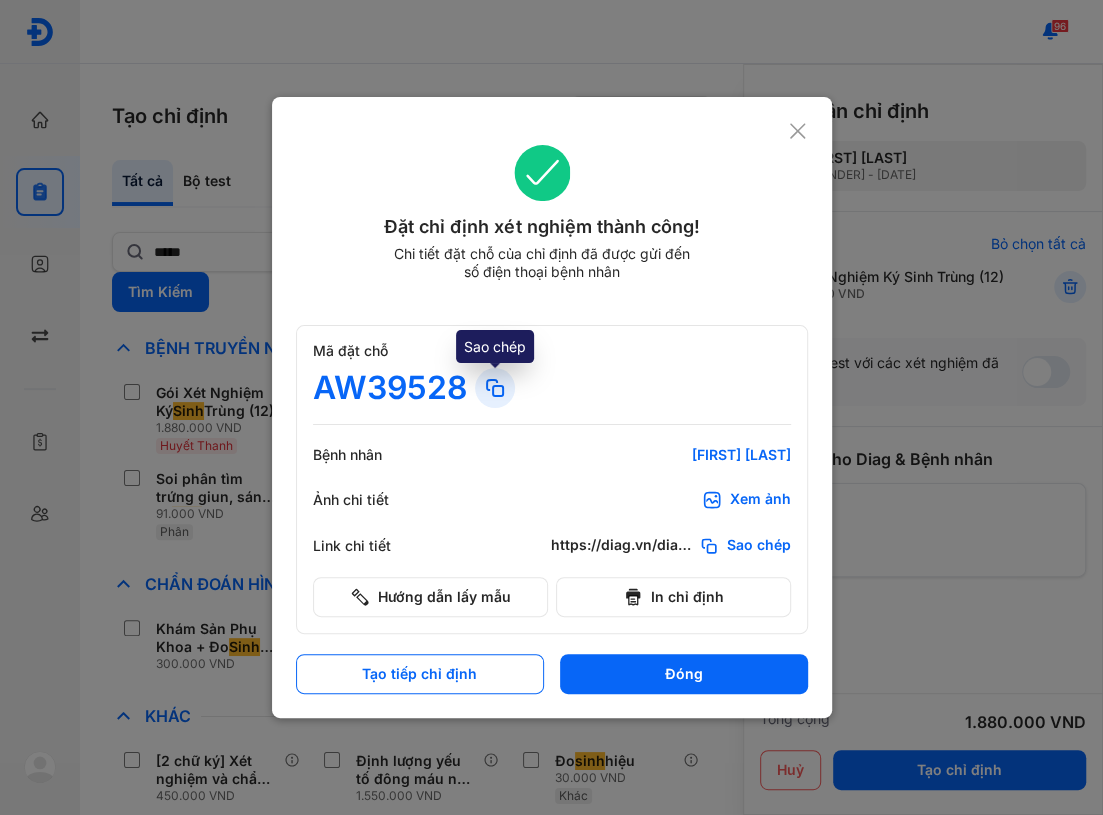 click 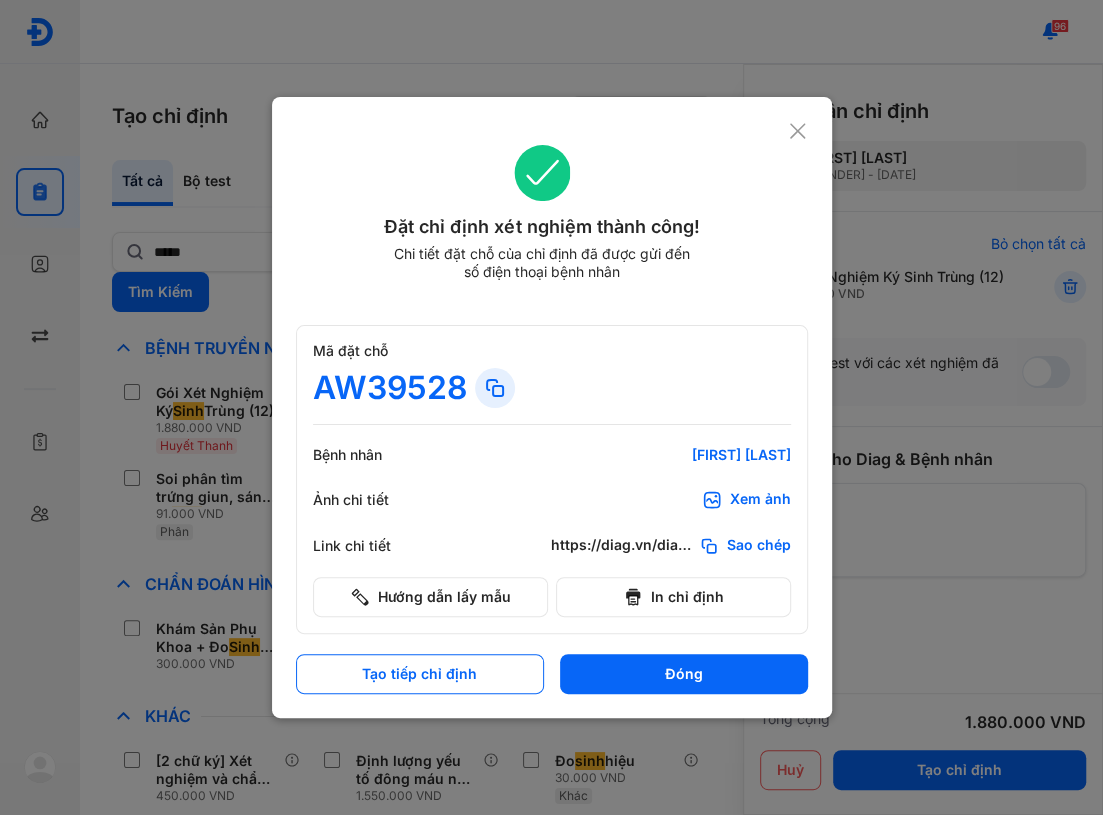 click on "Đặt chỉ định xét nghiệm thành công! Chi tiết đặt chỗ của chỉ định đã được gửi đến số điện thoại bệnh nhân" at bounding box center (552, 225) 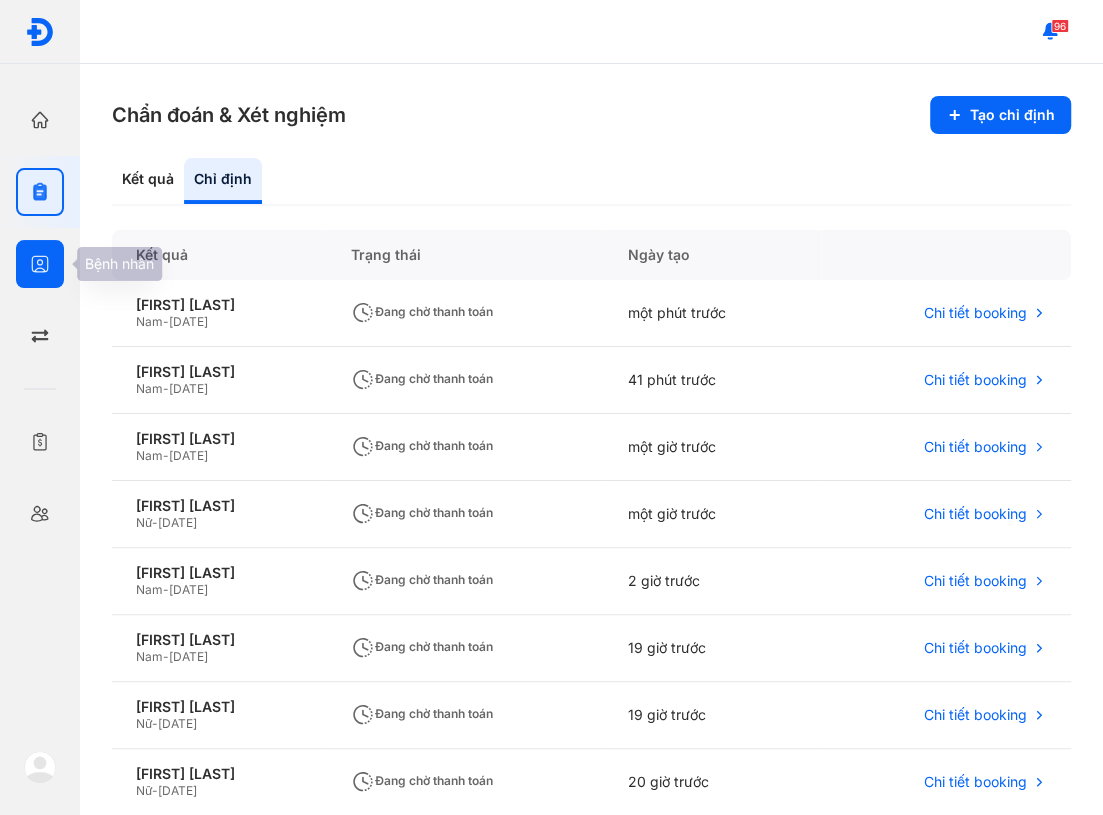 click at bounding box center (40, 264) 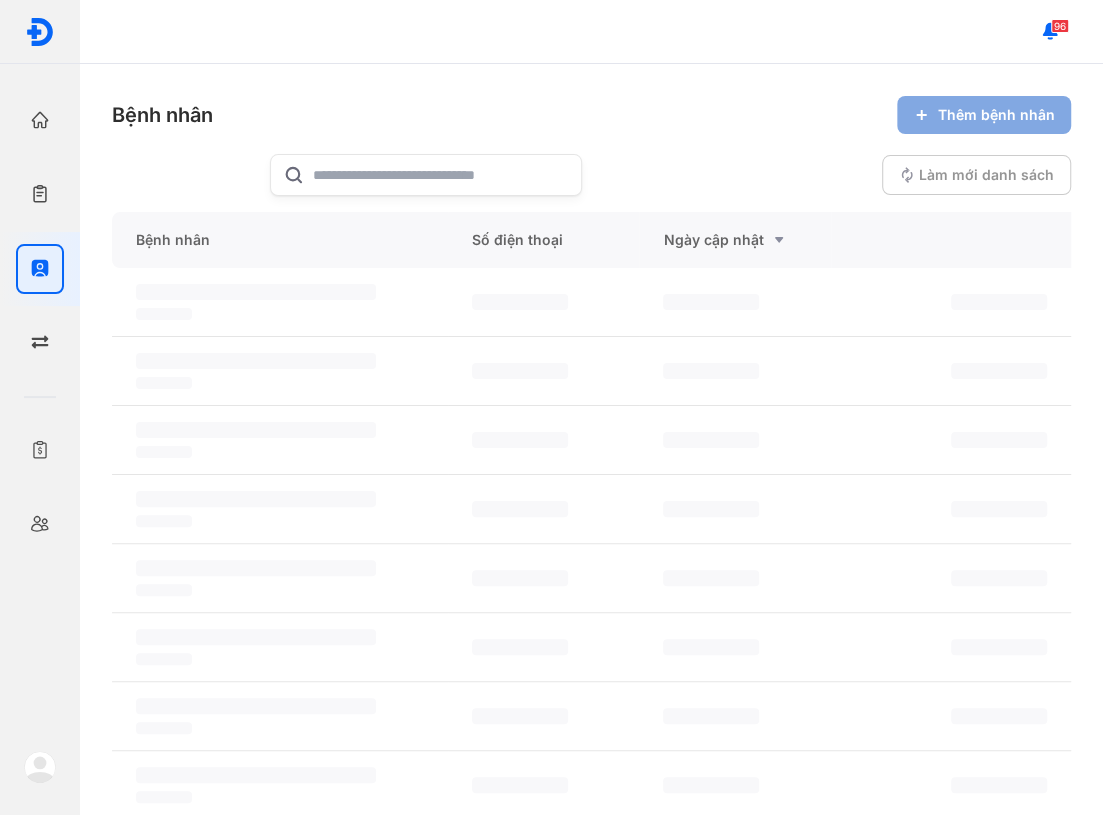 click on "Thêm bệnh nhân" 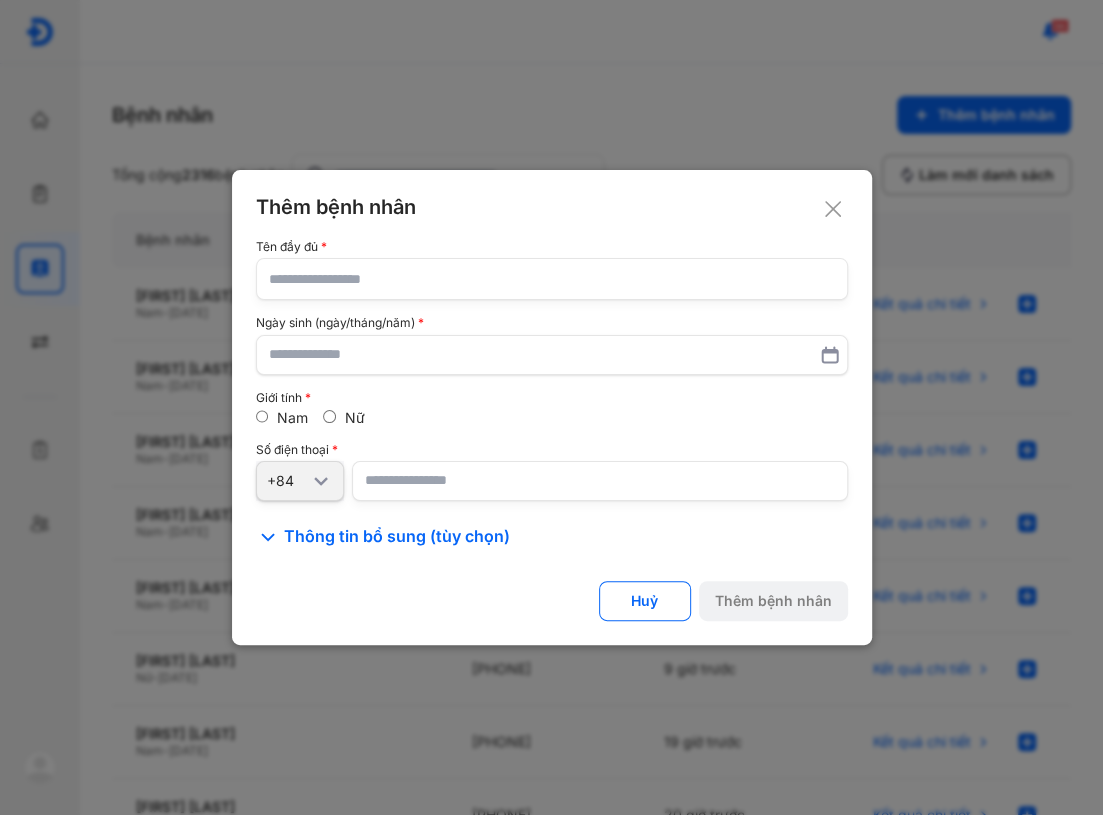 click 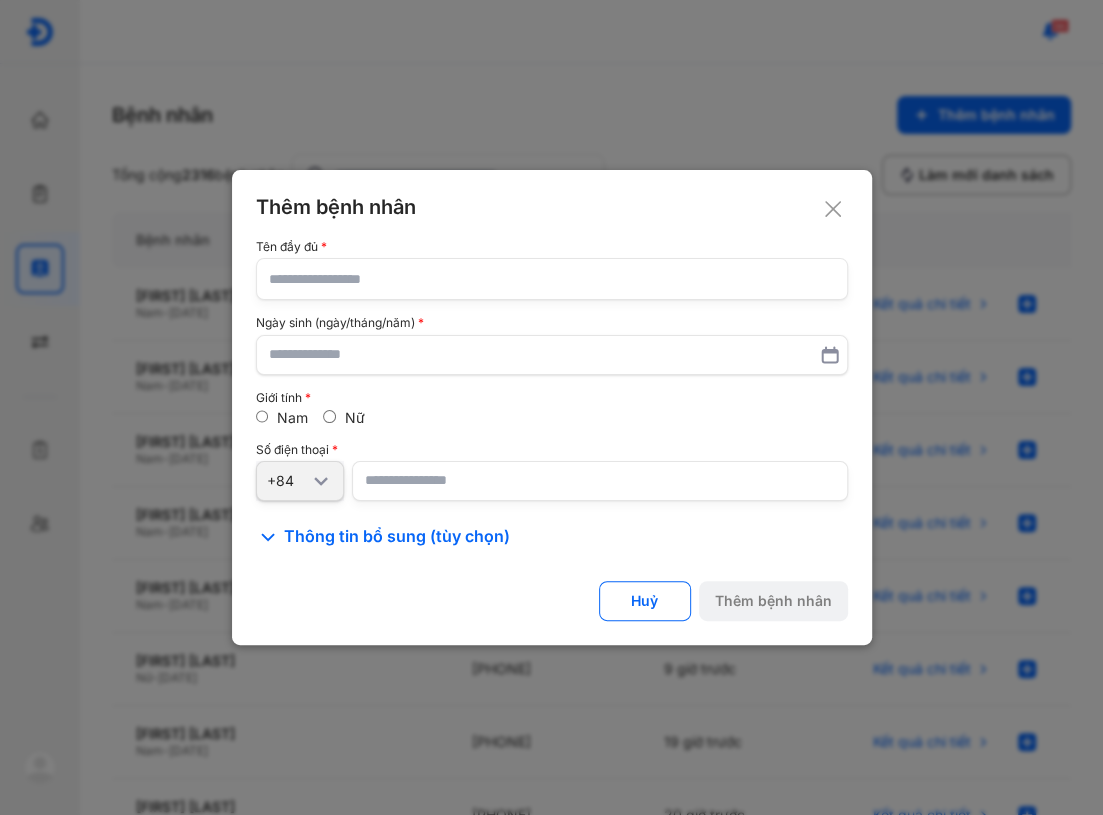 click 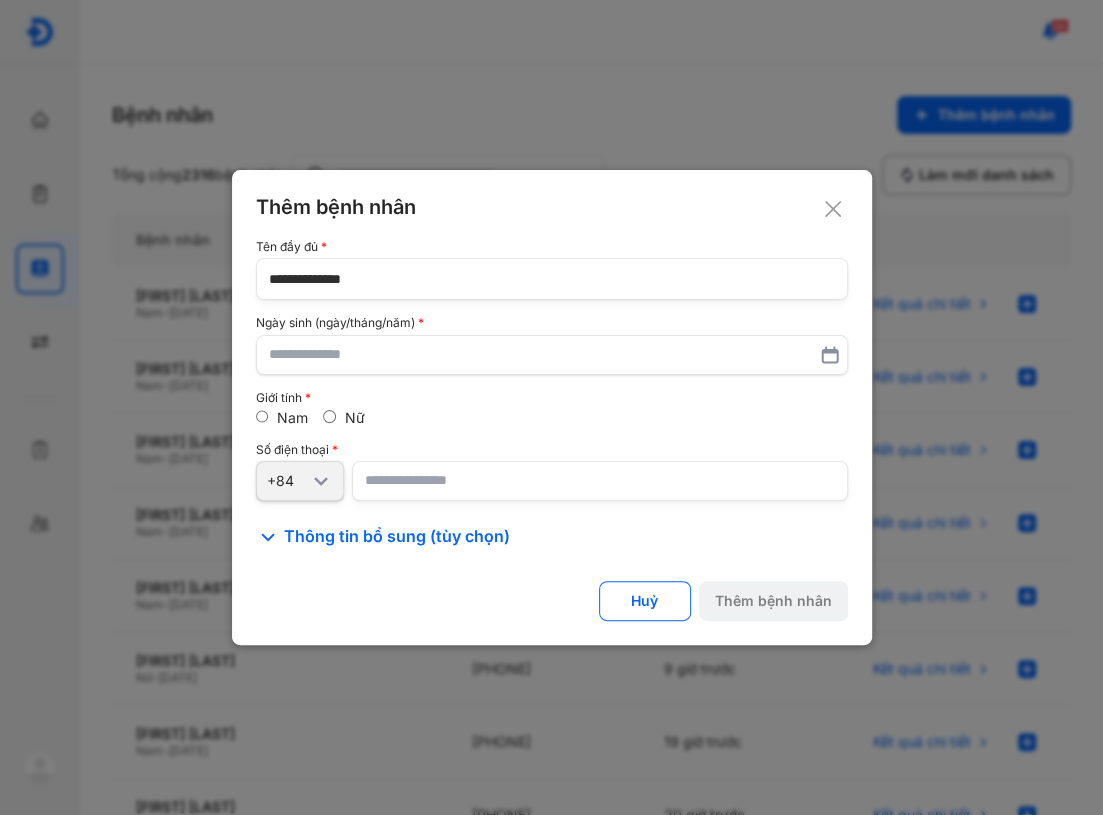 type on "**********" 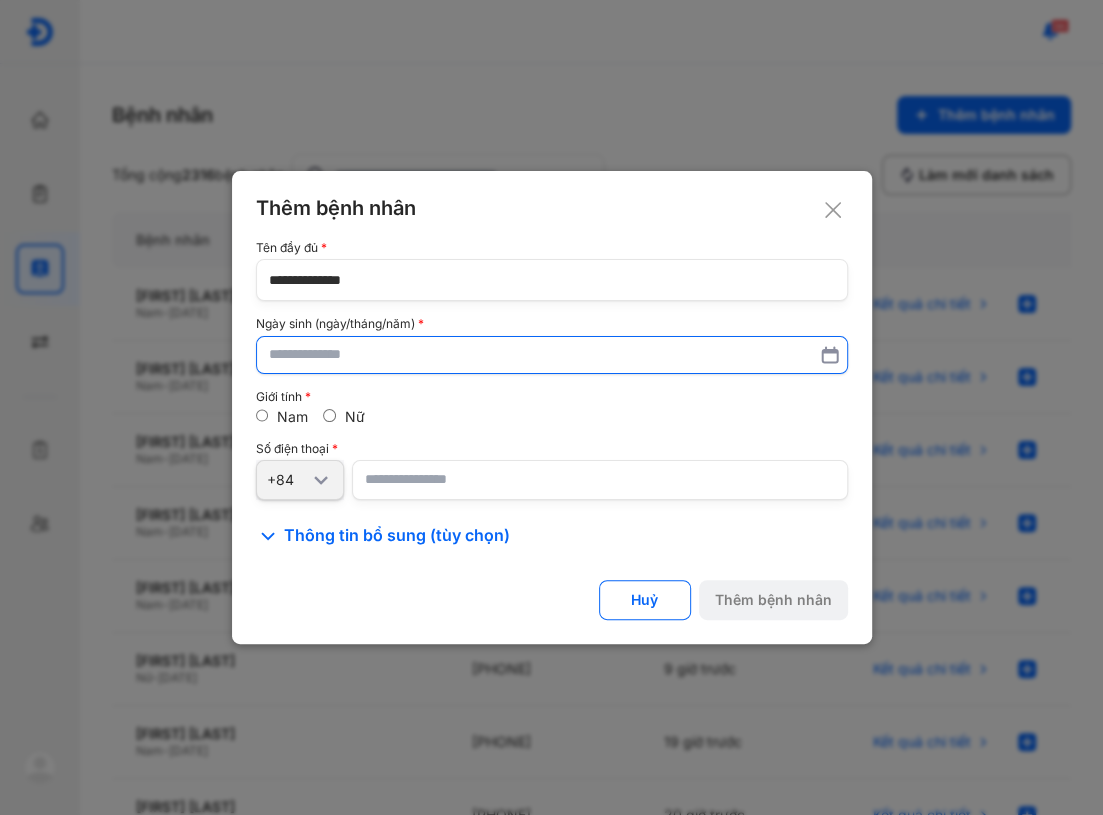 click at bounding box center [552, 355] 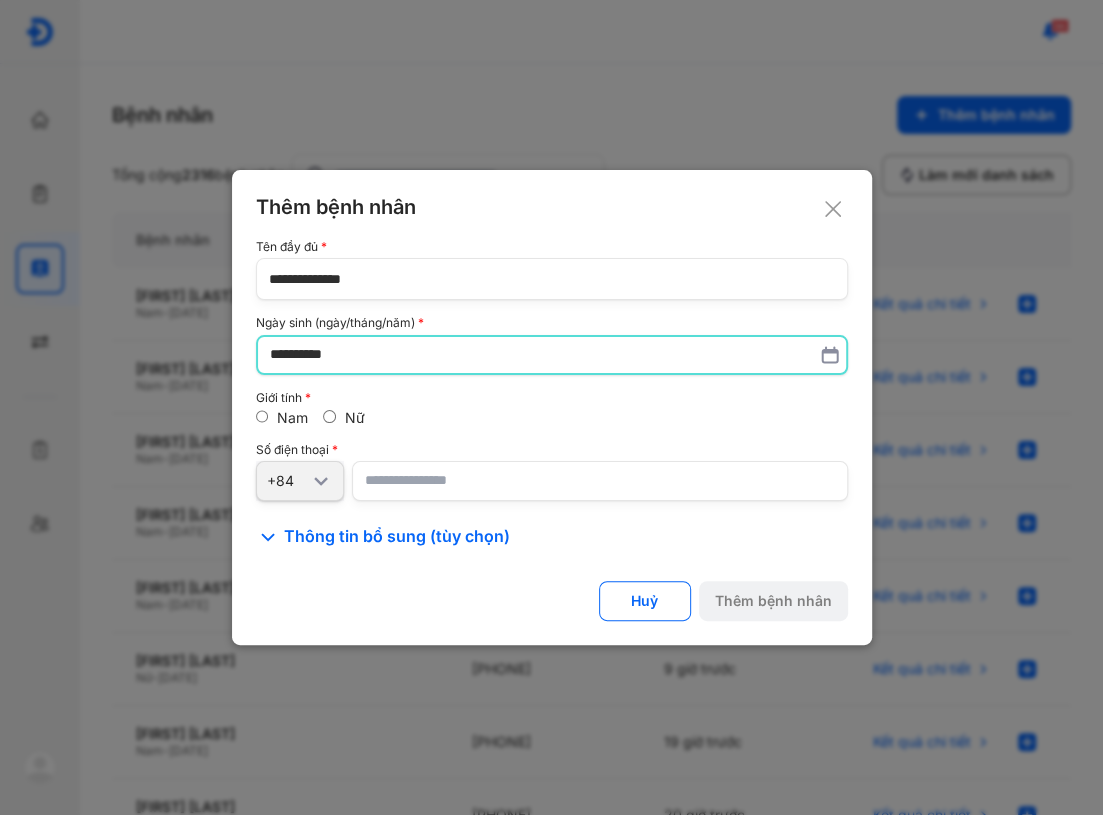 type on "**********" 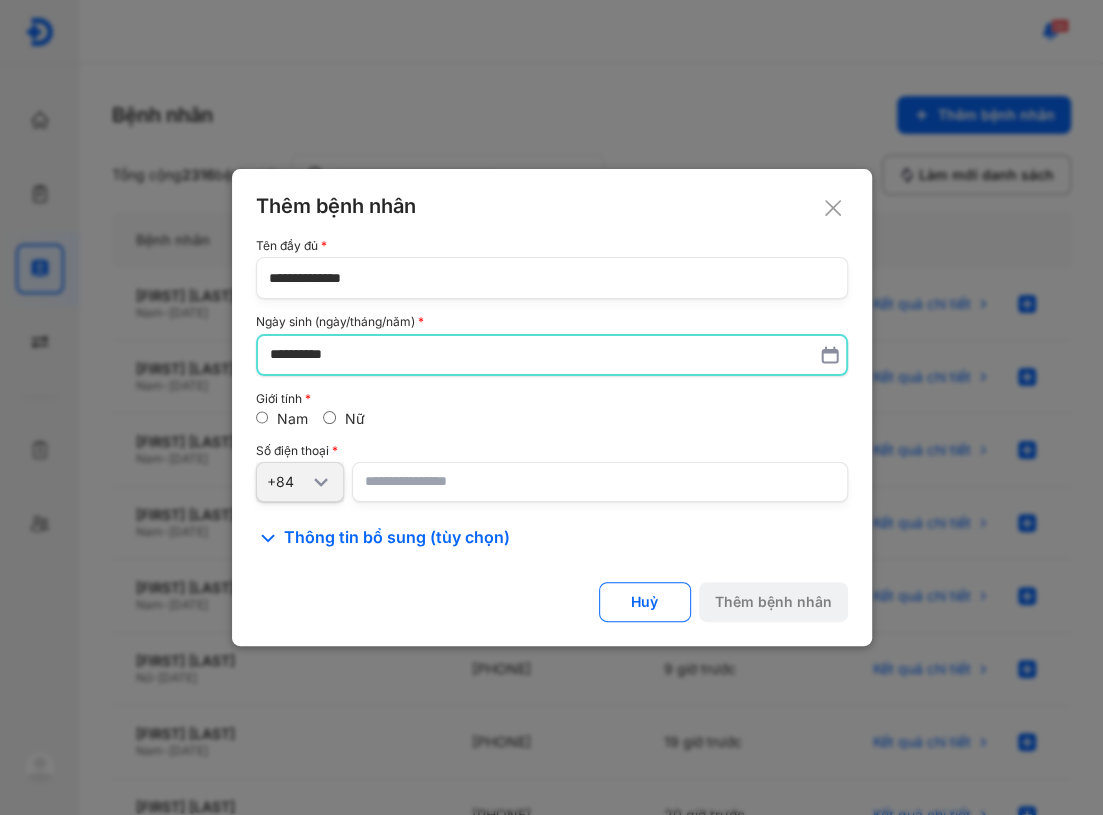 click on "**********" 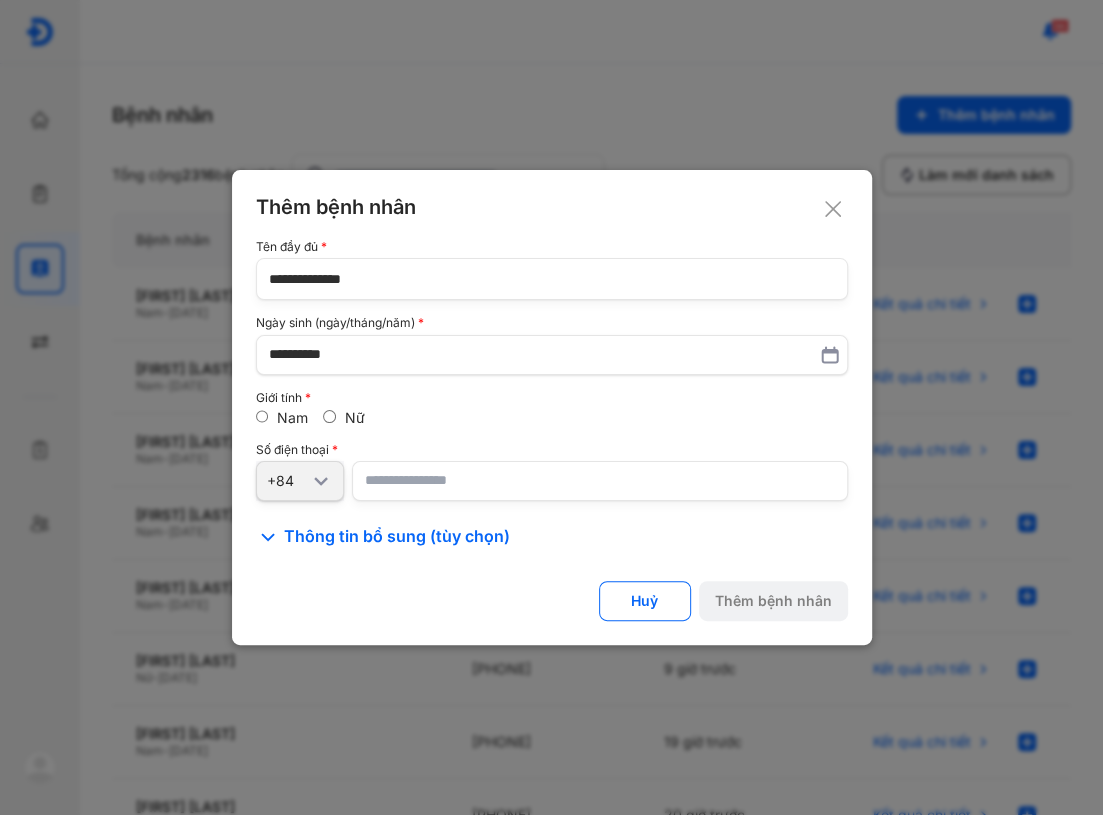 click at bounding box center (600, 481) 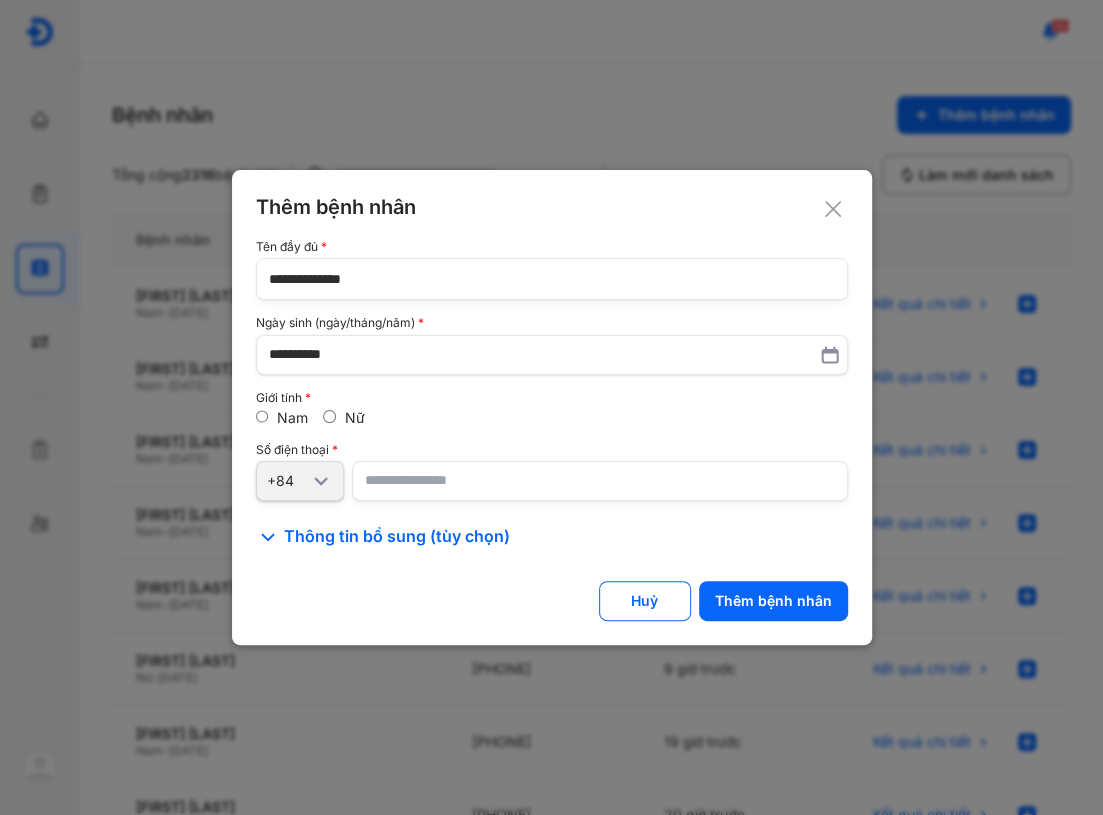 click on "Số điện thoại" at bounding box center (552, 450) 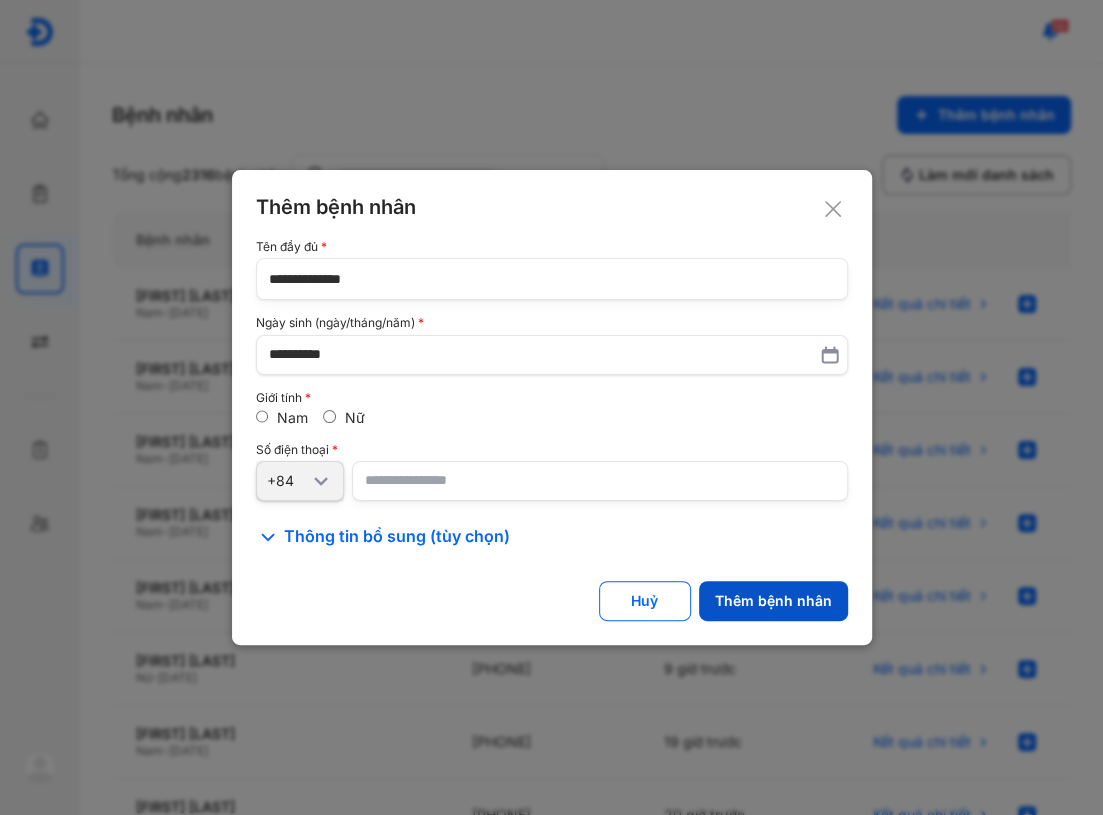 click on "Thêm bệnh nhân" 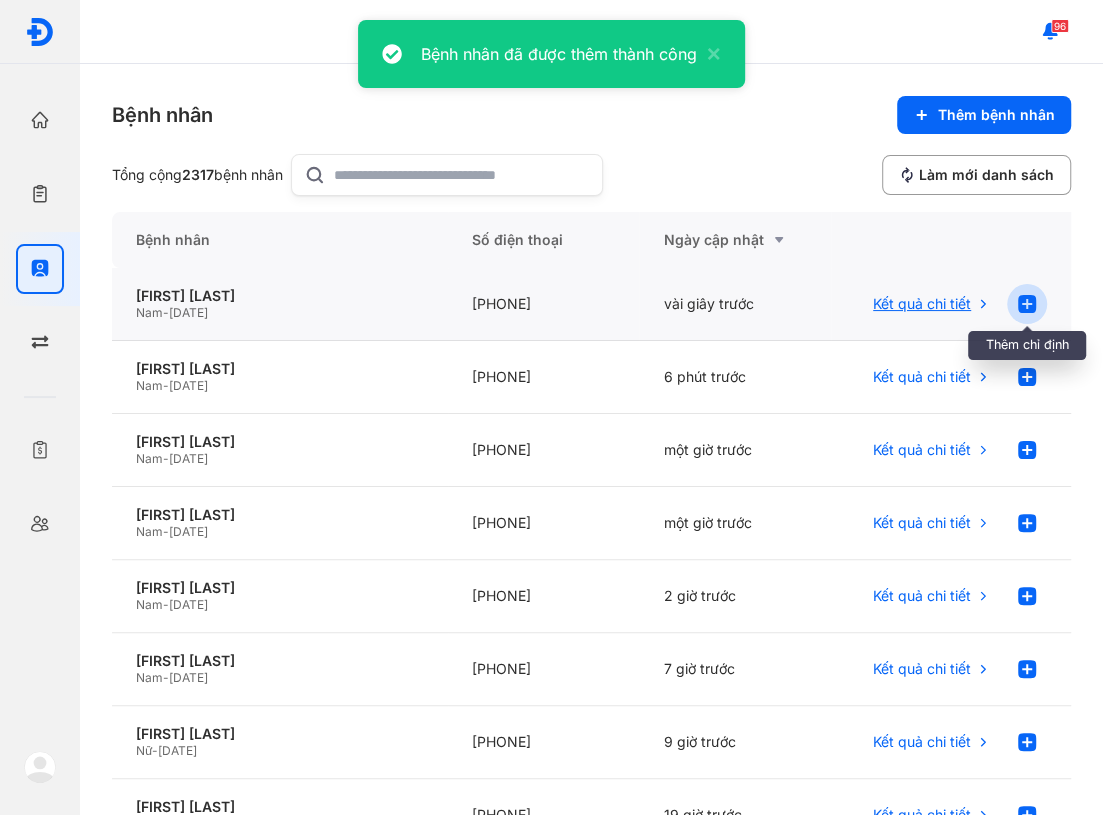 click 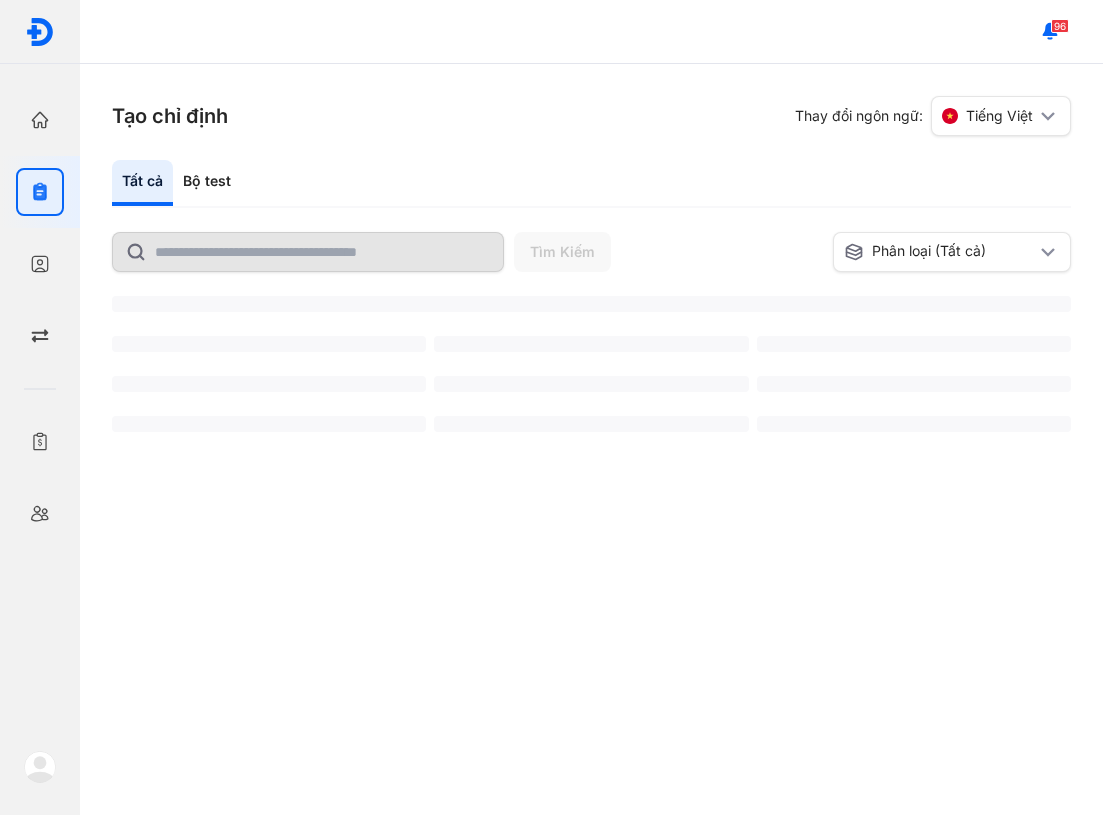 scroll, scrollTop: 0, scrollLeft: 0, axis: both 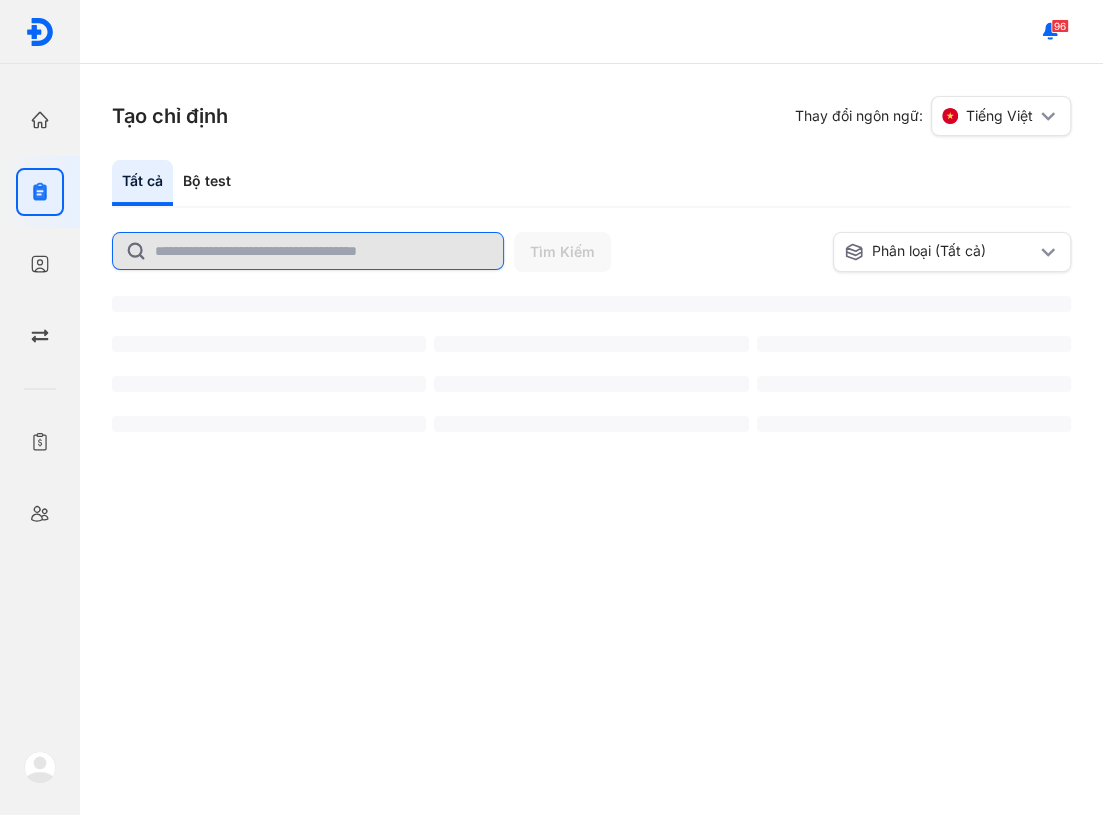 click 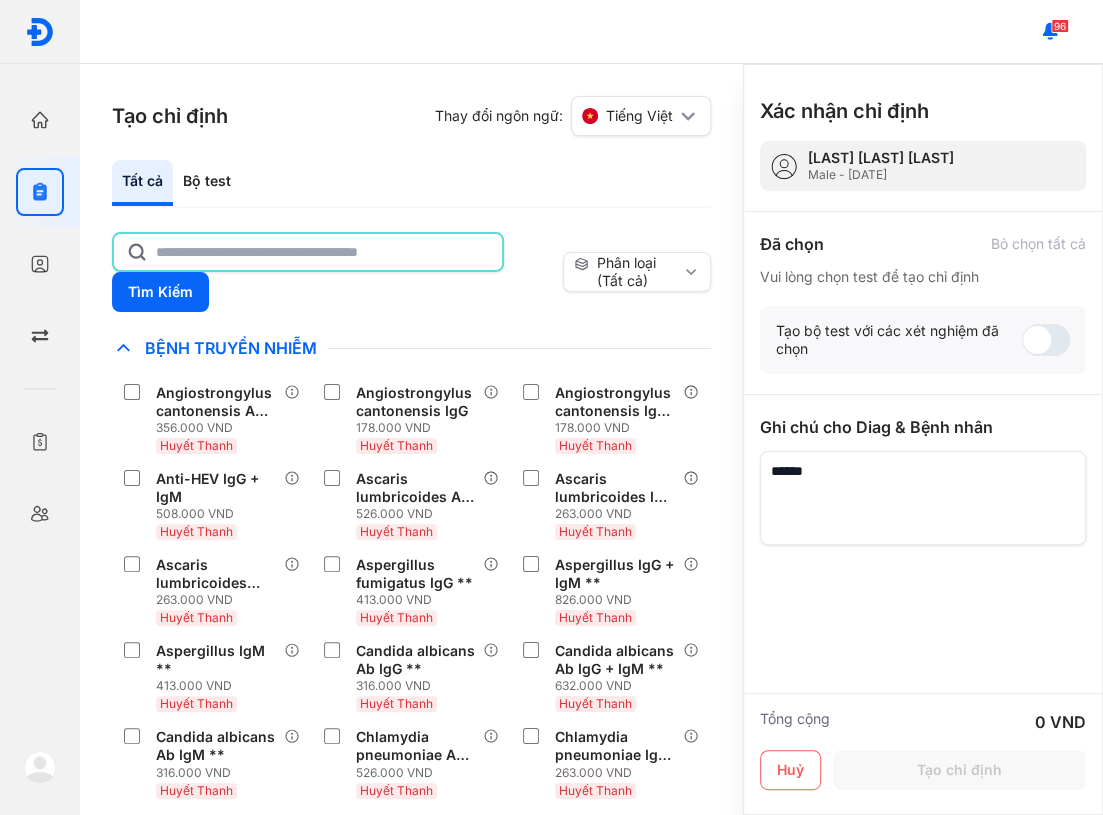 click 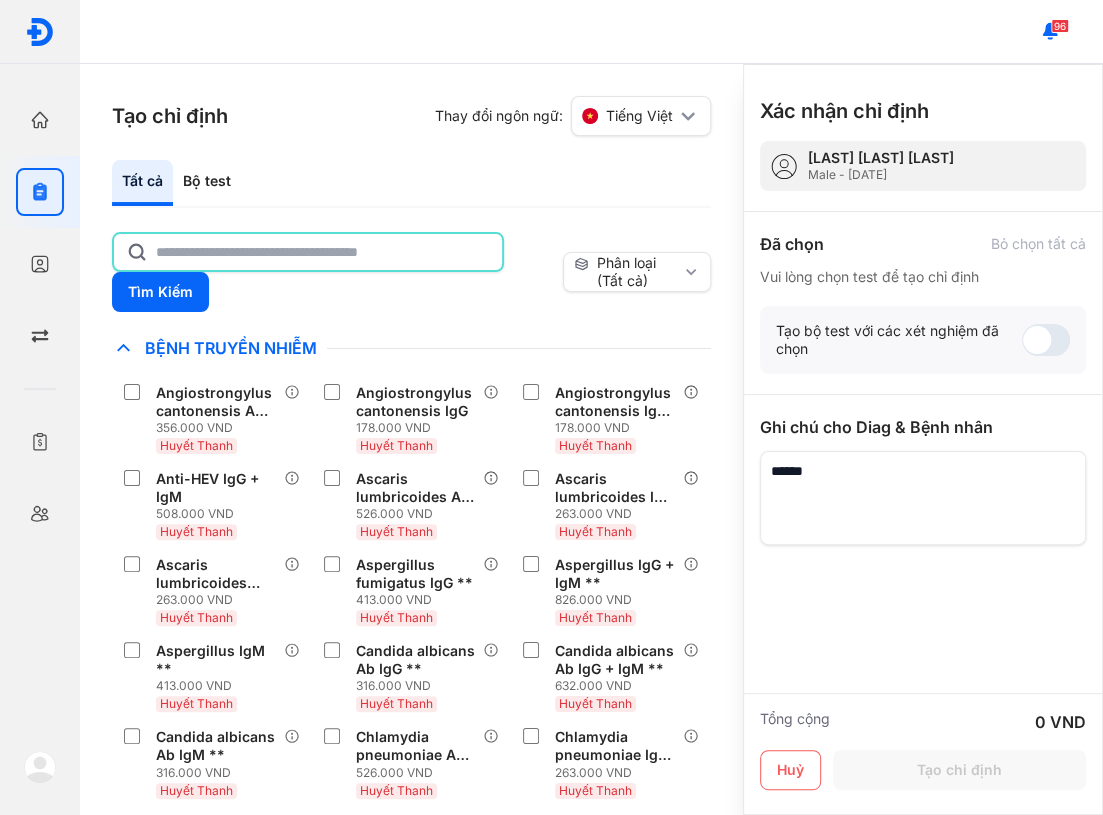 click 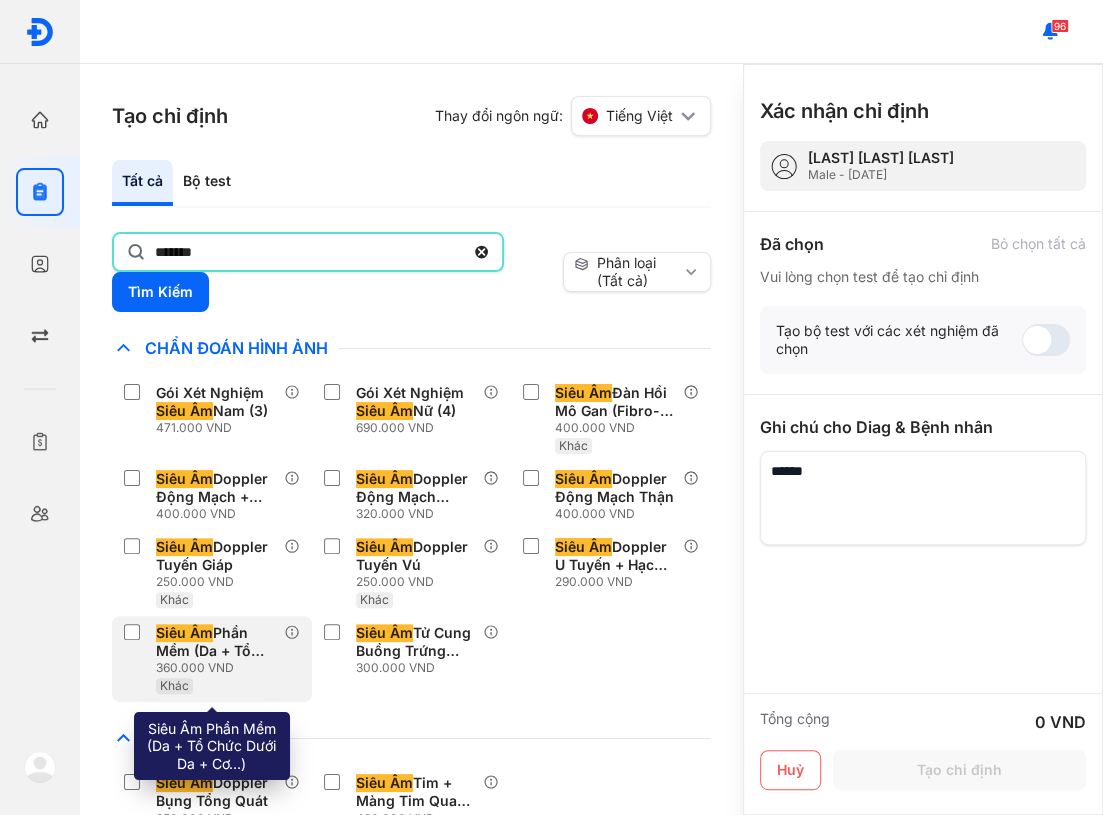 scroll, scrollTop: 60, scrollLeft: 0, axis: vertical 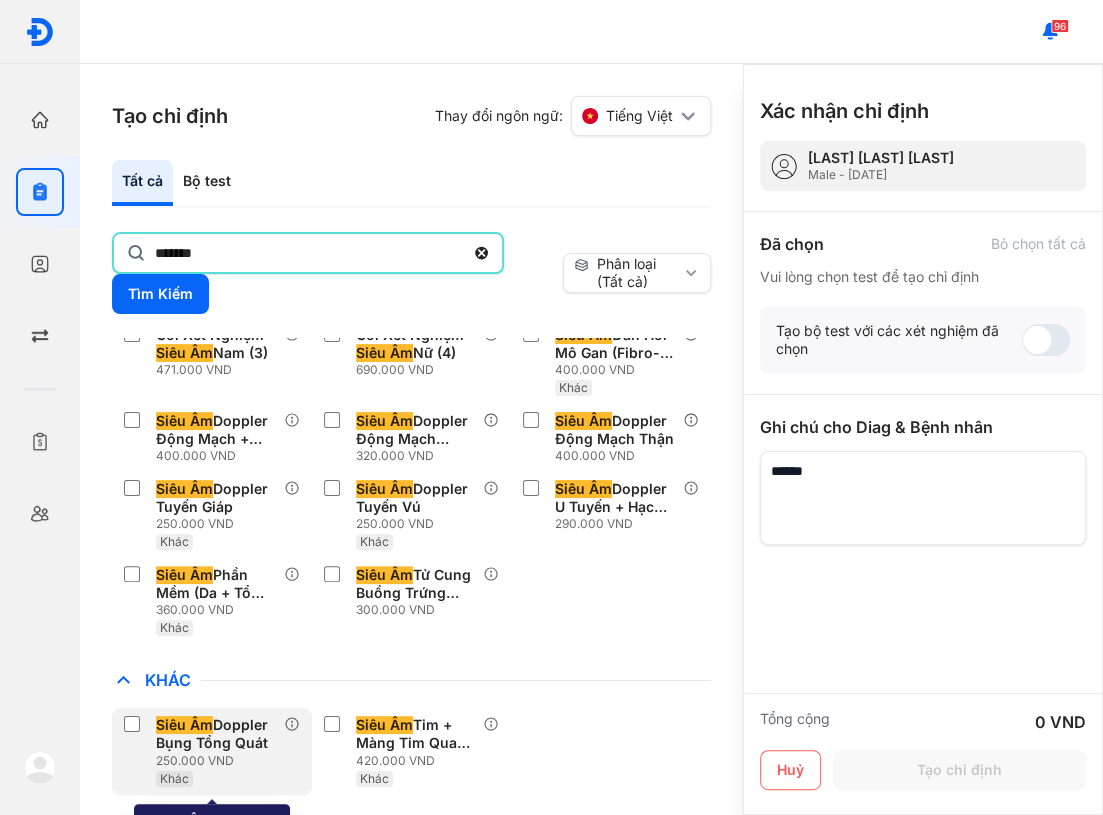 click on "Siêu Âm  Doppler Bụng Tổng Quát" at bounding box center [216, 734] 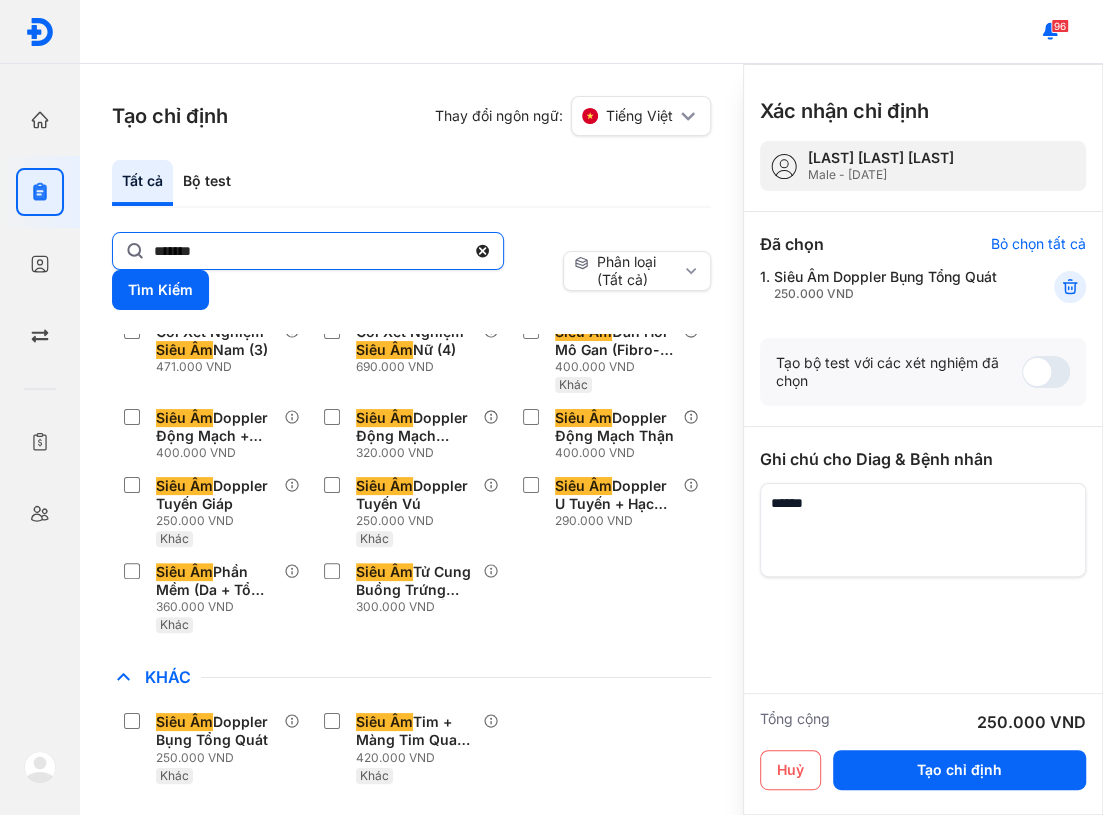 click on "*******" 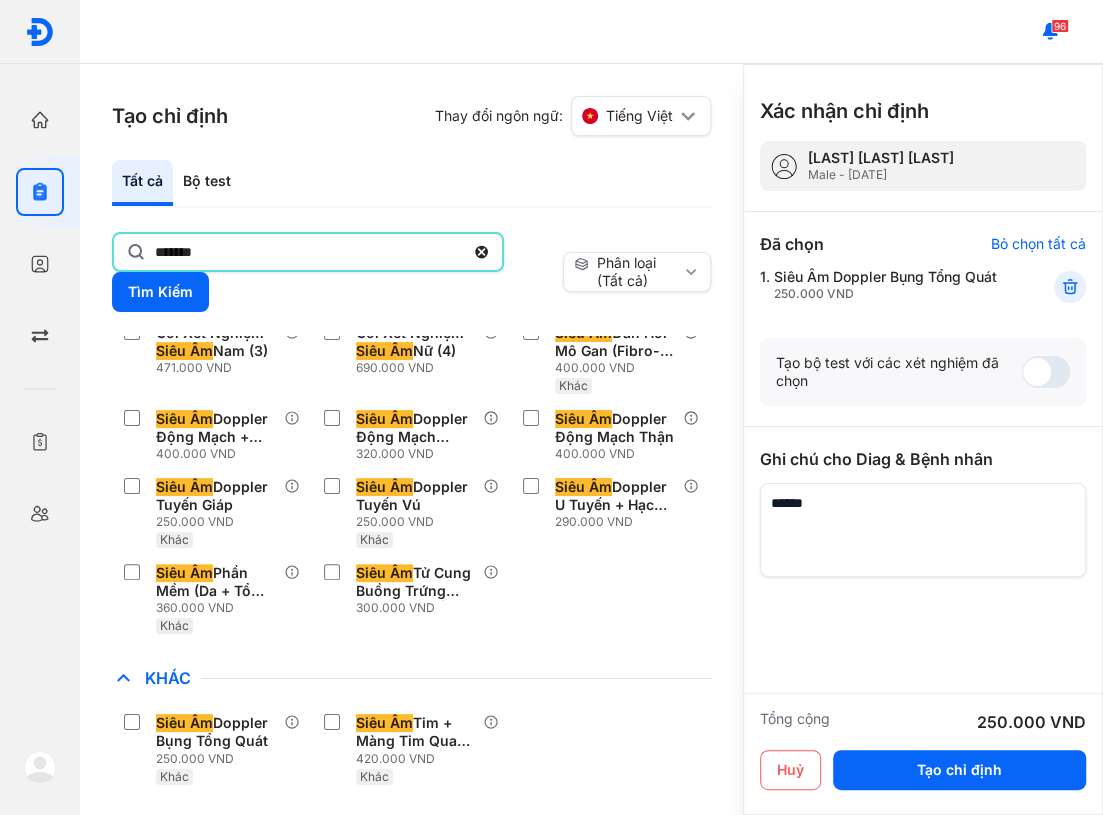 click on "*******" 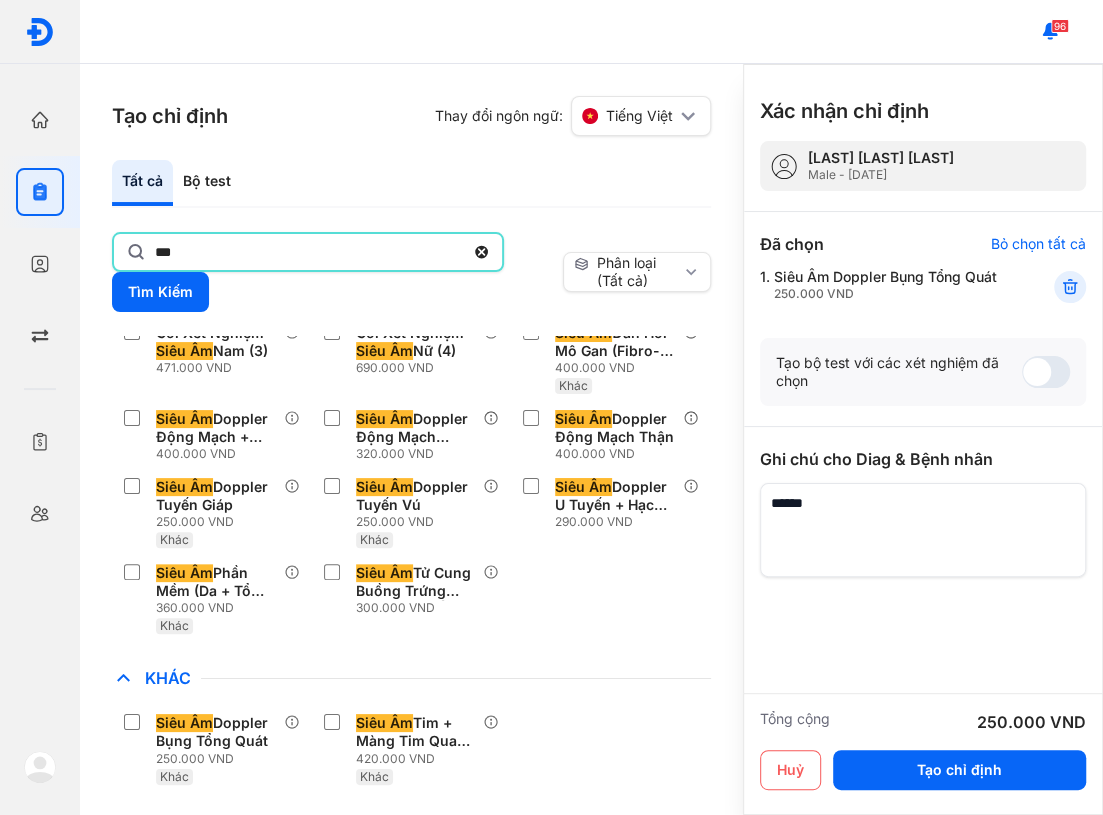 scroll, scrollTop: 0, scrollLeft: 0, axis: both 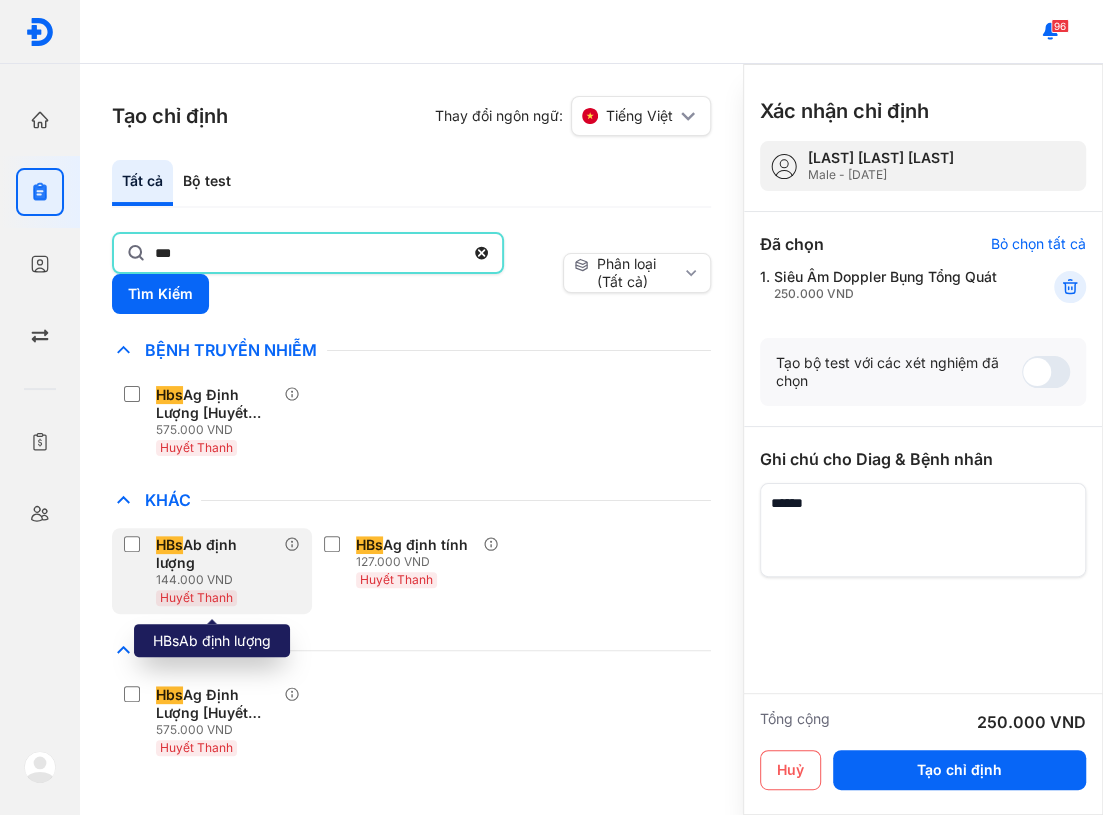 click on "Huyết Thanh" at bounding box center [196, 597] 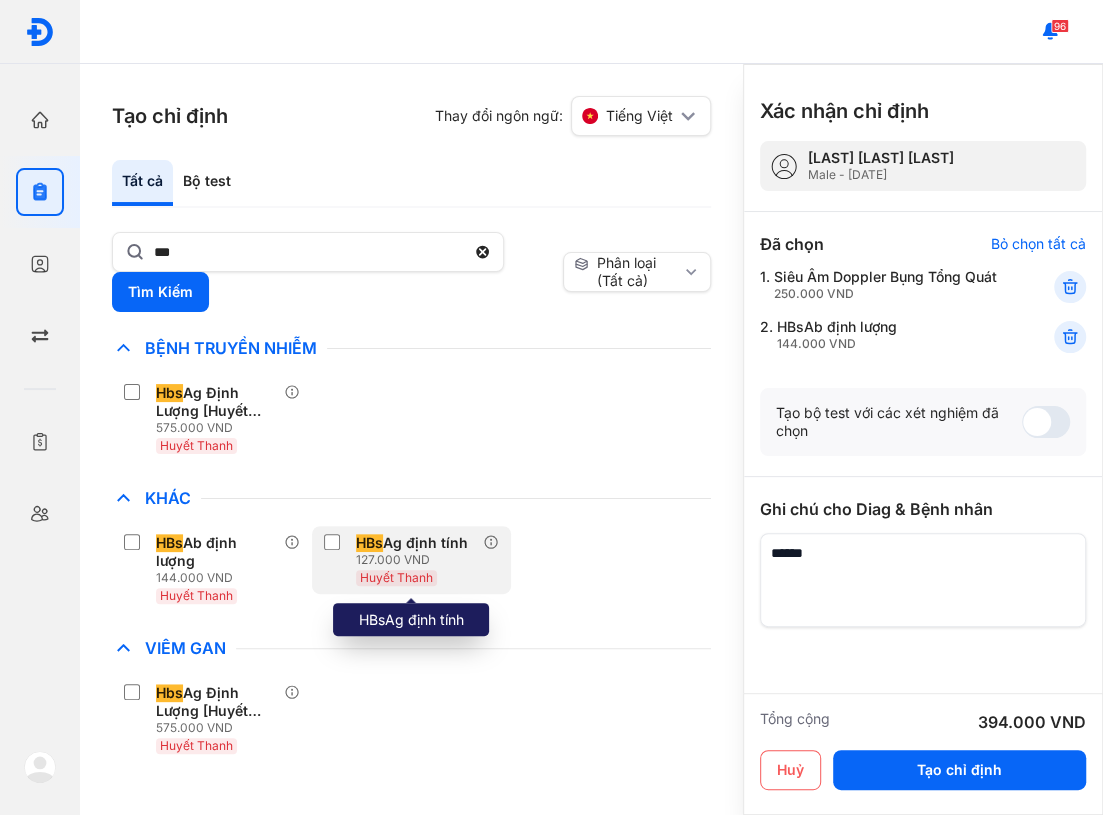 click on "HBs Ag định tính 127.000 VND Huyết Thanh" 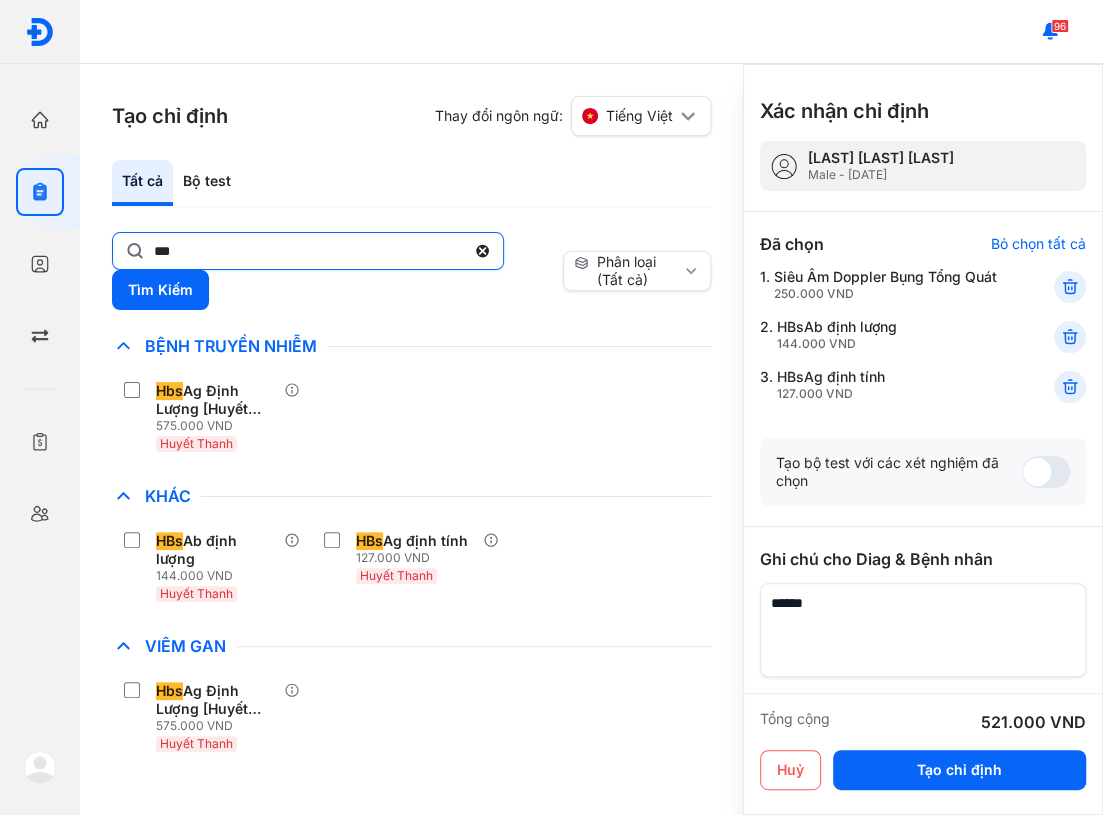 click on "***" 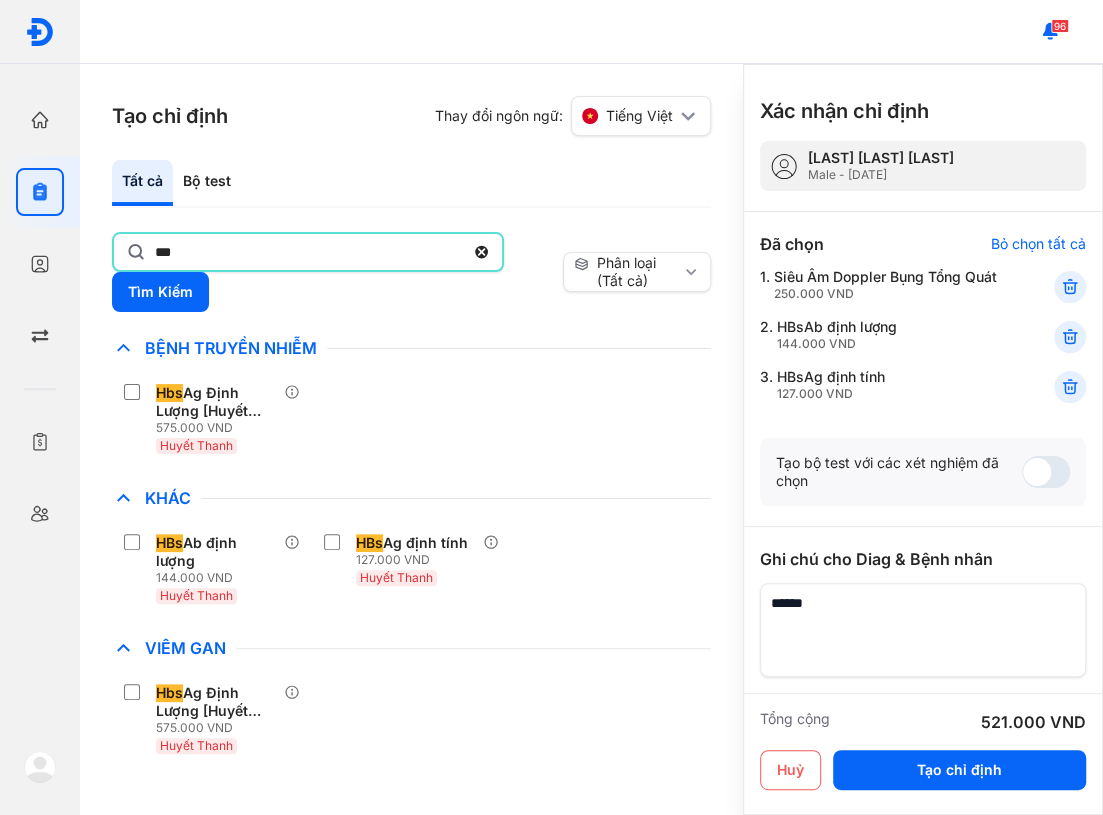 click on "***" 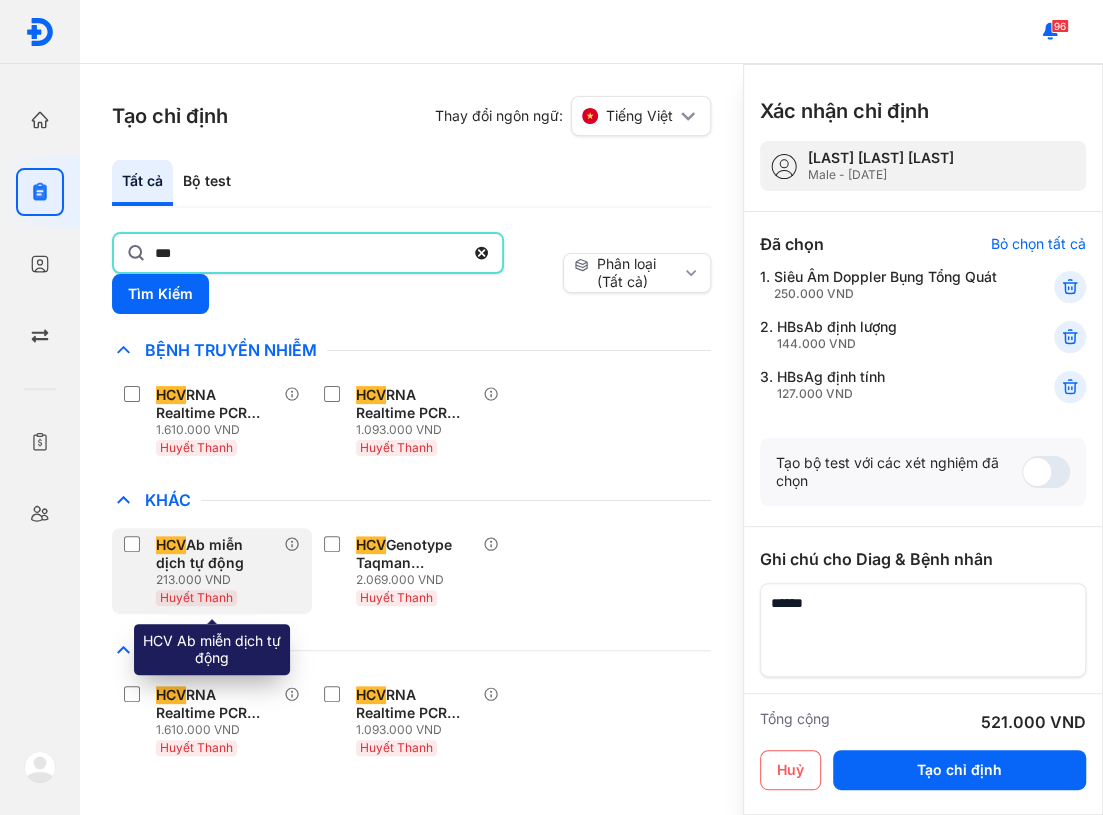 click on "HCV  Ab miễn dịch tự động" at bounding box center [216, 554] 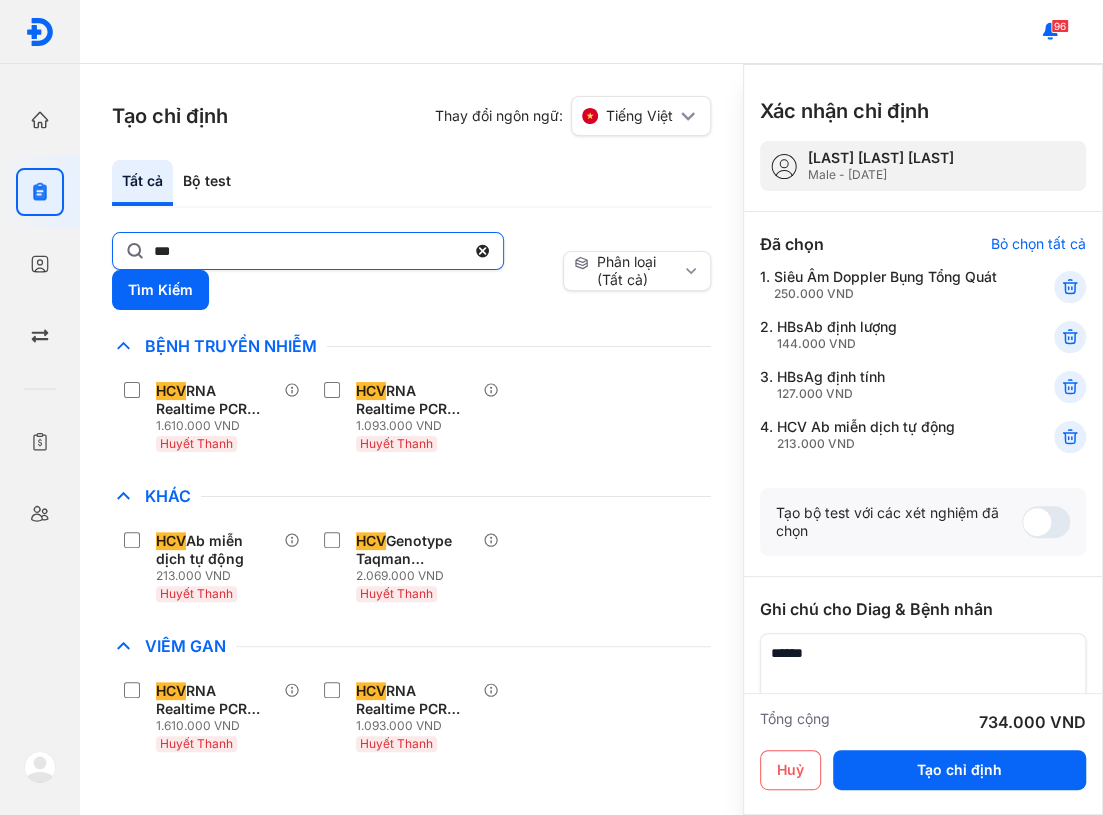 click on "***" 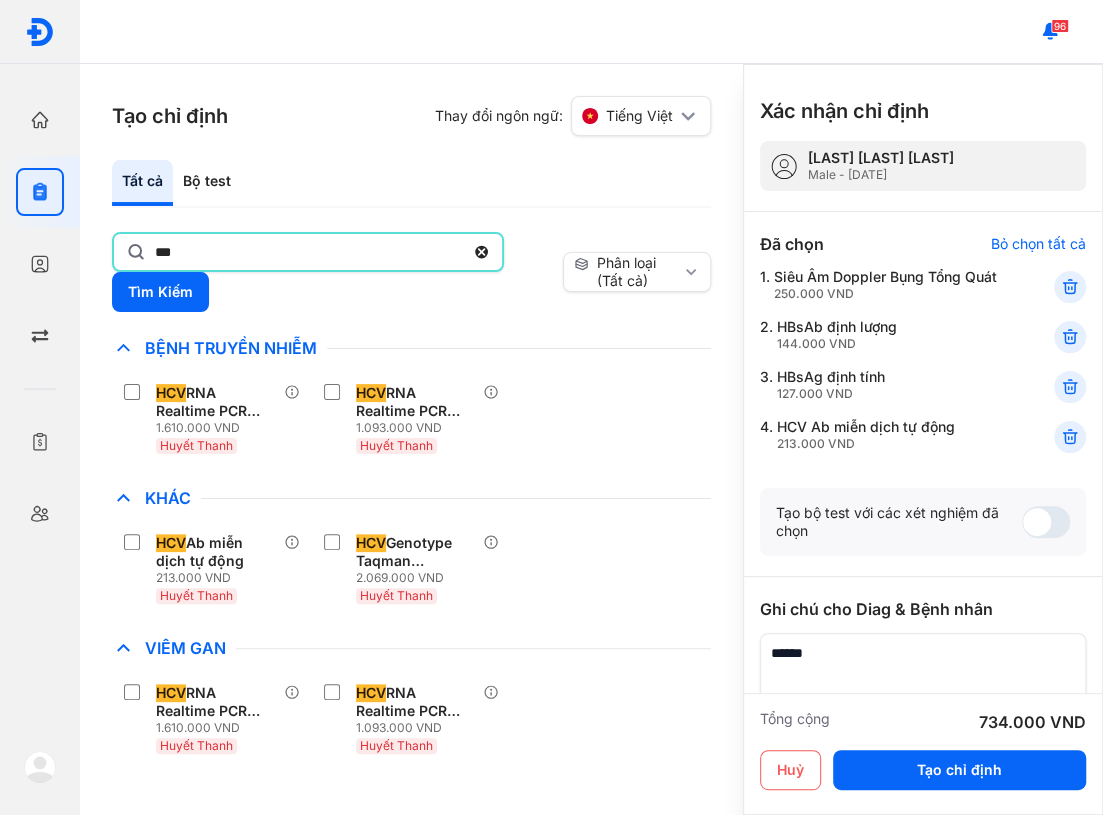 click on "***" 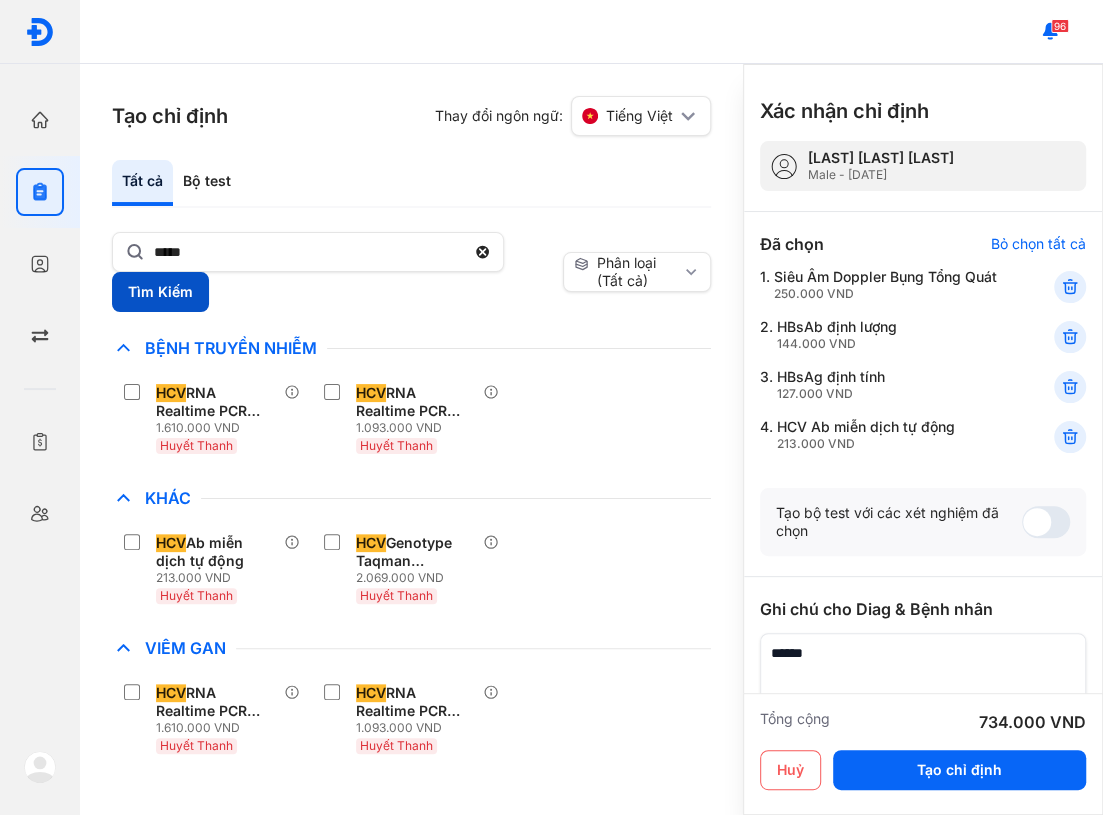 click on "Tìm Kiếm" at bounding box center (160, 292) 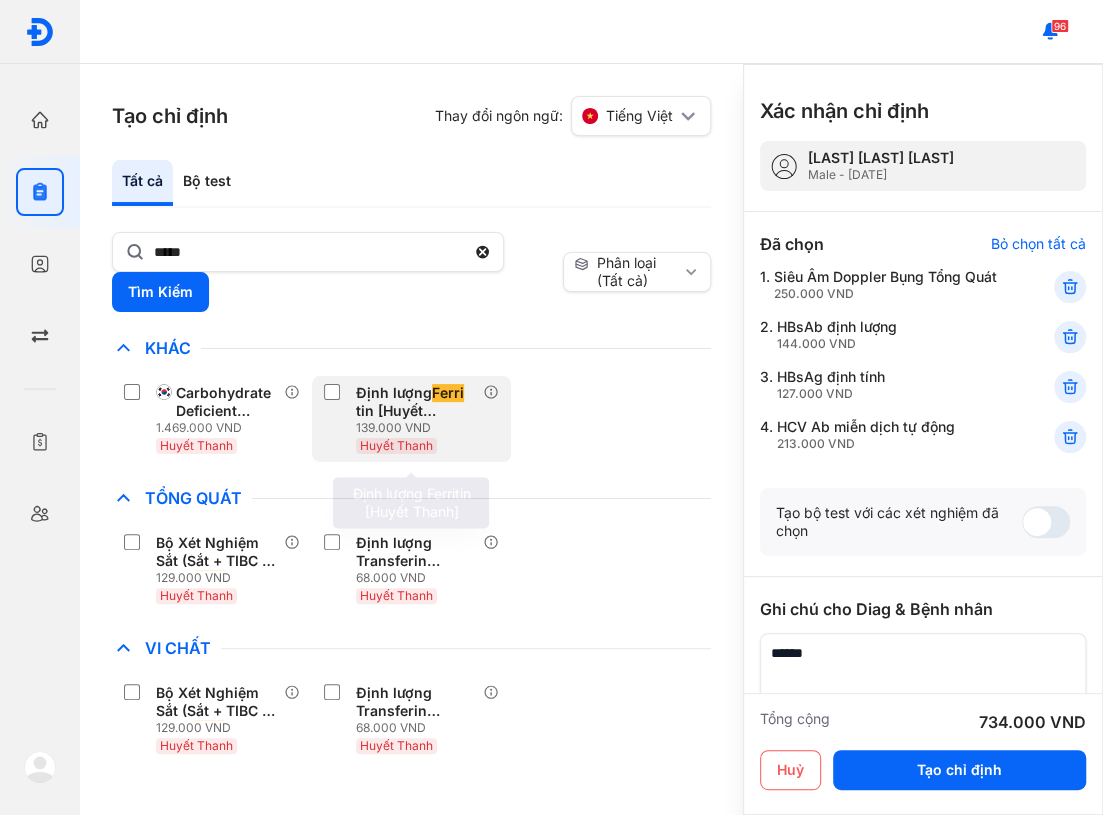 click on "Định lượng  Ferri tin [Huyết Thanh] 139.000 VND Huyết Thanh" 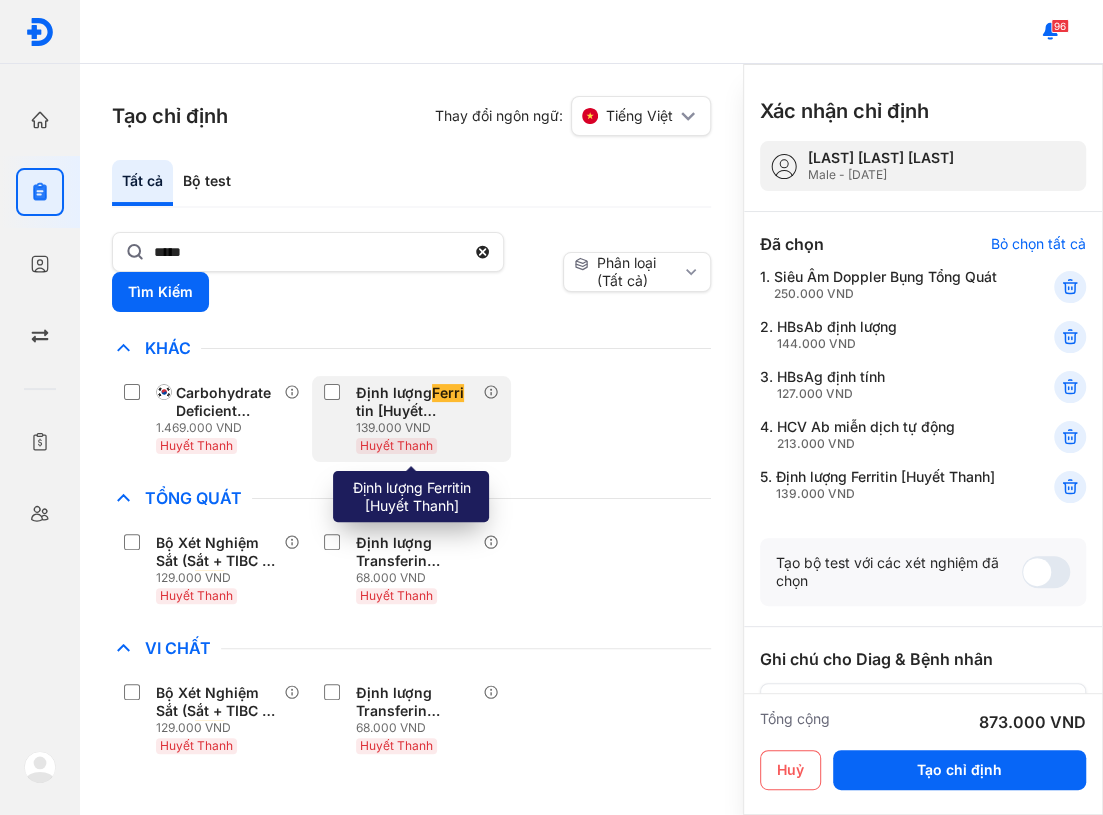 click on "Định lượng  Ferri tin [Huyết Thanh] 139.000 VND Huyết Thanh" 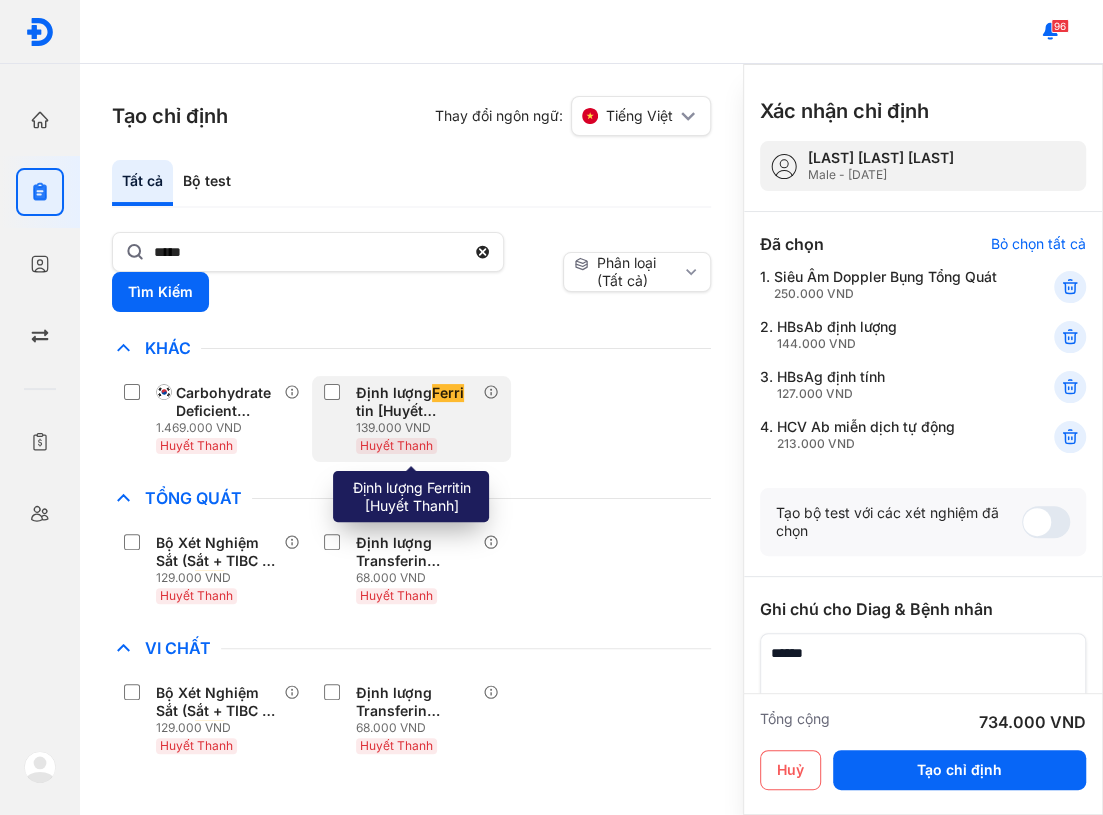 click on "139.000 VND" at bounding box center (420, 428) 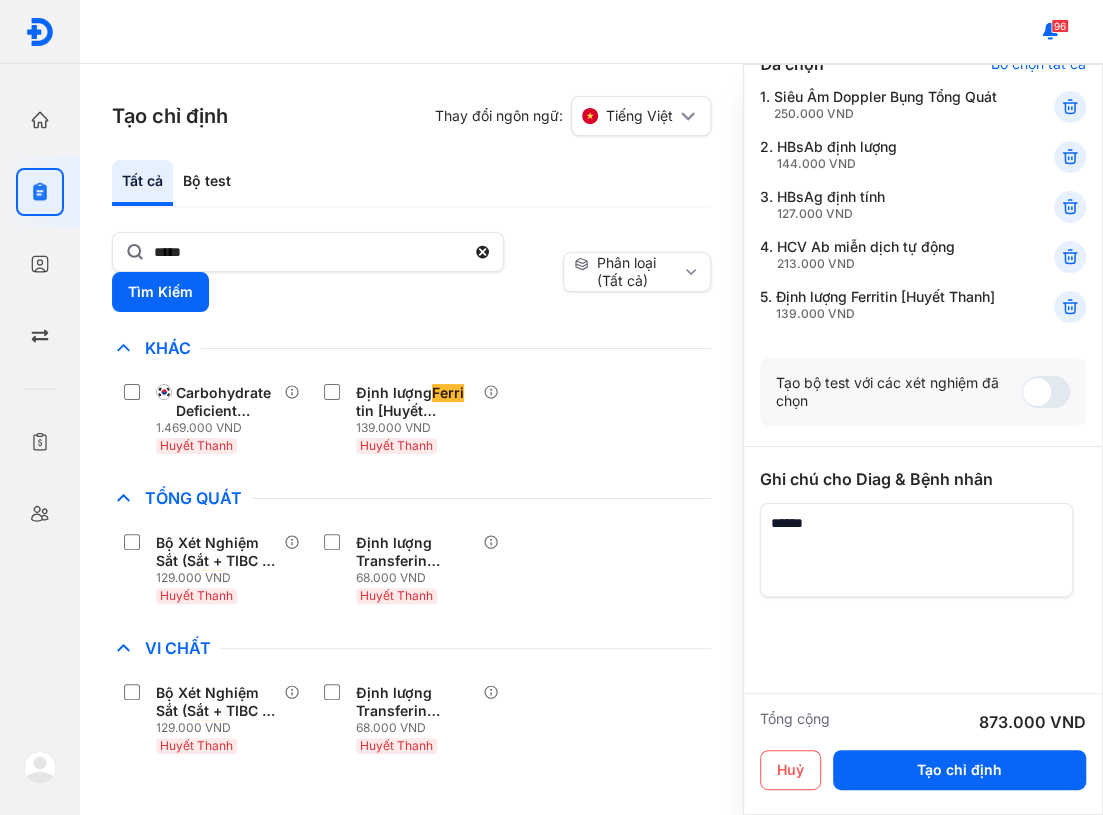 scroll, scrollTop: 181, scrollLeft: 0, axis: vertical 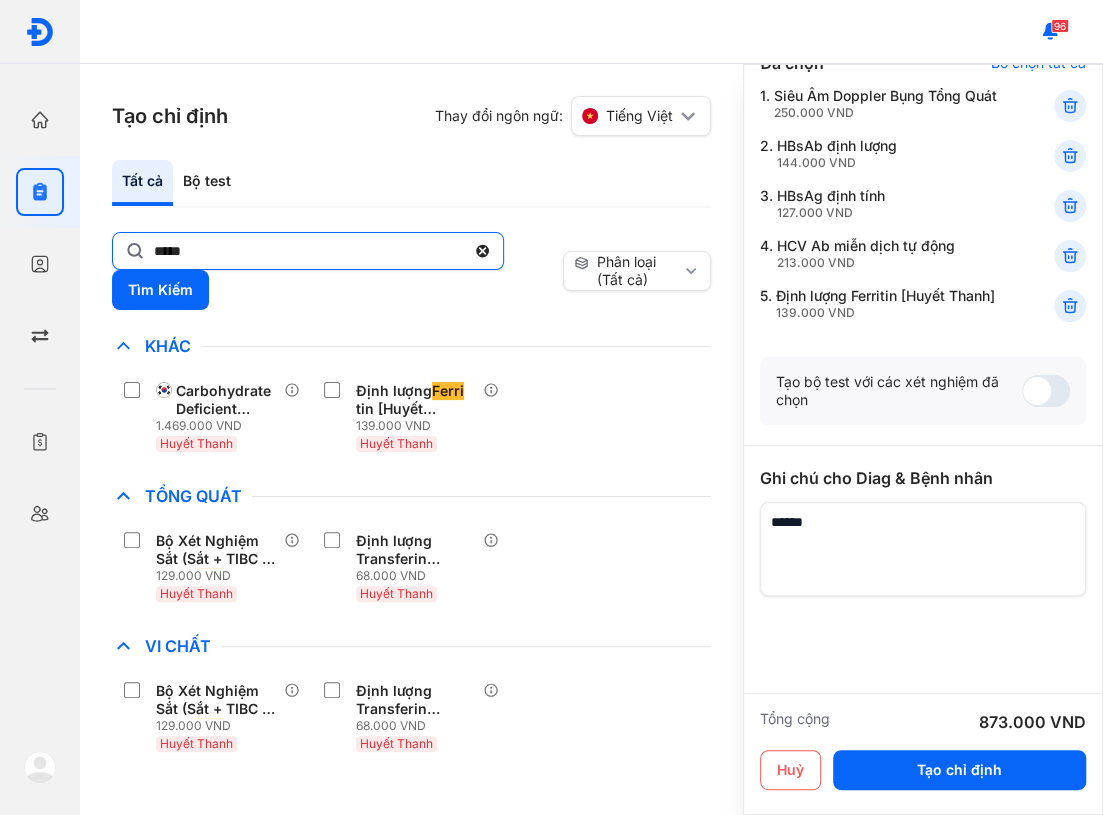 click on "*****" 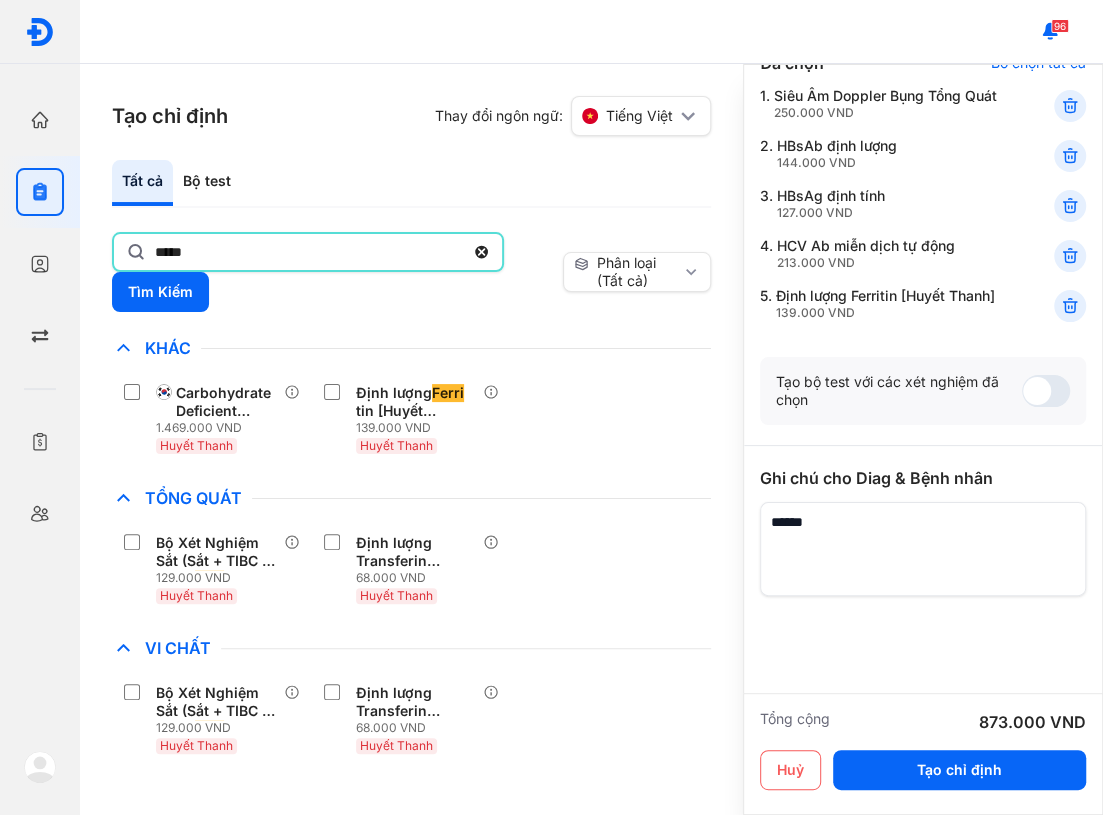 click on "*****" 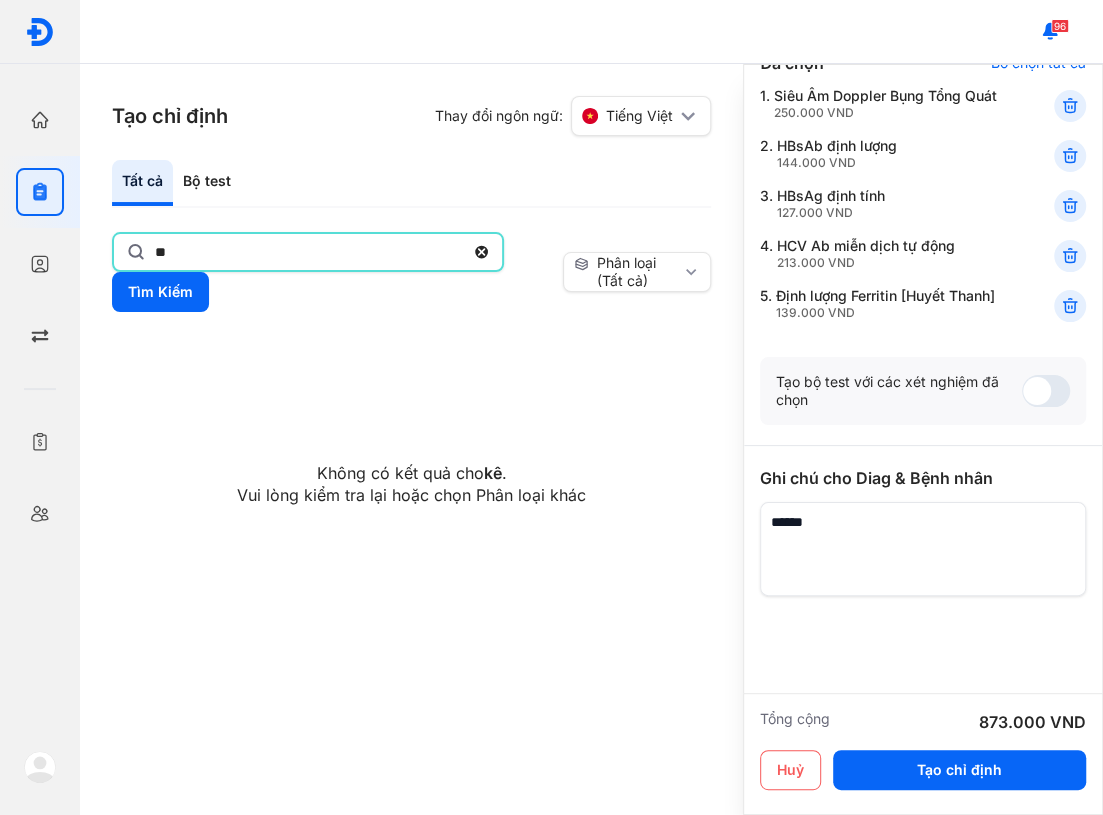 type on "*" 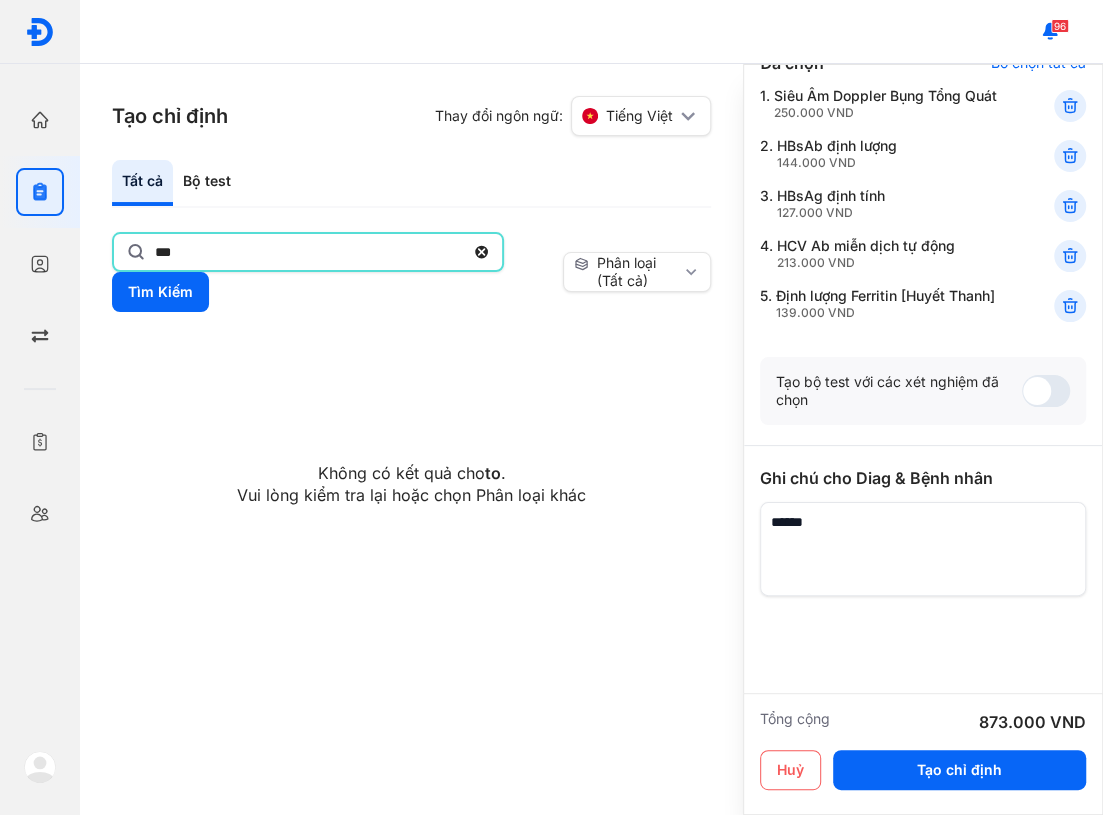 type on "***" 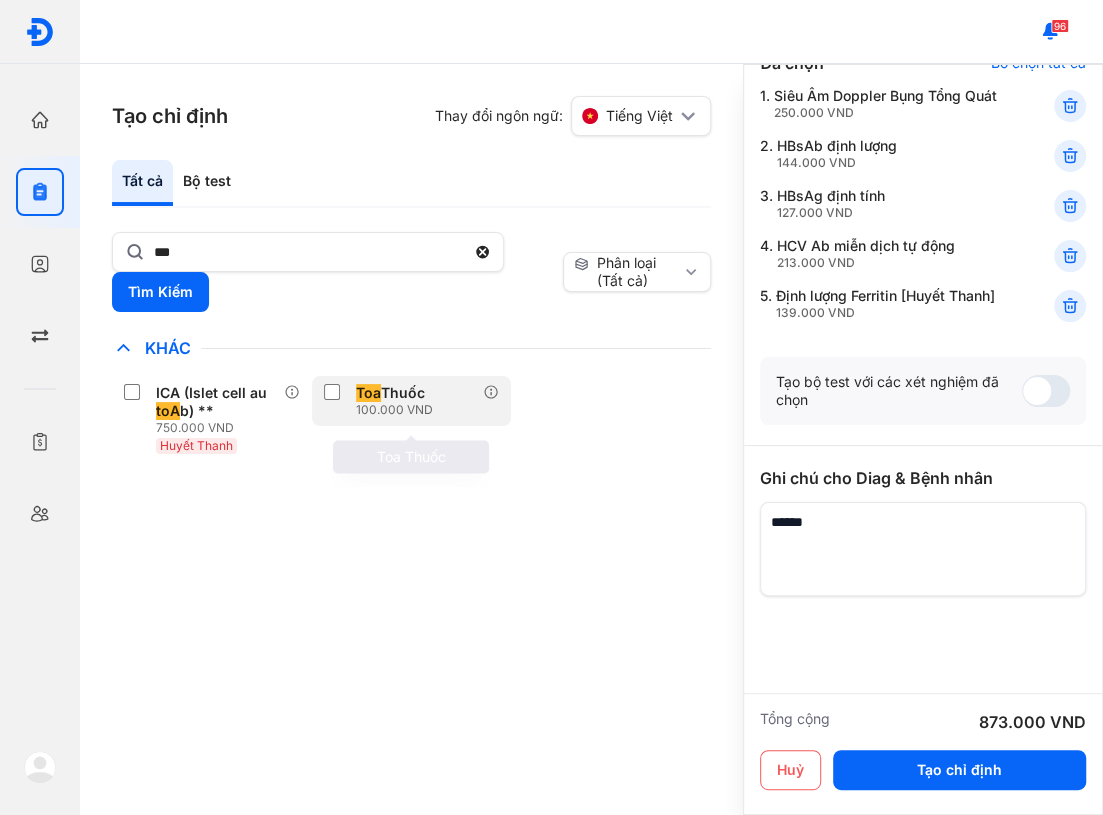 click on "Toa  Thuốc" at bounding box center [390, 393] 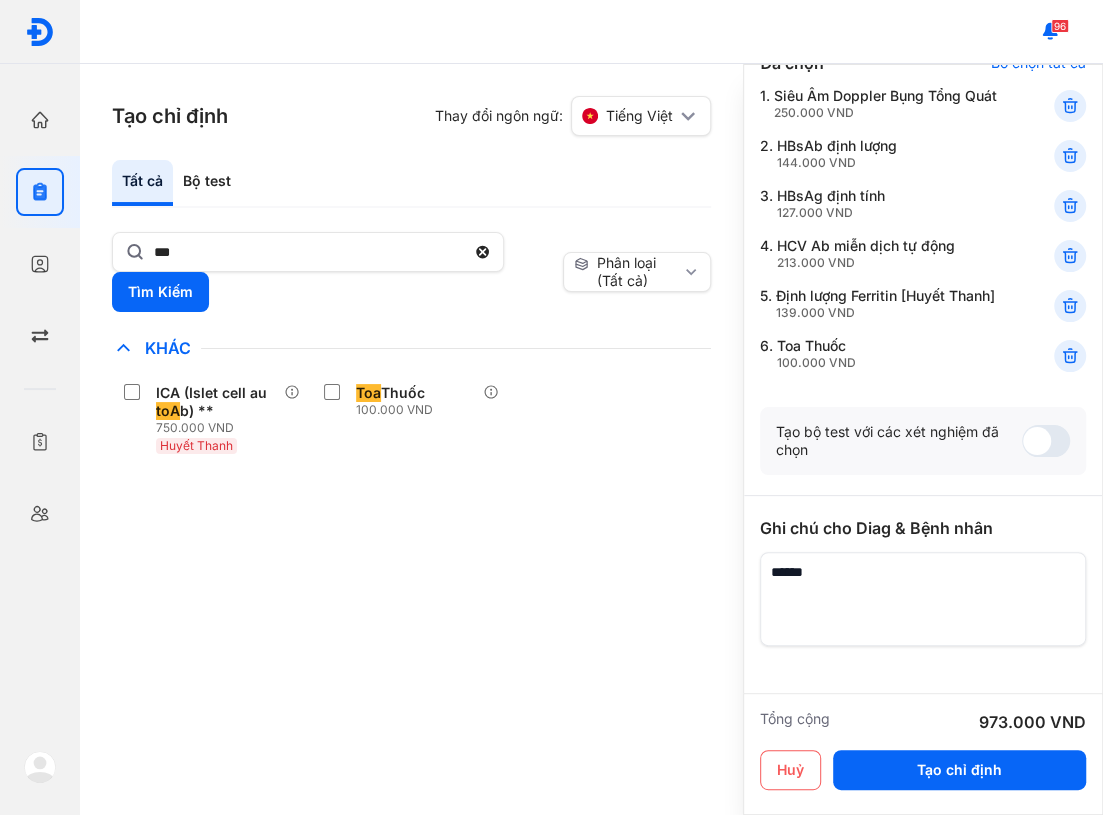 click on "Chỉ định nhiều nhất Bệnh Truyền Nhiễm Chẩn Đoán Hình Ảnh Chất Gây Nghiện COVID Di Truyền Dị Ứng Điện Di Độc Chất Đông Máu Gan Hô Hấp Huyết Học Khác ICA (Islet cell au toA b) ** 750.000 VND Huyết Thanh Toa  Thuốc 100.000 VND Ký Sinh Trùng Nội Tiết Tố & Hóoc-môn Sản Phụ Khoa Sàng Lọc Tiền Sinh STIs Sức Khỏe Nam Giới Thận Tiểu Đường Tim Mạch Tổng Quát Tự Miễn Tuyến Giáp Ung Thư Vi Chất Vi Sinh Viêm Gan Yếu Tố Viêm" at bounding box center (411, 411) 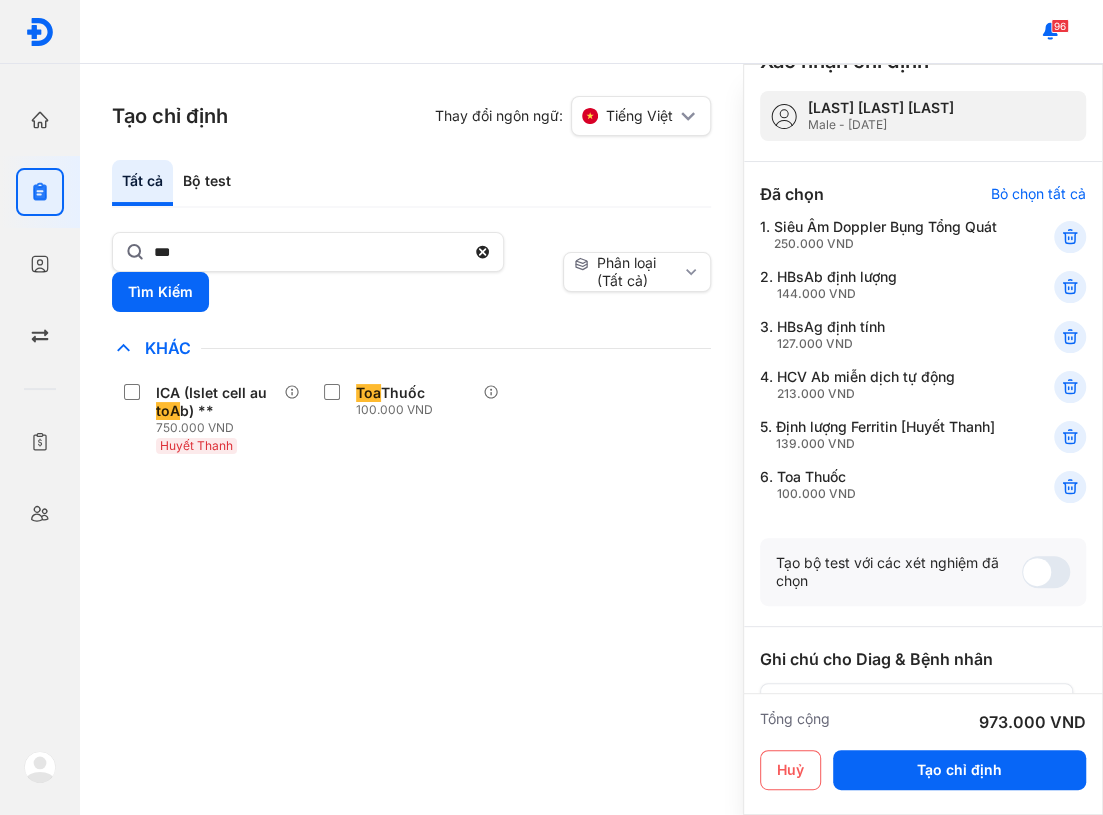scroll, scrollTop: 90, scrollLeft: 0, axis: vertical 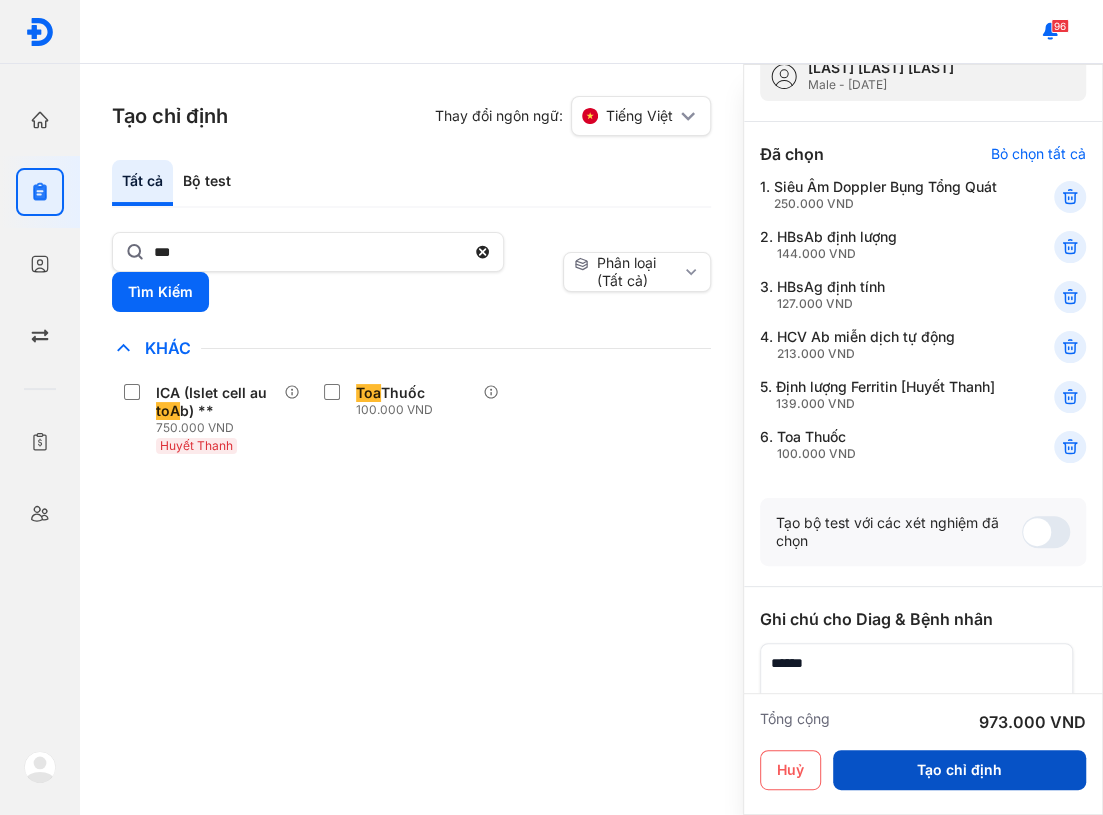 click on "Tạo chỉ định" at bounding box center [959, 770] 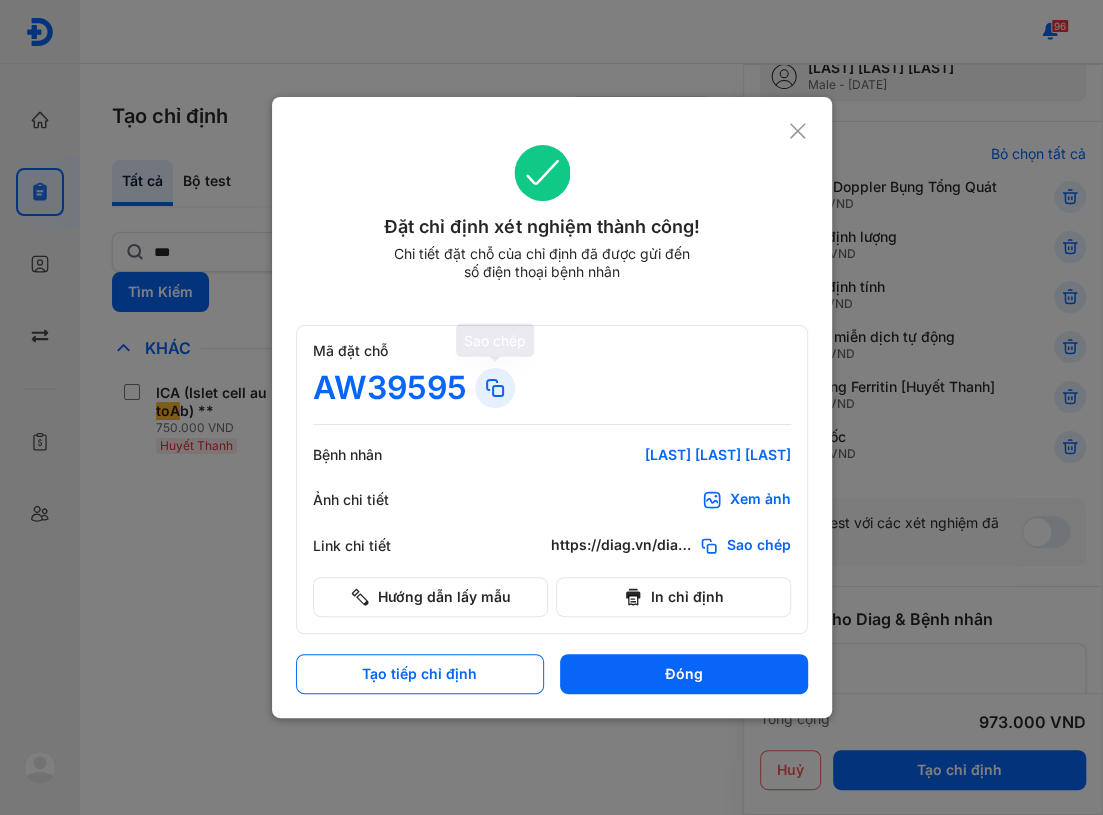 click 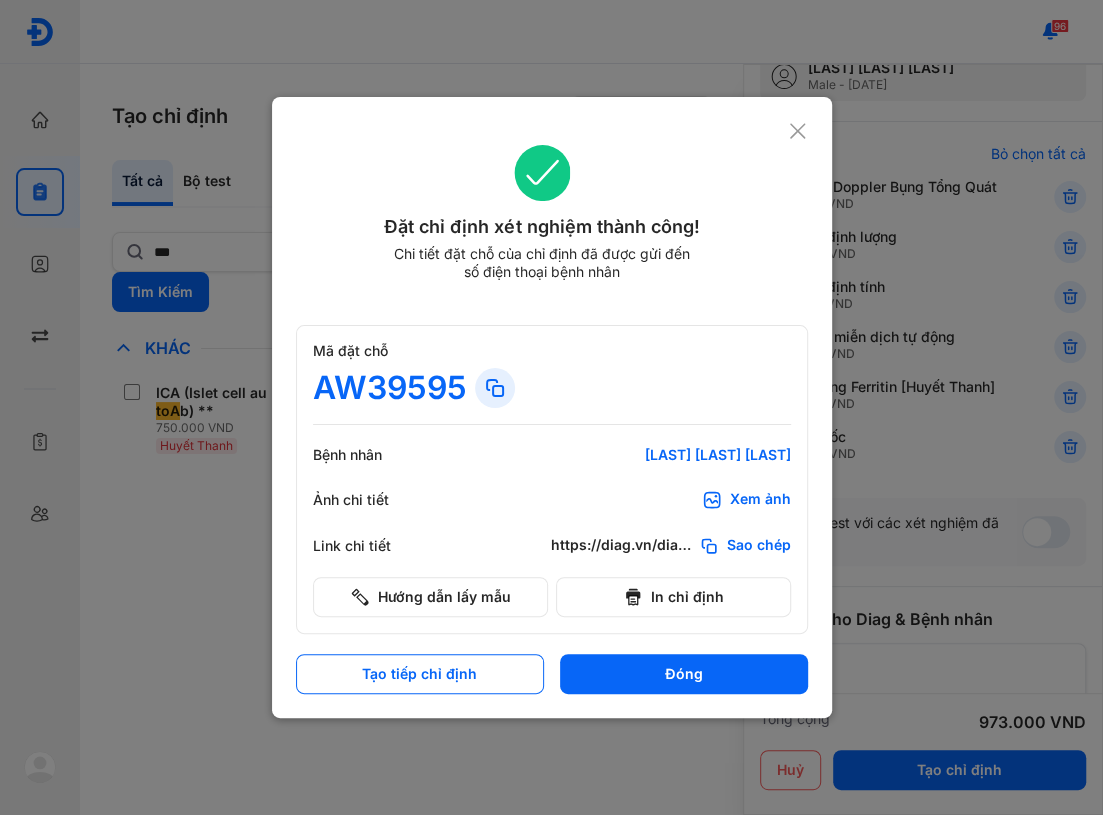 click 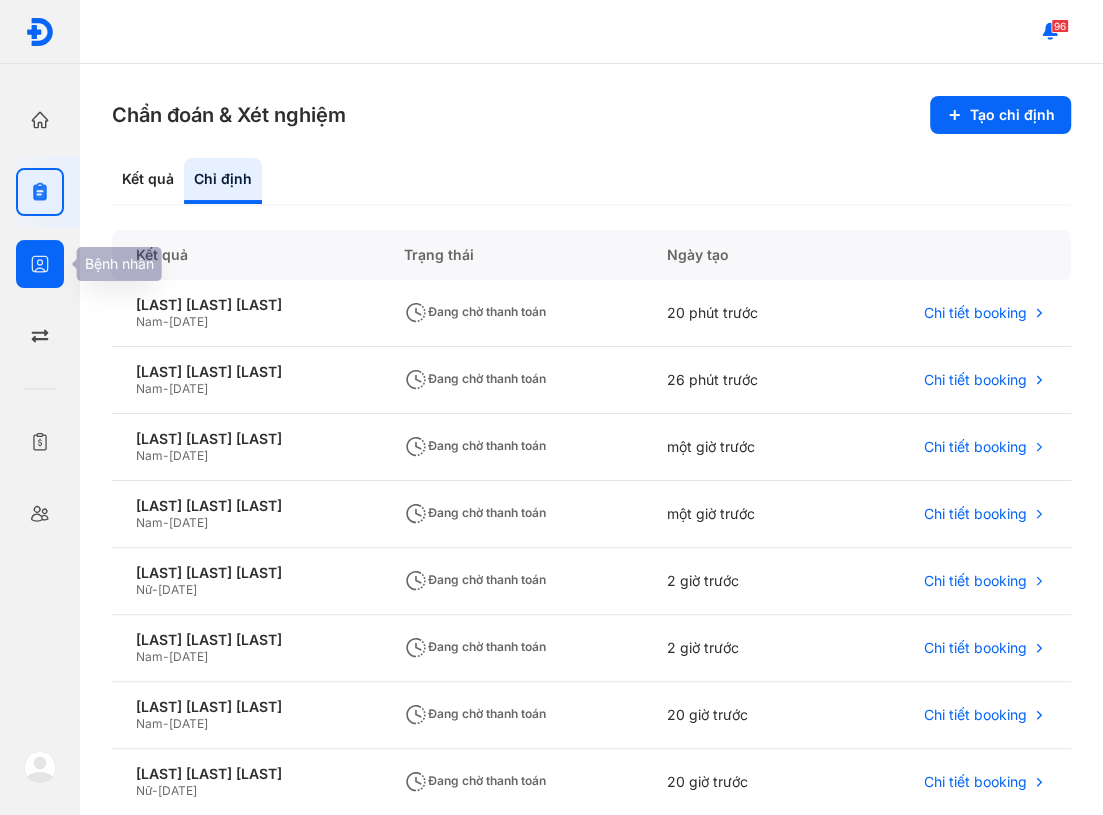 click at bounding box center [40, 264] 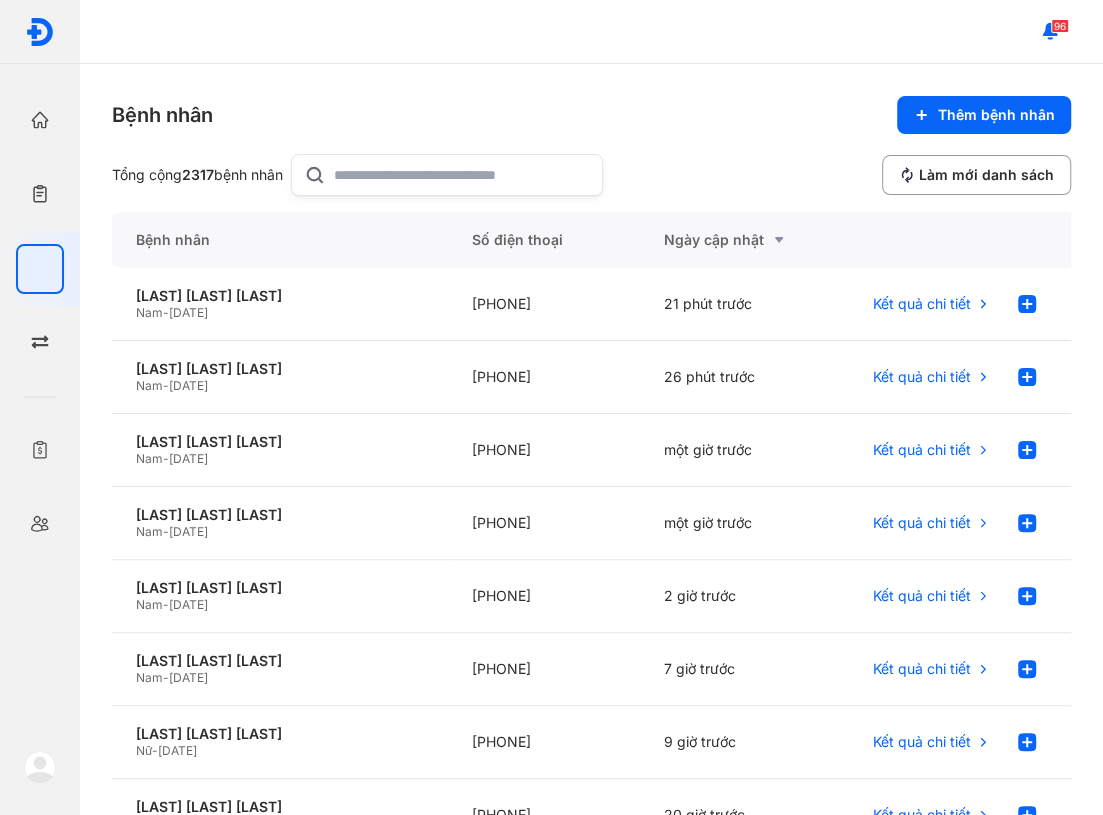 drag, startPoint x: 661, startPoint y: 88, endPoint x: 770, endPoint y: 100, distance: 109.65856 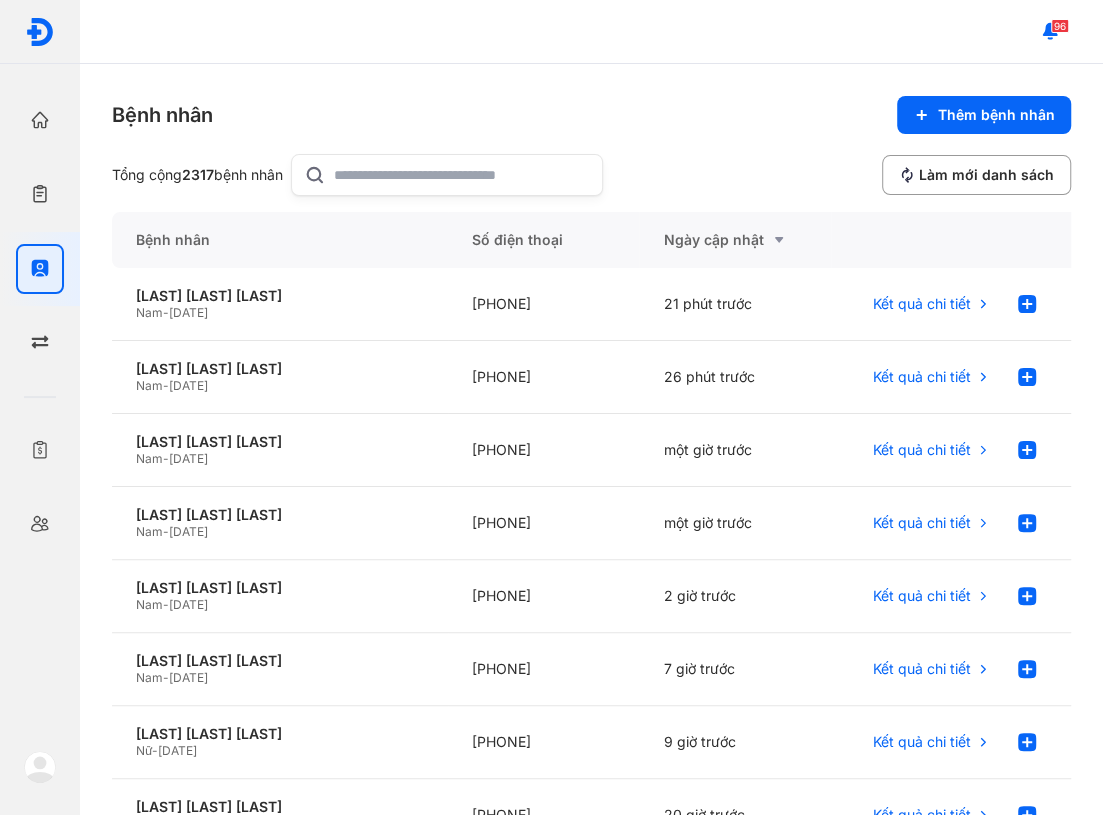 click on "Bệnh nhân Thêm bệnh nhân Tổng cộng  2317  bệnh nhân Làm mới danh sách Bệnh nhân Số điện thoại Ngày cập nhật  [LAST] [LAST] [LAST] Nam  -  [DATE] [PHONE] 21 phút trước Kết quả chi tiết [LAST] [LAST] [LAST] Nam  -  [DATE] [PHONE] 26 phút trước Kết quả chi tiết [LAST] [LAST] [LAST] Nam  -  [DATE] [PHONE] một giờ trước Kết quả chi tiết [LAST] [LAST] [LAST] Nam  -  [DATE] [PHONE] một giờ trước Kết quả chi tiết [LAST] [LAST] [LAST] Nam  -  [DATE] [PHONE] 2 giờ trước Kết quả chi tiết [LAST] [LAST] [LAST] Nam  -  [DATE] [PHONE] 7 giờ trước Kết quả chi tiết [LAST] [LAST] [LAST] Nữ  -  [DATE] [PHONE] 9 giờ trước Kết quả chi tiết [LAST] [LAST] [LAST] Nam  -  [DATE] [PHONE] 20 giờ trước Kết quả chi tiết [LAST] [LAST] [LAST] Nữ  -  [DATE] [PHONE] 20 giờ trước Kết quả chi tiết [LAST] [LAST] [LAST] Nữ  -  1 2 3 4" at bounding box center [591, 439] 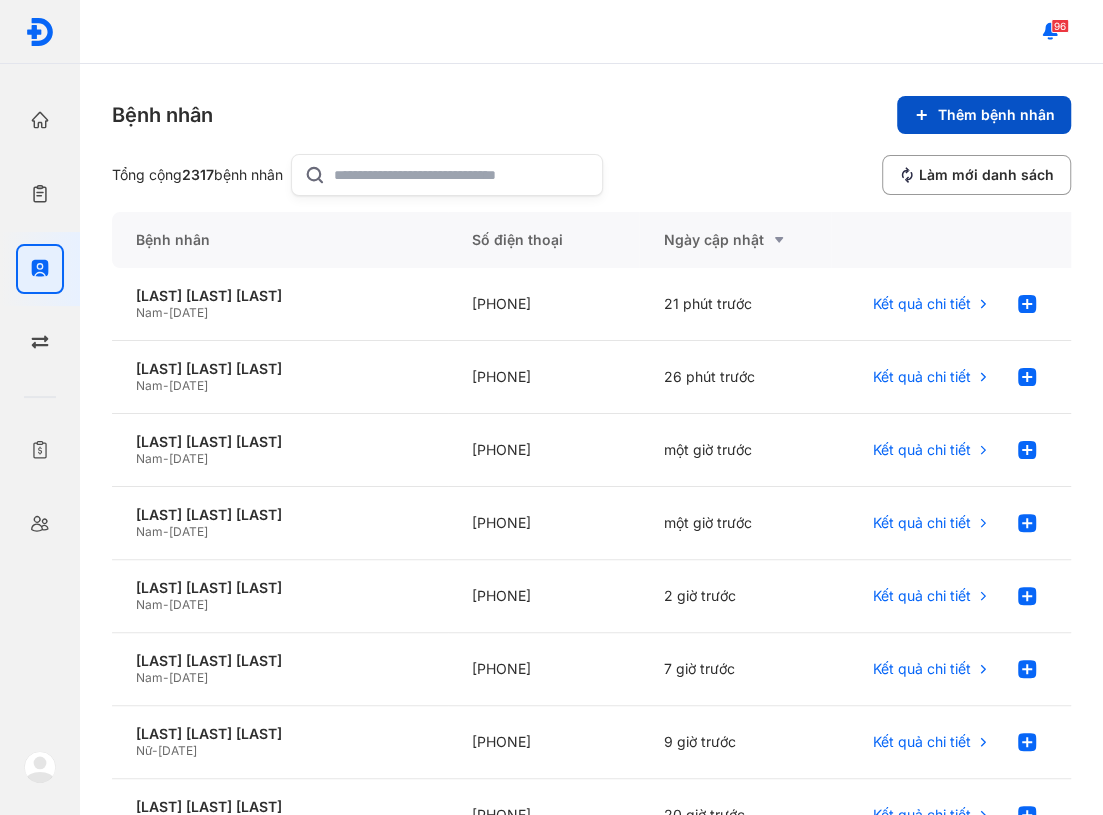 click on "Thêm bệnh nhân" 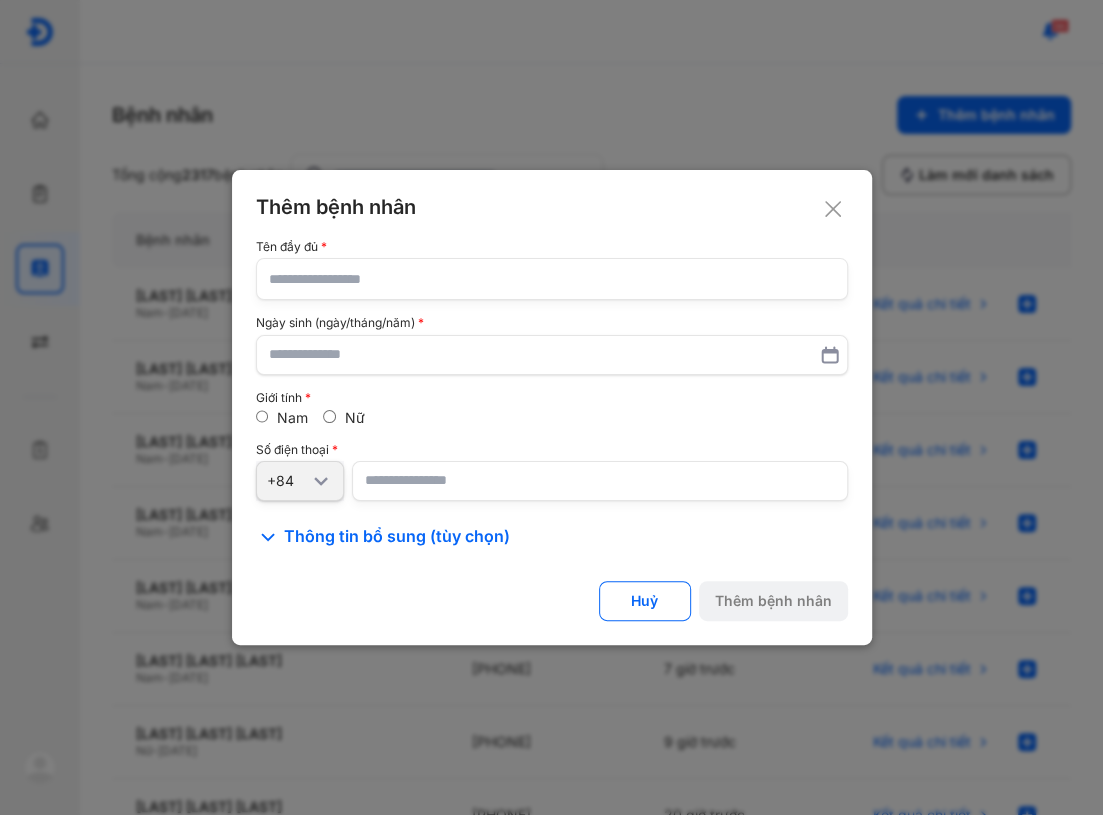 click 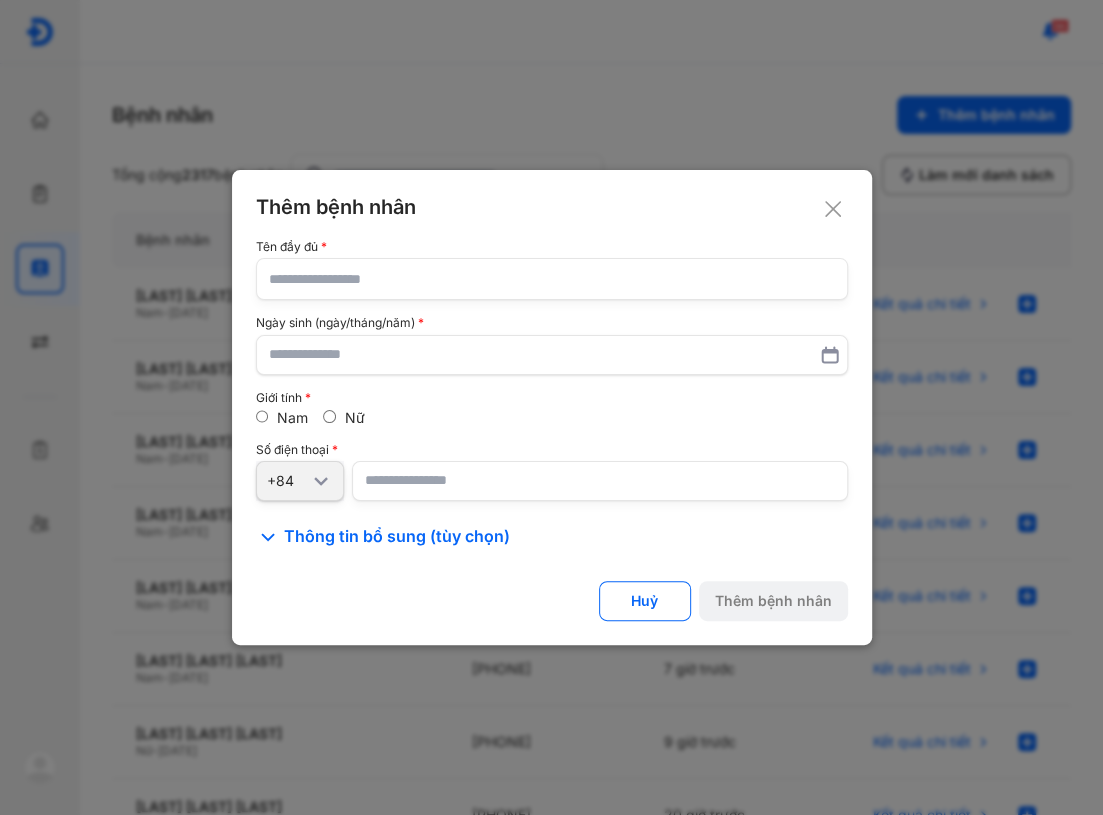 click 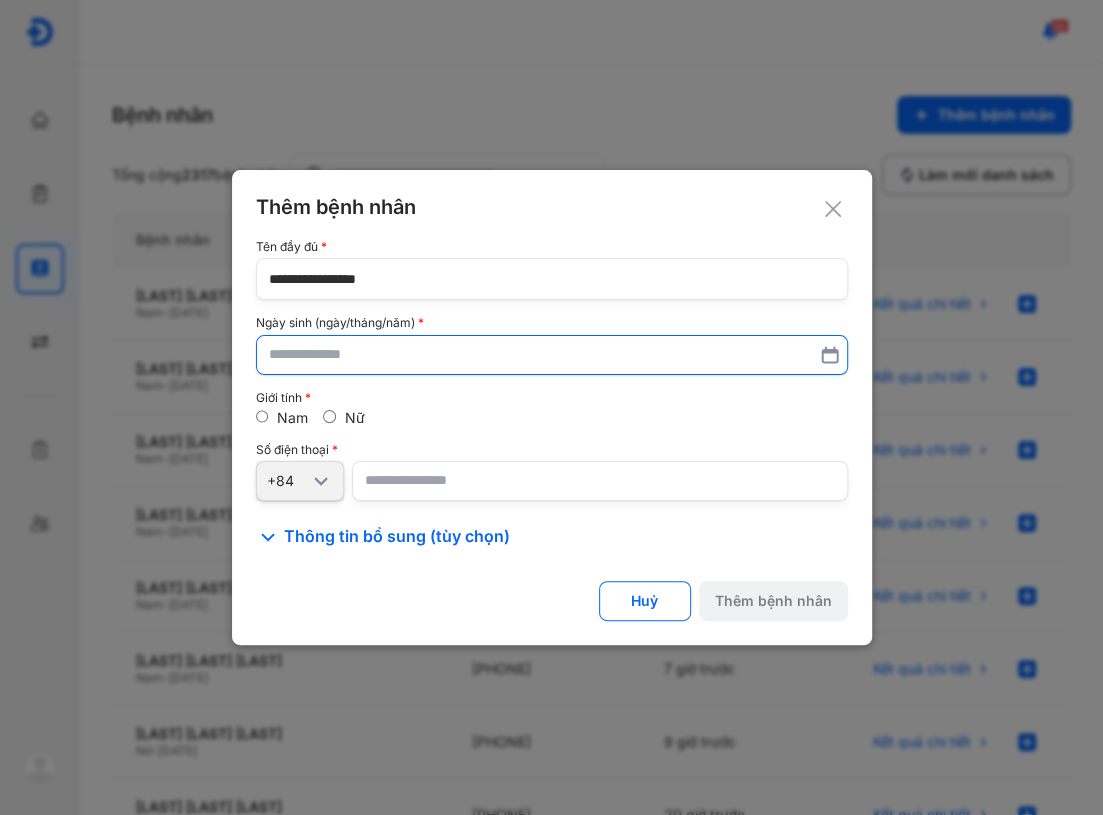 type on "**********" 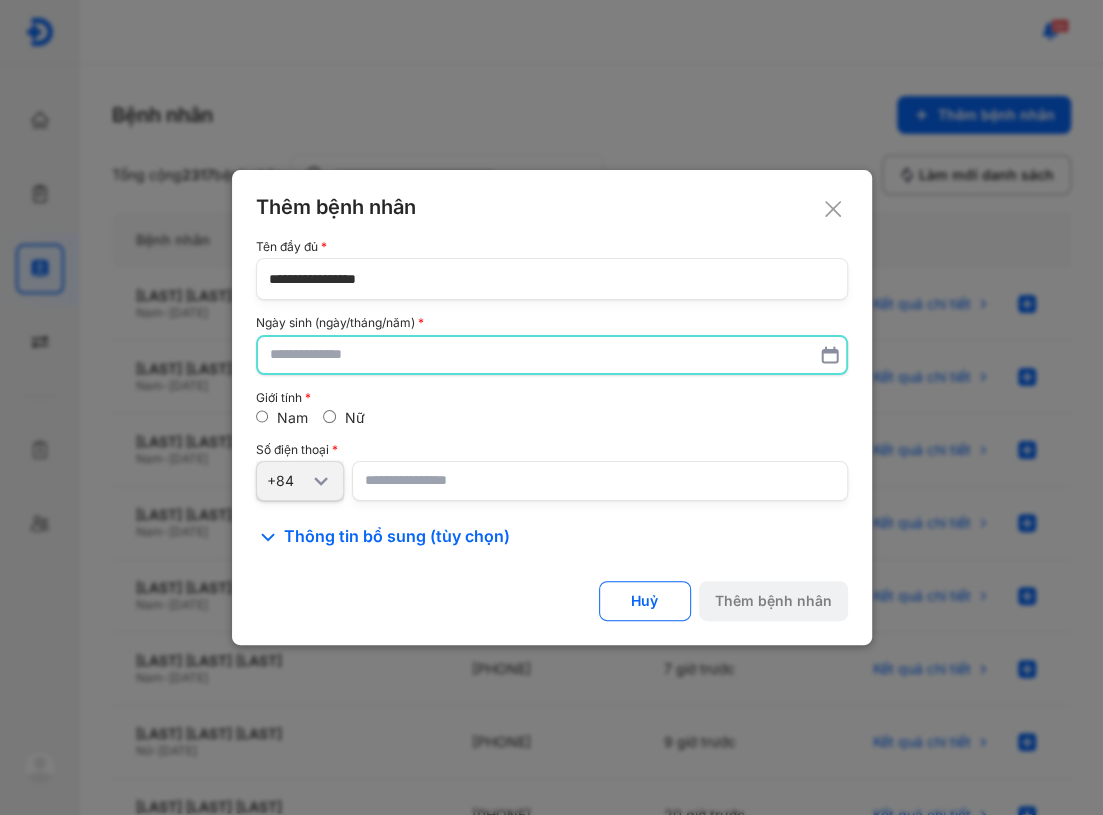 click at bounding box center (552, 355) 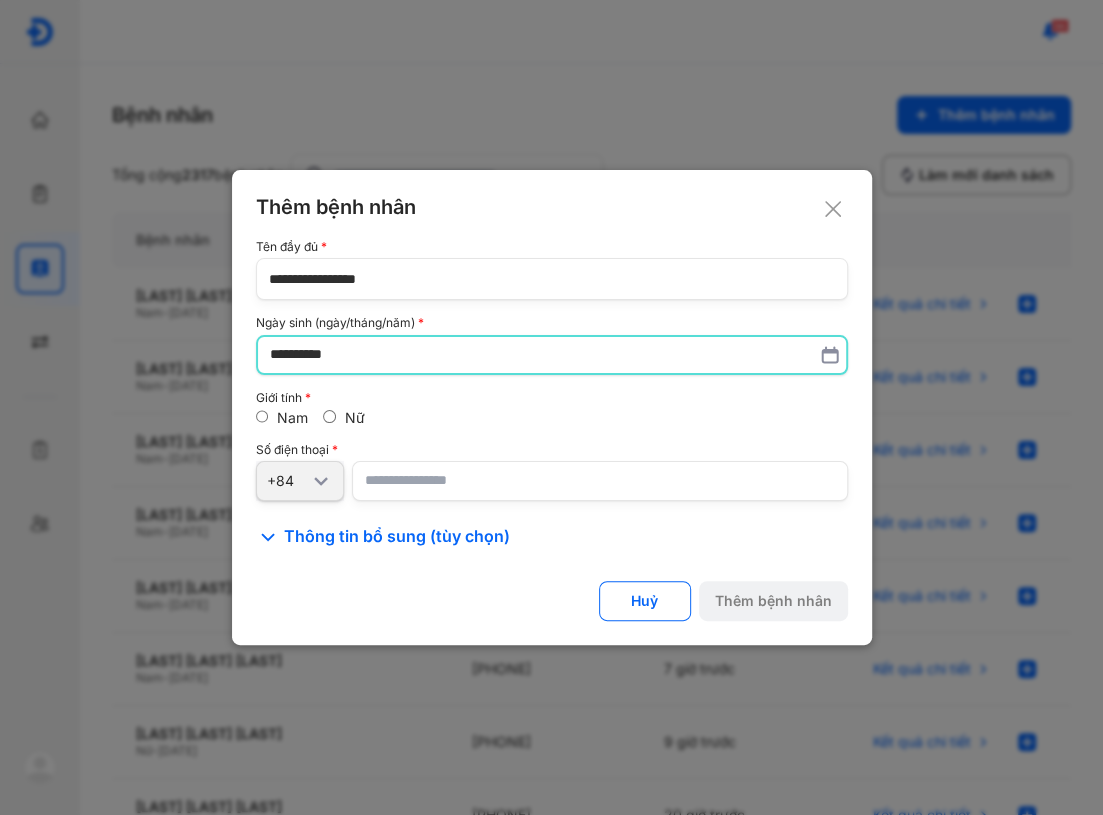 type on "**********" 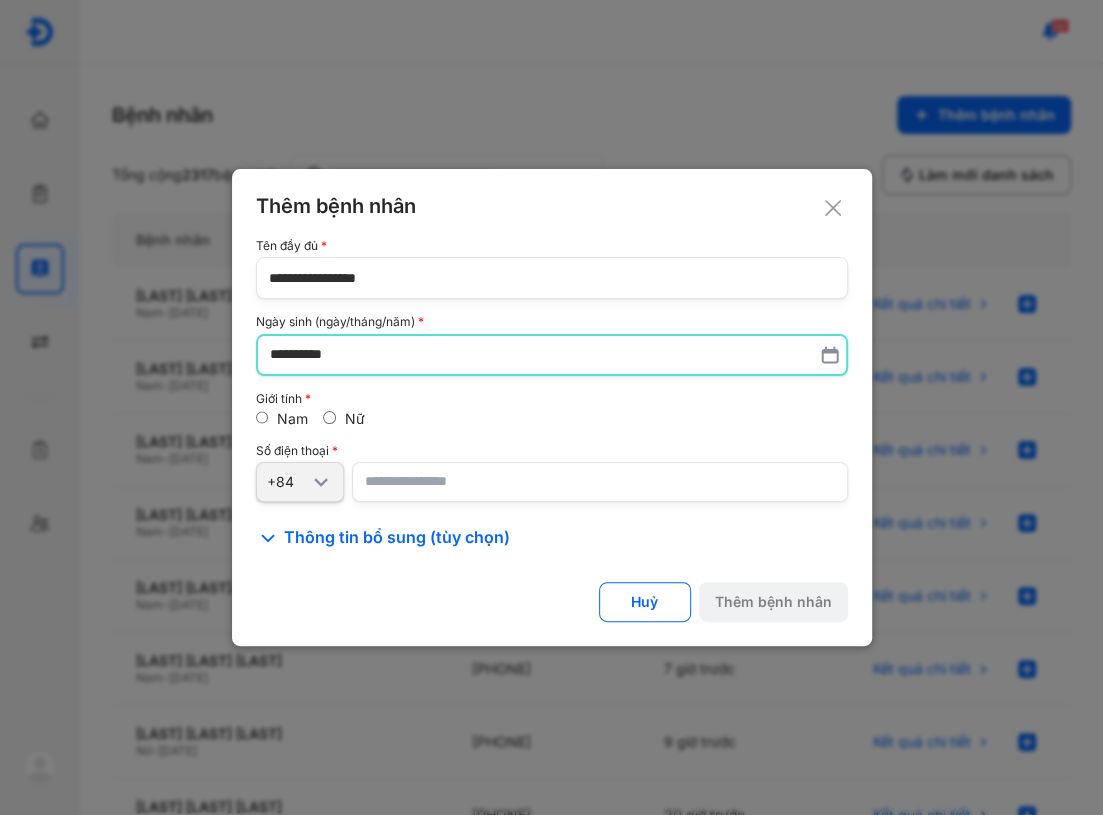 drag, startPoint x: 531, startPoint y: 463, endPoint x: 518, endPoint y: 469, distance: 14.3178215 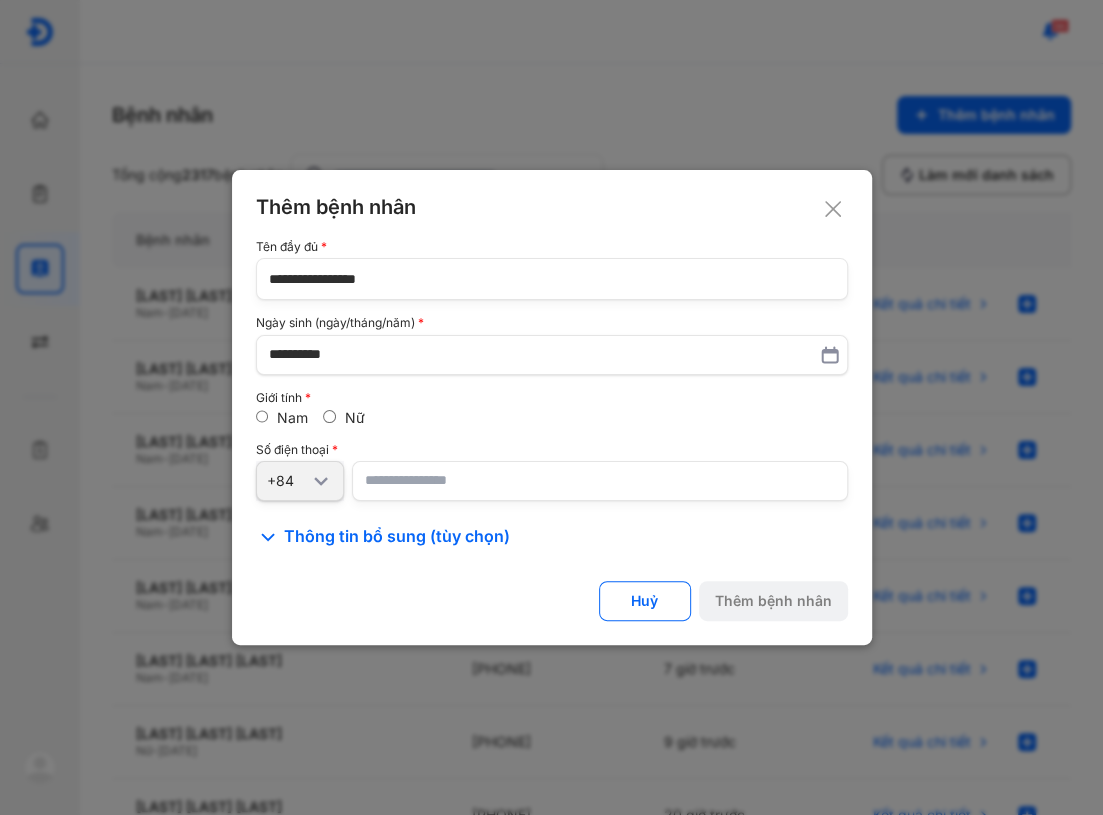 click on "**********" 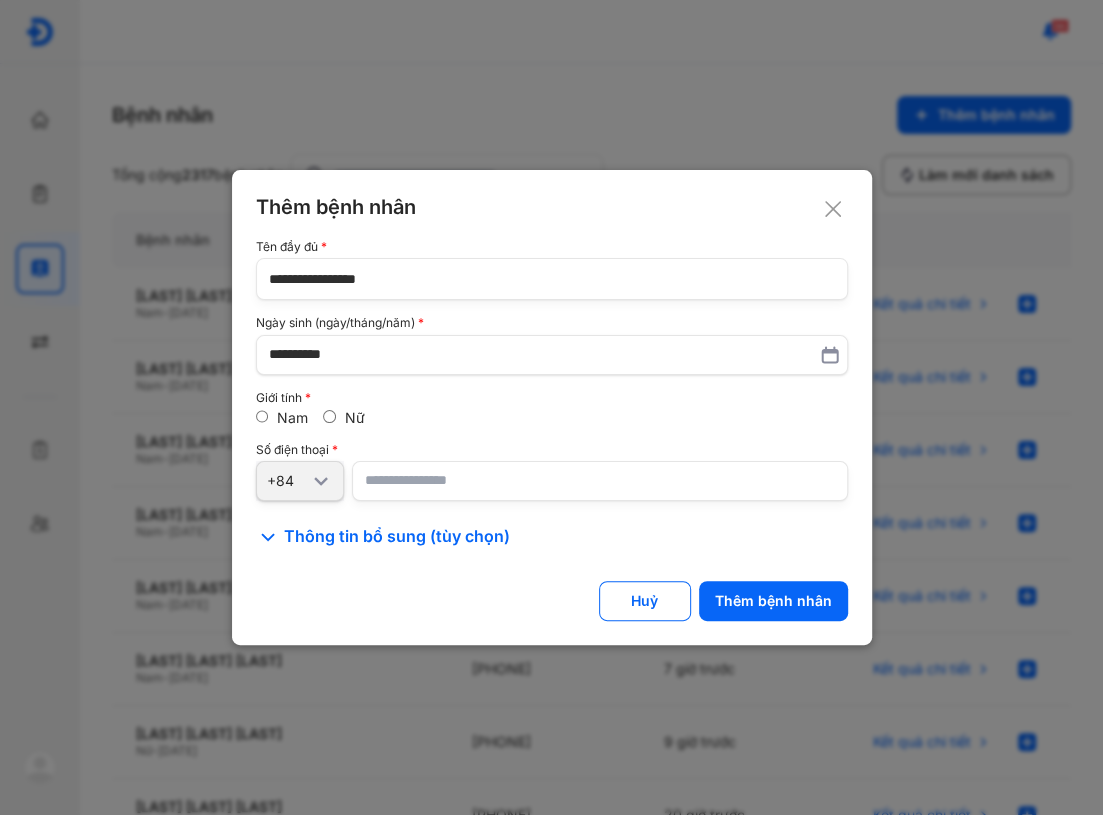 type on "**********" 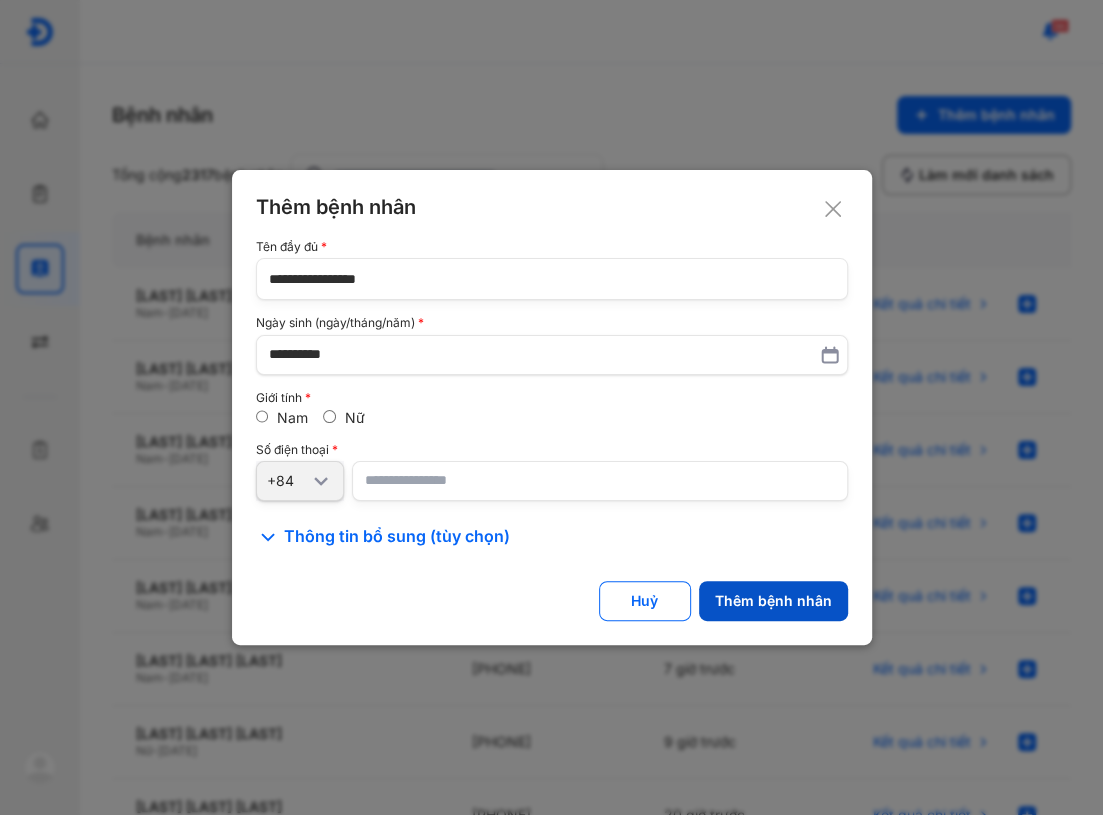 click on "Thêm bệnh nhân" 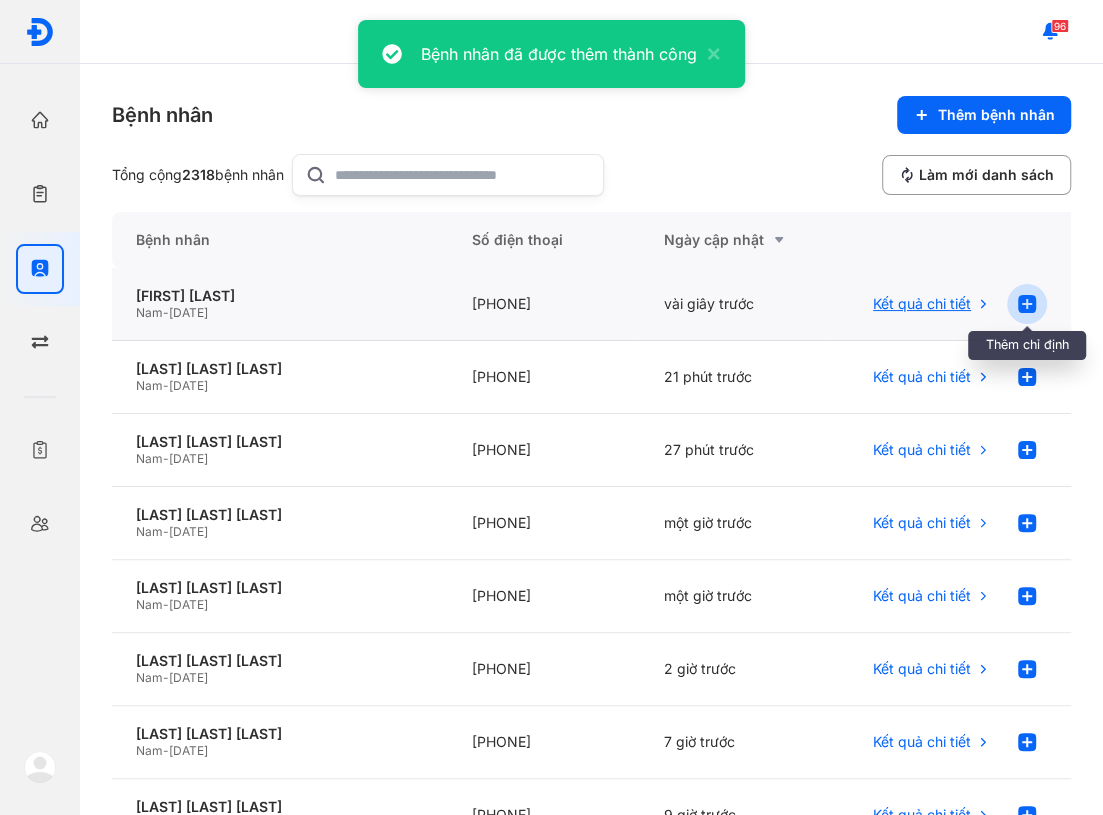 click 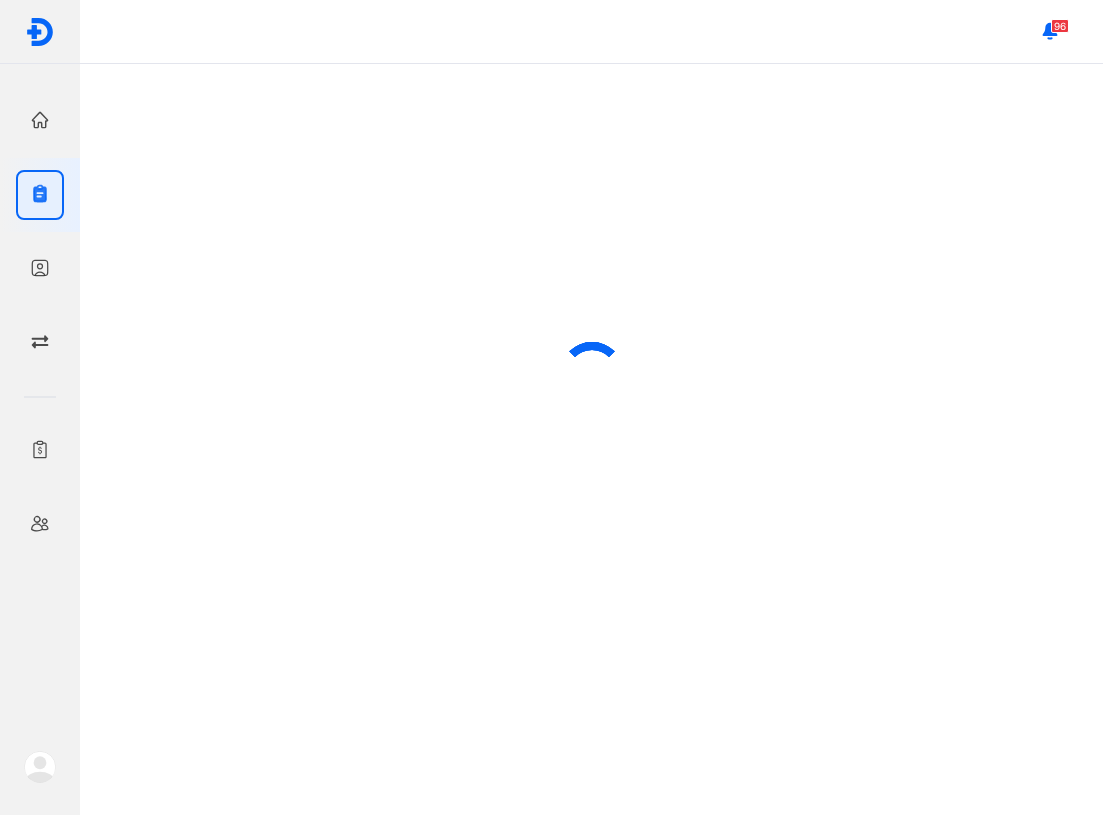 scroll, scrollTop: 0, scrollLeft: 0, axis: both 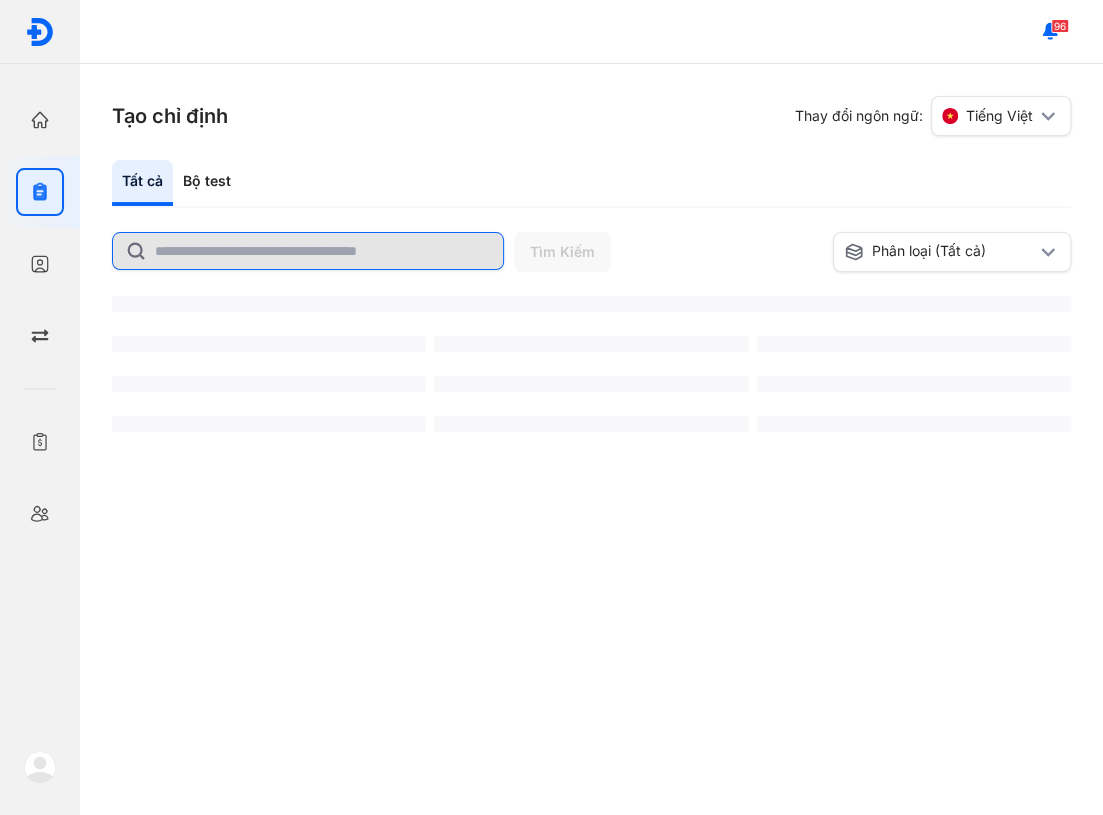 click 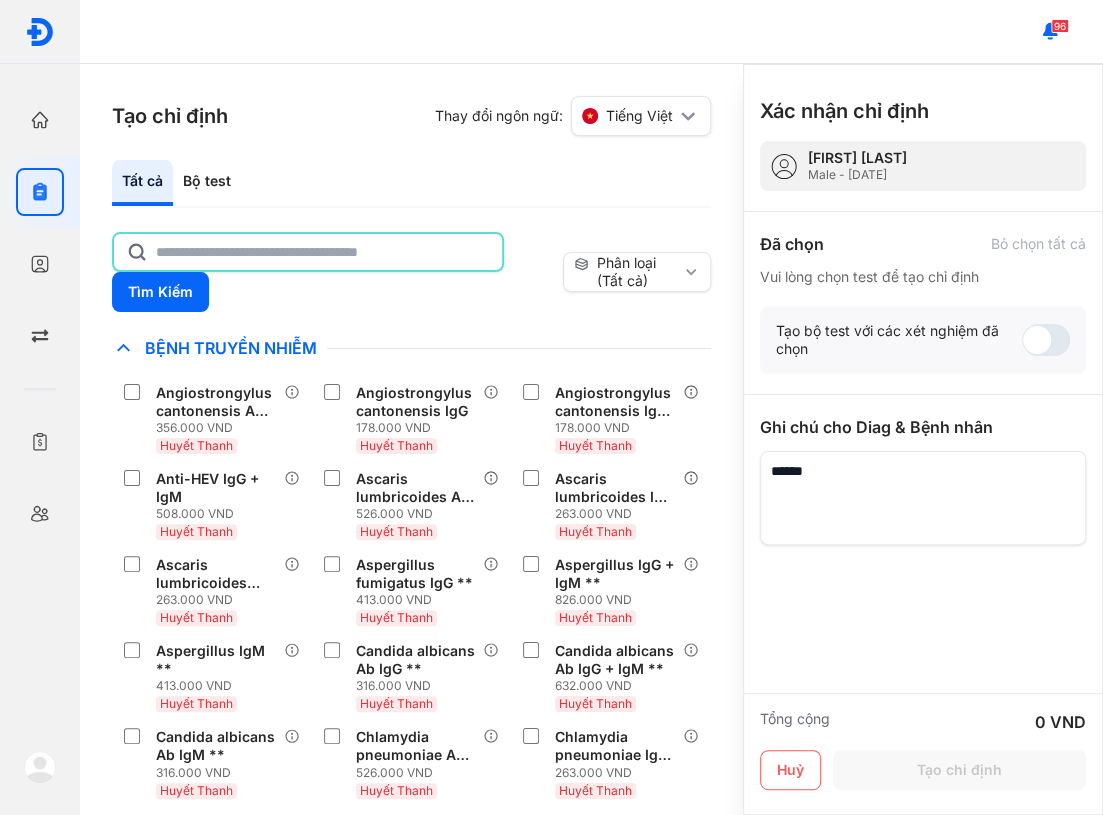click 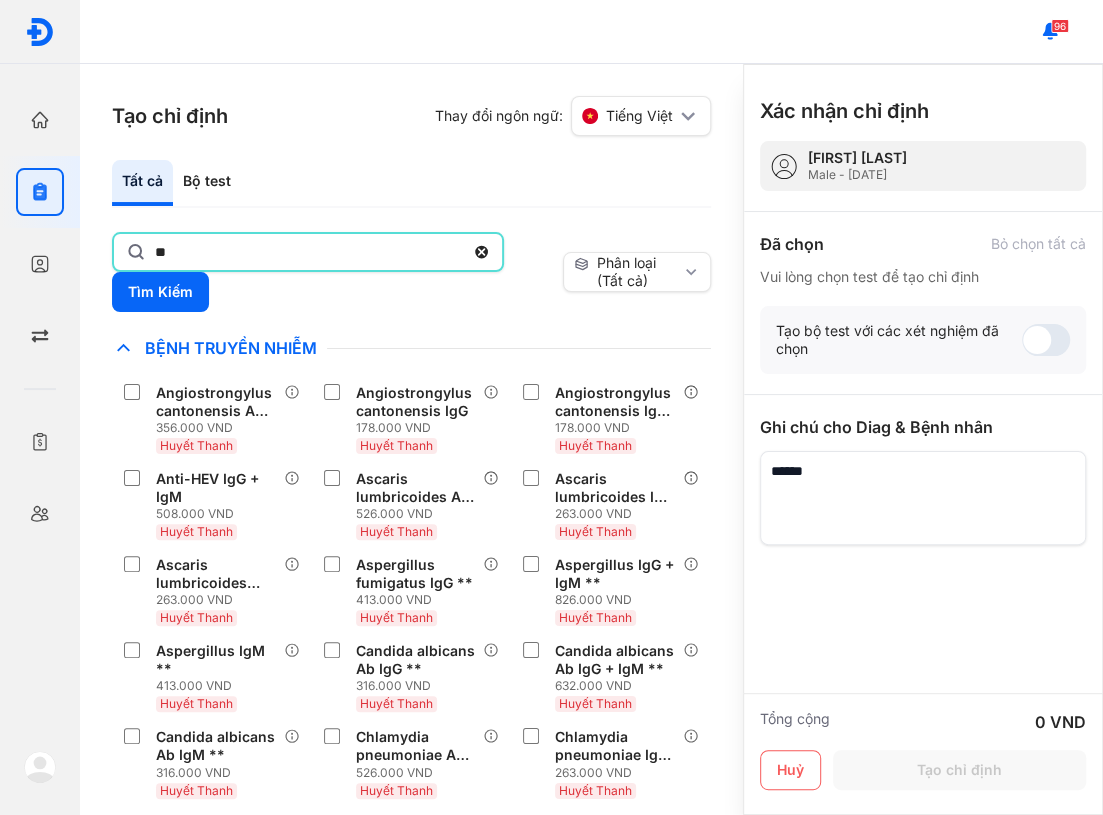 type on "*" 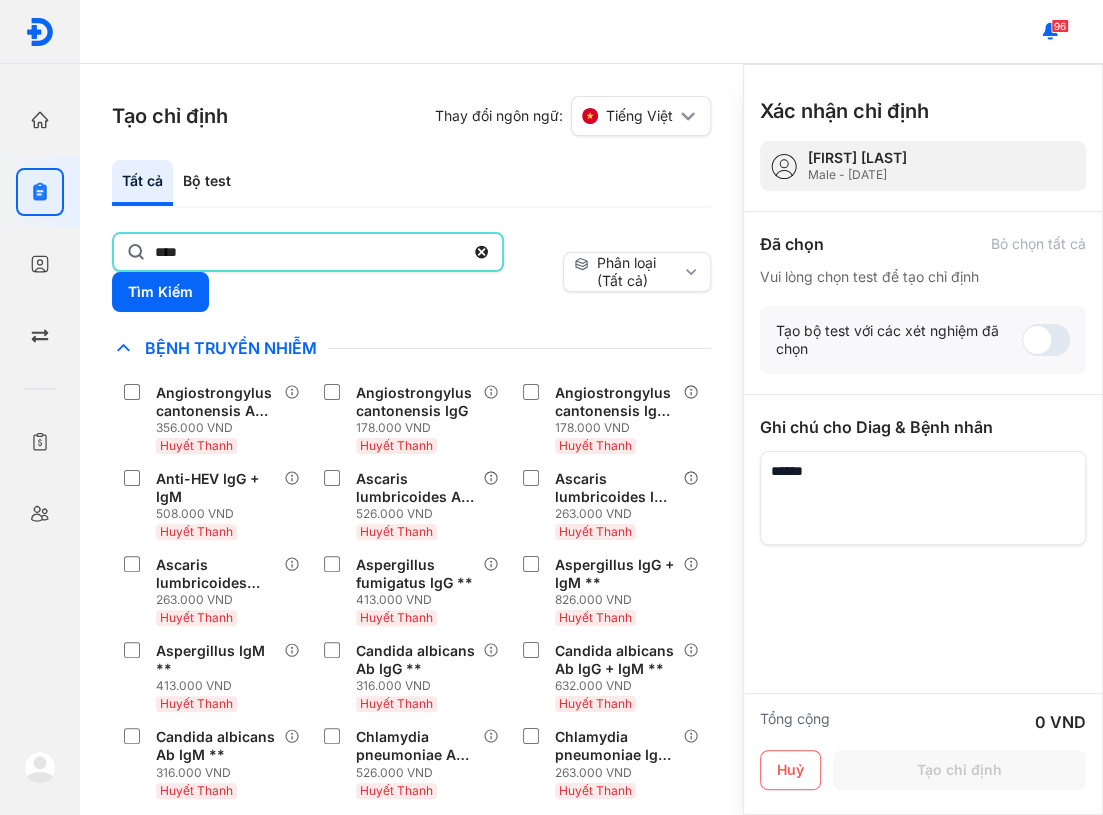 type on "****" 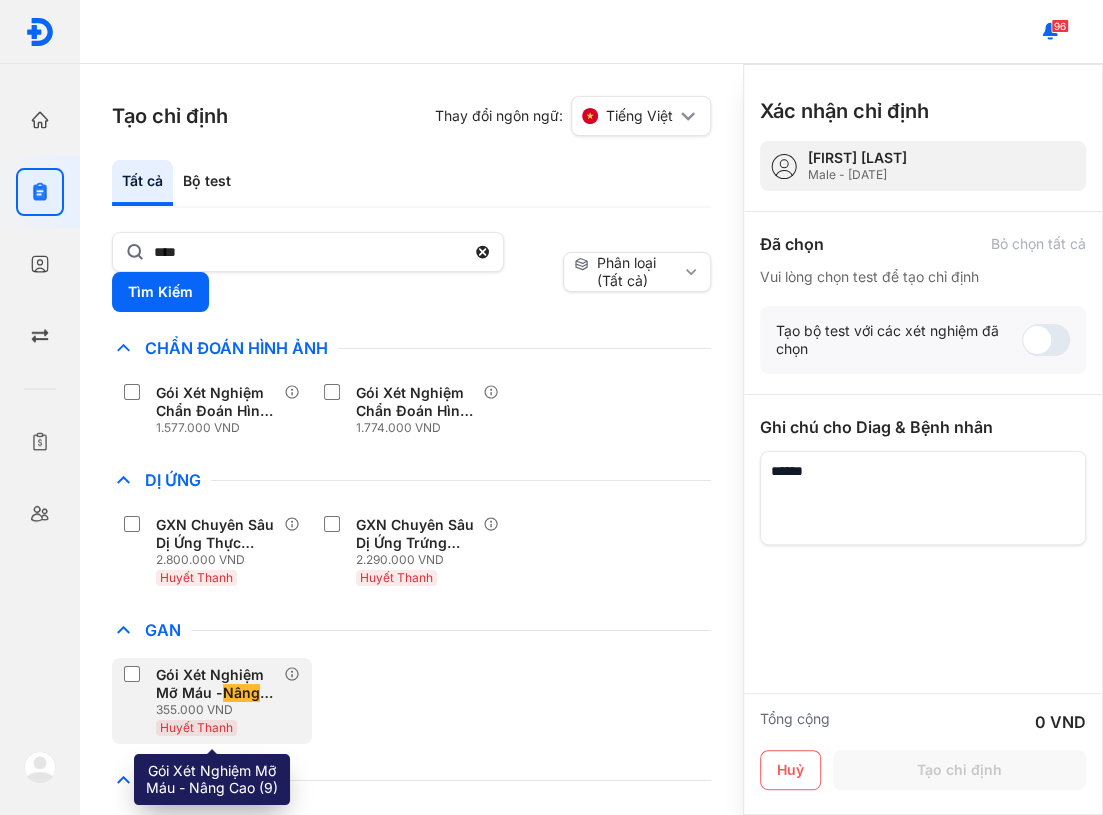 click on "355.000 VND" at bounding box center (220, 710) 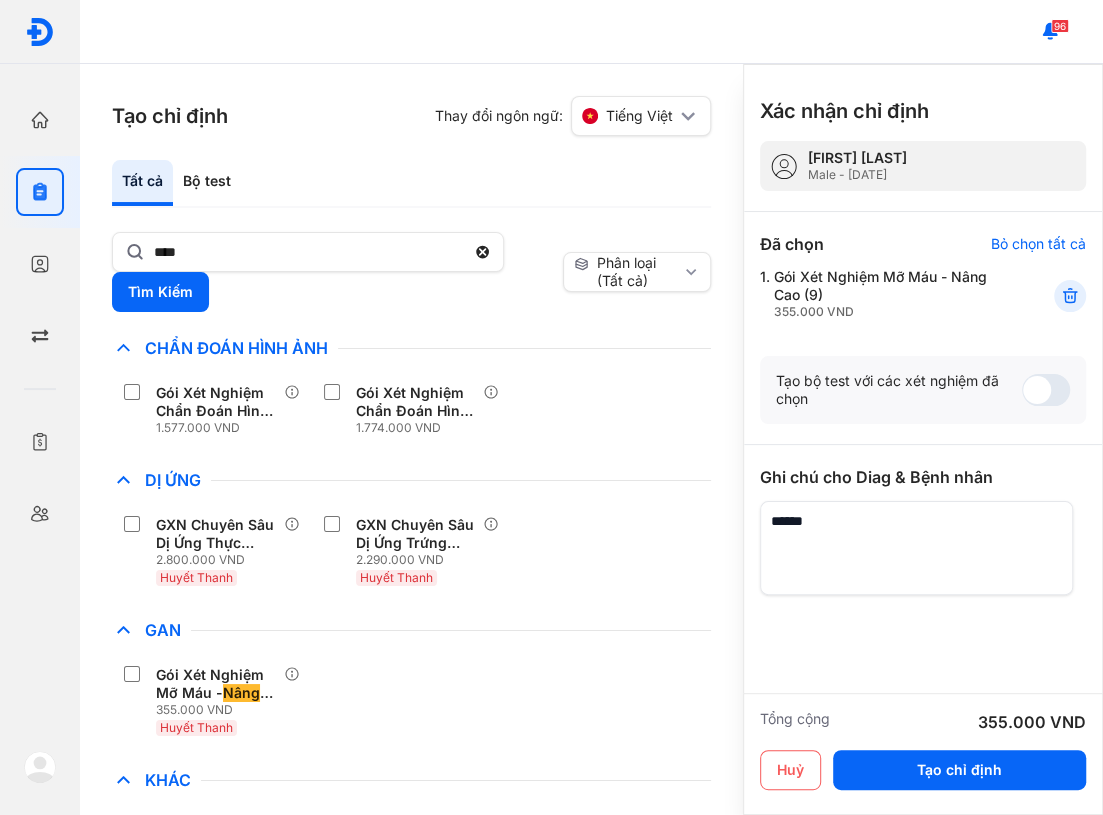 click at bounding box center (916, 548) 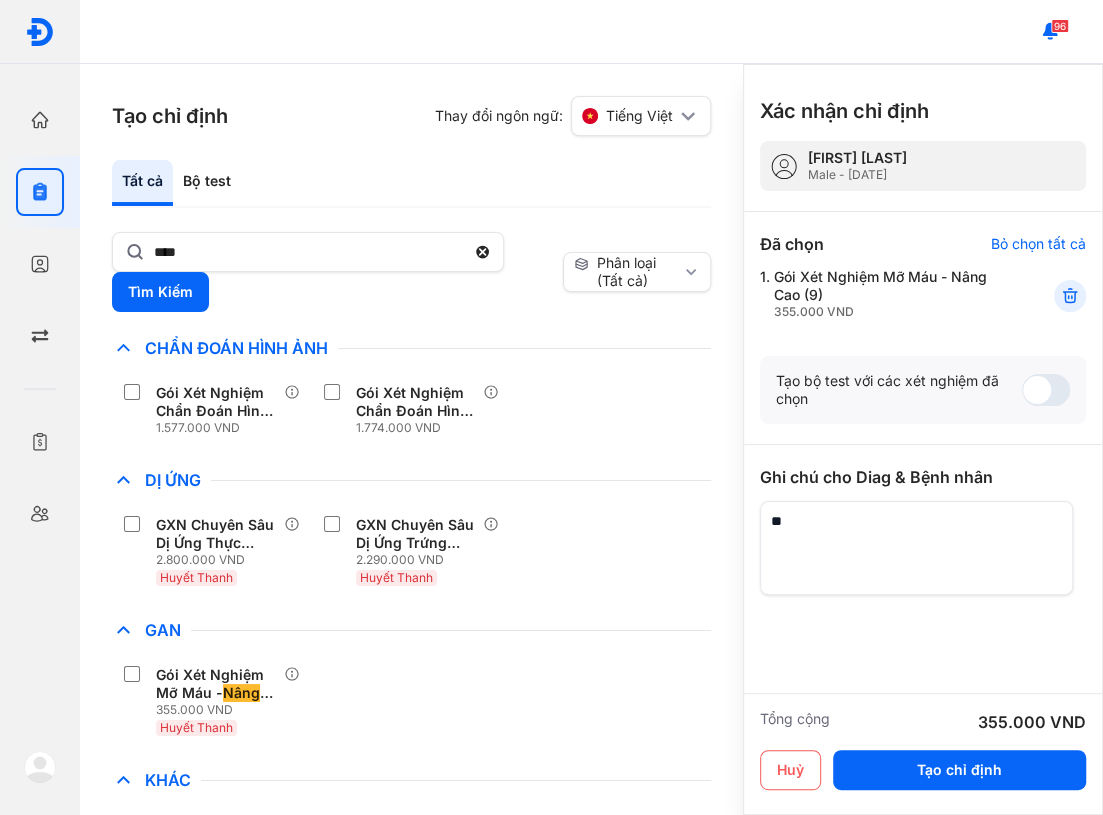 type on "*" 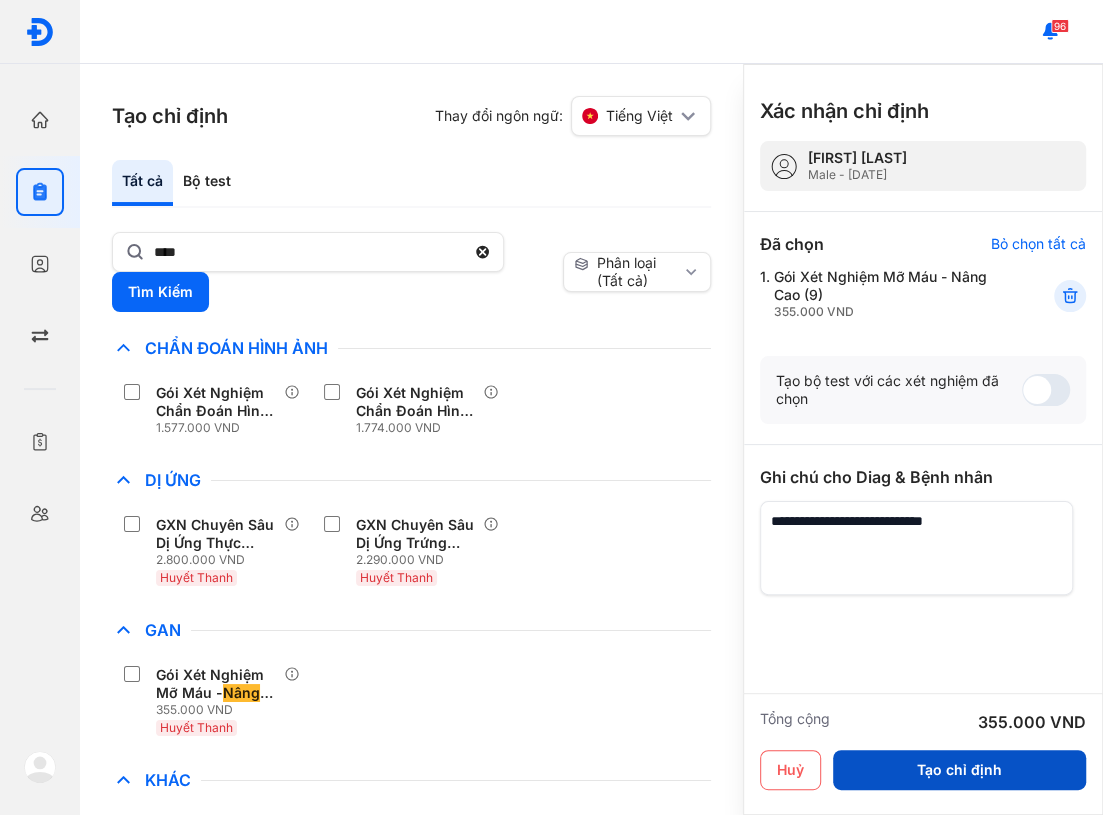 type on "**********" 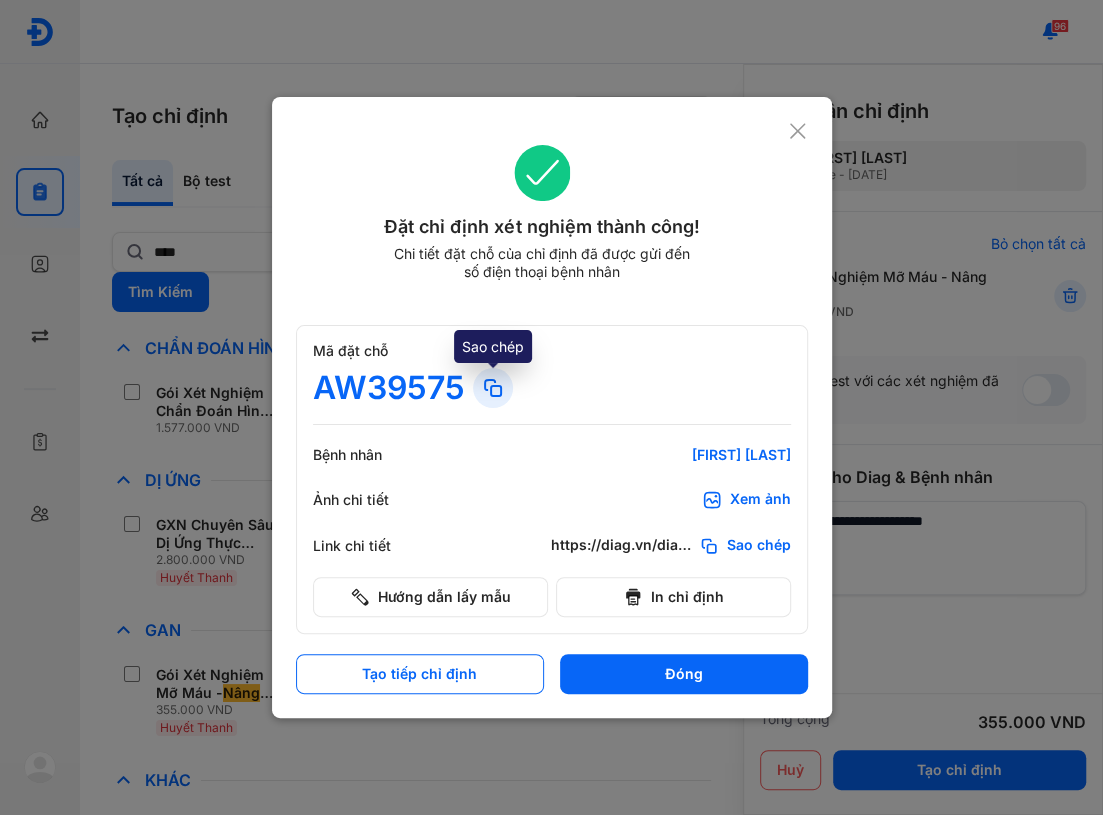 click 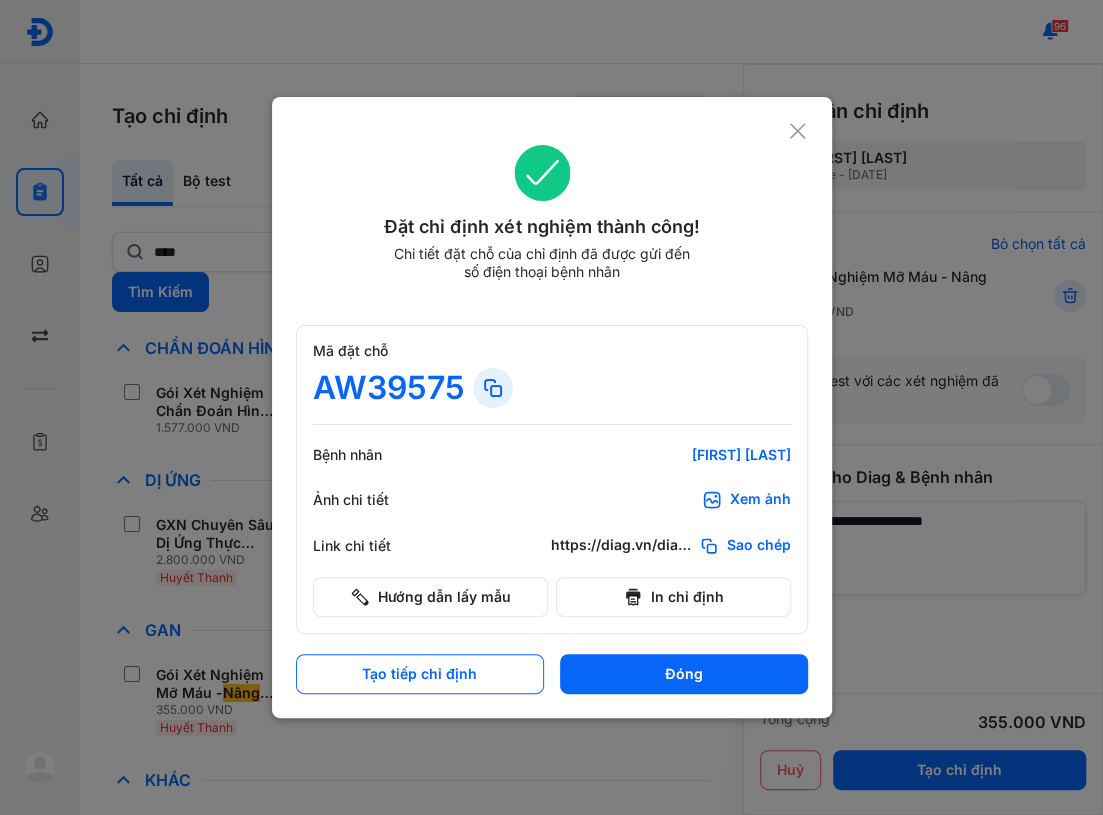 click on "NGUYỄN XUÂN PHONG" at bounding box center [671, 455] 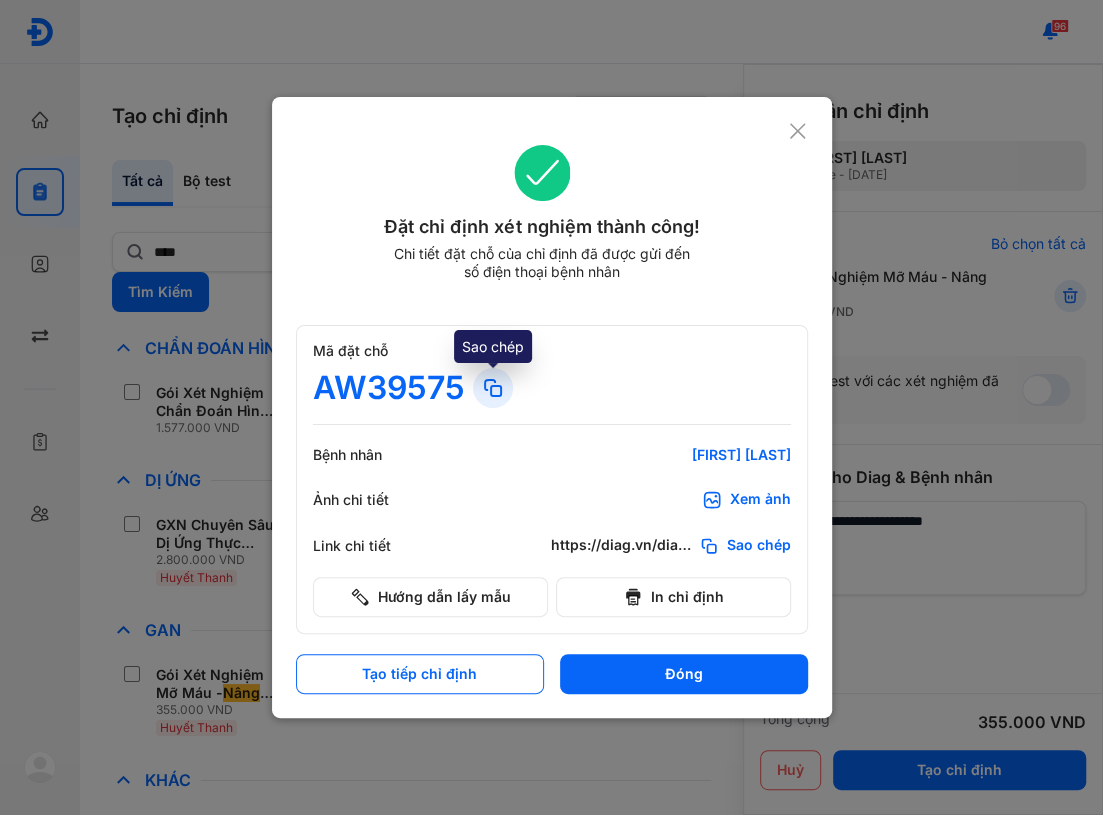 click 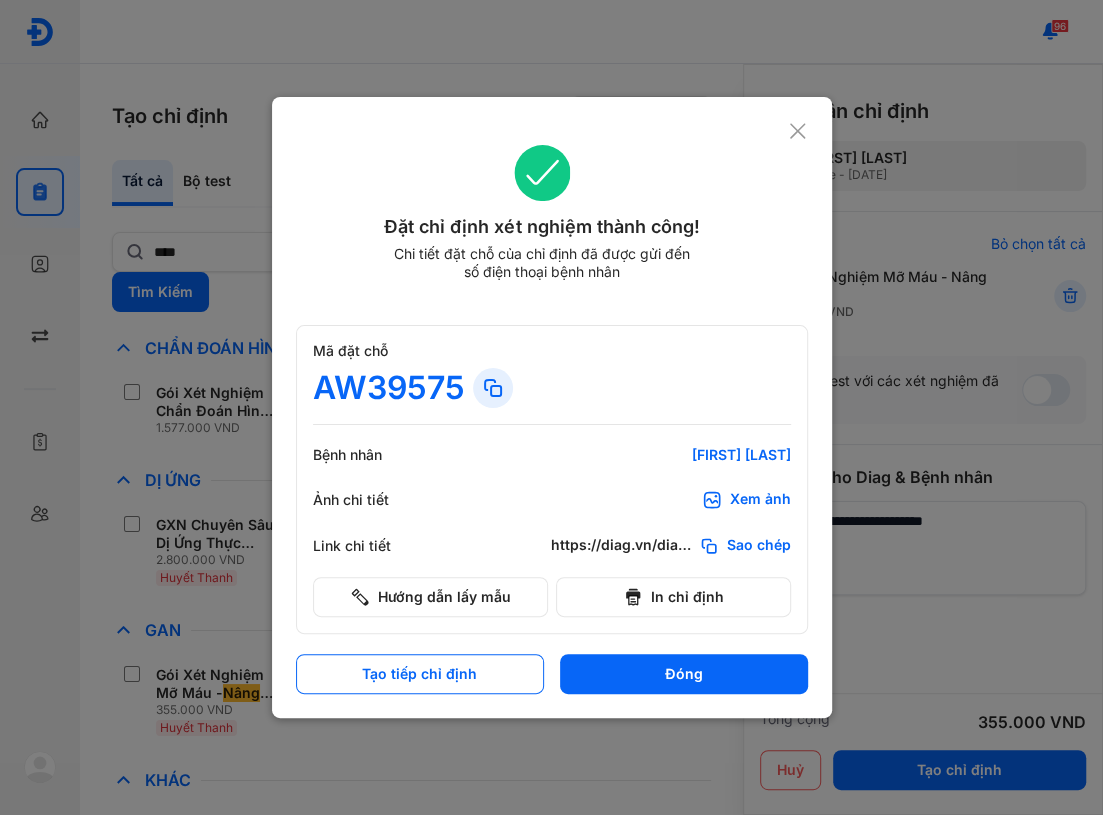 click 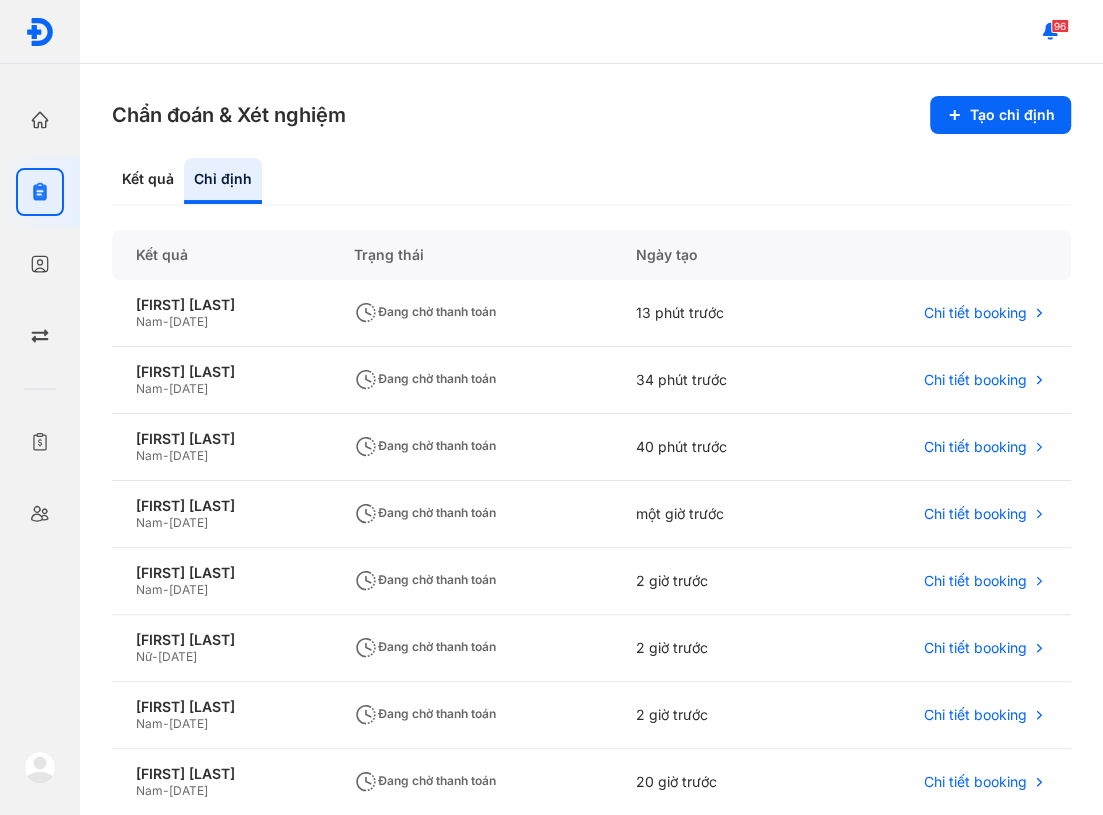 drag, startPoint x: 626, startPoint y: 149, endPoint x: 611, endPoint y: 146, distance: 15.297058 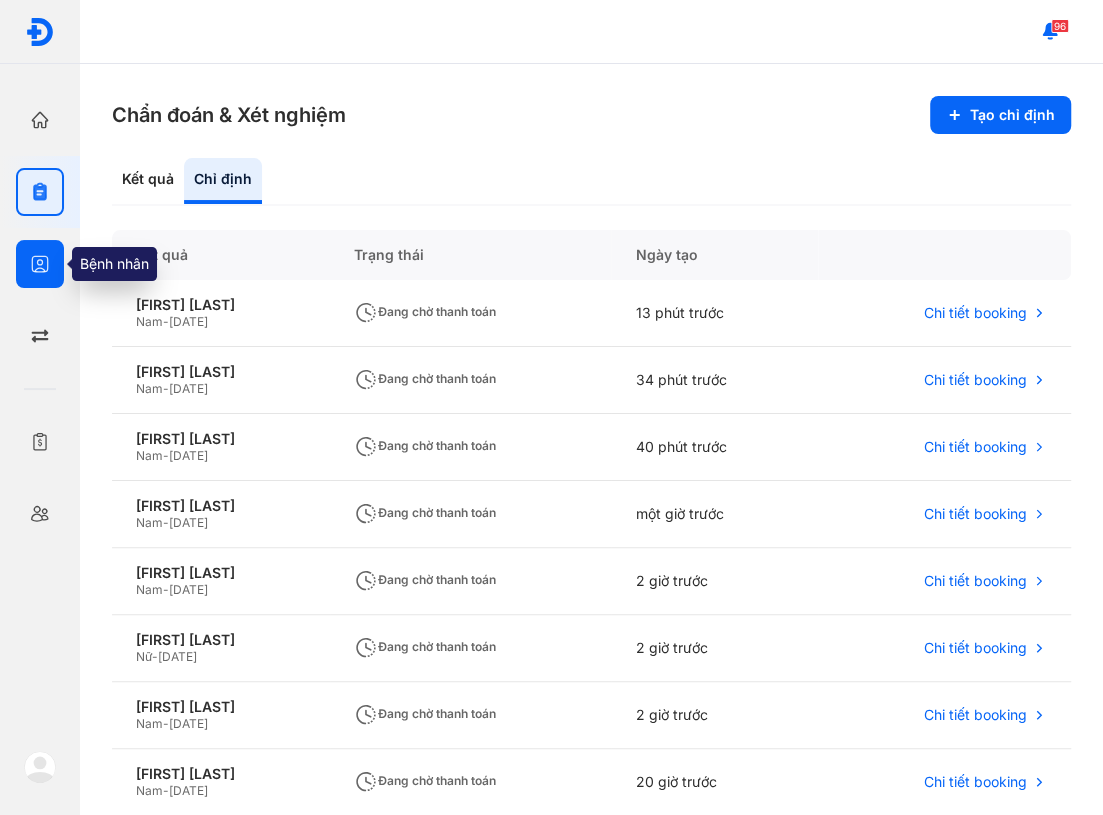 click at bounding box center (40, 264) 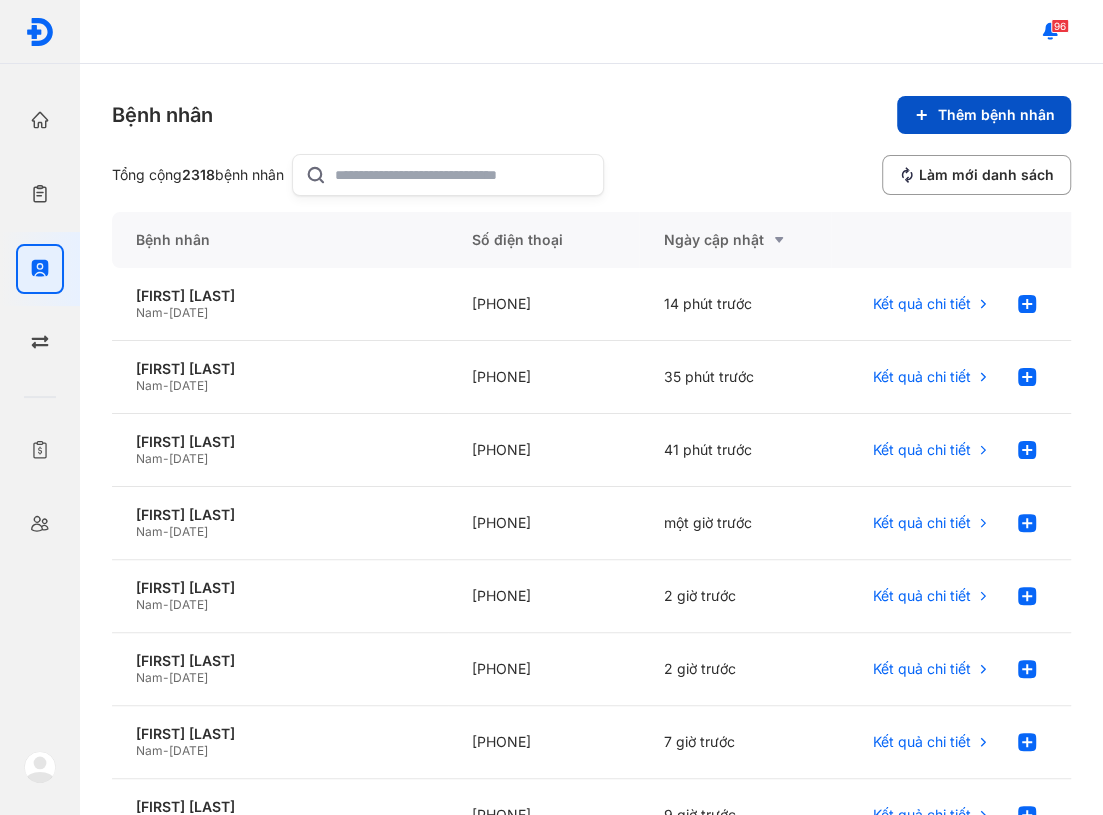 click on "Thêm bệnh nhân" at bounding box center [984, 115] 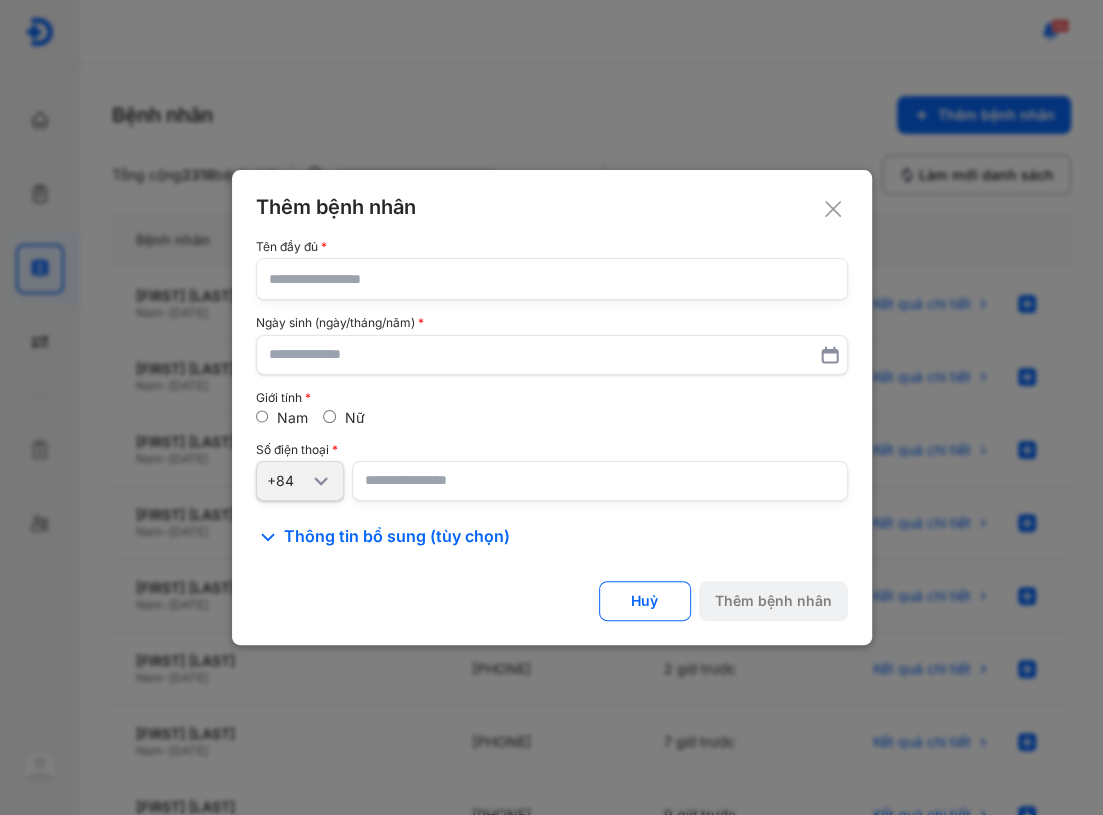 click 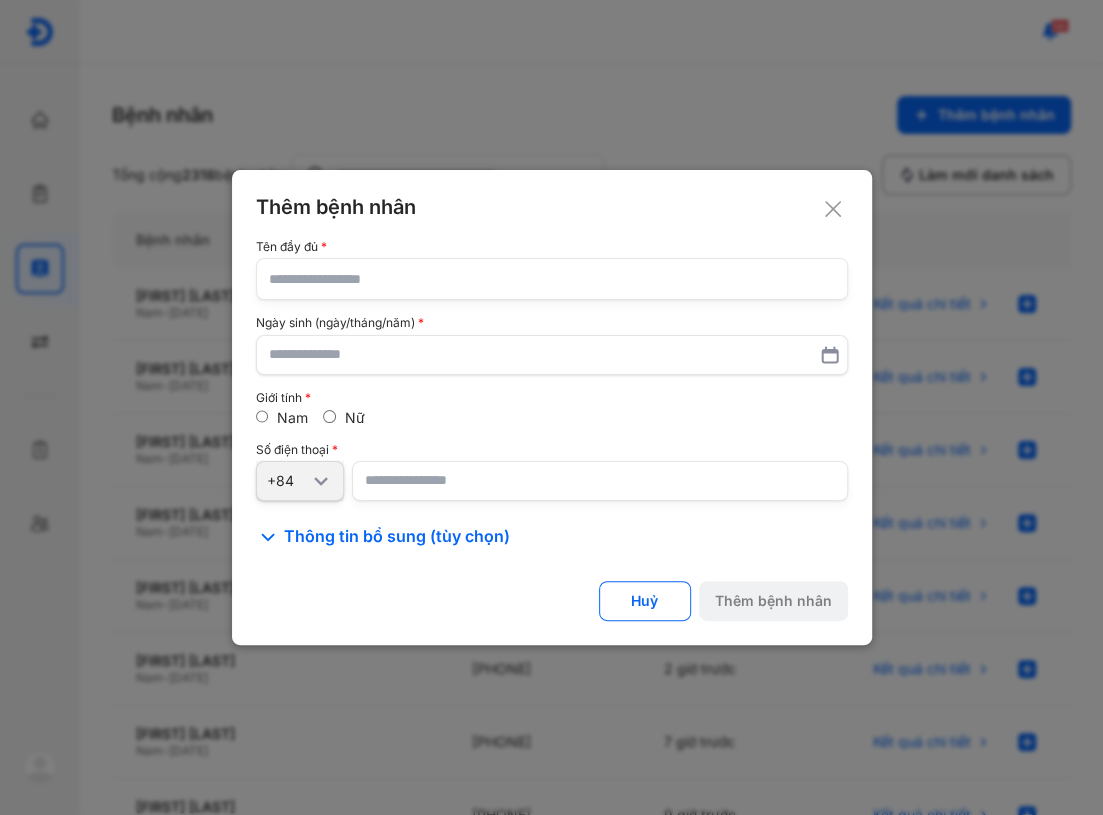click 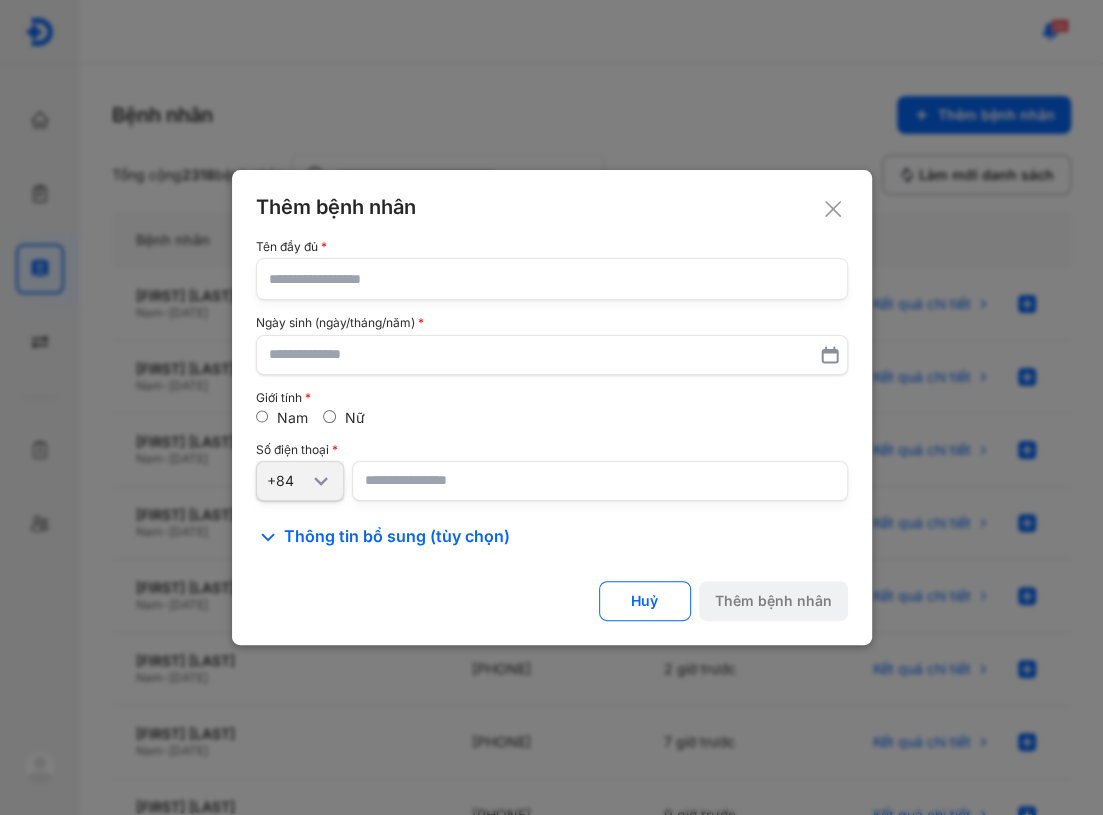 paste on "**********" 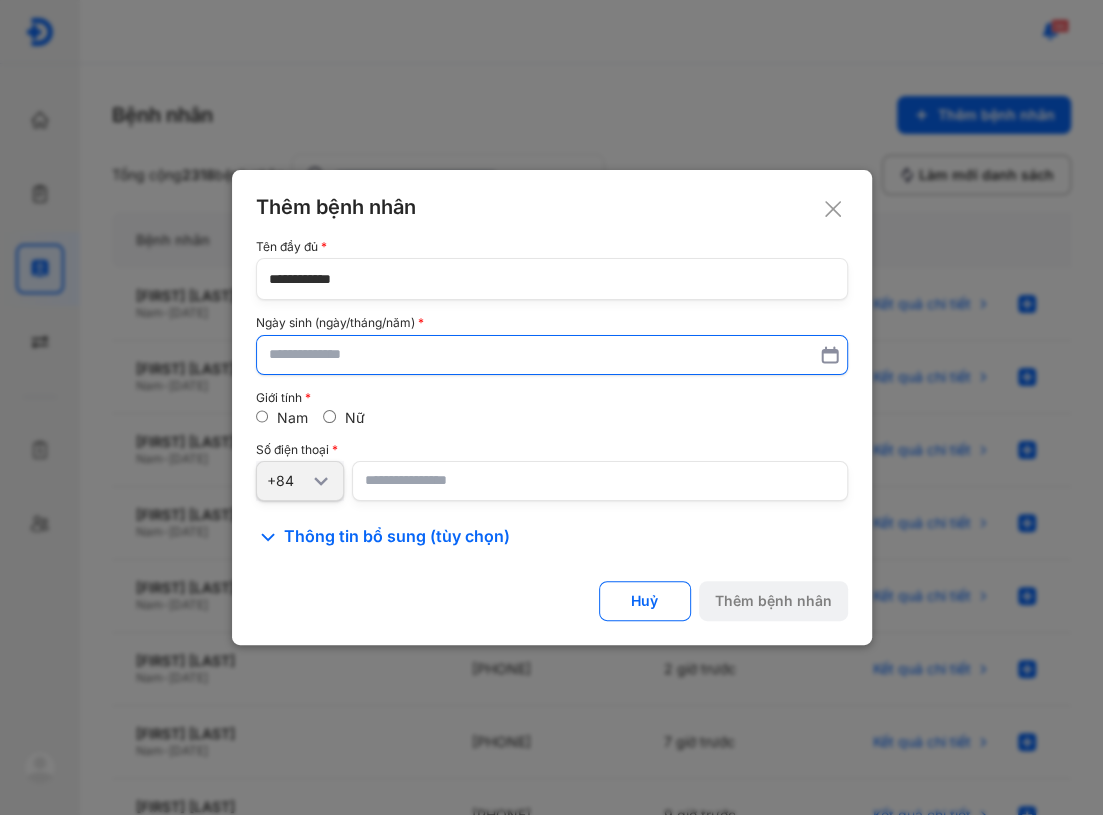 type on "**********" 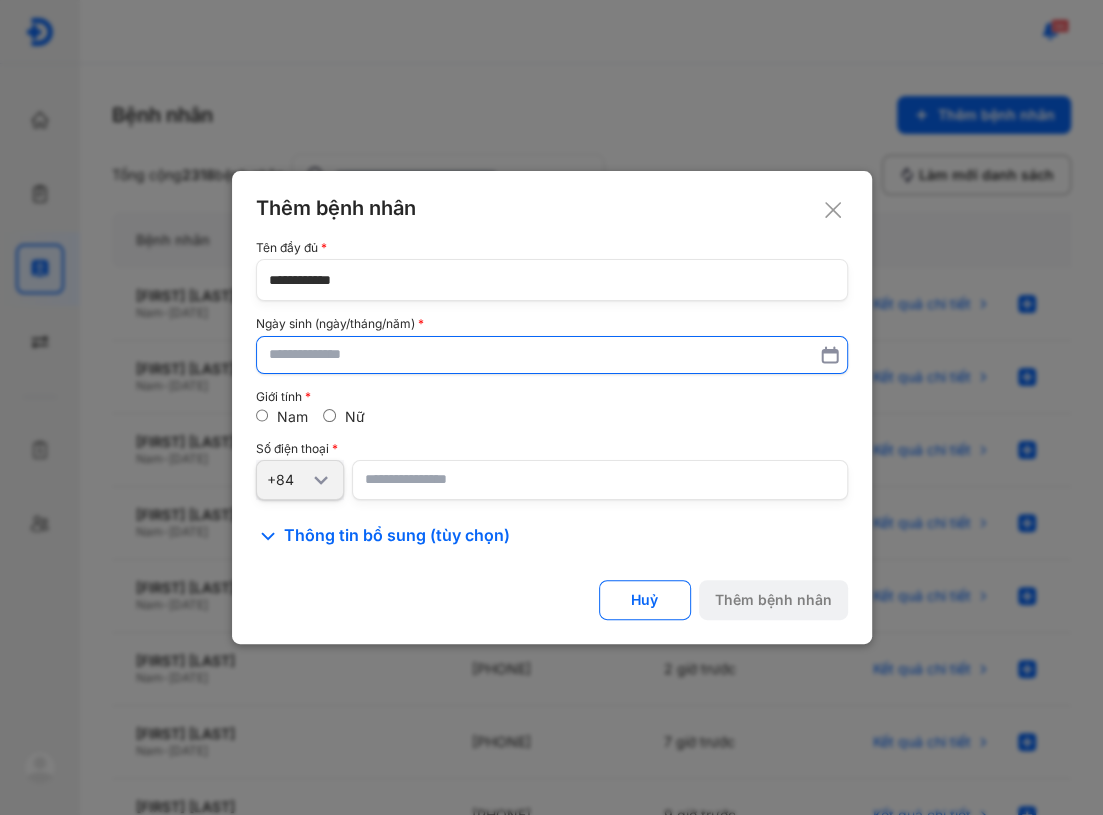 click at bounding box center [552, 355] 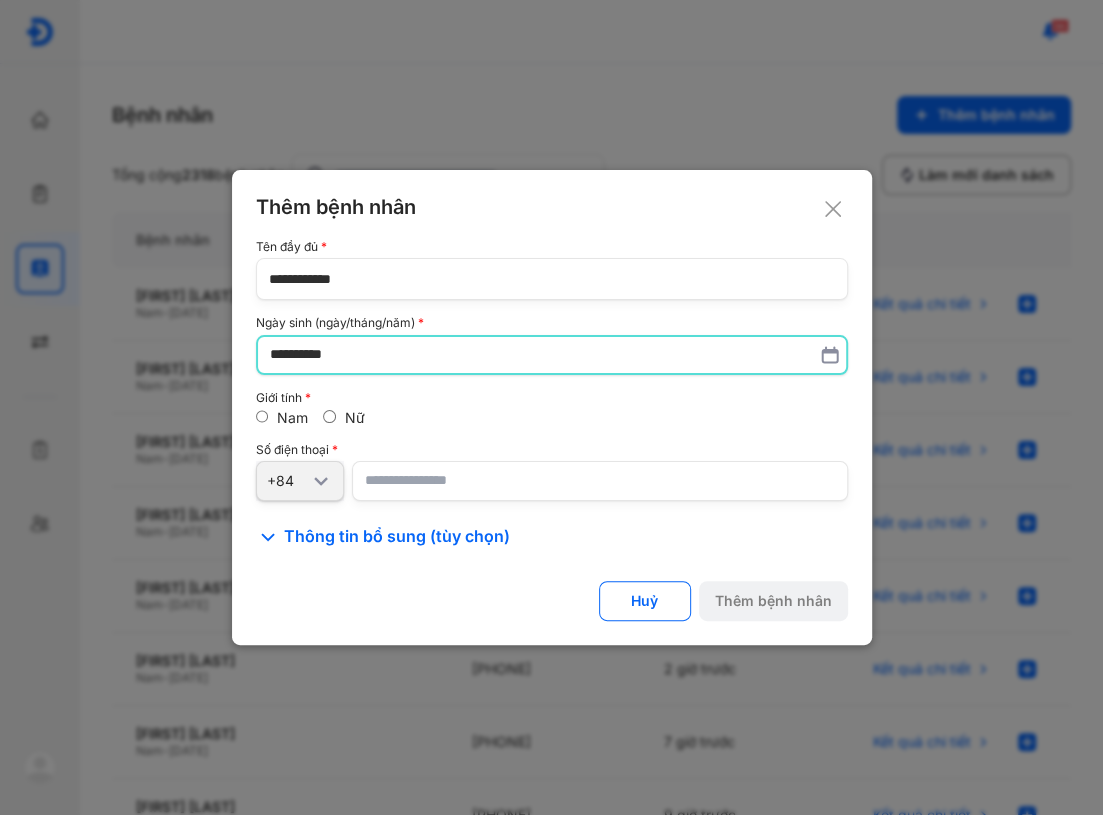 type on "**********" 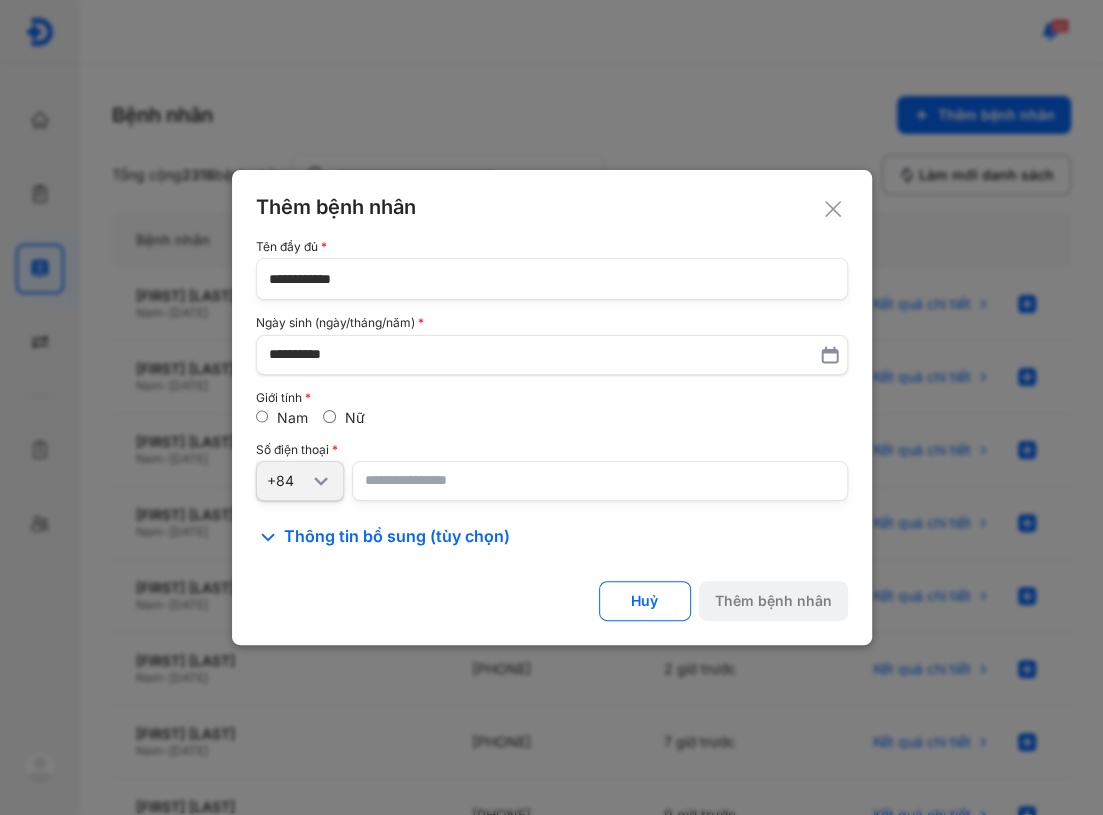 click at bounding box center (600, 481) 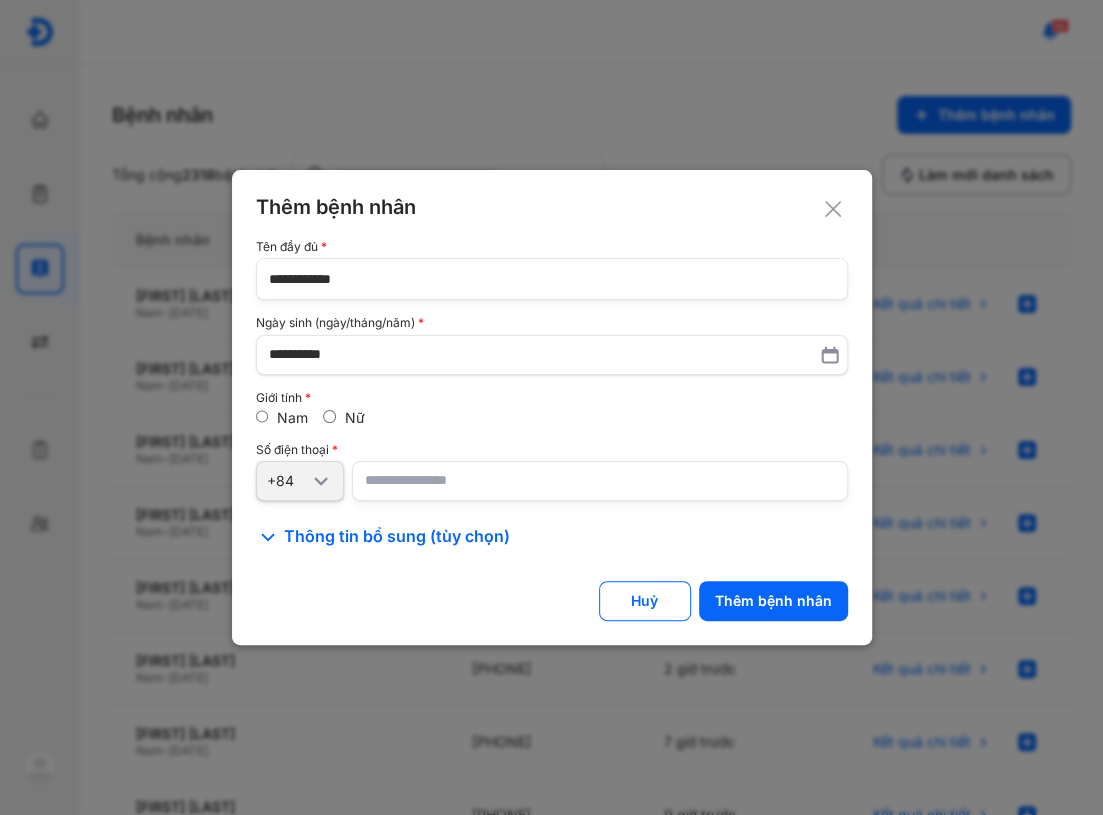 type on "**********" 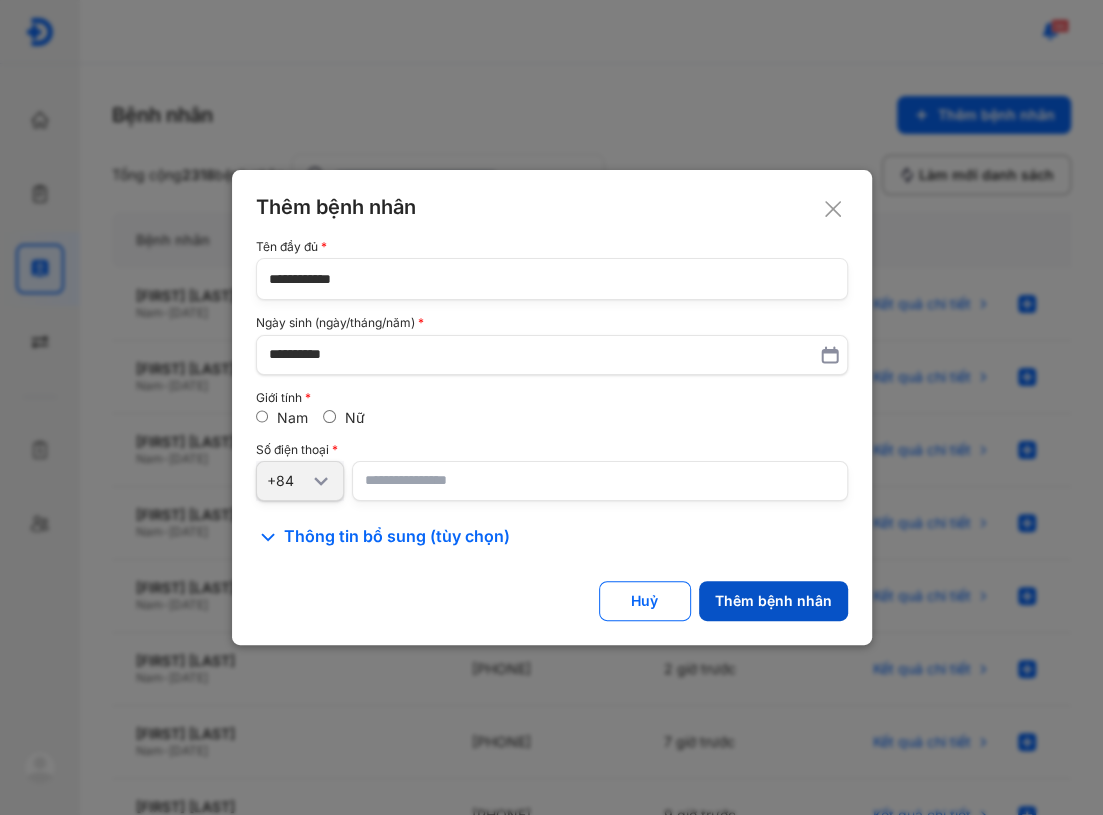 click on "Thêm bệnh nhân" at bounding box center (773, 601) 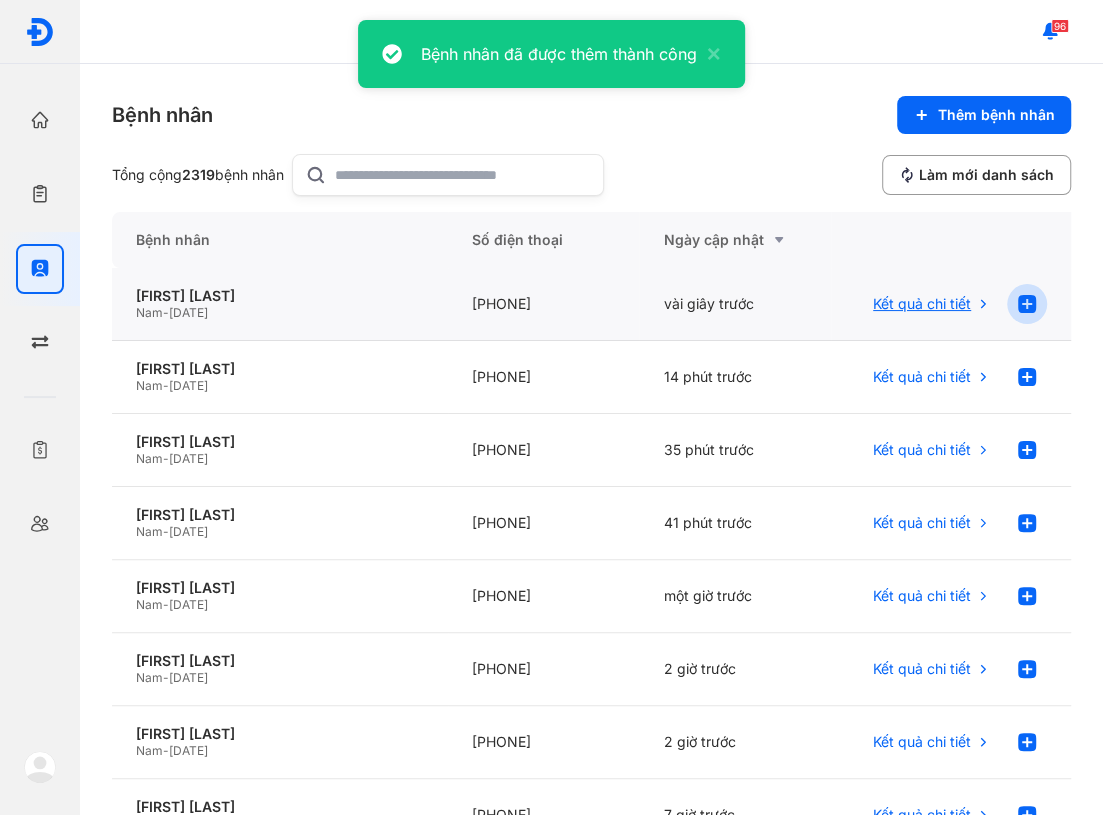 click 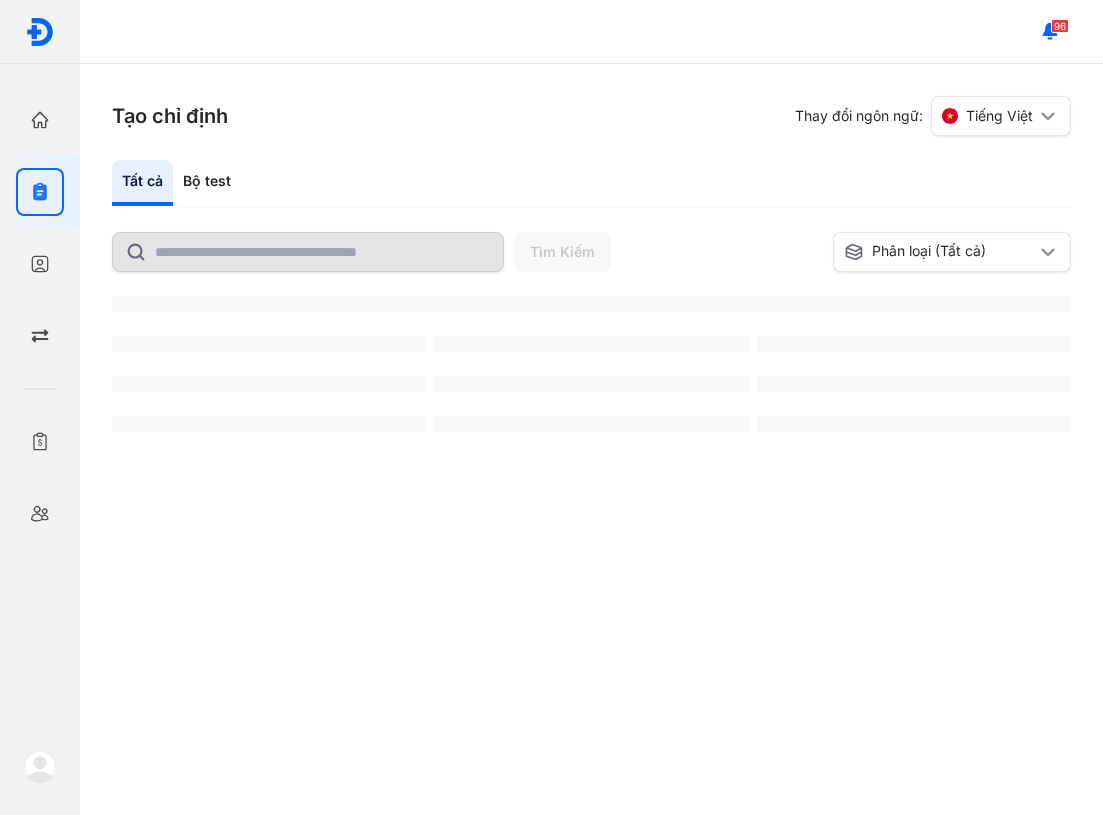 scroll, scrollTop: 0, scrollLeft: 0, axis: both 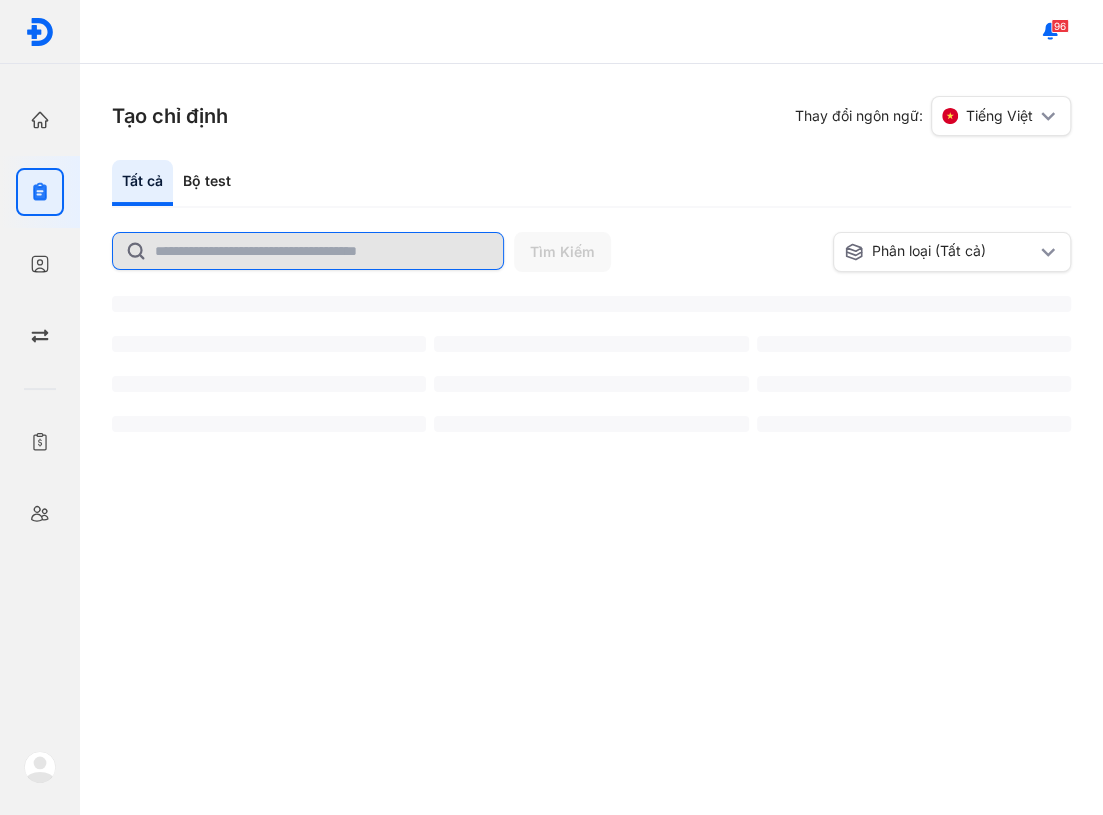 click 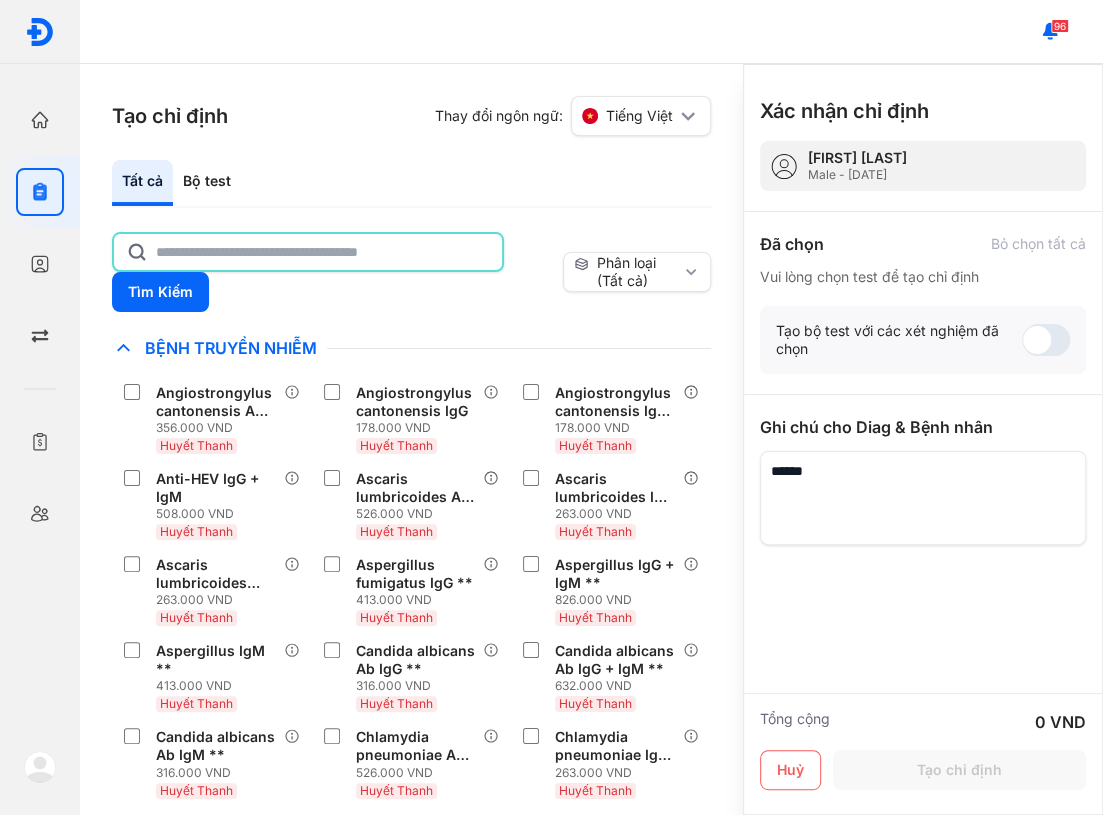 click 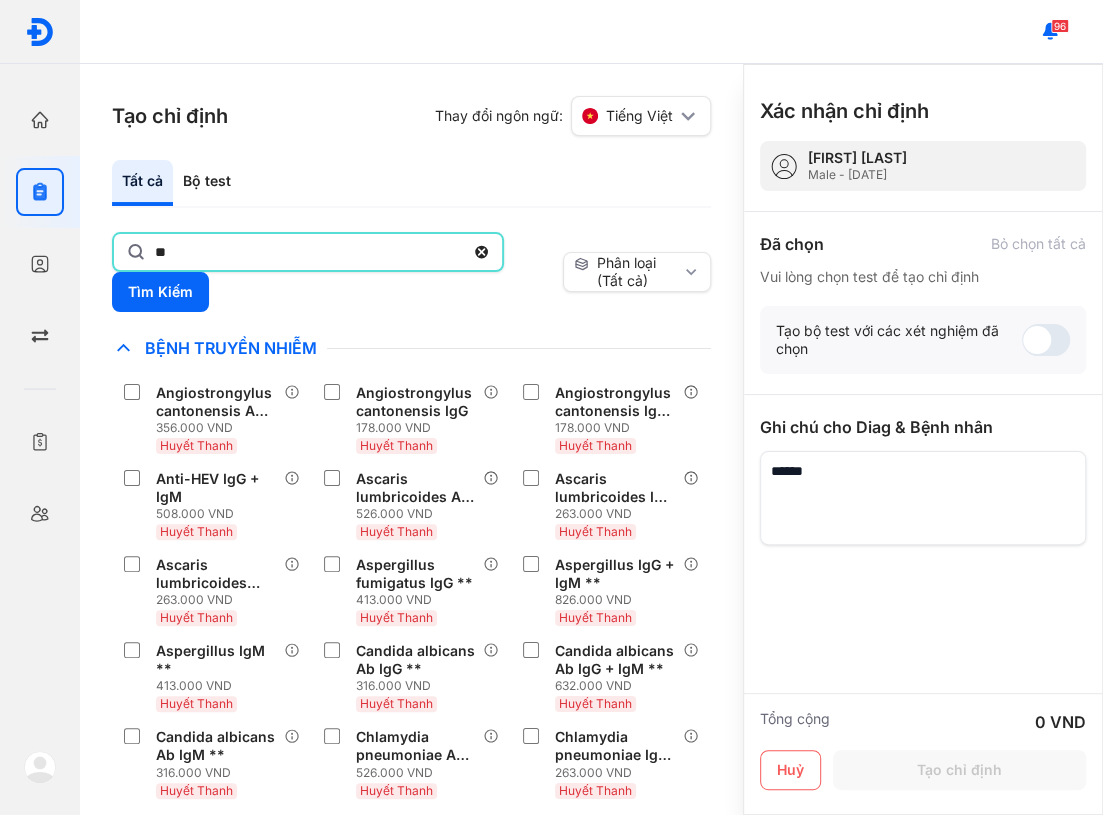 type on "*" 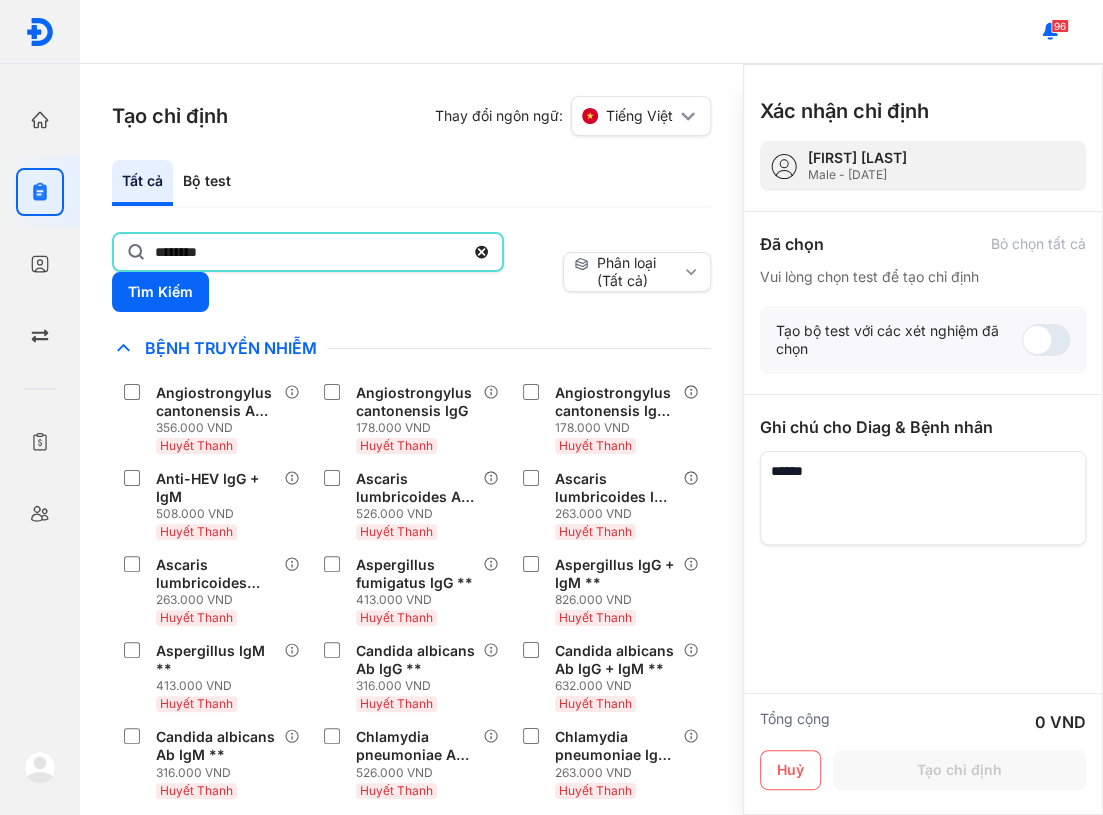 type on "********" 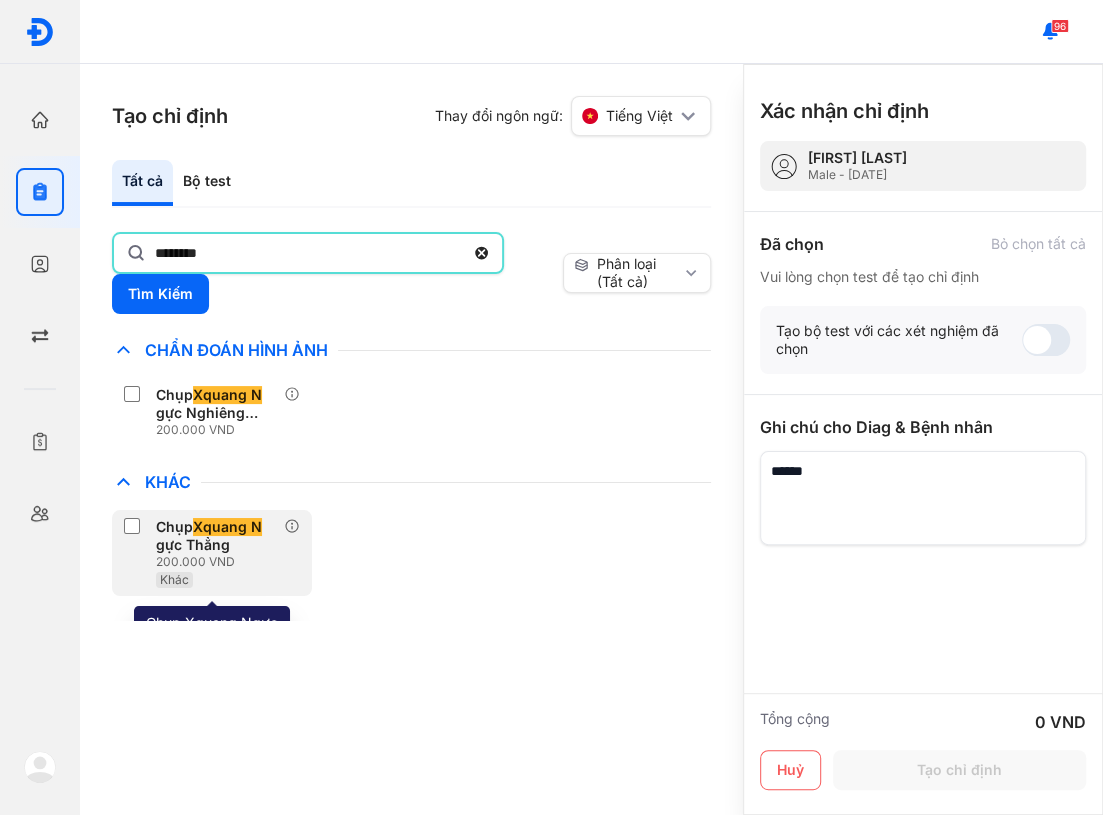 click on "200.000 VND" at bounding box center (220, 562) 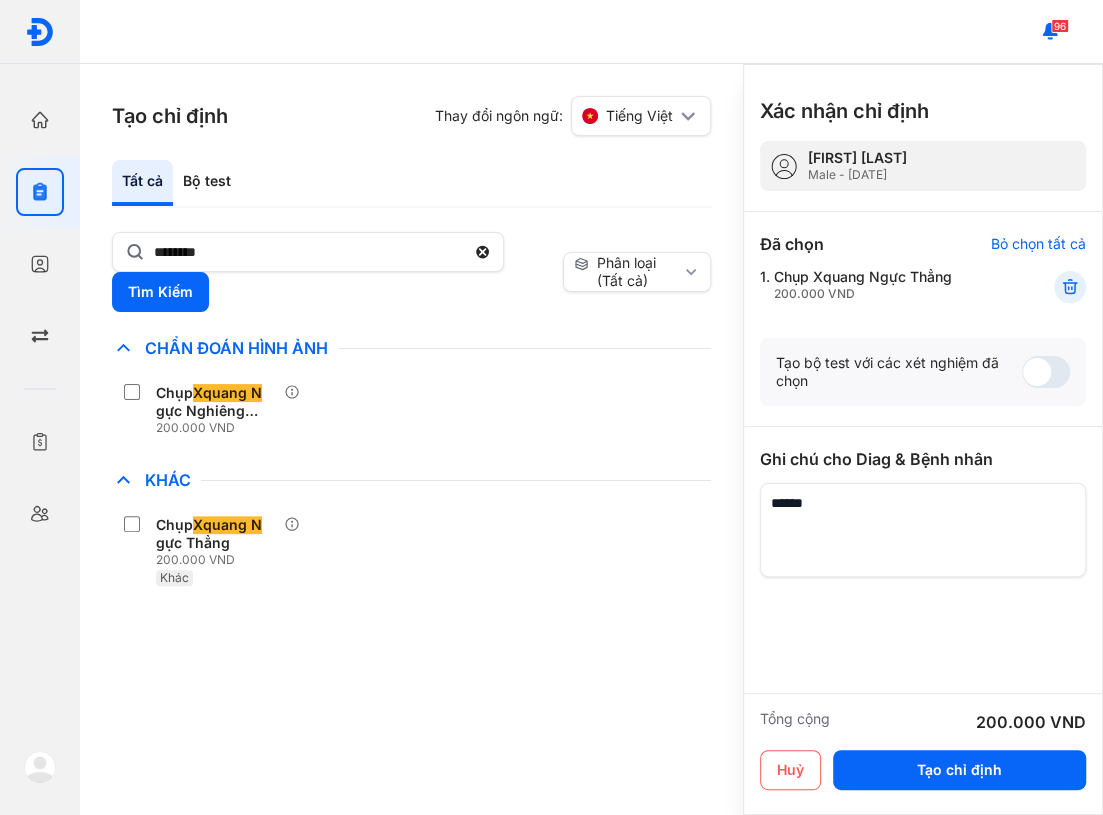 click on "Chỉ định nhiều nhất Bệnh Truyền Nhiễm Chẩn Đoán Hình Ảnh Chụp  Xquang N gực Nghiêng Hoặc Chếch Mỗi Bên 200.000 VND Chất Gây Nghiện COVID Di Truyền Dị Ứng Điện Di Độc Chất Đông Máu Gan Hô Hấp Huyết Học Khác Chụp  Xquang N gực Thẳng 200.000 VND Khác Ký Sinh Trùng Nội Tiết Tố & Hóoc-môn Sản Phụ Khoa Sàng Lọc Tiền Sinh STIs Sức Khỏe Nam Giới Thận Tiểu Đường Tim Mạch Tổng Quát Tự Miễn Tuyến Giáp Ung Thư Vi Chất Vi Sinh Viêm Gan Yếu Tố Viêm" at bounding box center (411, 477) 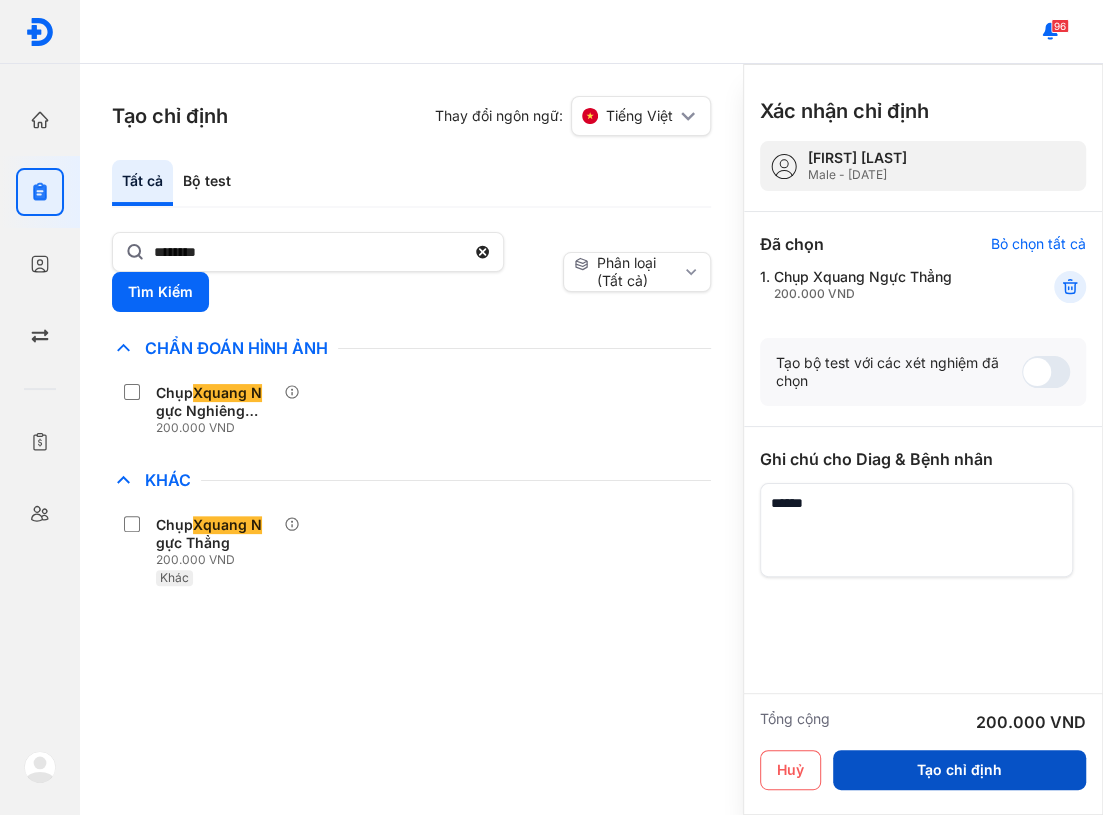 drag, startPoint x: 958, startPoint y: 807, endPoint x: 947, endPoint y: 780, distance: 29.15476 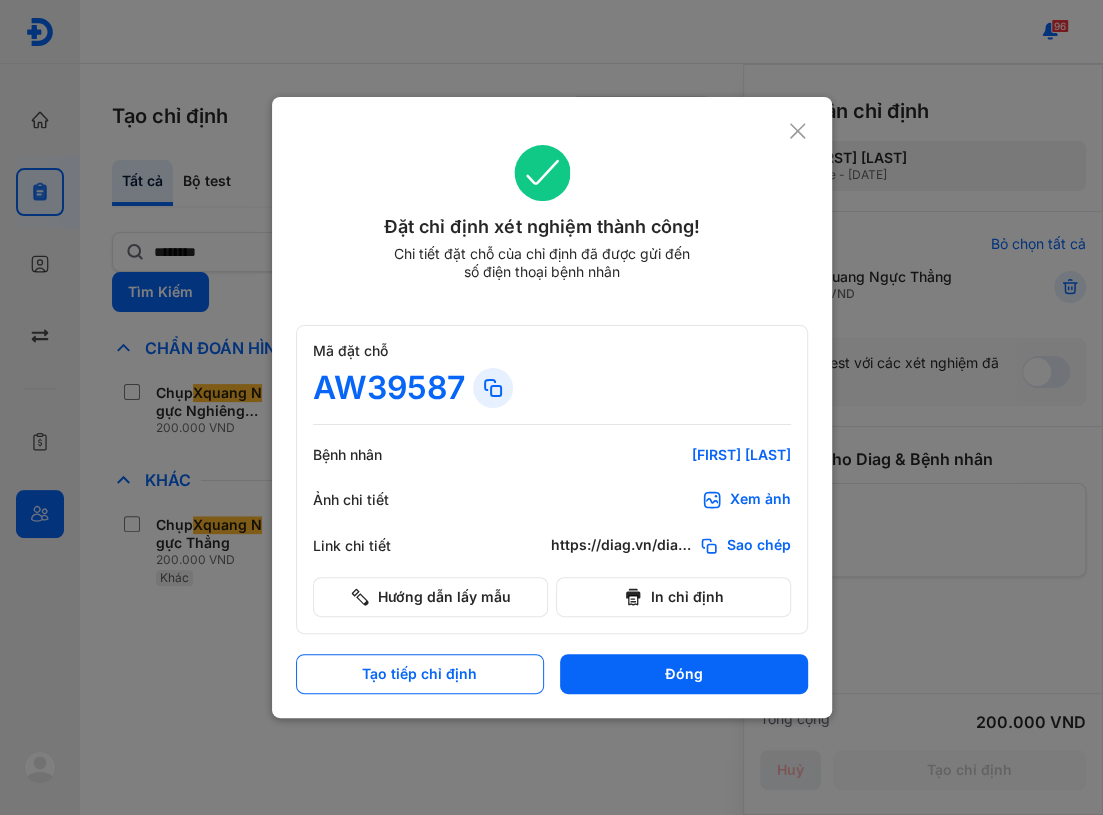 scroll, scrollTop: 0, scrollLeft: 0, axis: both 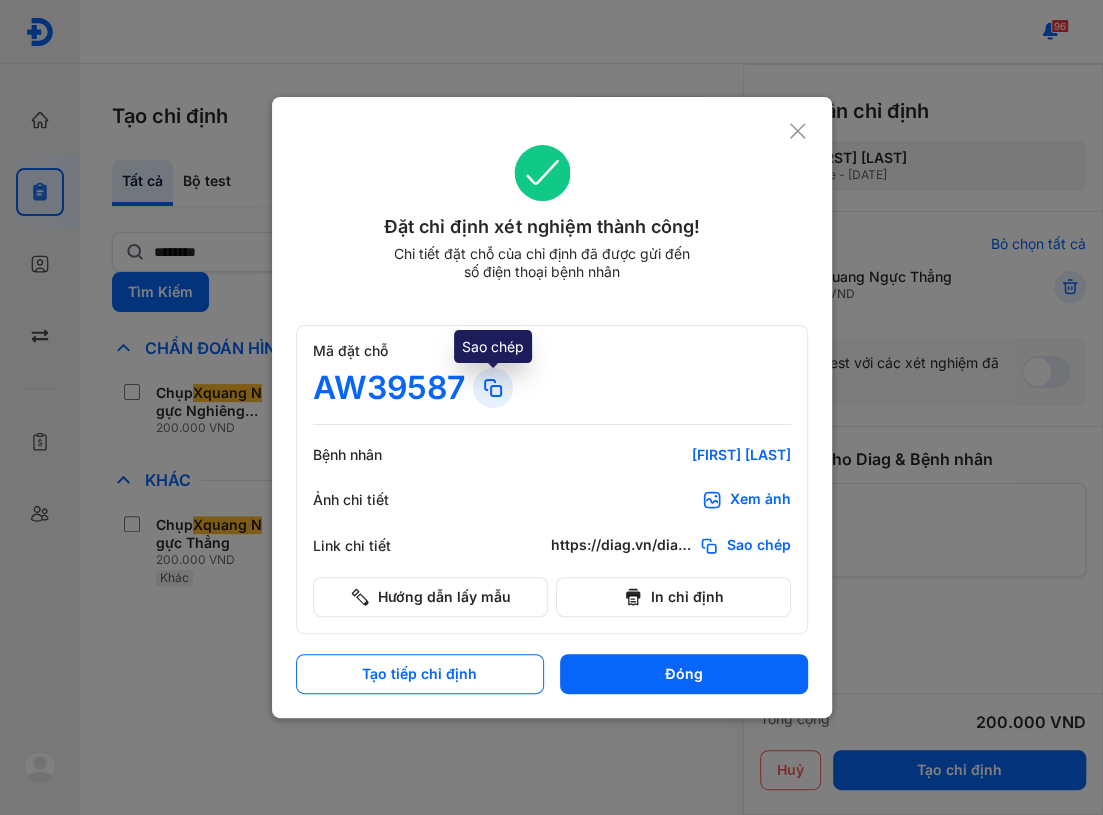 click 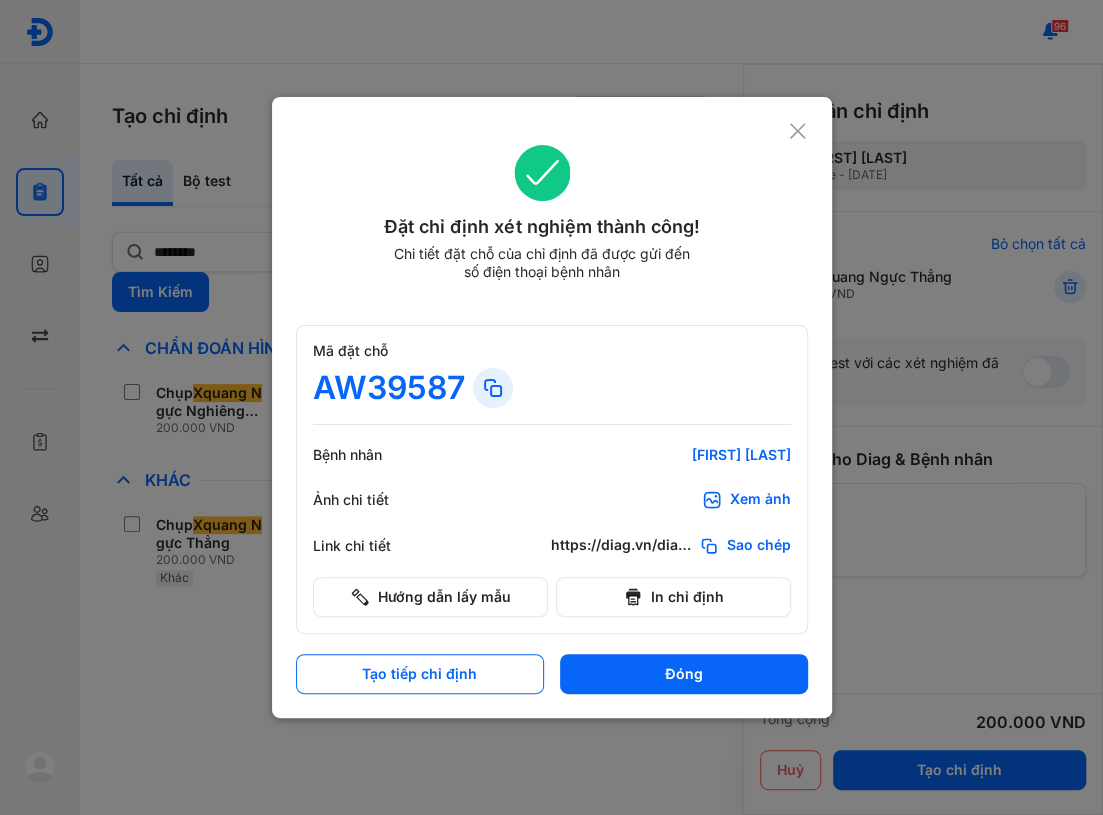 drag, startPoint x: 800, startPoint y: 130, endPoint x: 708, endPoint y: 150, distance: 94.14882 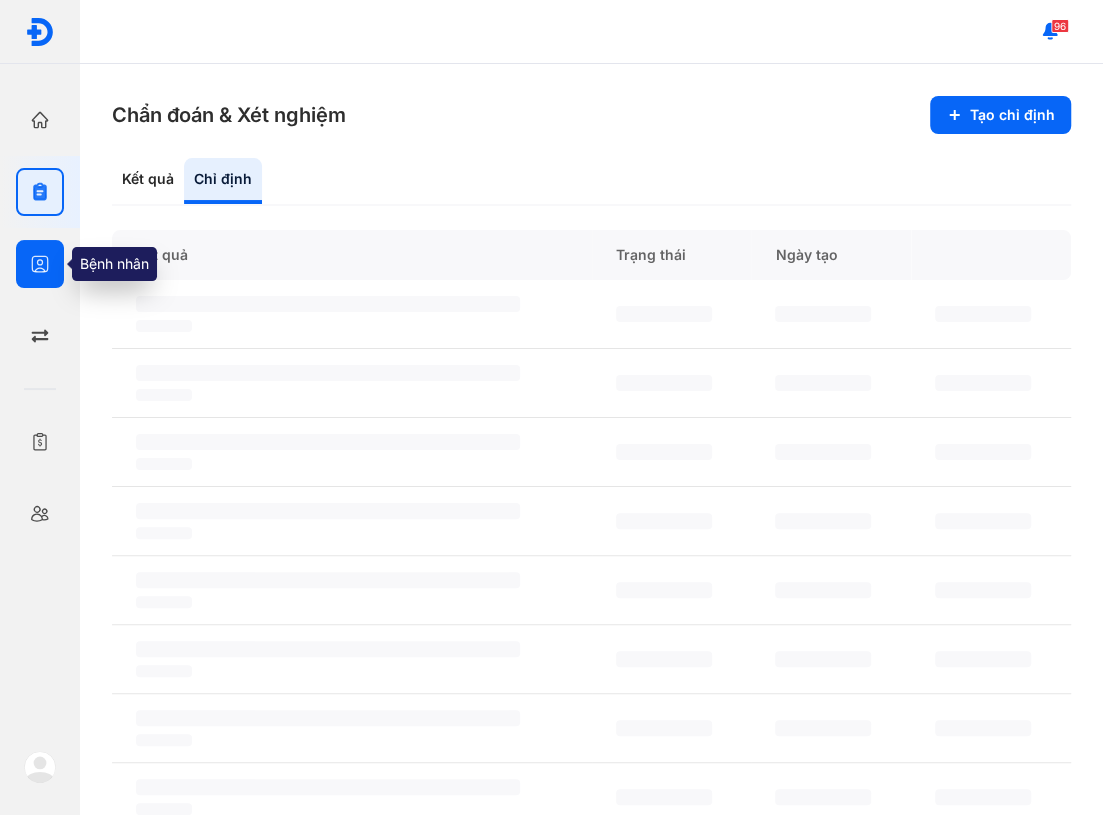click 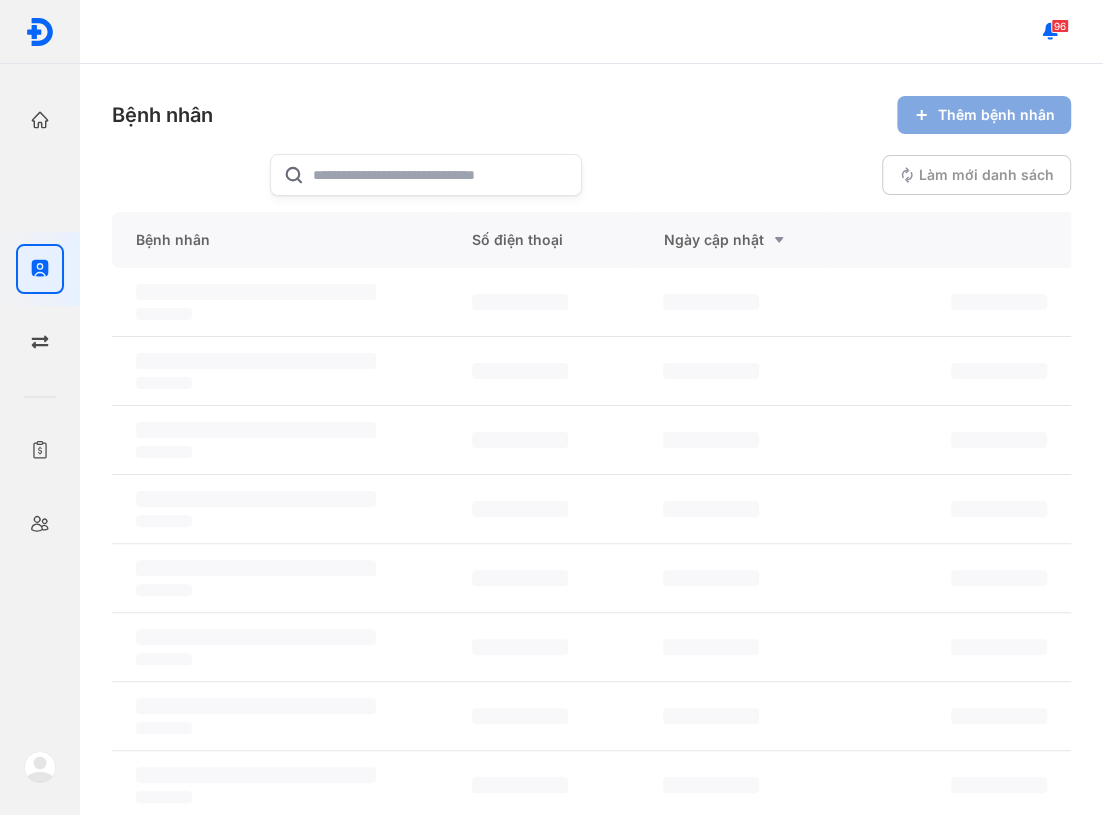 click on "Thêm bệnh nhân" 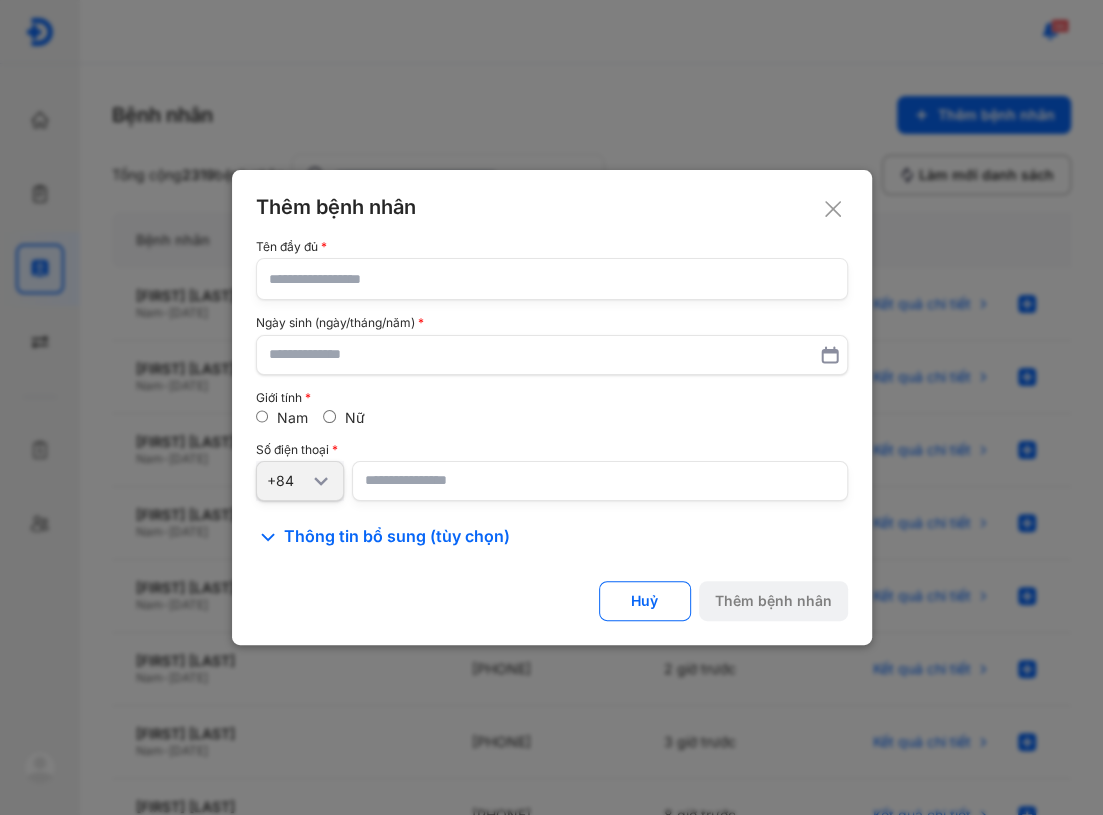 click 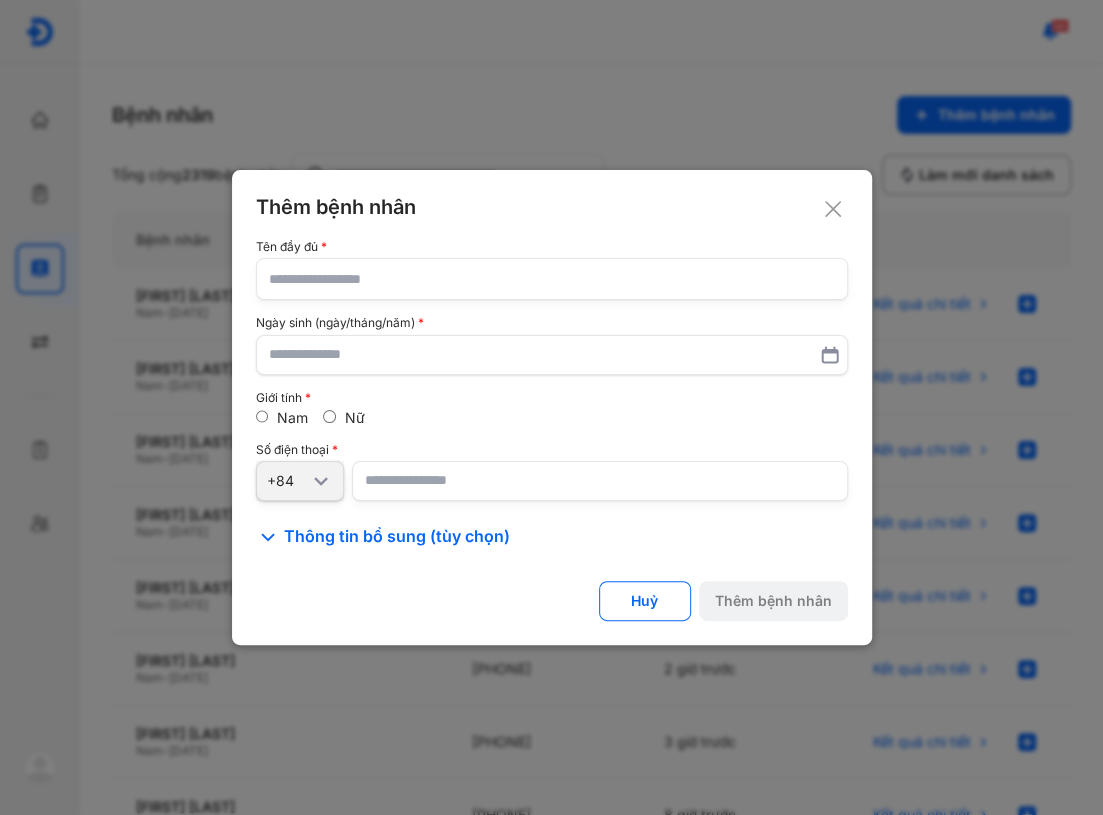 click on "Tên đầy đủ Ngày sinh (ngày/tháng/năm) Giới tính Nam Nữ Số điện thoại +84" 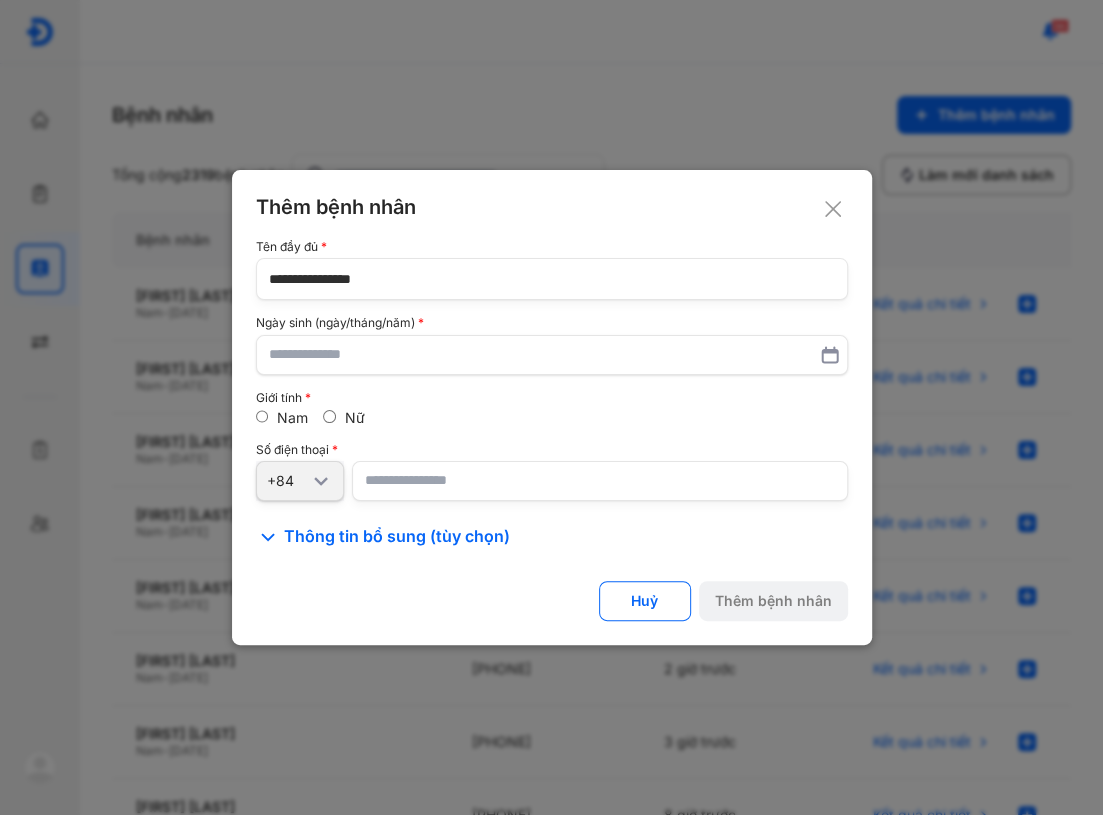 type on "**********" 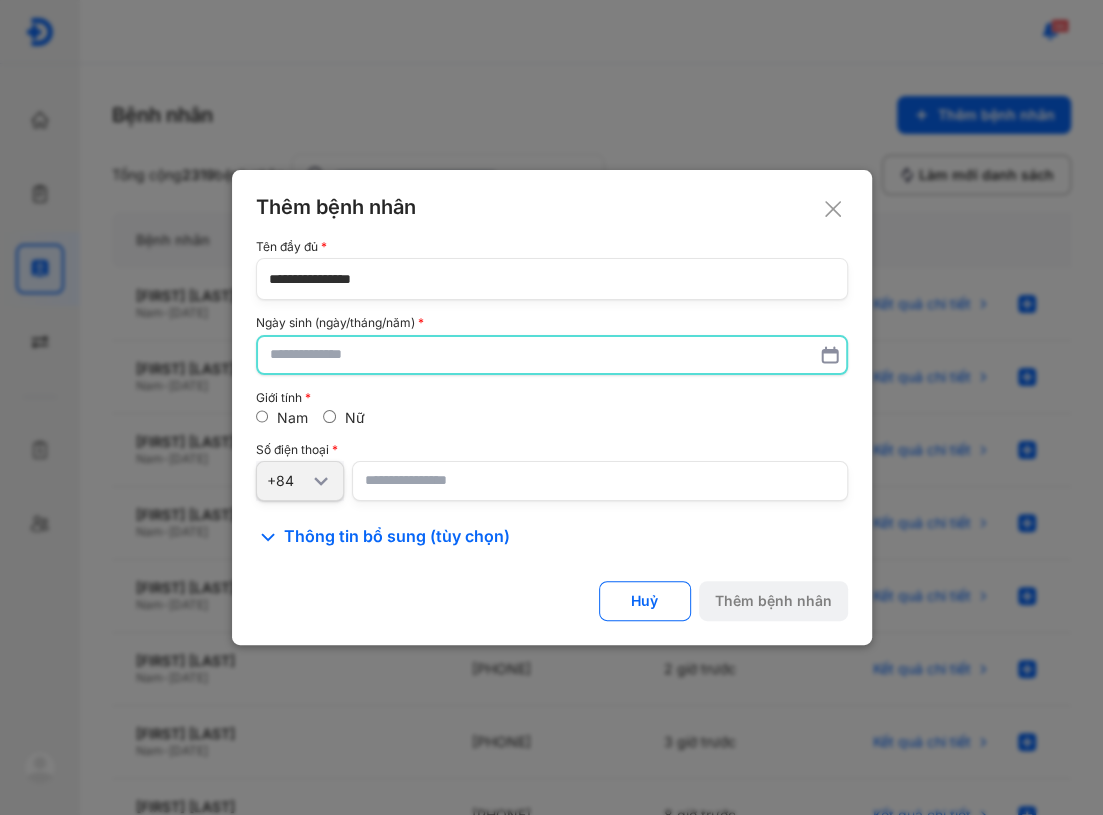 click at bounding box center [552, 355] 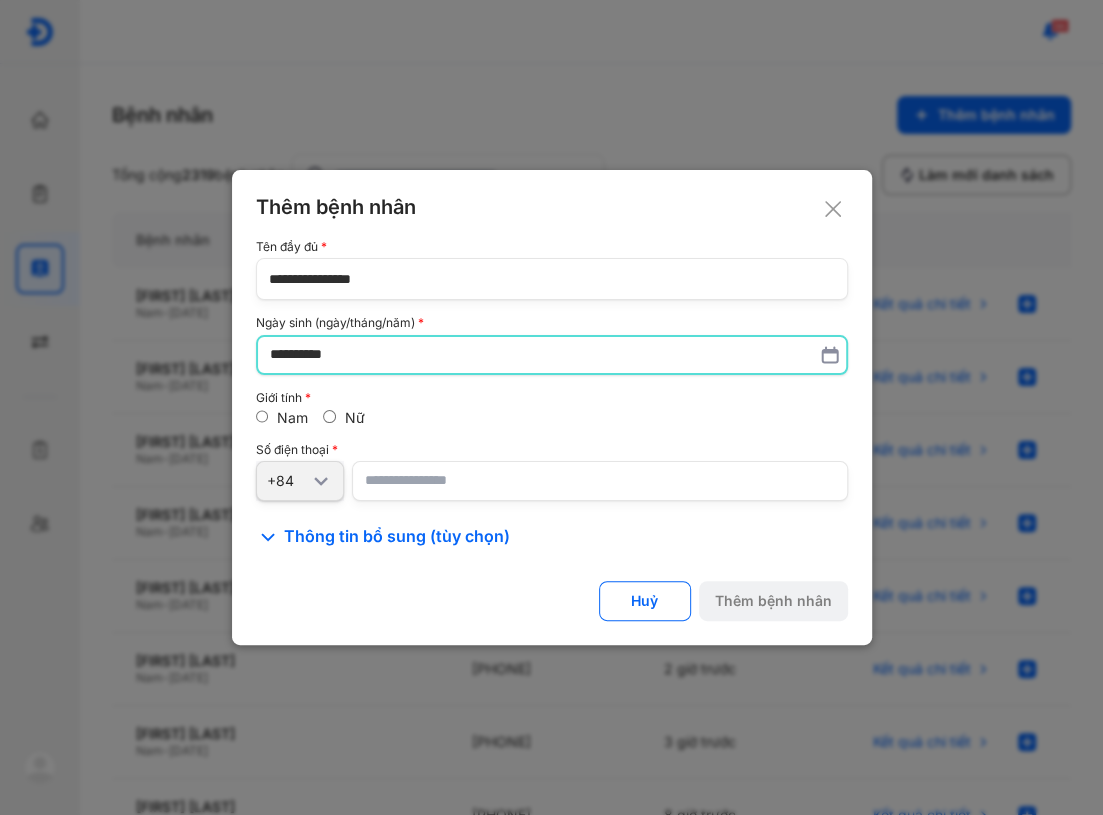 type on "**********" 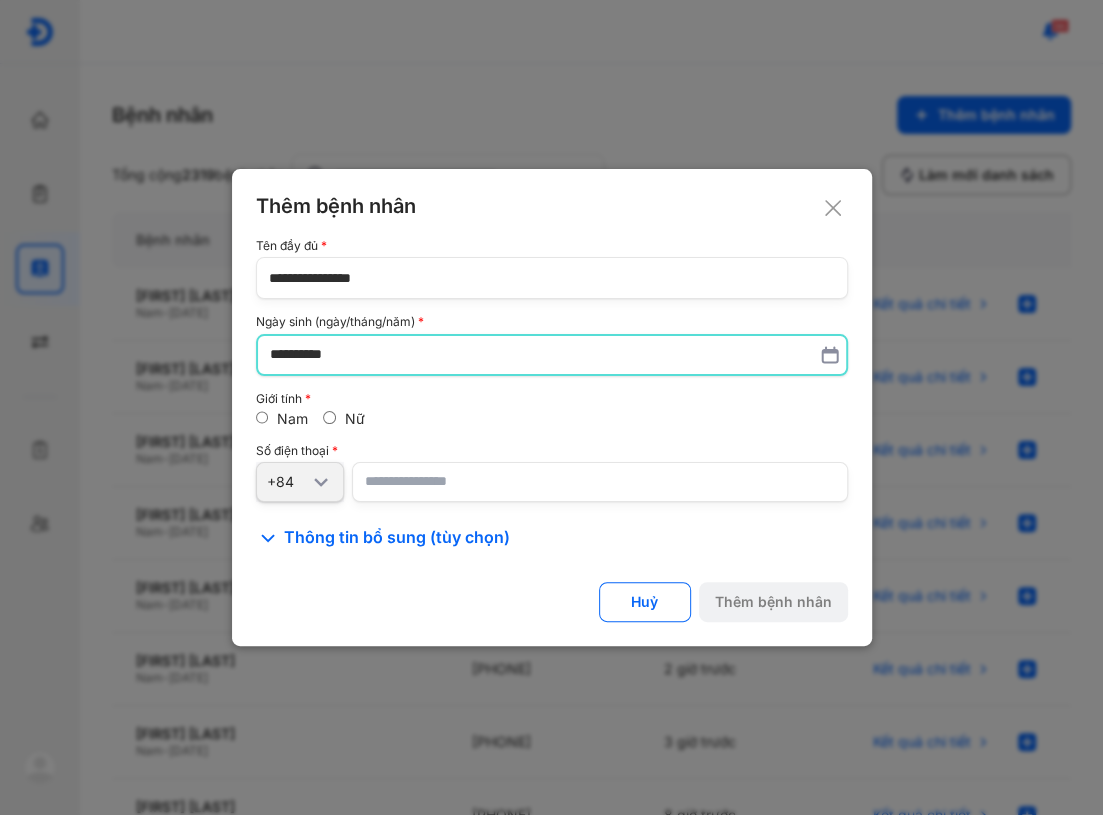 drag, startPoint x: 403, startPoint y: 477, endPoint x: 26, endPoint y: 495, distance: 377.42947 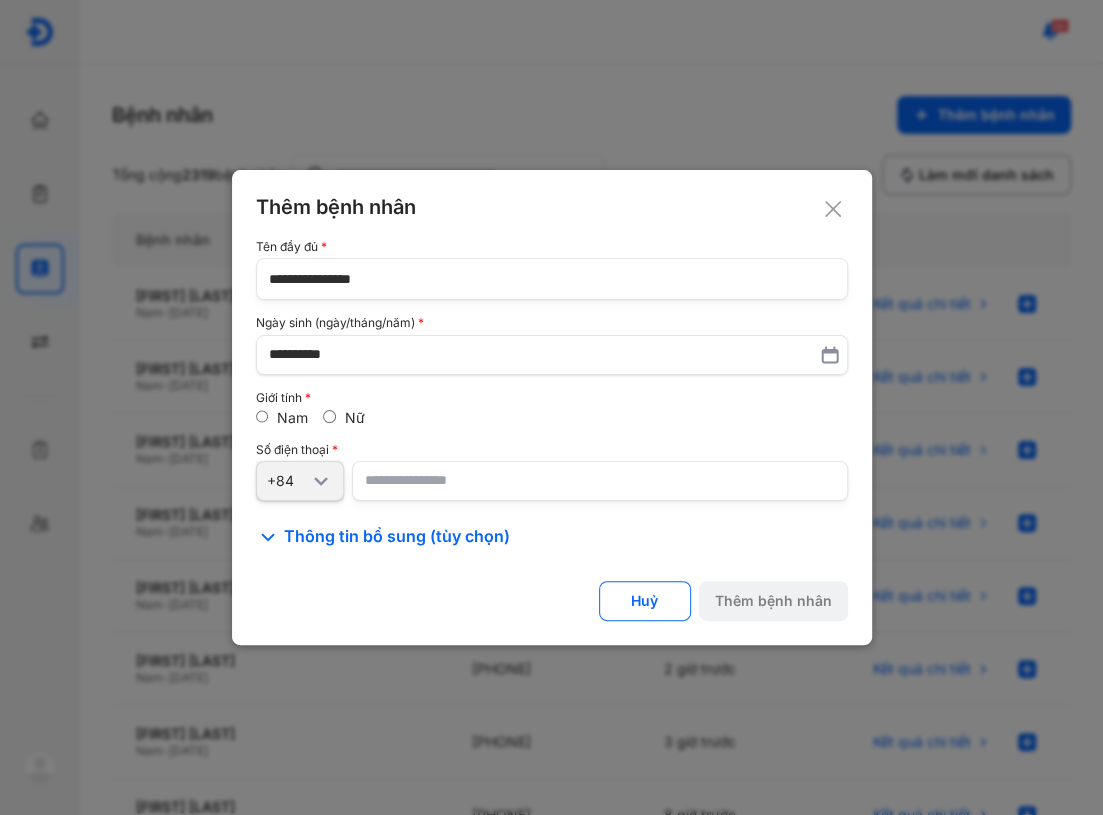 click at bounding box center (600, 481) 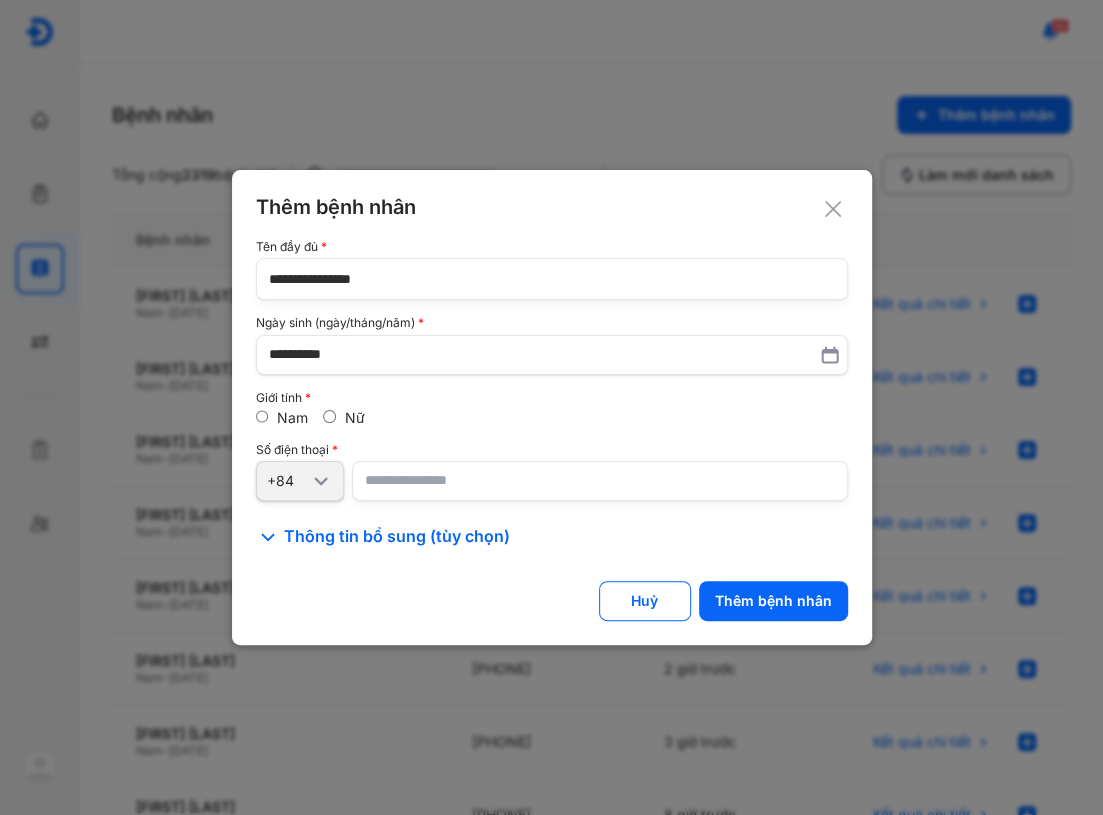 click on "Giới tính Nam Nữ" at bounding box center [552, 409] 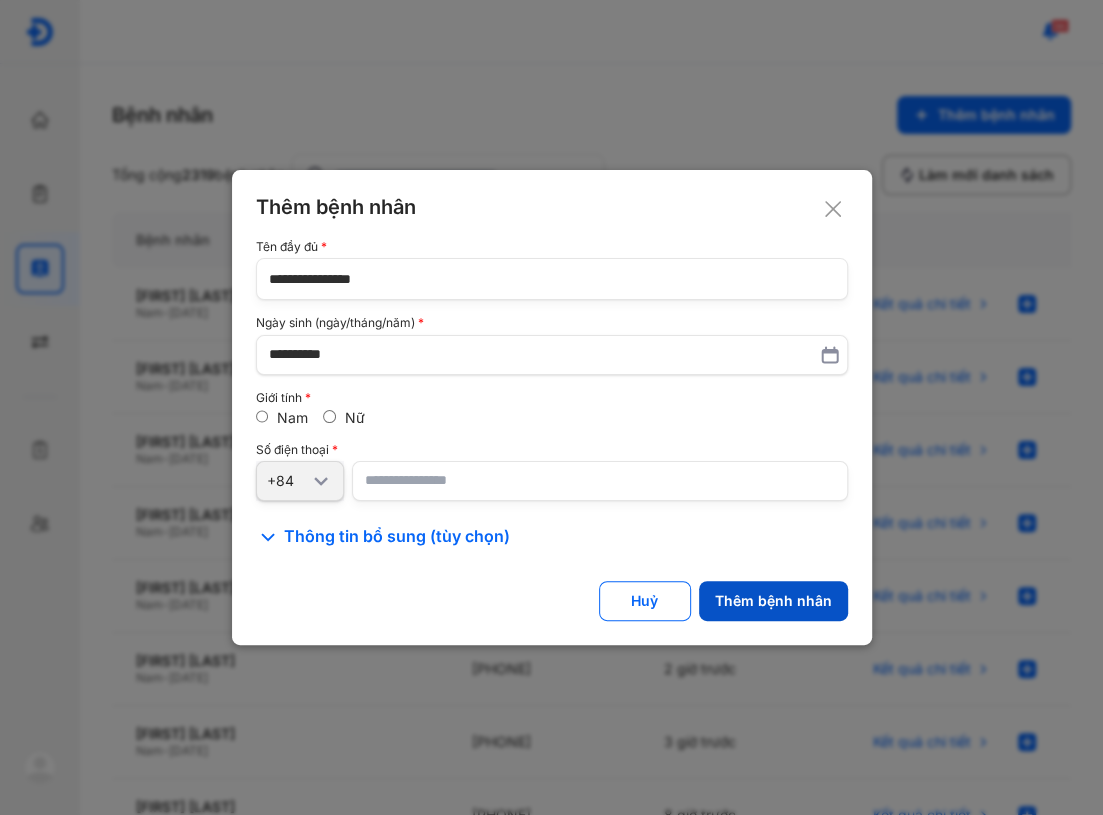 click on "Thêm bệnh nhân" at bounding box center (773, 601) 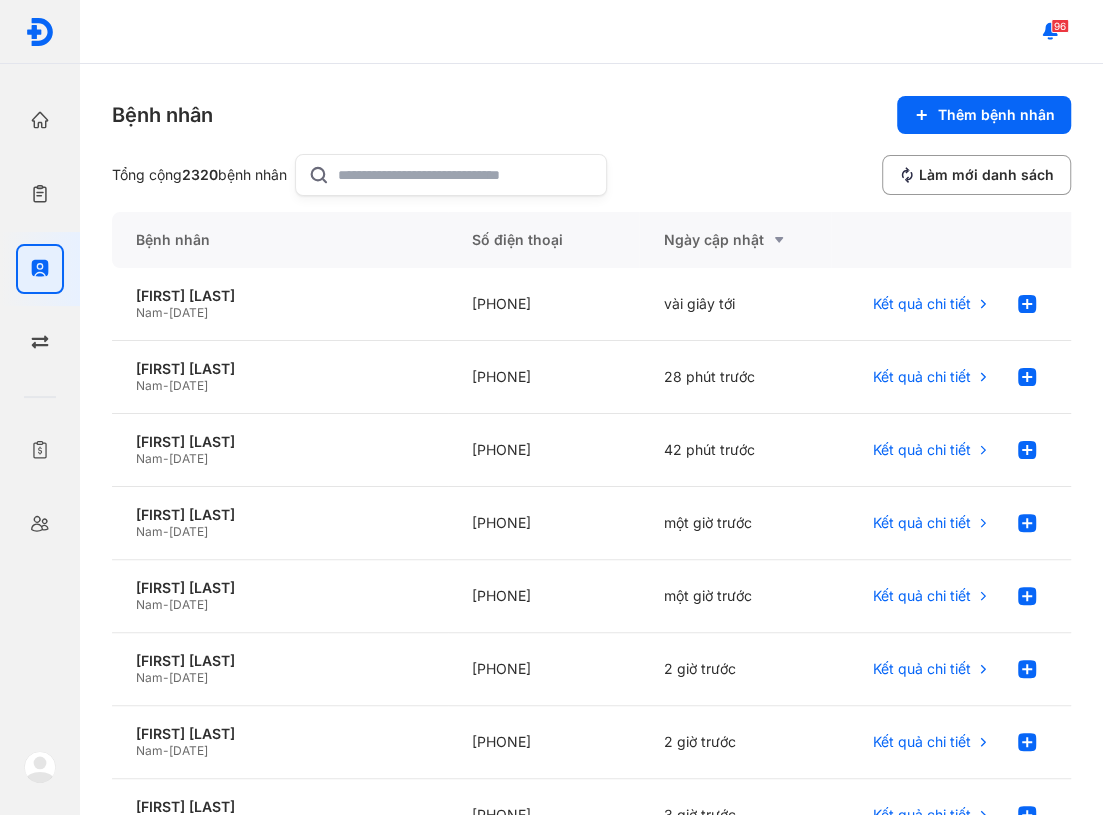 drag, startPoint x: 270, startPoint y: 73, endPoint x: 592, endPoint y: 108, distance: 323.89658 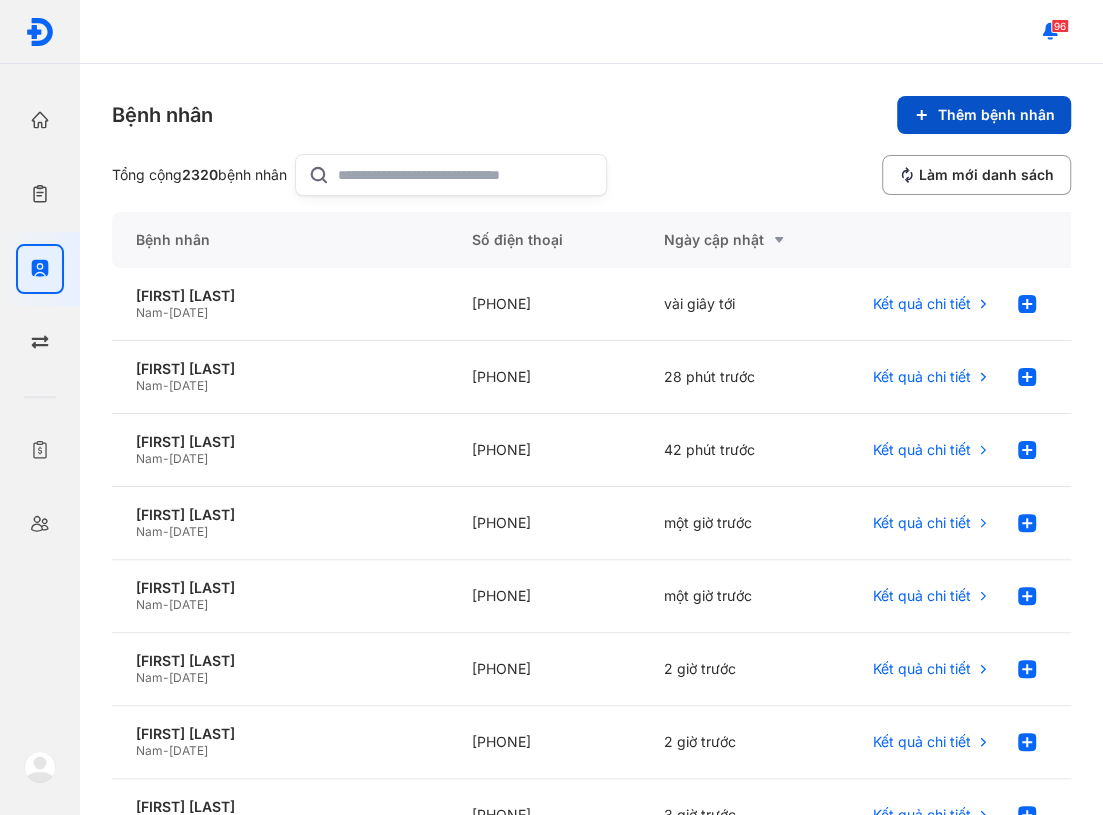 click on "Thêm bệnh nhân" at bounding box center (984, 115) 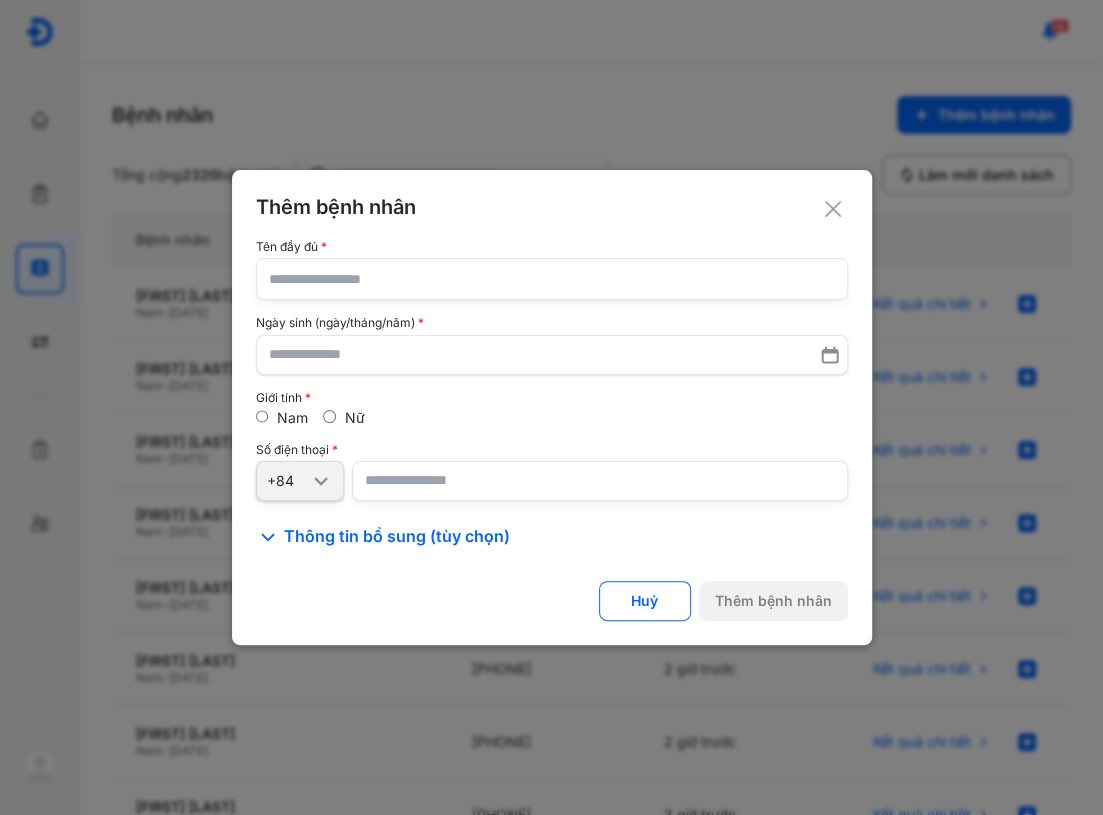 click 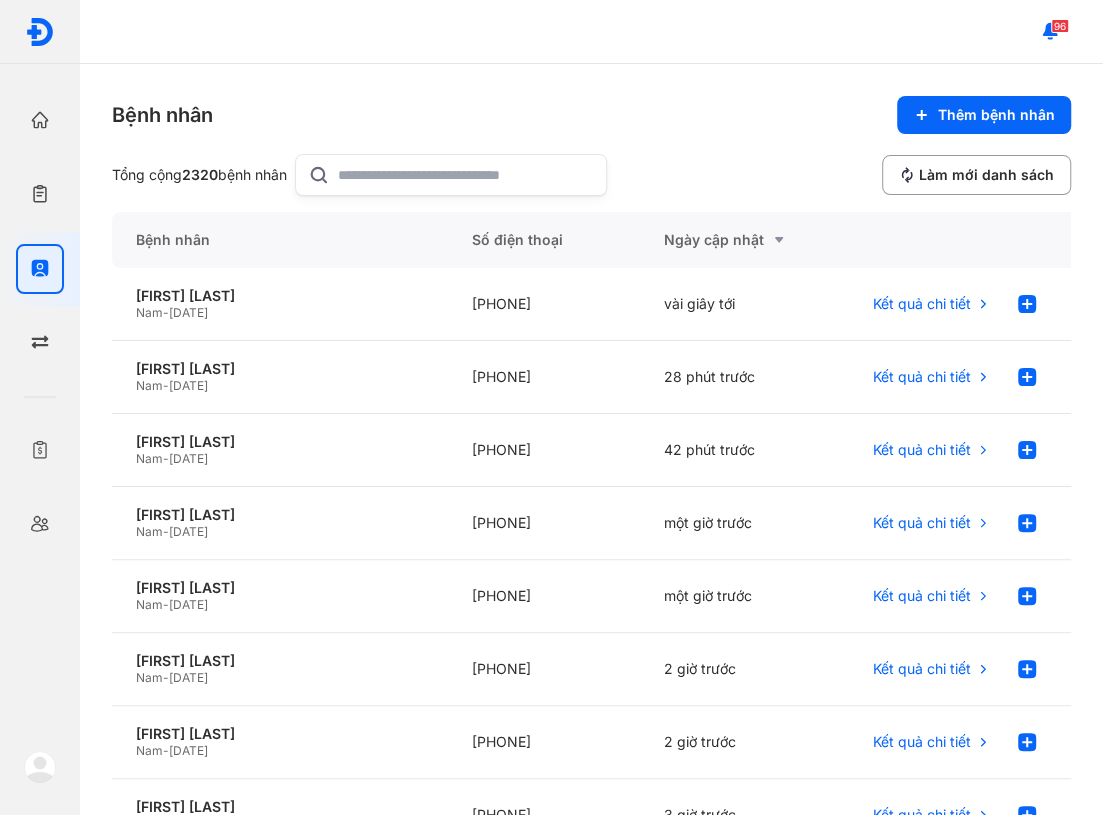 click on "Bệnh nhân Thêm bệnh nhân" at bounding box center (591, 115) 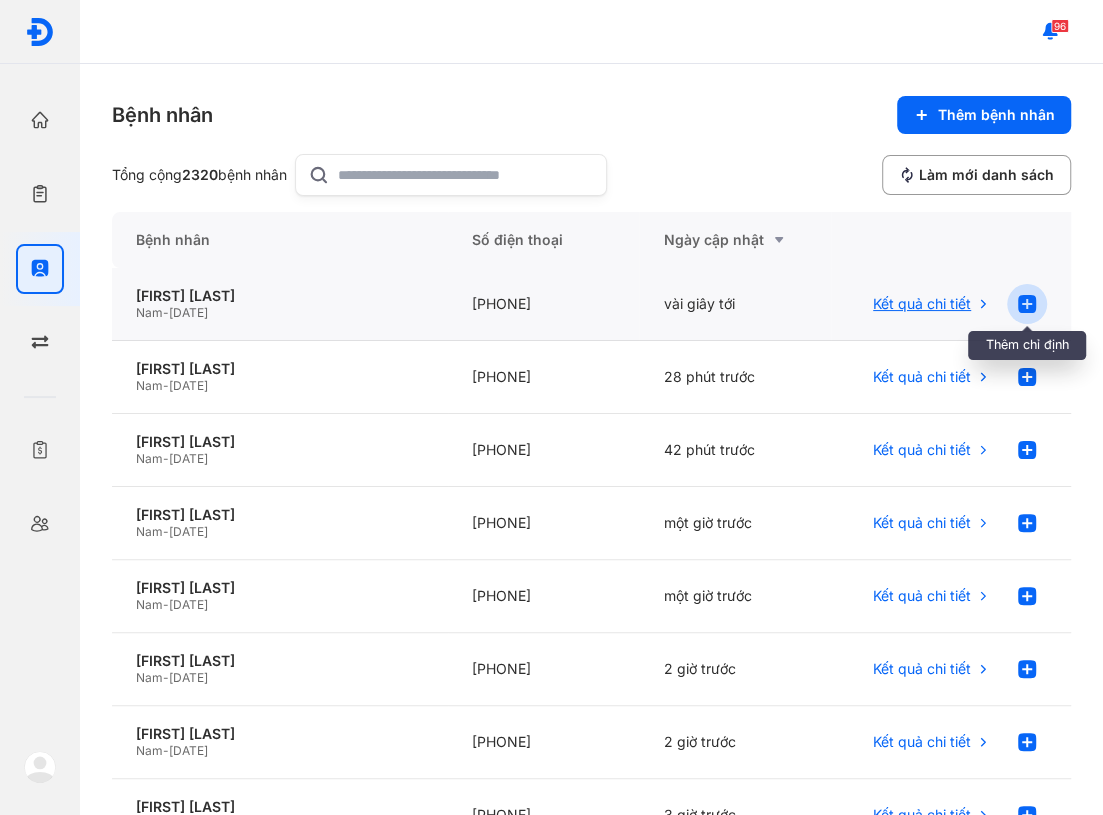 click 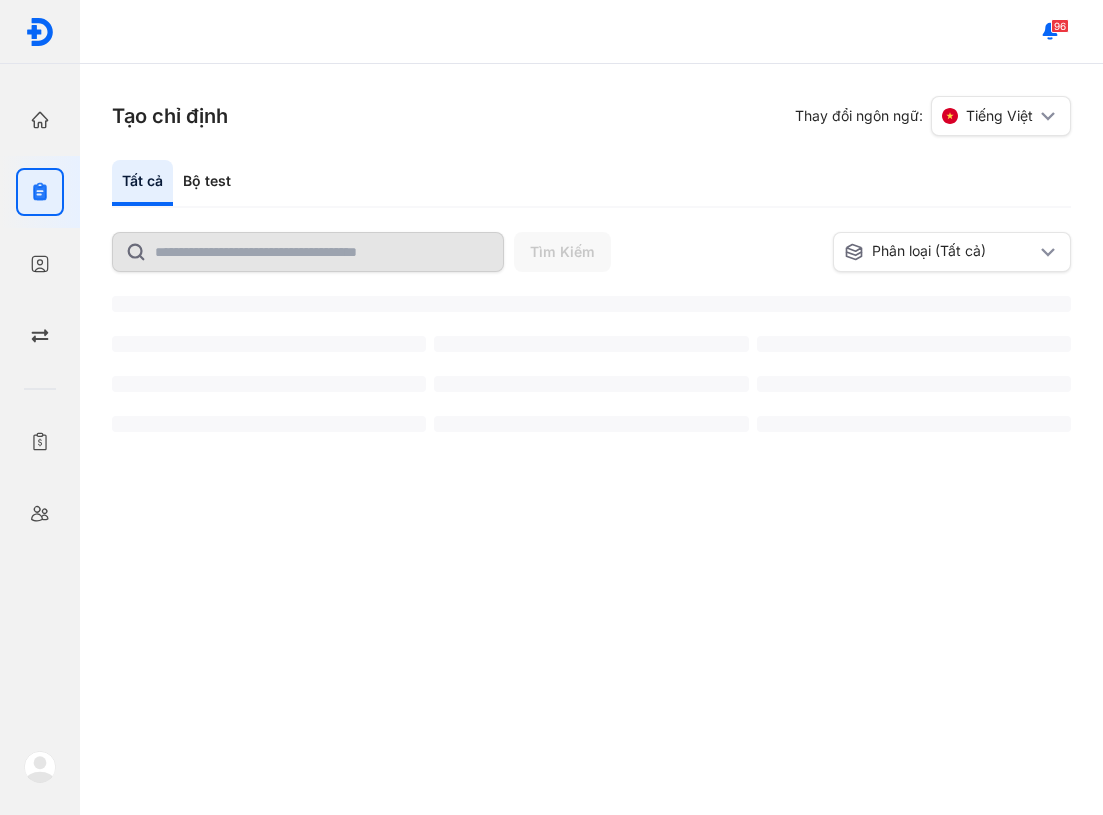 scroll, scrollTop: 0, scrollLeft: 0, axis: both 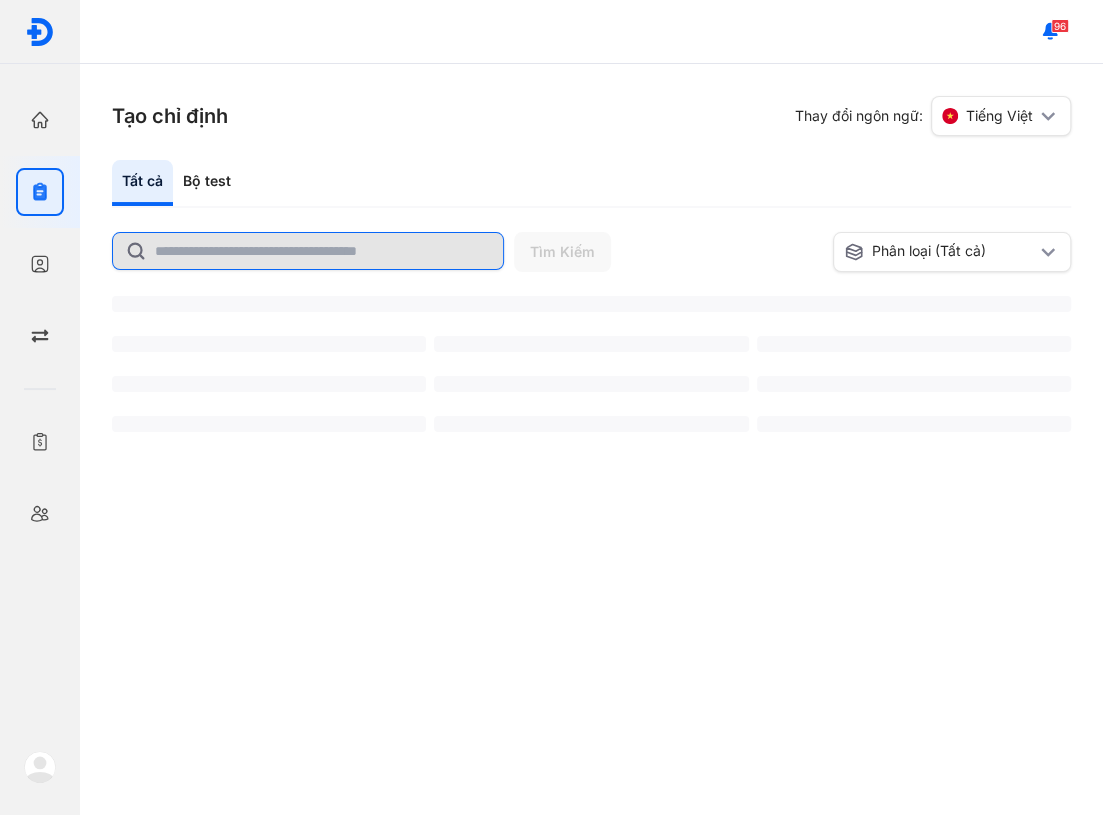 click 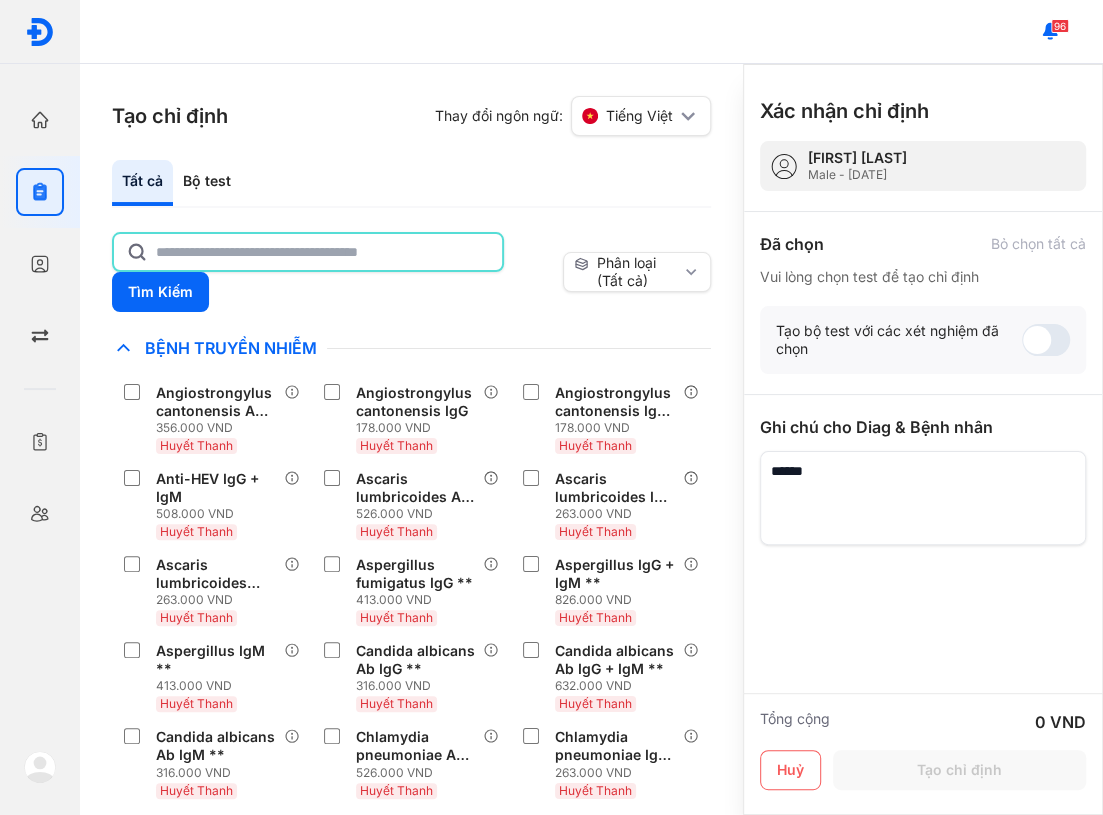 click 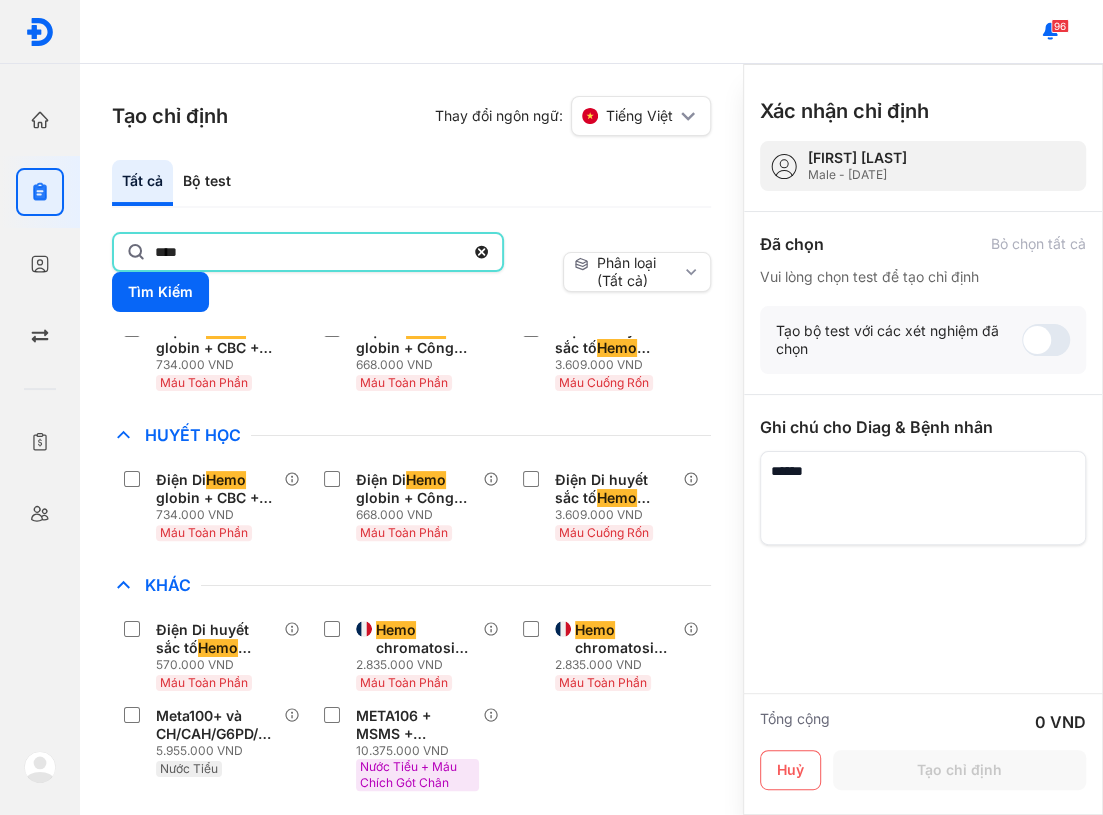 scroll, scrollTop: 181, scrollLeft: 0, axis: vertical 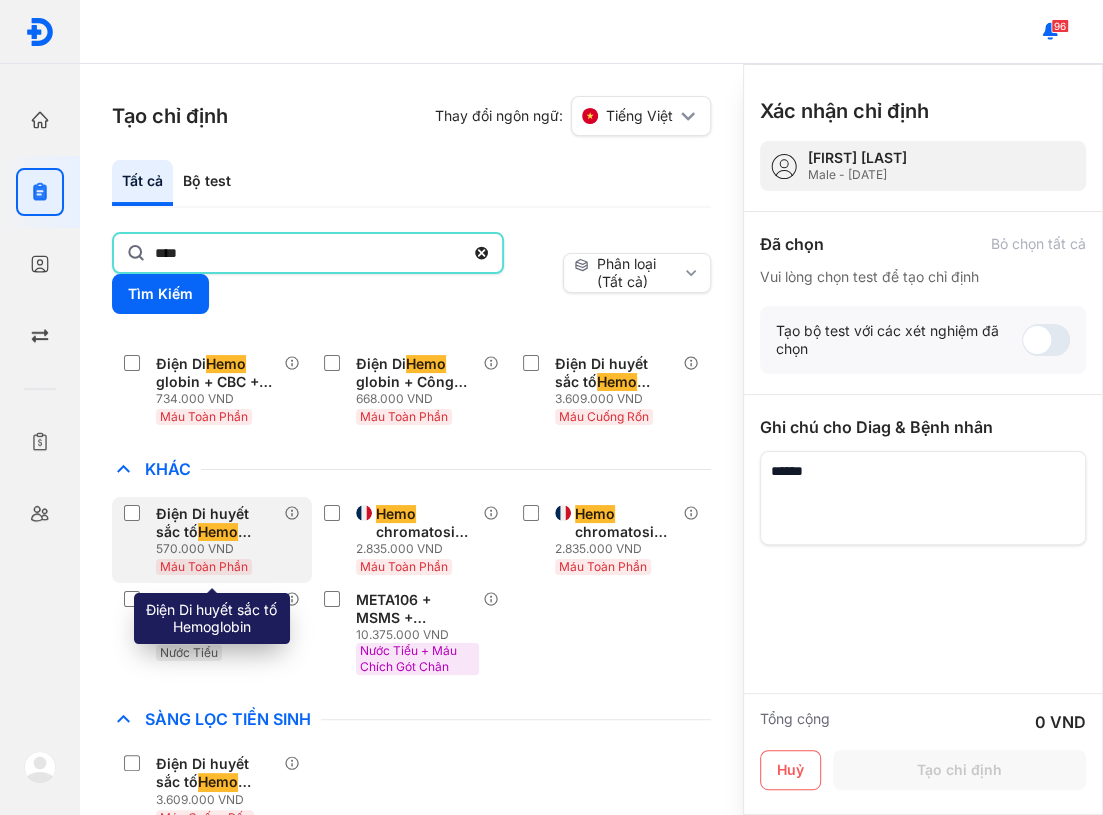 click on "Hemo" at bounding box center [218, 532] 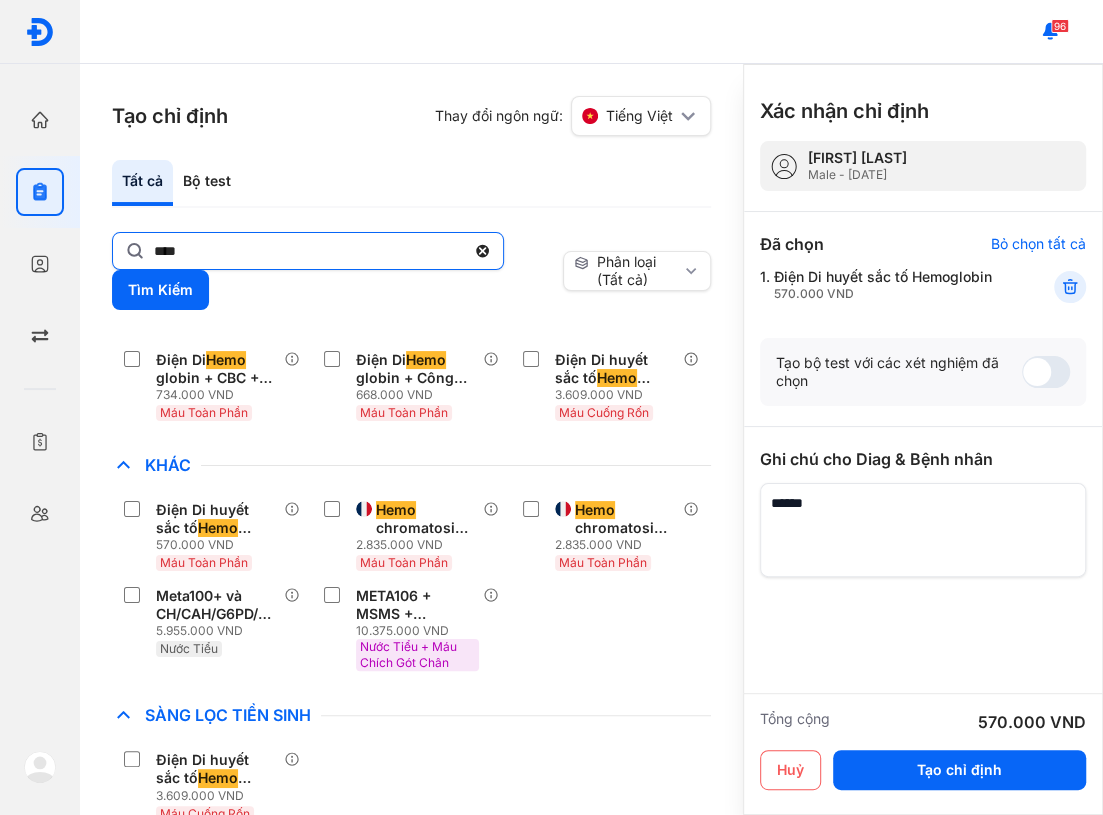 click on "****" 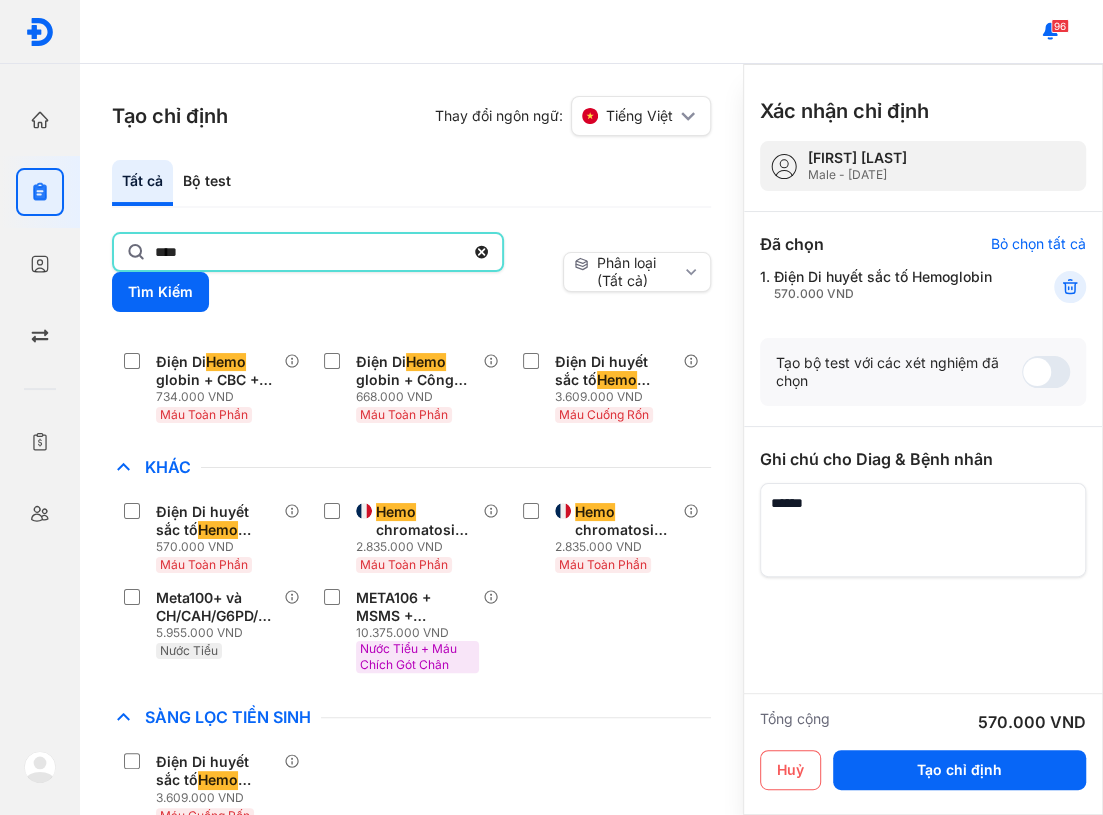click on "****" 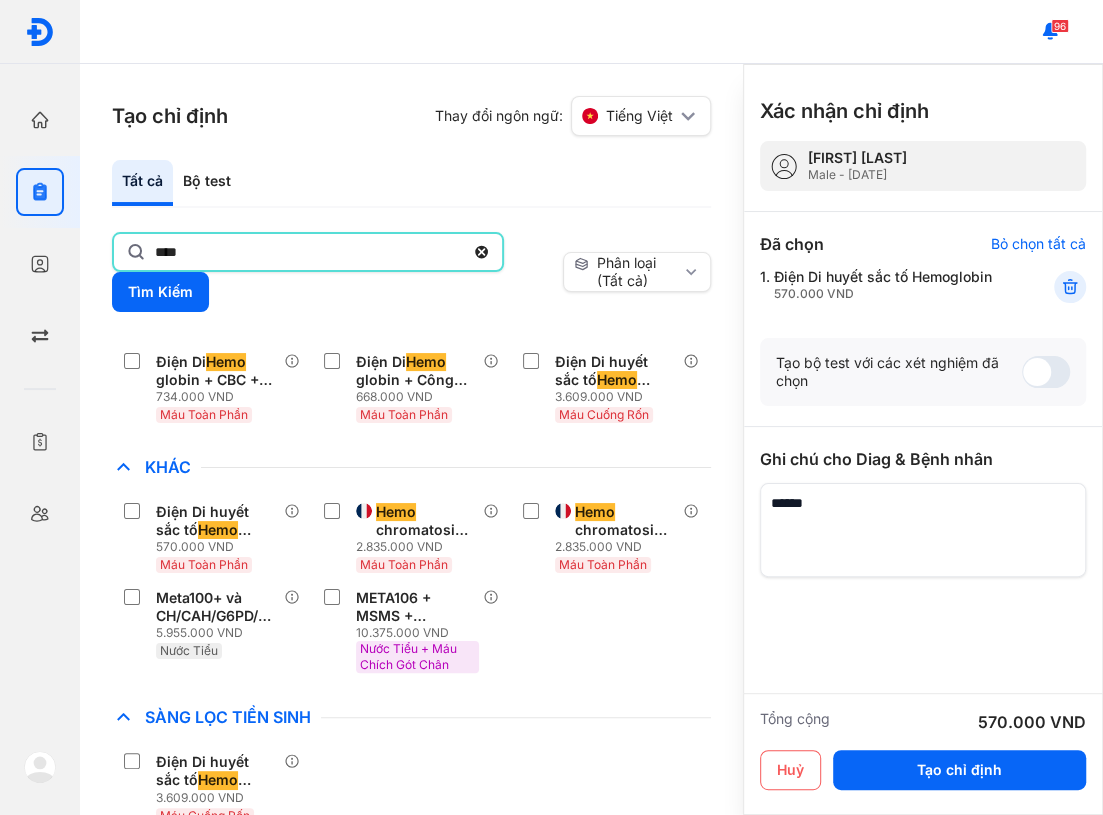 type on "****" 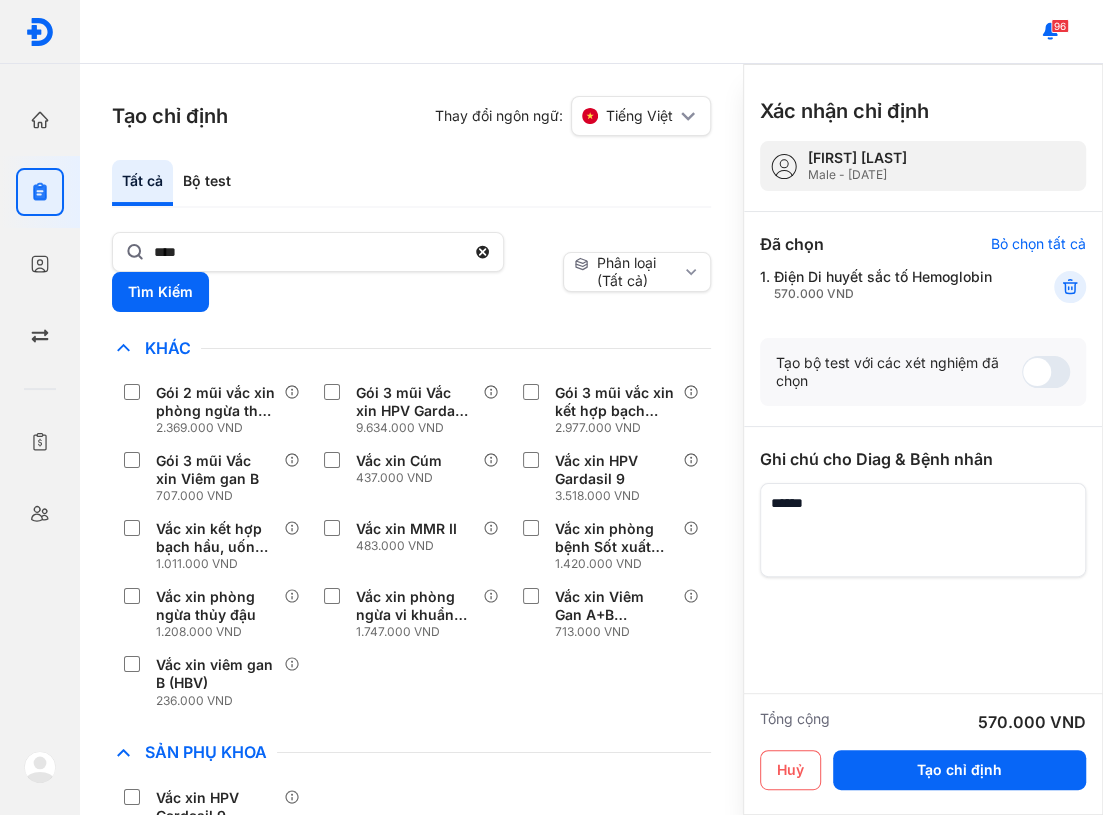 click on "Gói 2 mũi vắc xin phòng ngừa thủy đậu 2.369.000 VND Gói 3 mũi Vắc xin HPV Gardasil 9 9.634.000 VND Gói 3 mũi vắc xin kết hợp bạch hầu, uốn ván, ho gà vô bào 2.977.000 VND Gói 3 mũi Vắc xin Viêm gan B 707.000 VND Vắc xin Cúm 437.000 VND Vắc xin HPV Gardasil 9 3.518.000 VND Vắc xin kết hợp bạch hầu, uốn ván, ho gà vô bào 1.011.000 VND Vắc xin MMR II 483.000 VND Vắc xin phòng bệnh Sốt xuất huyết QDENGA 1.420.000 VND Vắc xin phòng ngừa thủy đậu 1.208.000 VND Vắc xin phòng ngừa vi khuẩn phế cầu 1.747.000 VND Vắc xin Viêm Gan A+B (Twinrix) 713.000 VND Vắc xin viêm gan B (HBV) 236.000 VND" at bounding box center (411, 546) 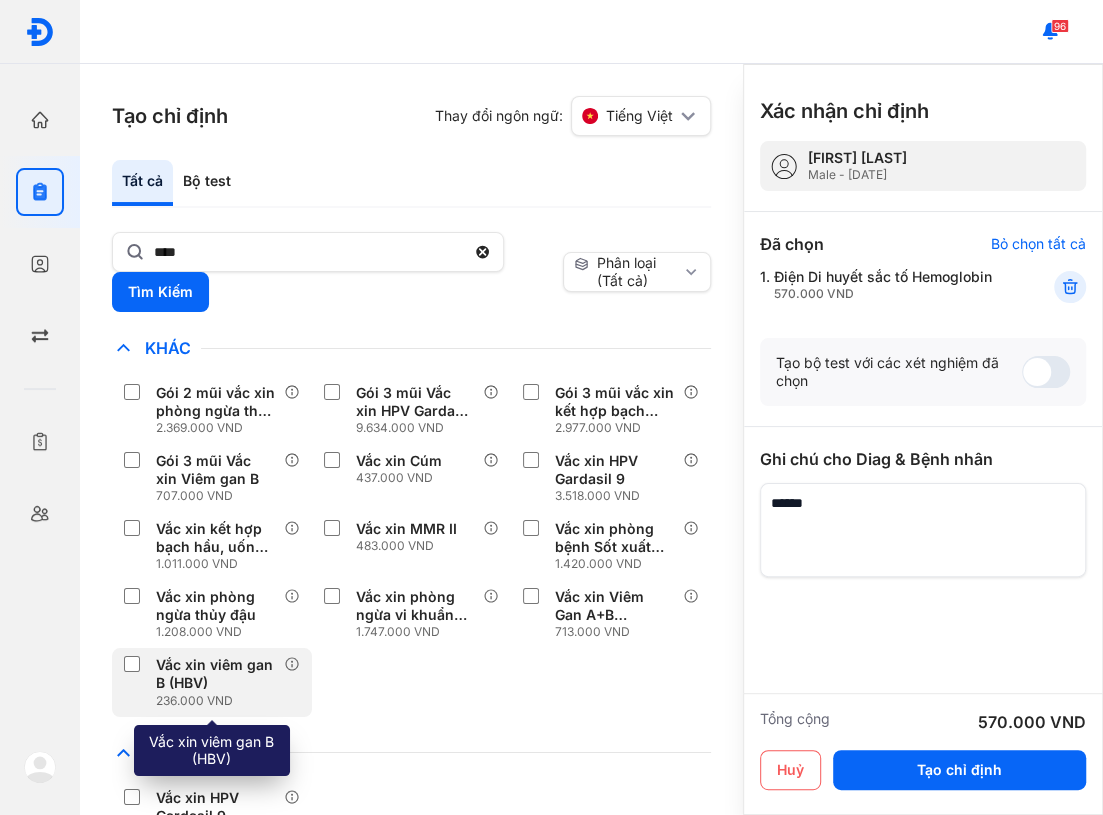 click on "236.000 VND" at bounding box center (220, 701) 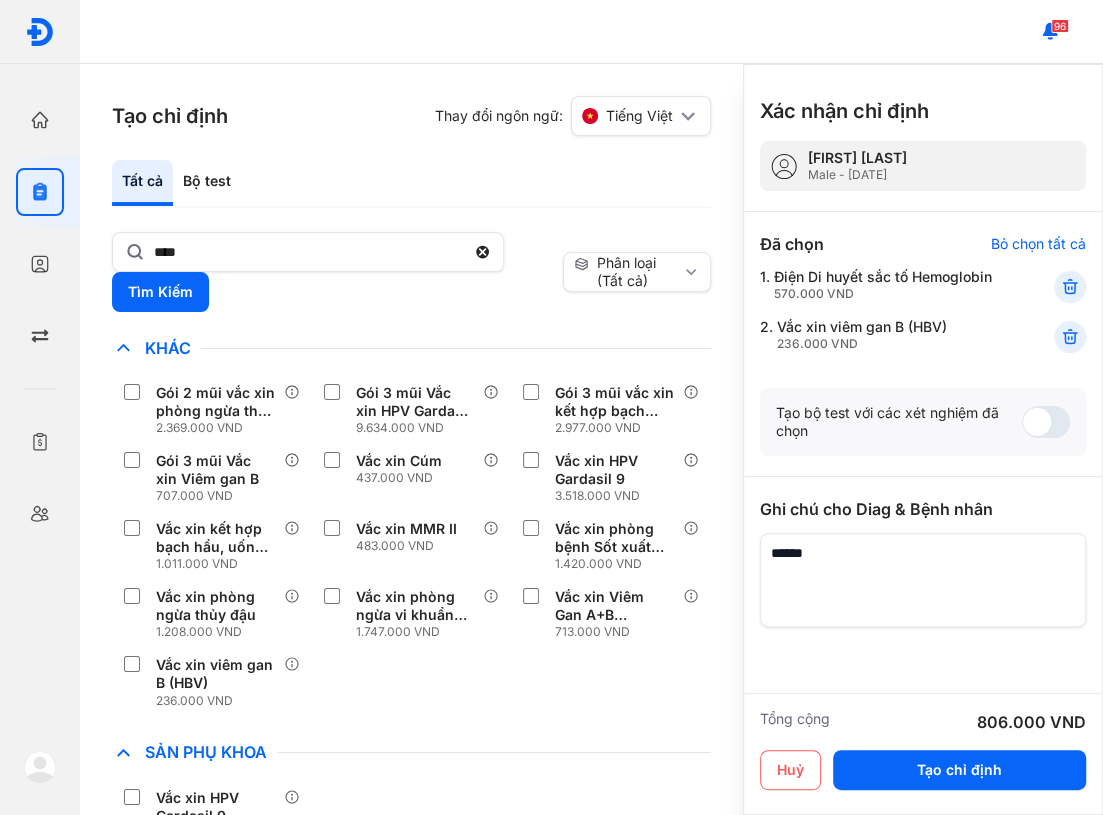 drag, startPoint x: 401, startPoint y: 695, endPoint x: 631, endPoint y: 550, distance: 271.8915 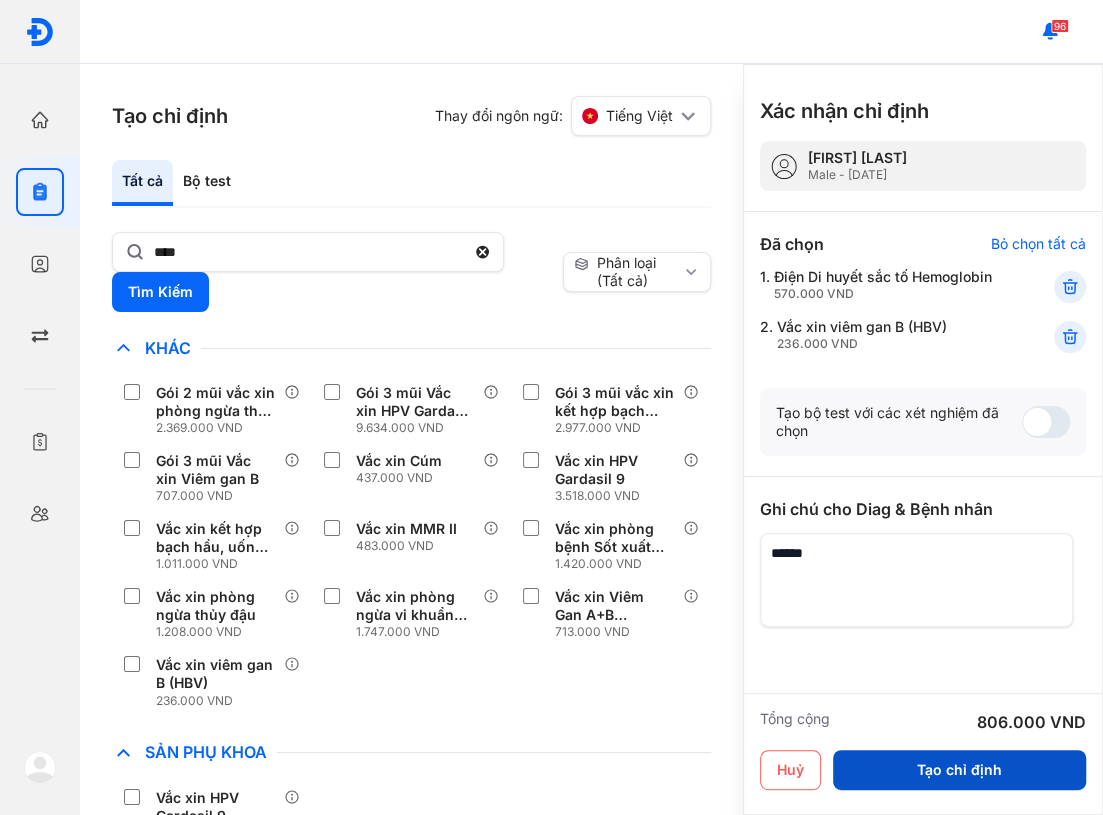 click on "Tạo chỉ định" at bounding box center [959, 770] 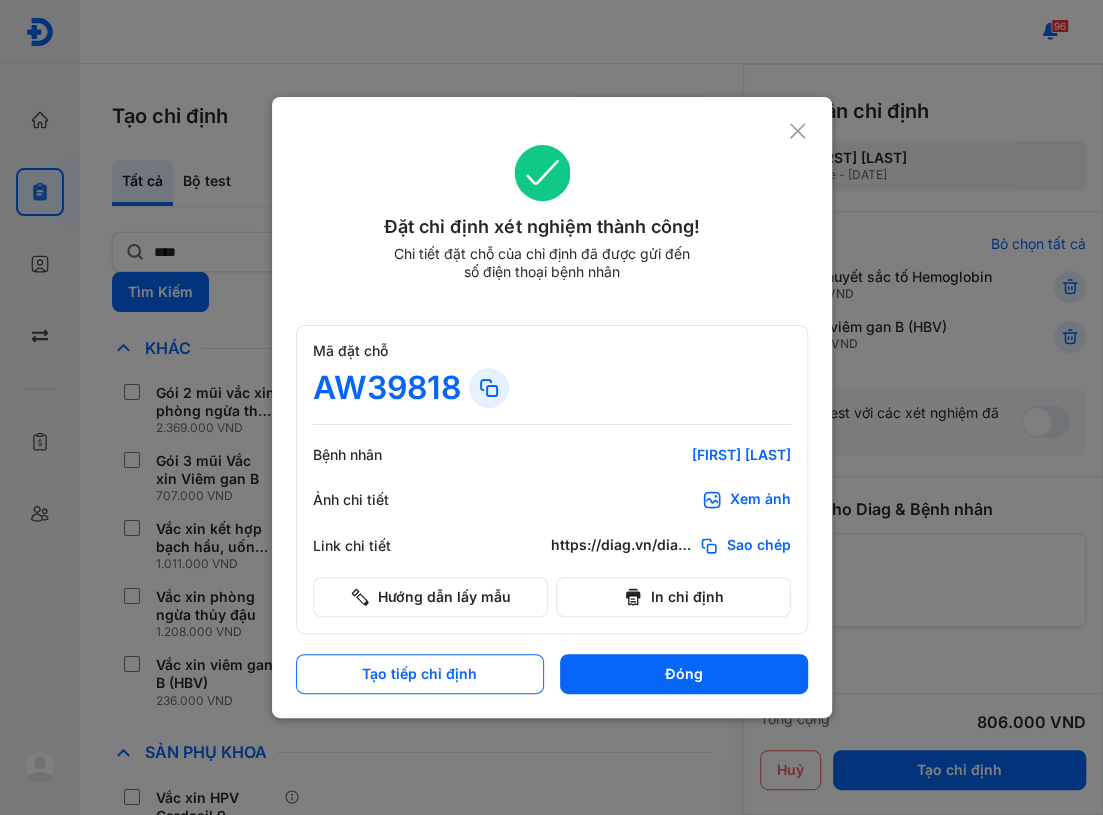 drag, startPoint x: 506, startPoint y: 387, endPoint x: 496, endPoint y: 390, distance: 10.440307 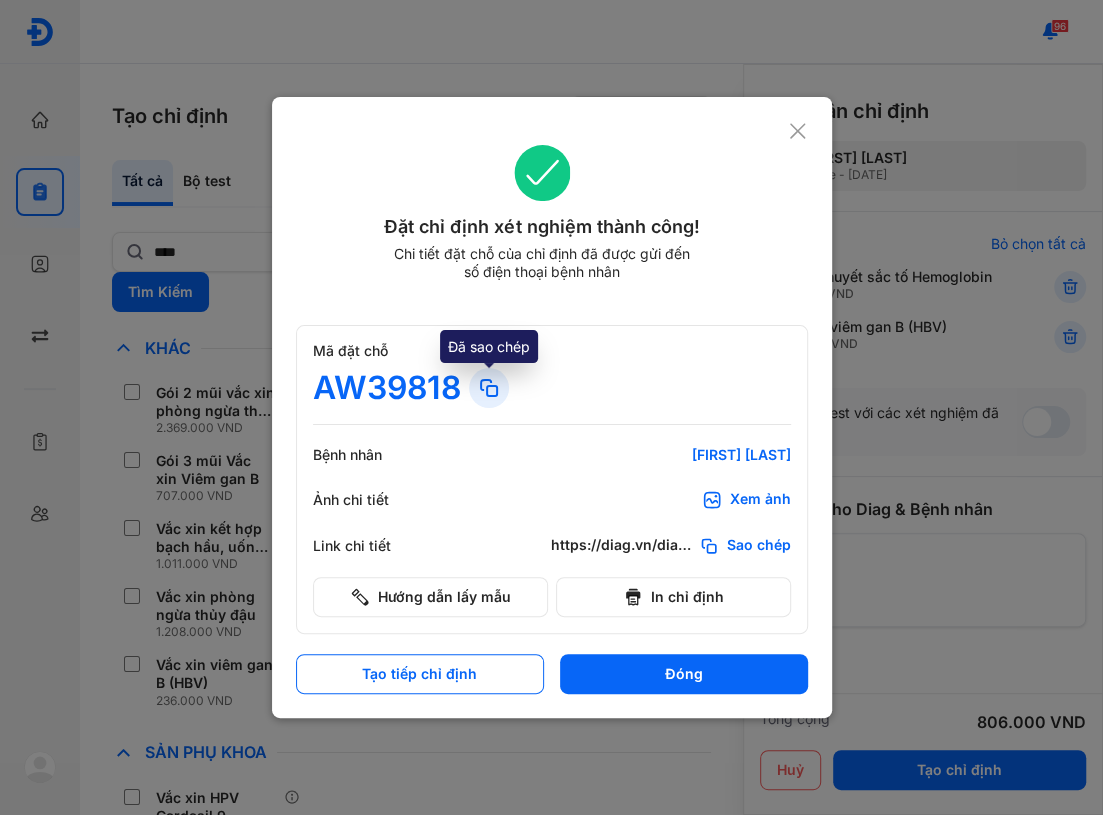 click 